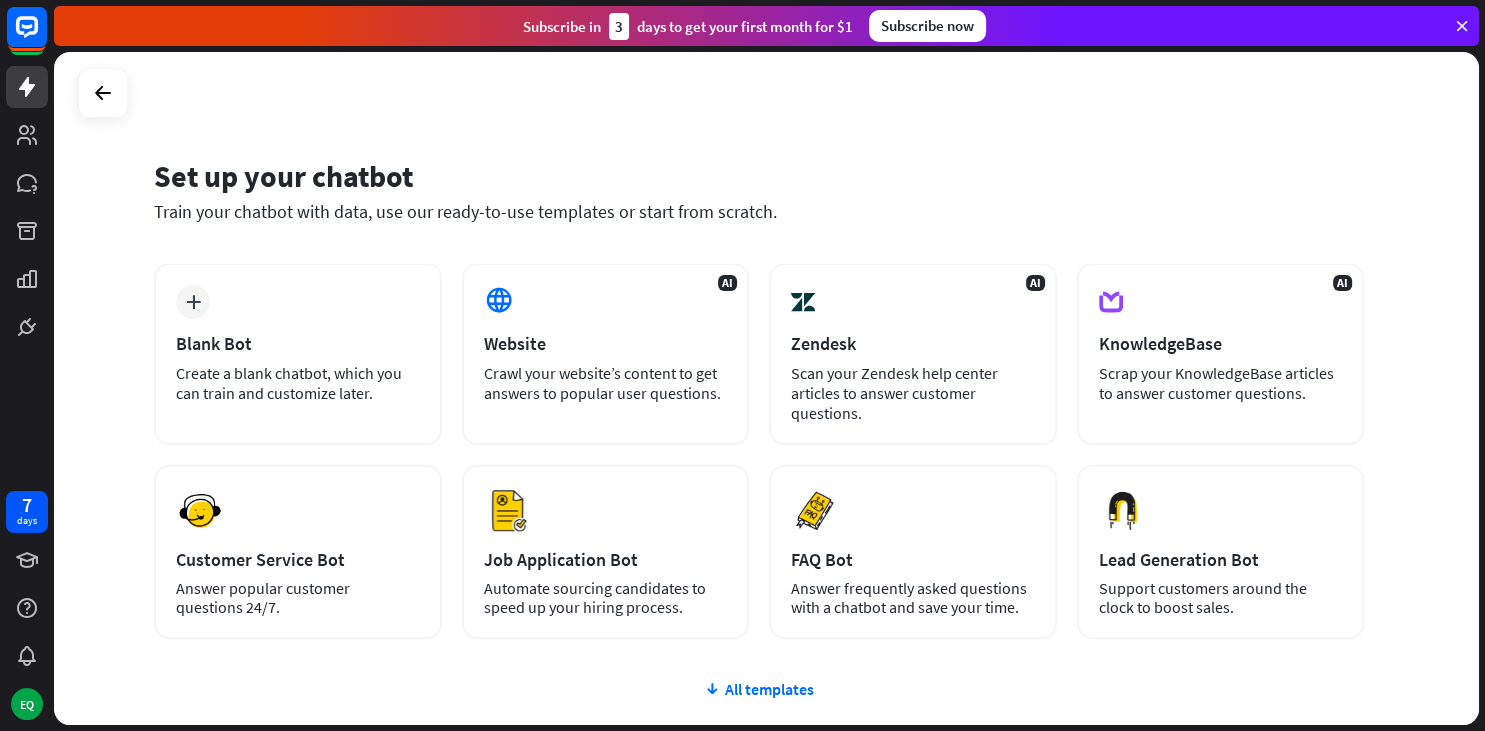 scroll, scrollTop: 0, scrollLeft: 0, axis: both 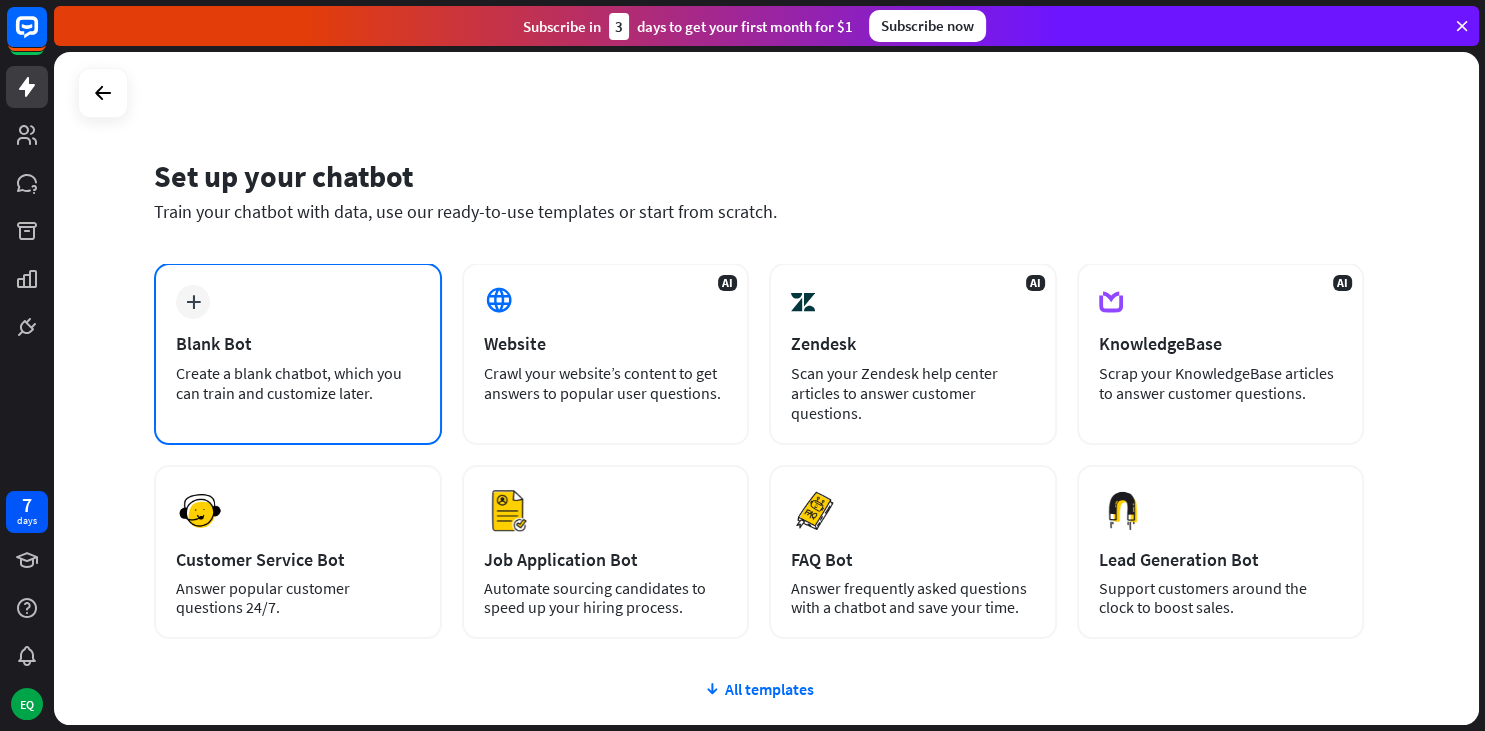 click on "Blank Bot" at bounding box center (298, 343) 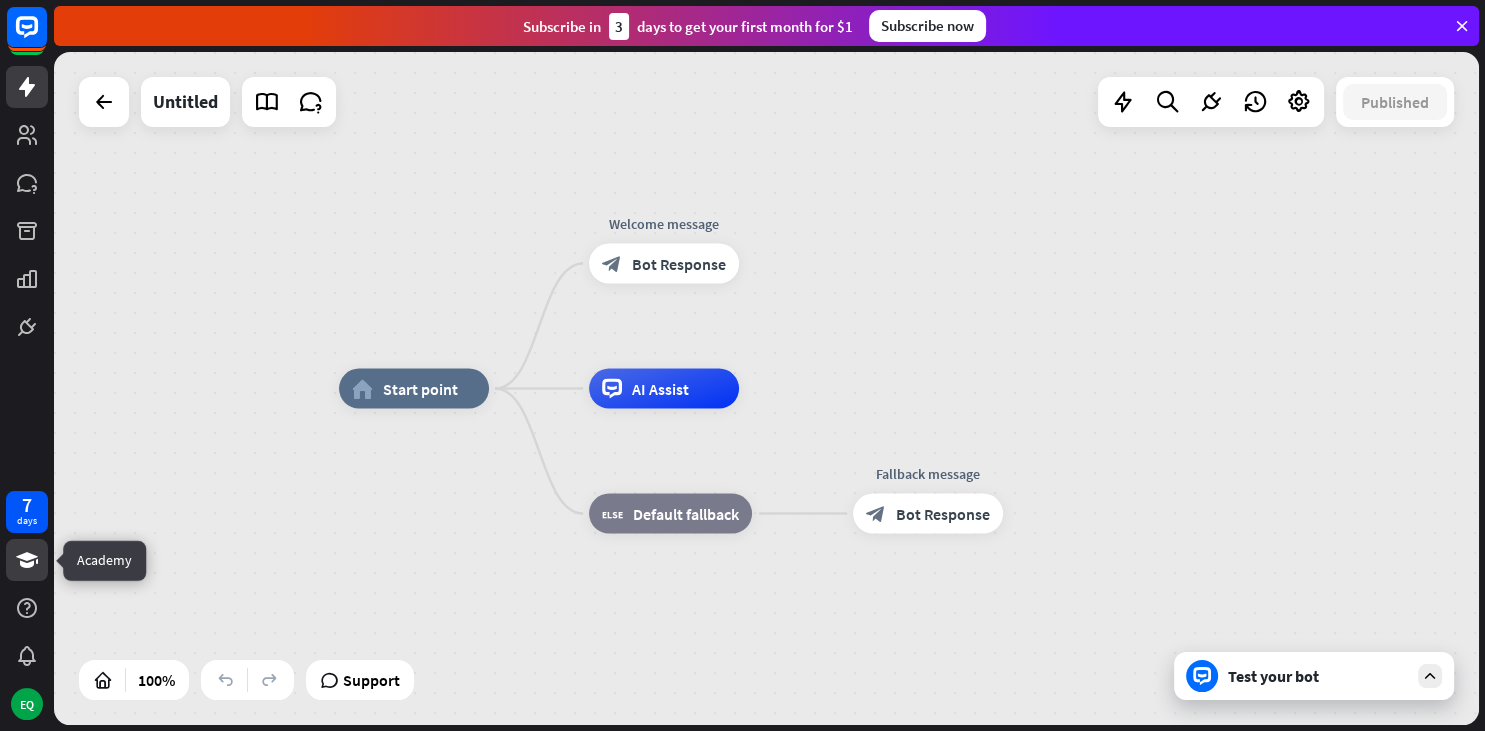 click 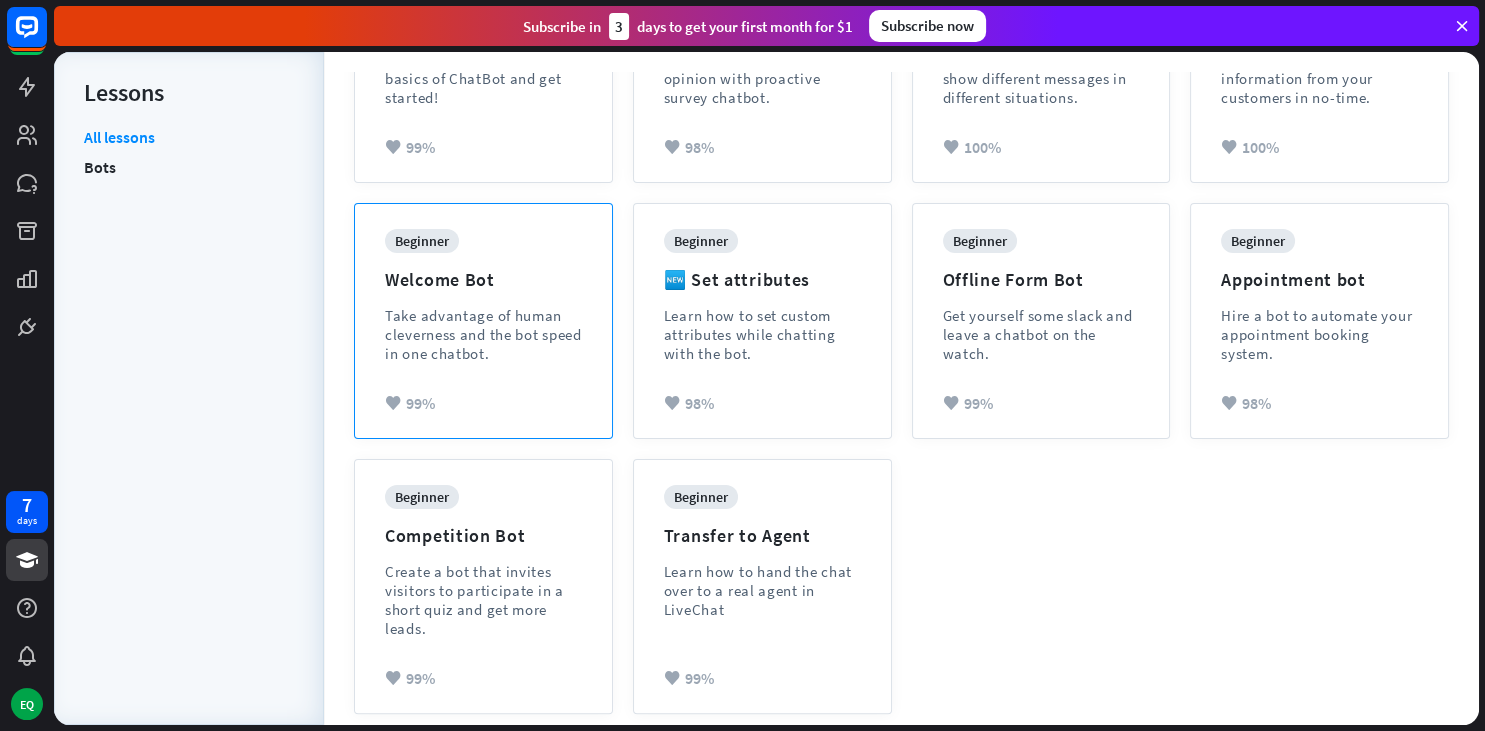 scroll, scrollTop: 0, scrollLeft: 0, axis: both 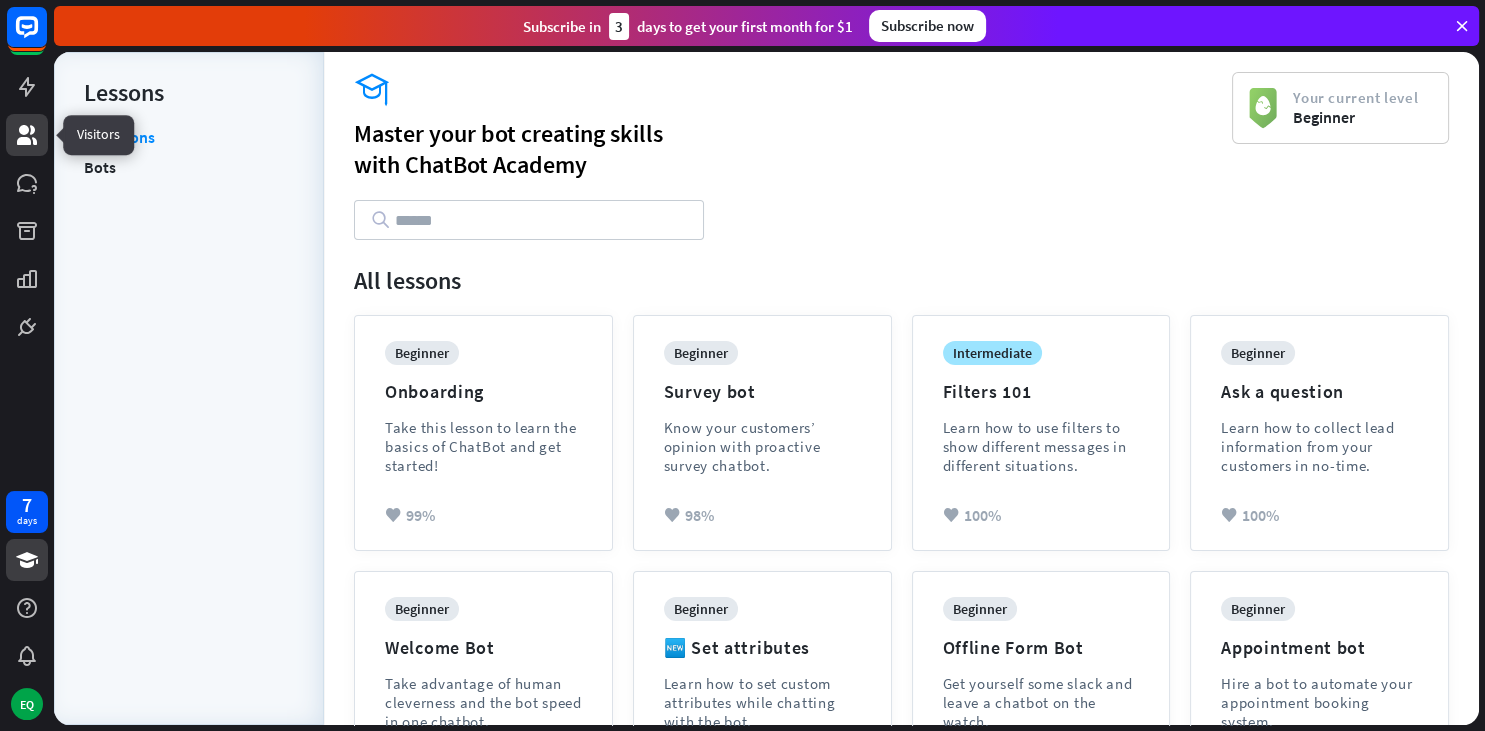 click 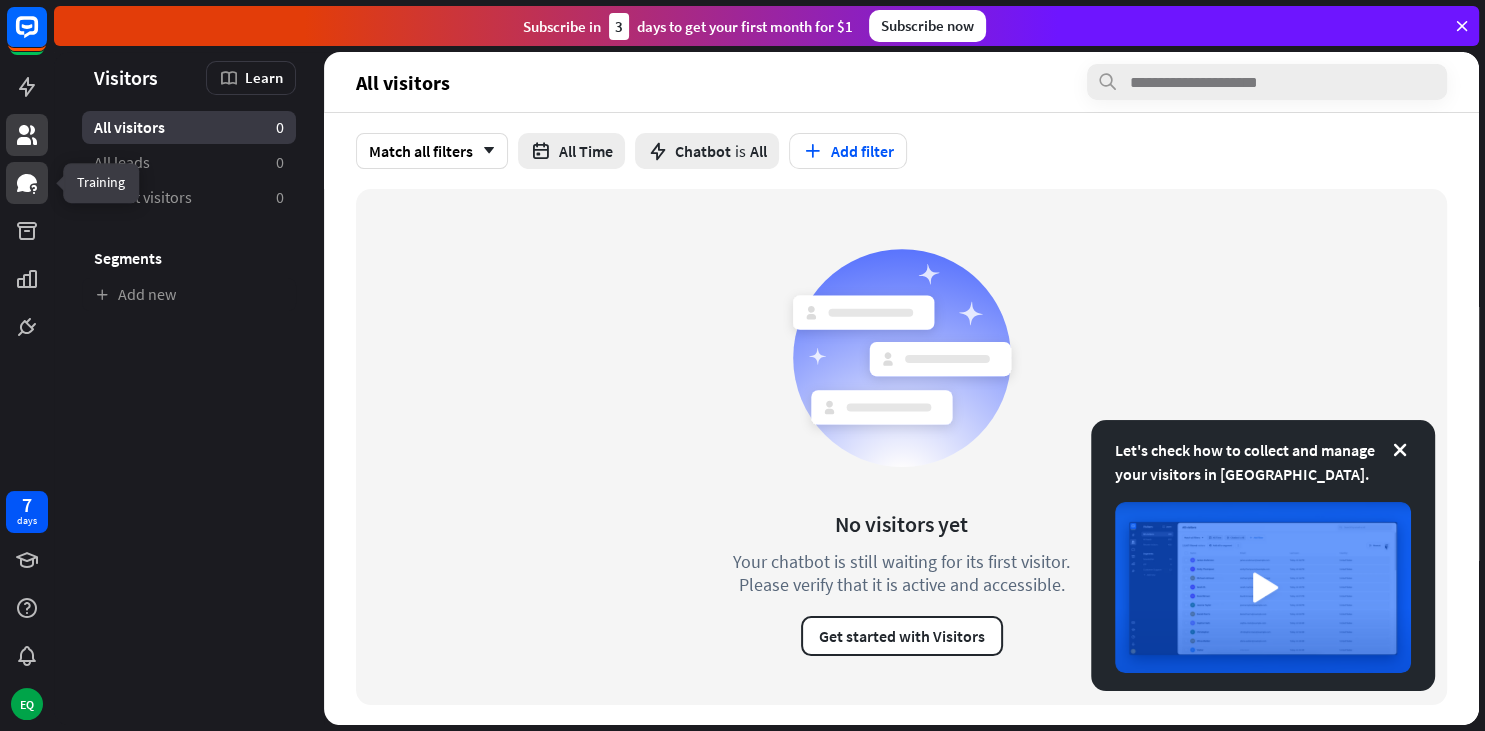 click at bounding box center [27, 183] 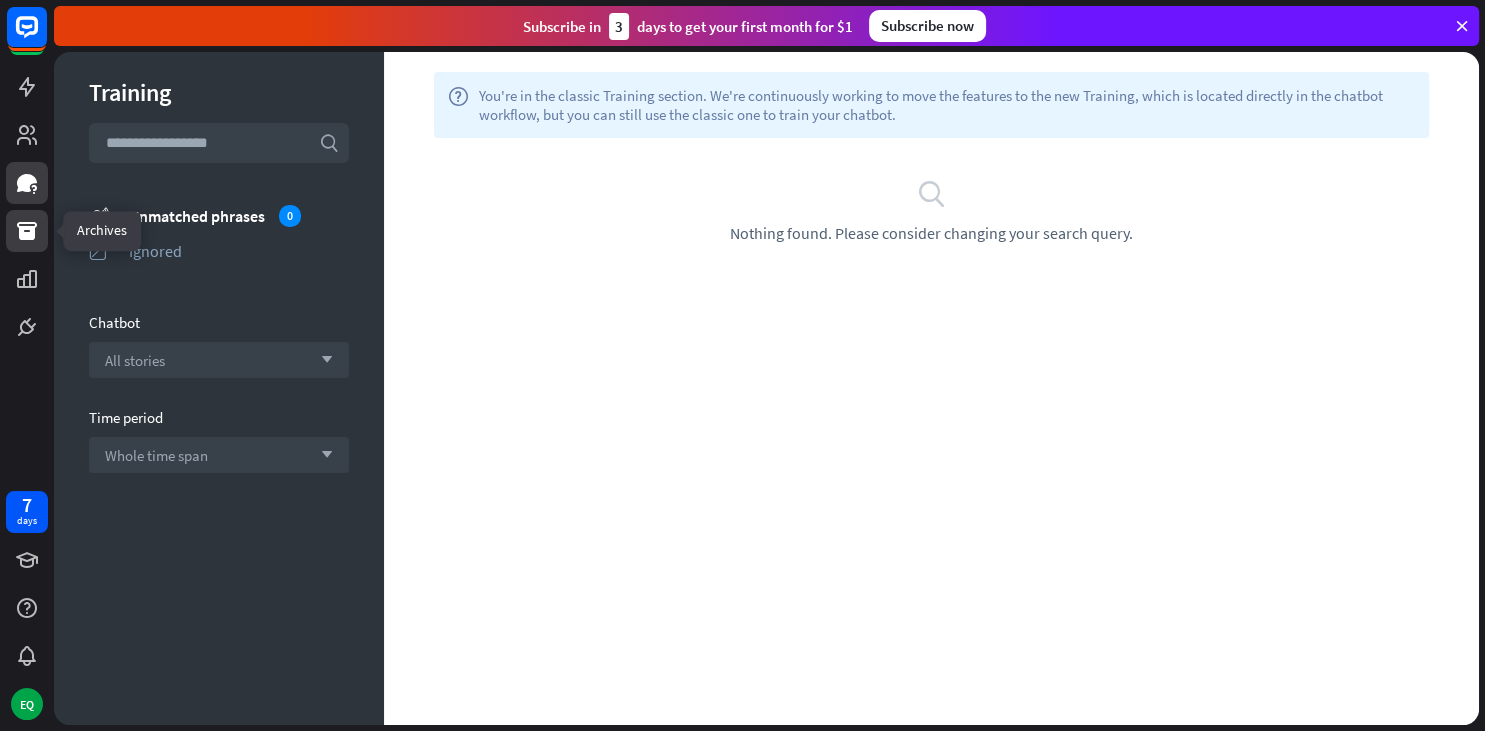 click at bounding box center [27, 231] 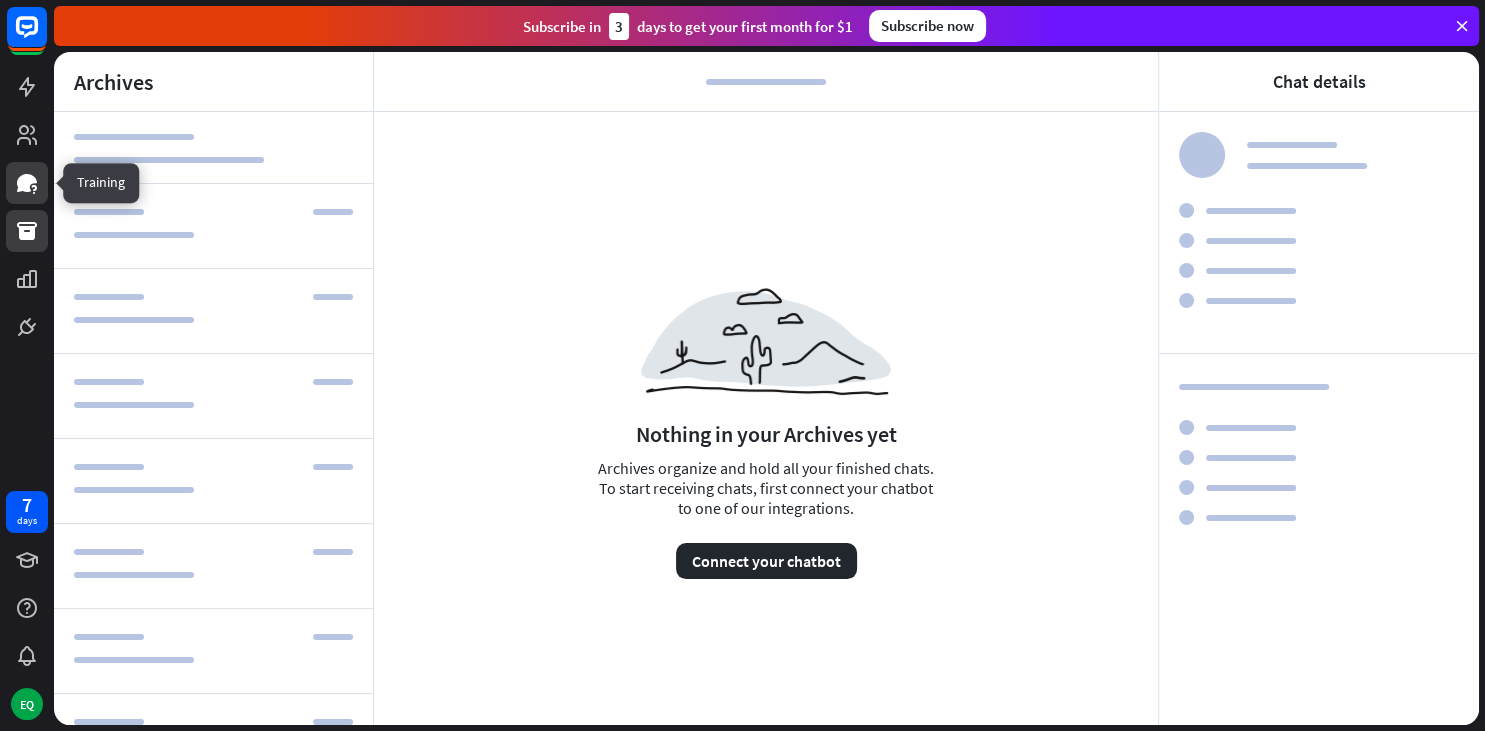 click at bounding box center (27, 183) 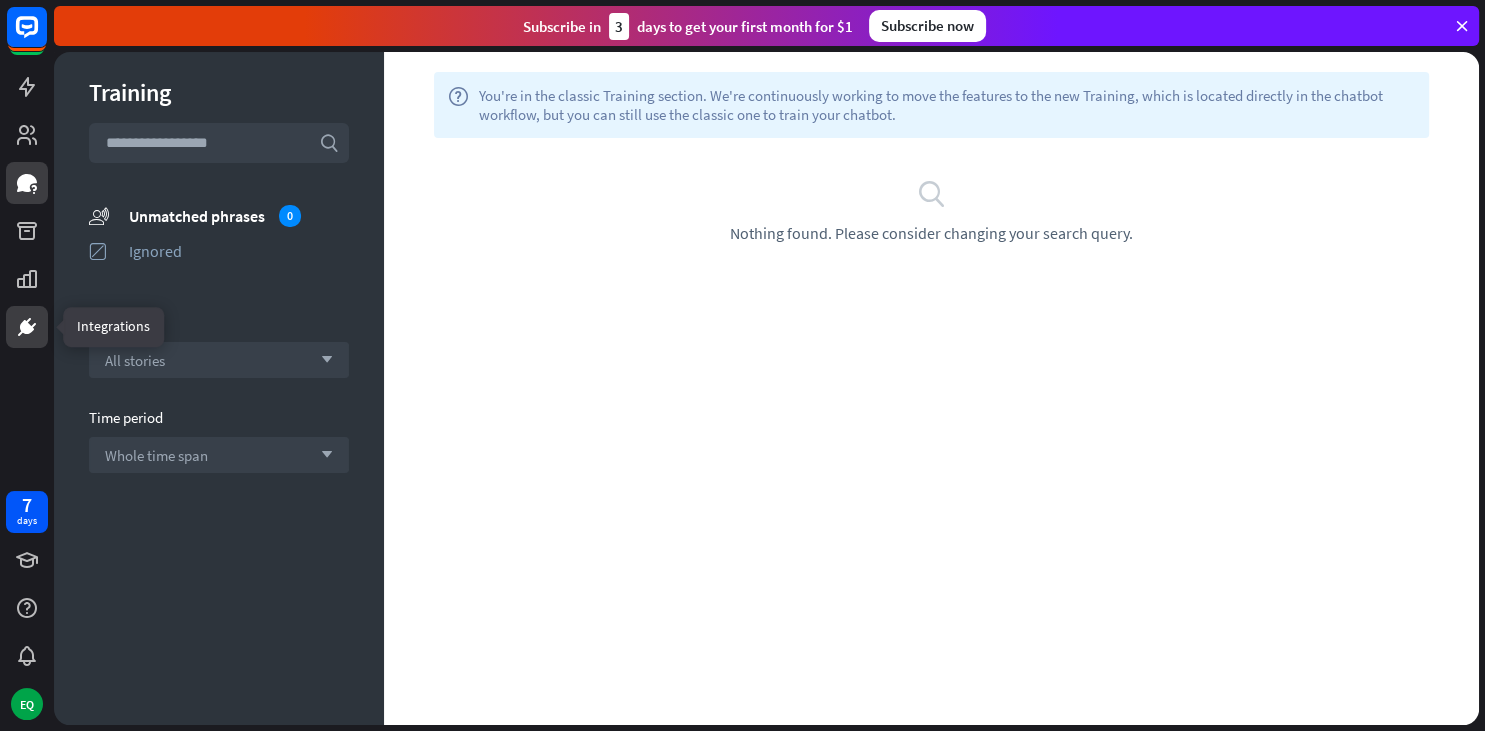 click 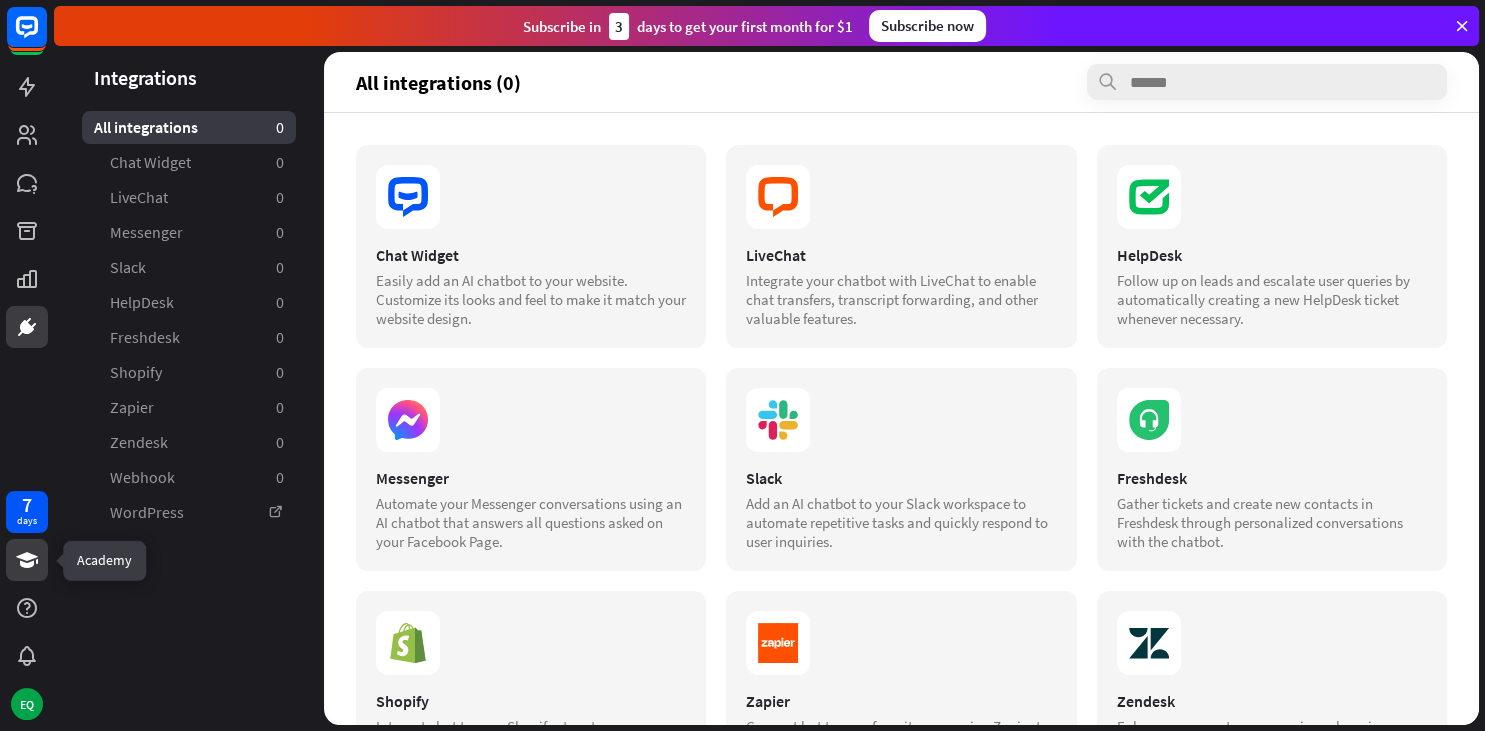 click 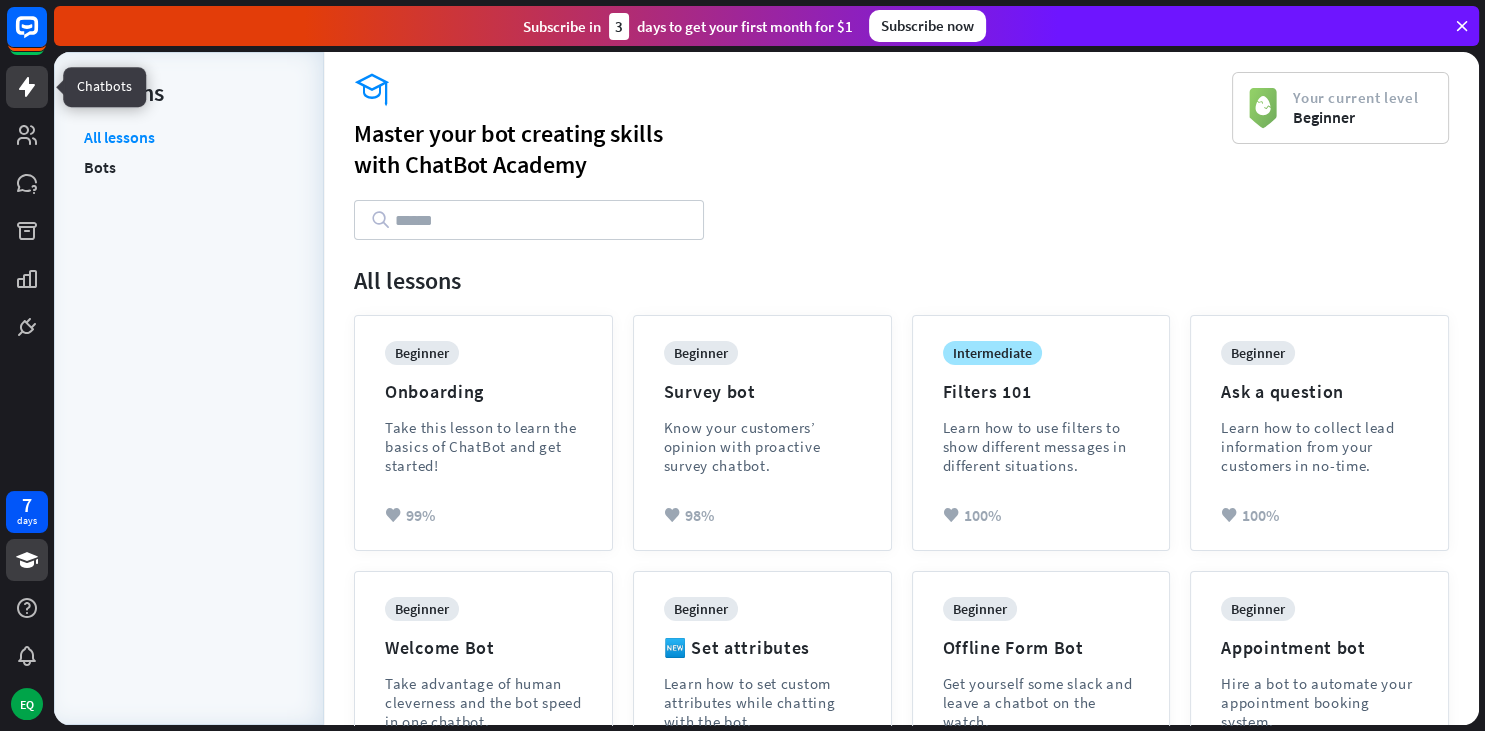 click 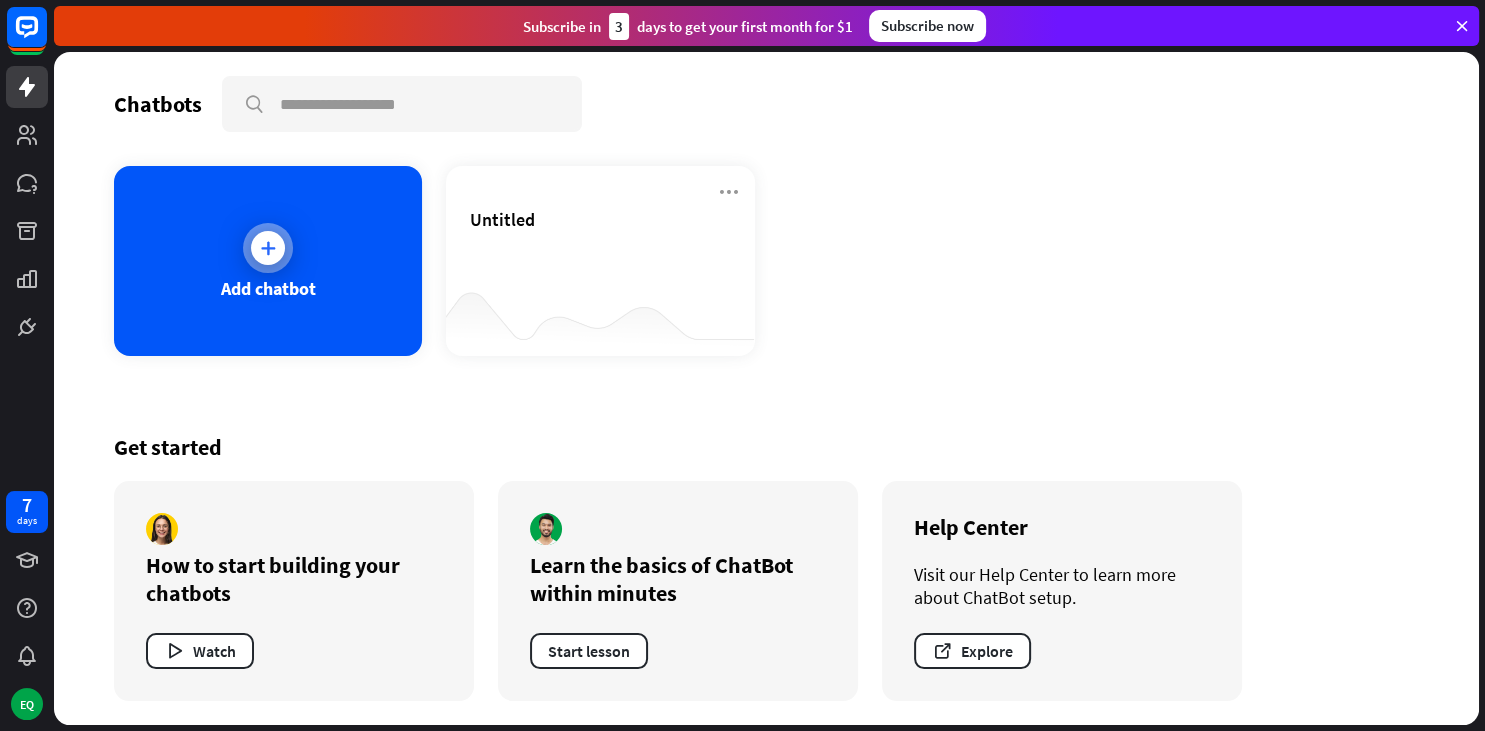 click on "Add chatbot" at bounding box center [268, 261] 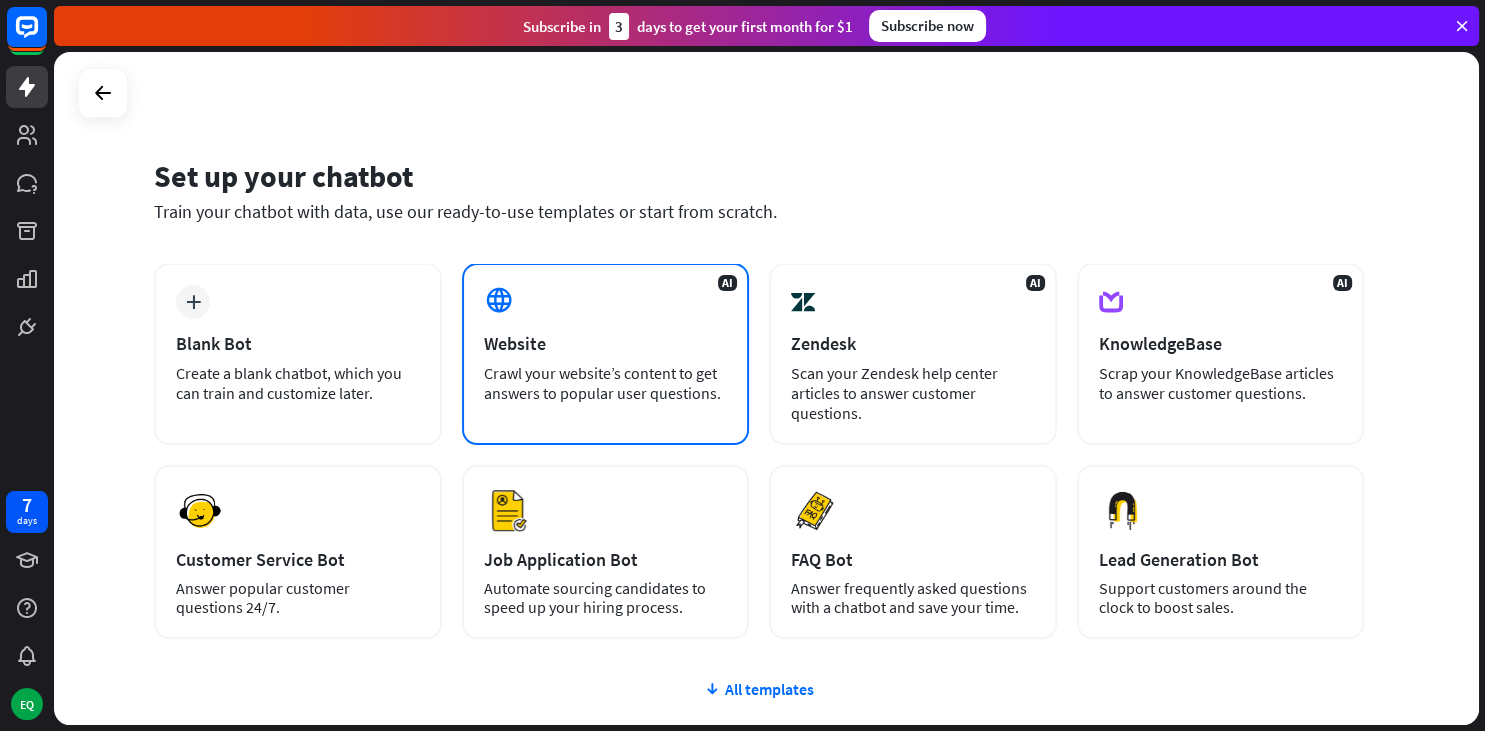 scroll, scrollTop: 152, scrollLeft: 0, axis: vertical 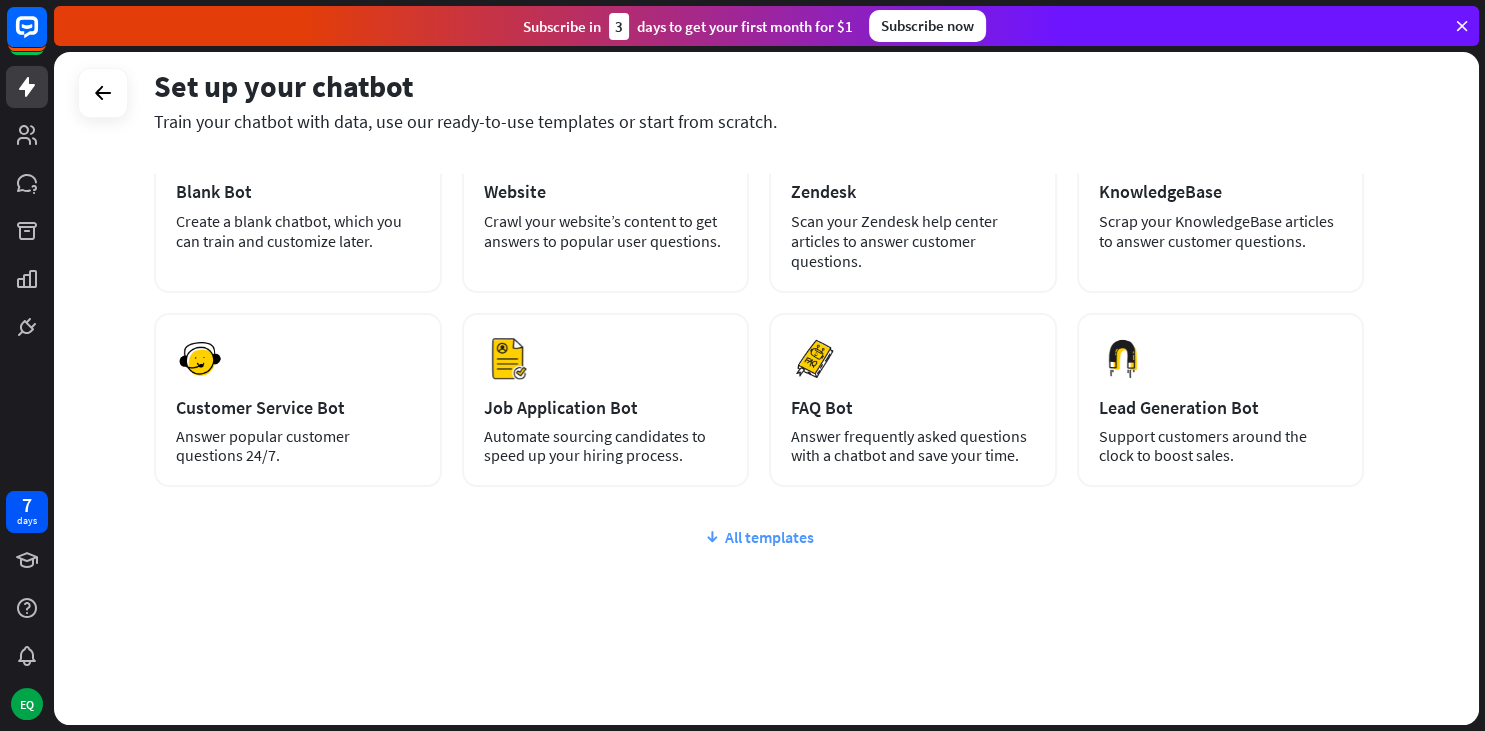 click on "All templates" at bounding box center (759, 537) 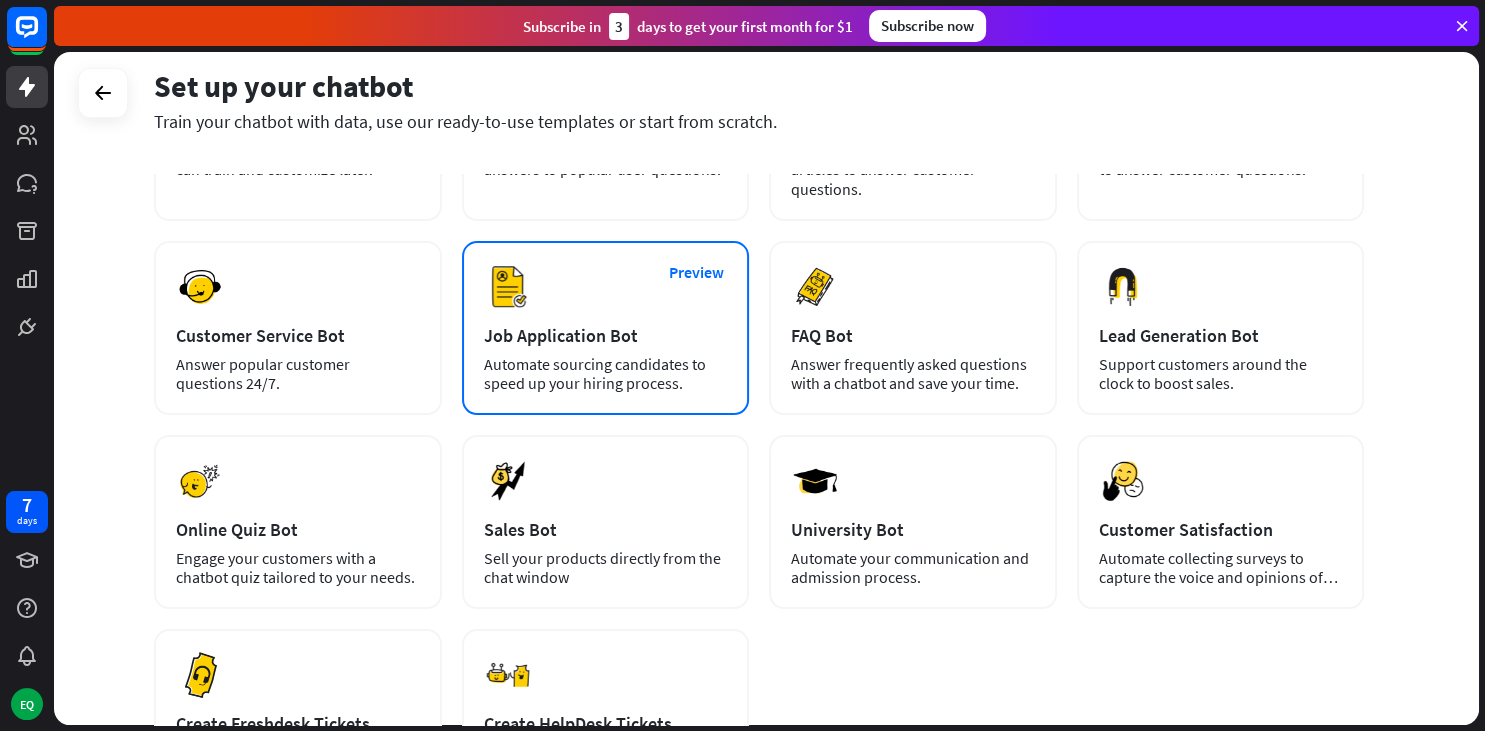 scroll, scrollTop: 222, scrollLeft: 0, axis: vertical 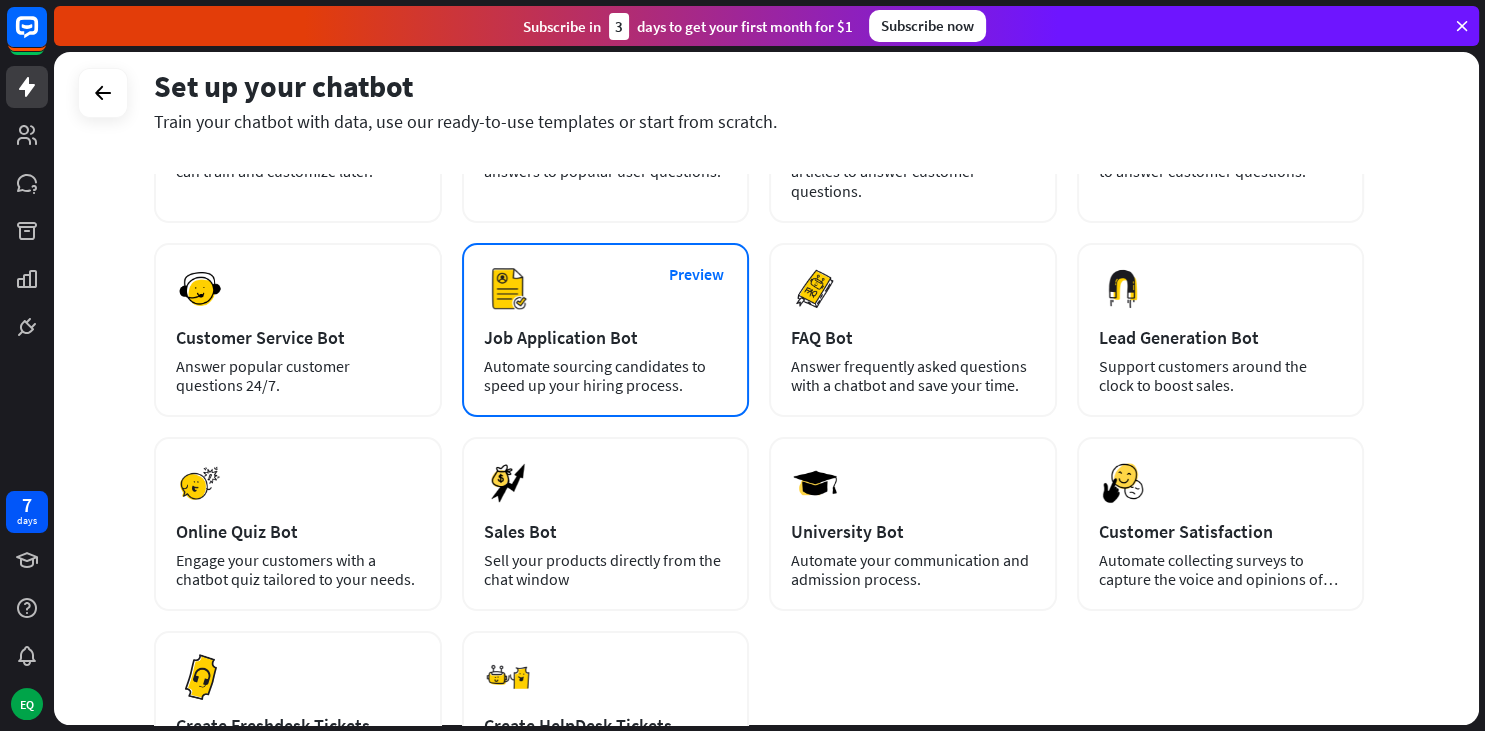 click on "Preview
Job Application Bot
Automate sourcing candidates to speed up your hiring process." at bounding box center (606, 330) 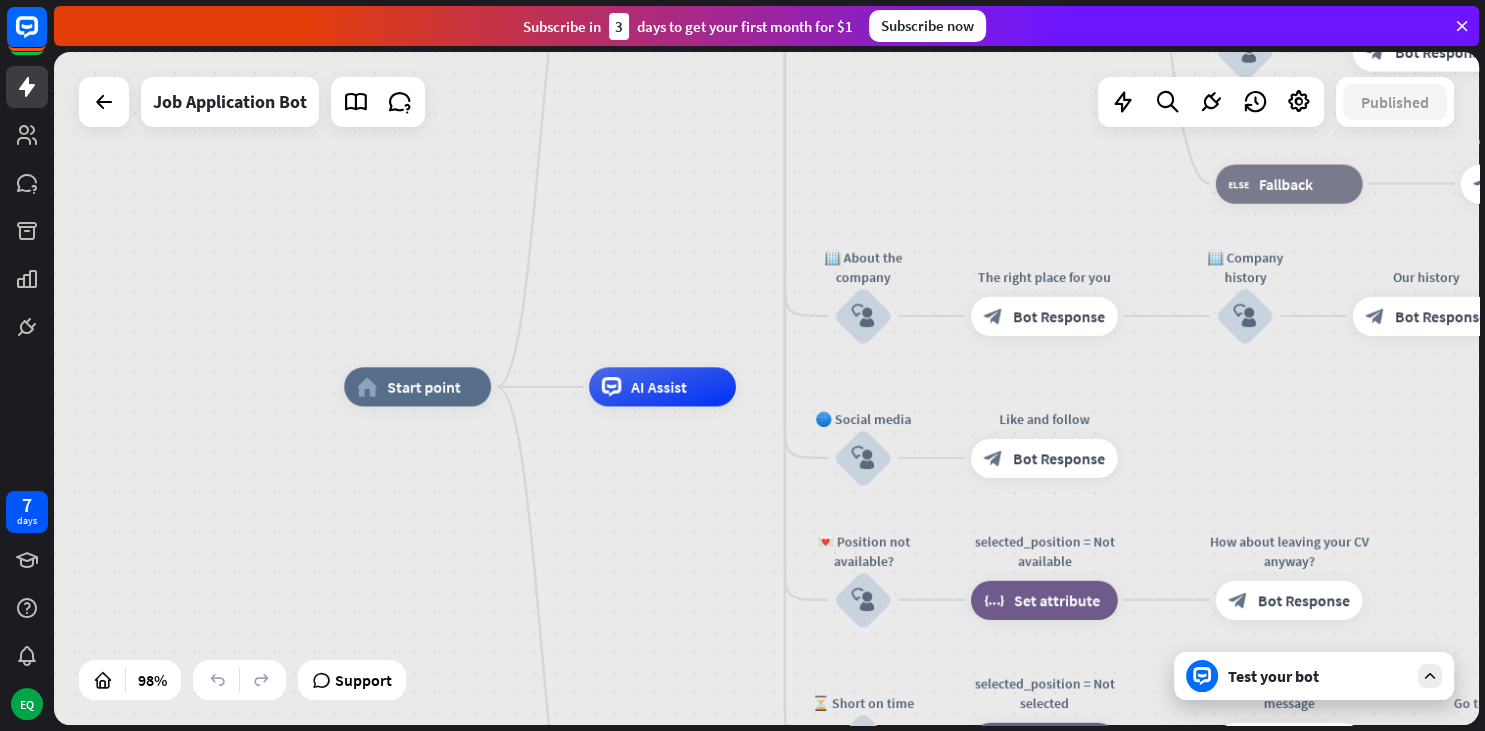 click on "Test your bot" at bounding box center [1318, 676] 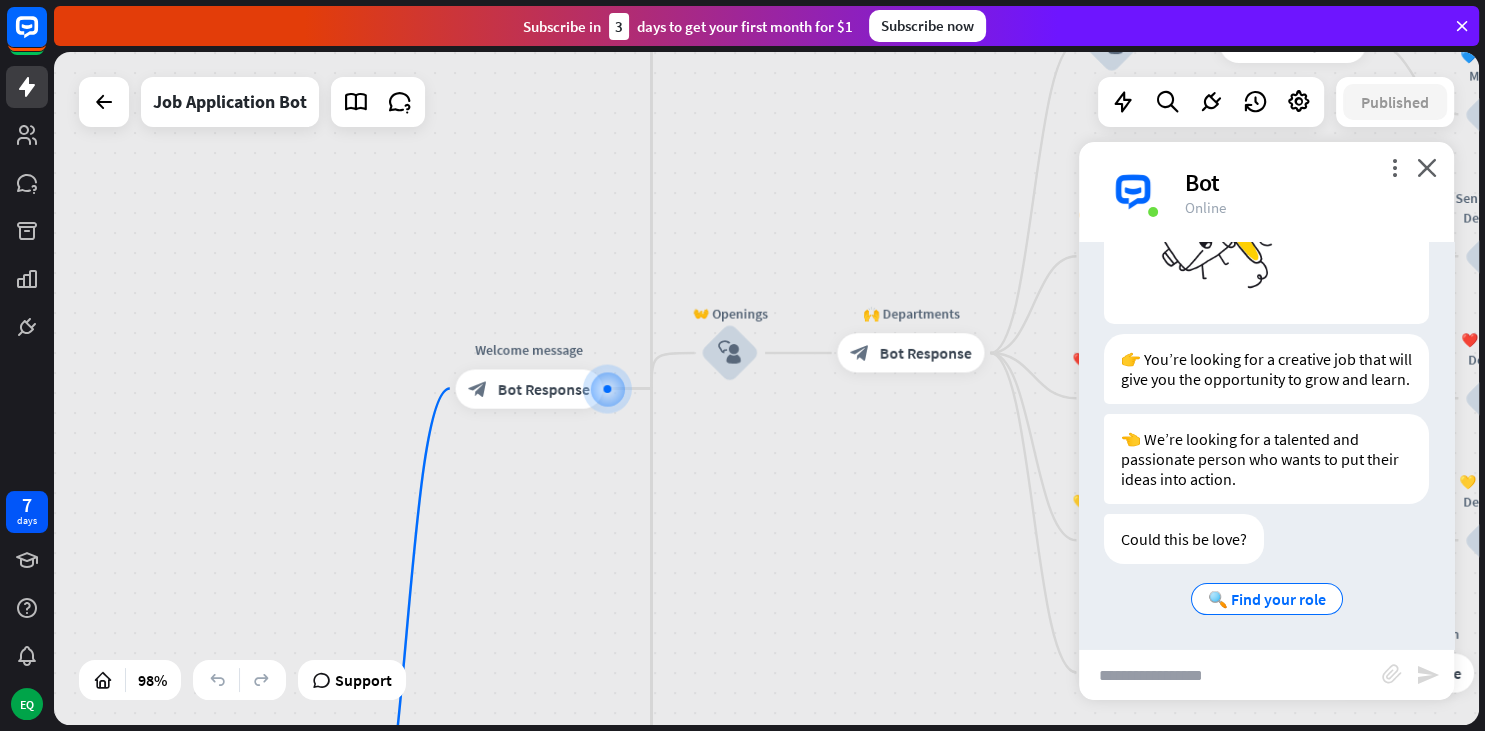 scroll, scrollTop: 262, scrollLeft: 0, axis: vertical 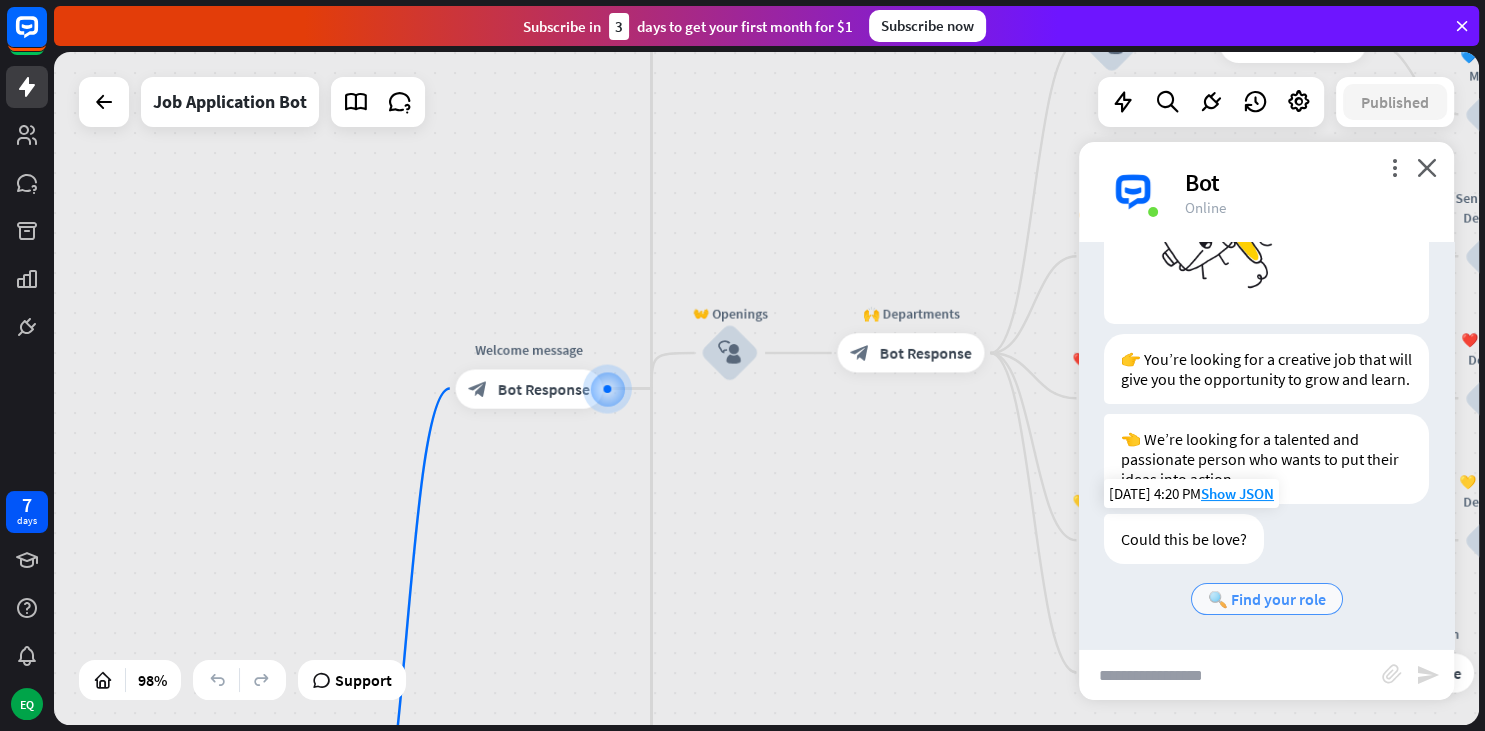 click on "🔍 Find your role" at bounding box center (1267, 599) 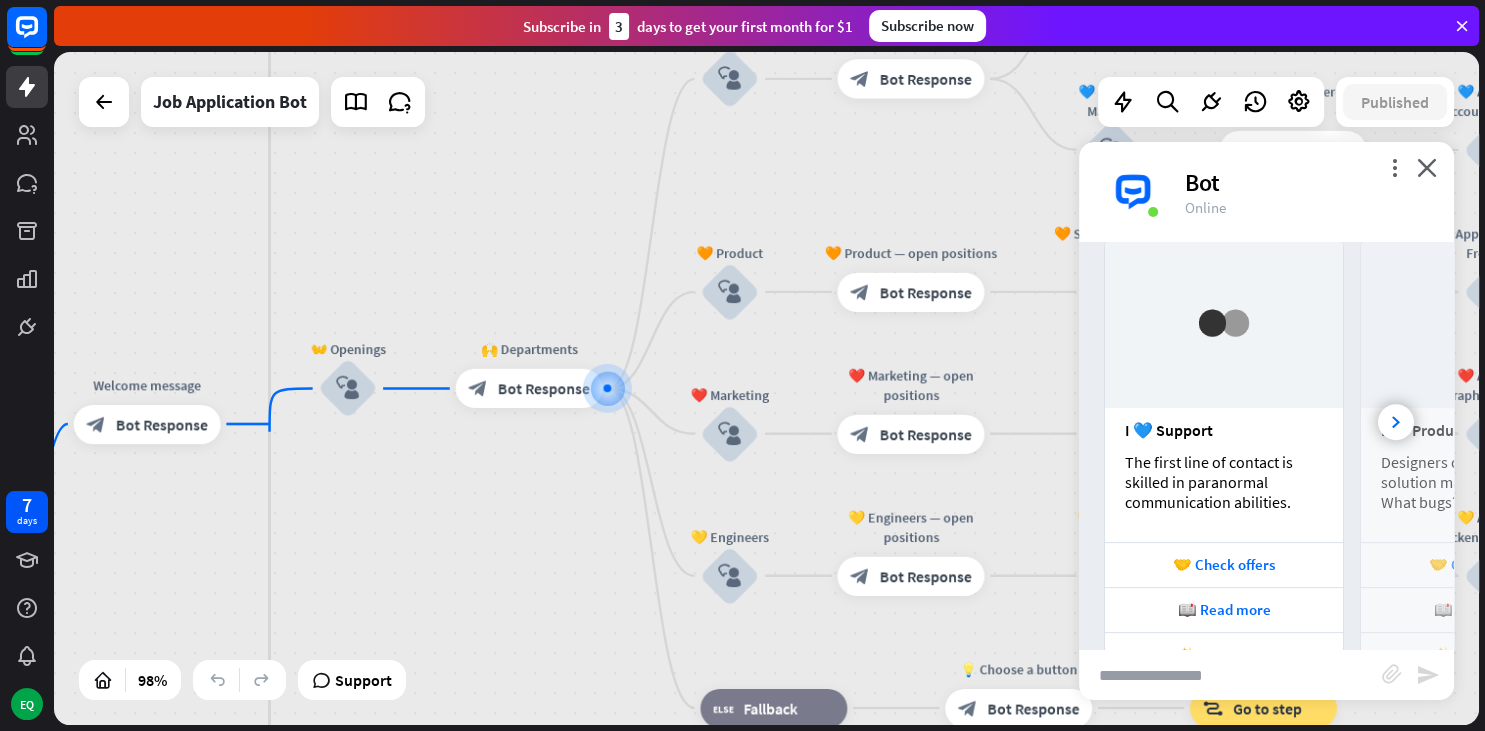 scroll, scrollTop: 853, scrollLeft: 0, axis: vertical 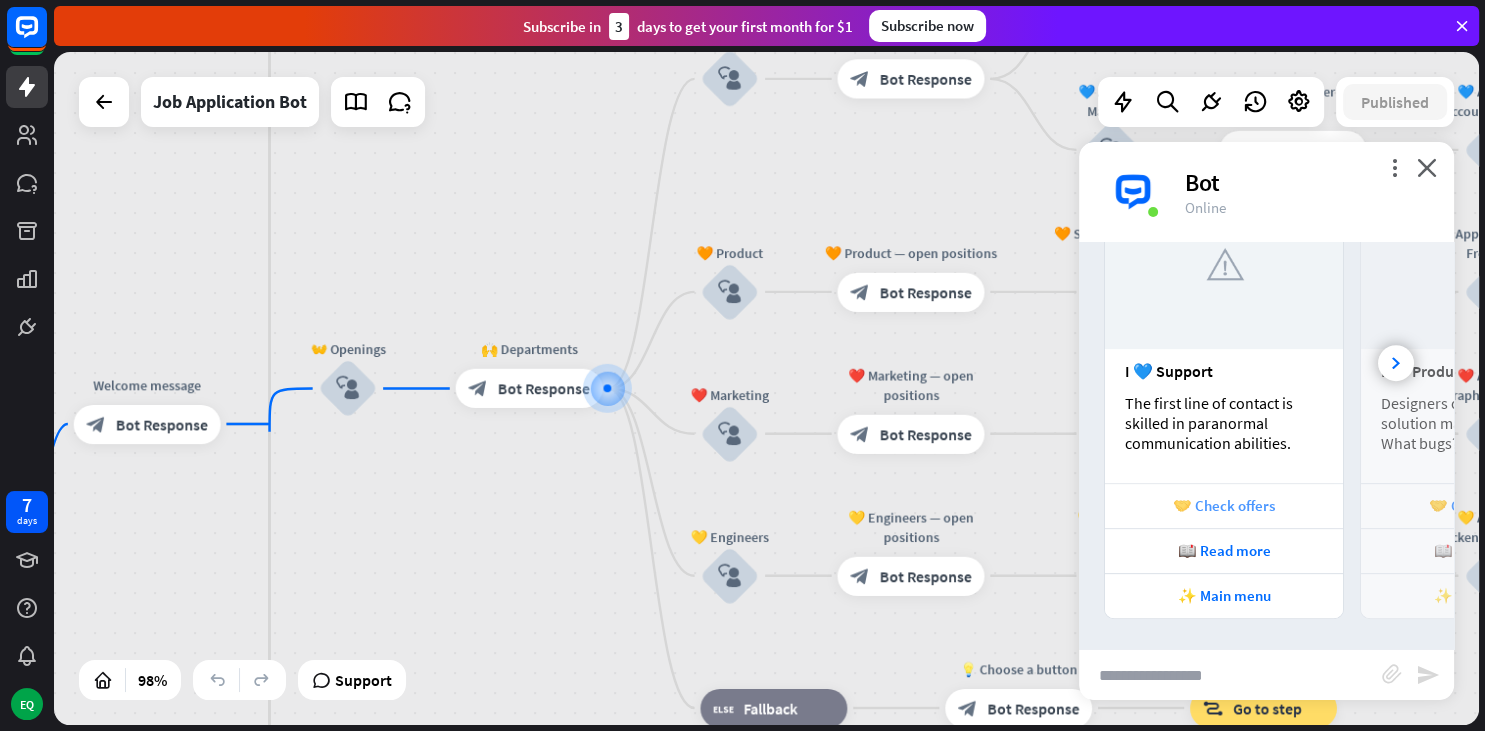 click on "🤝 Check offers" at bounding box center [1224, 505] 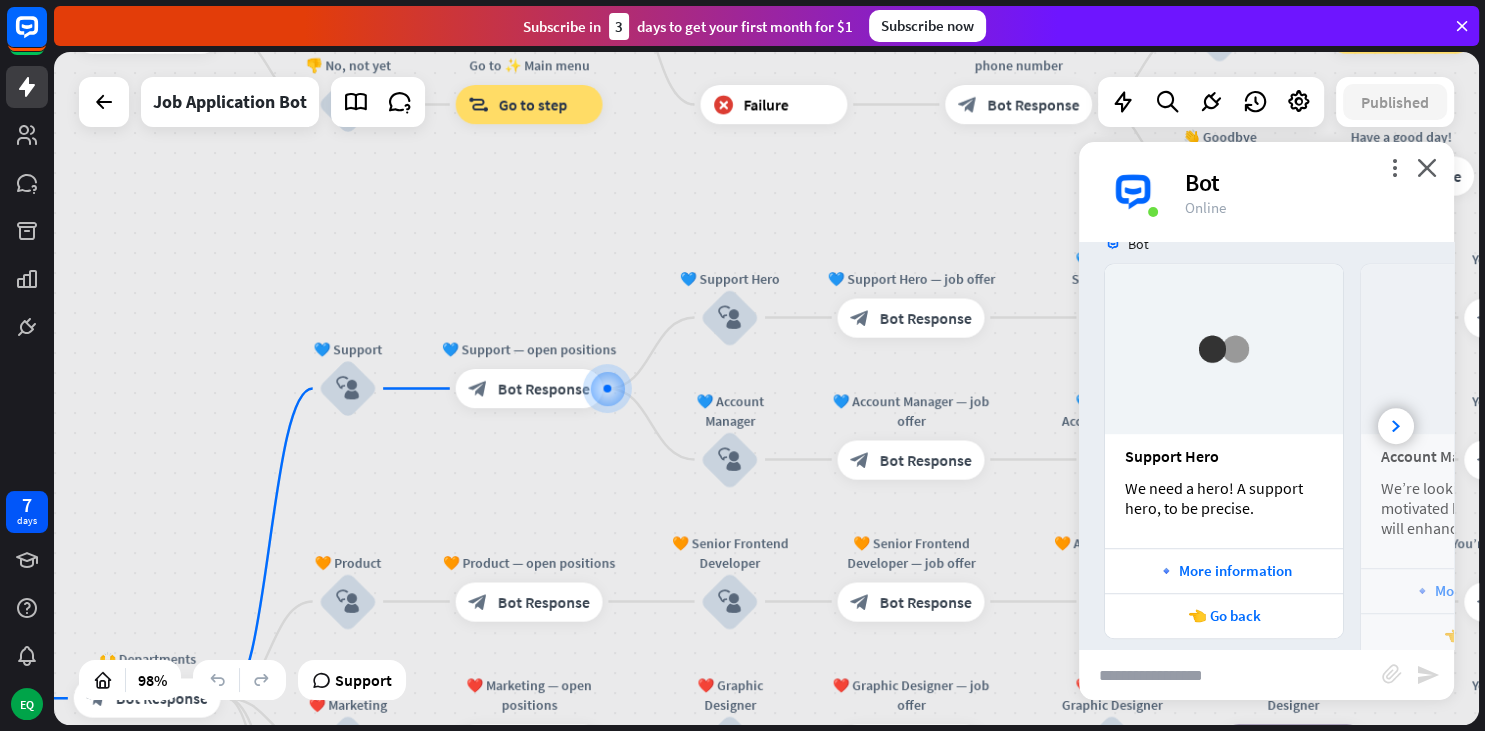 scroll, scrollTop: 1394, scrollLeft: 0, axis: vertical 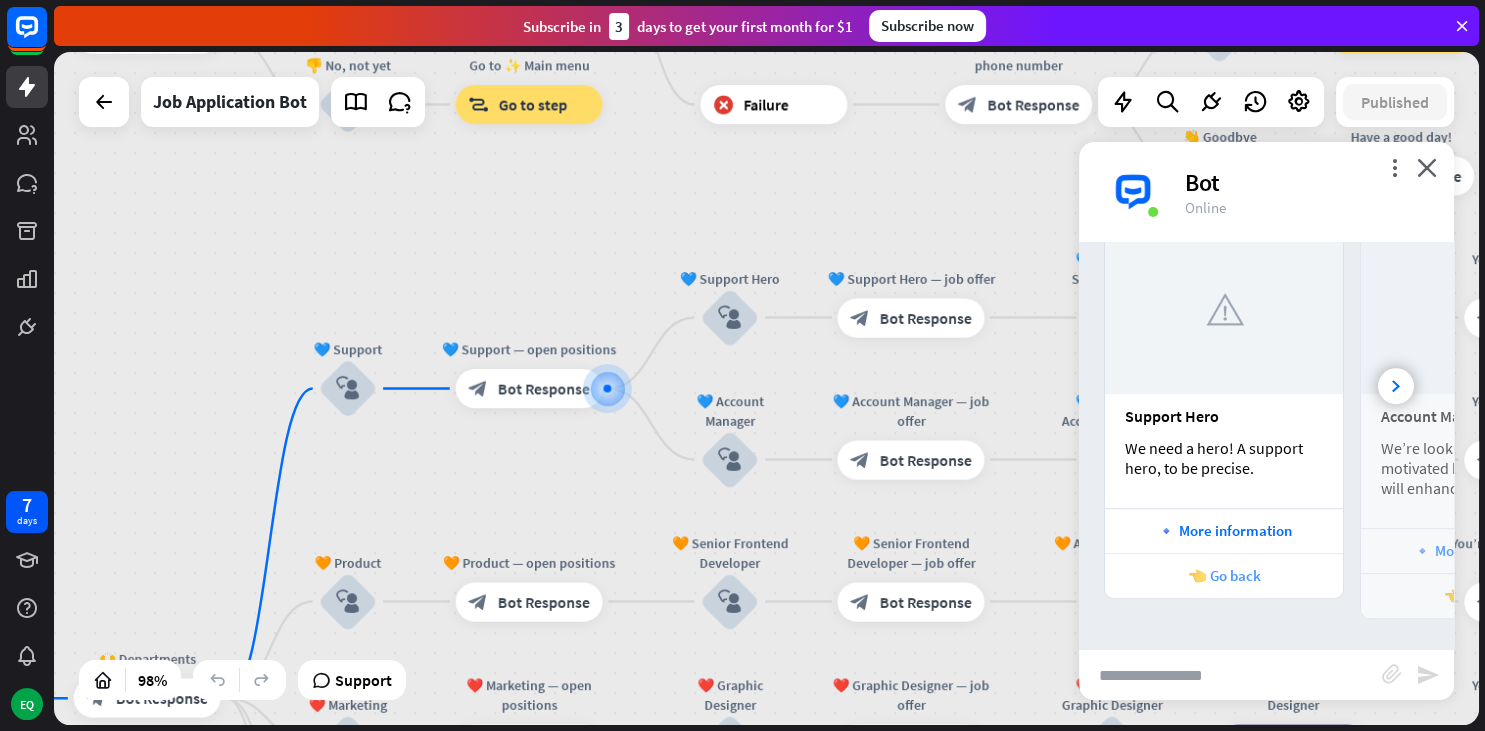 click on "👈 Go back" at bounding box center (1224, 575) 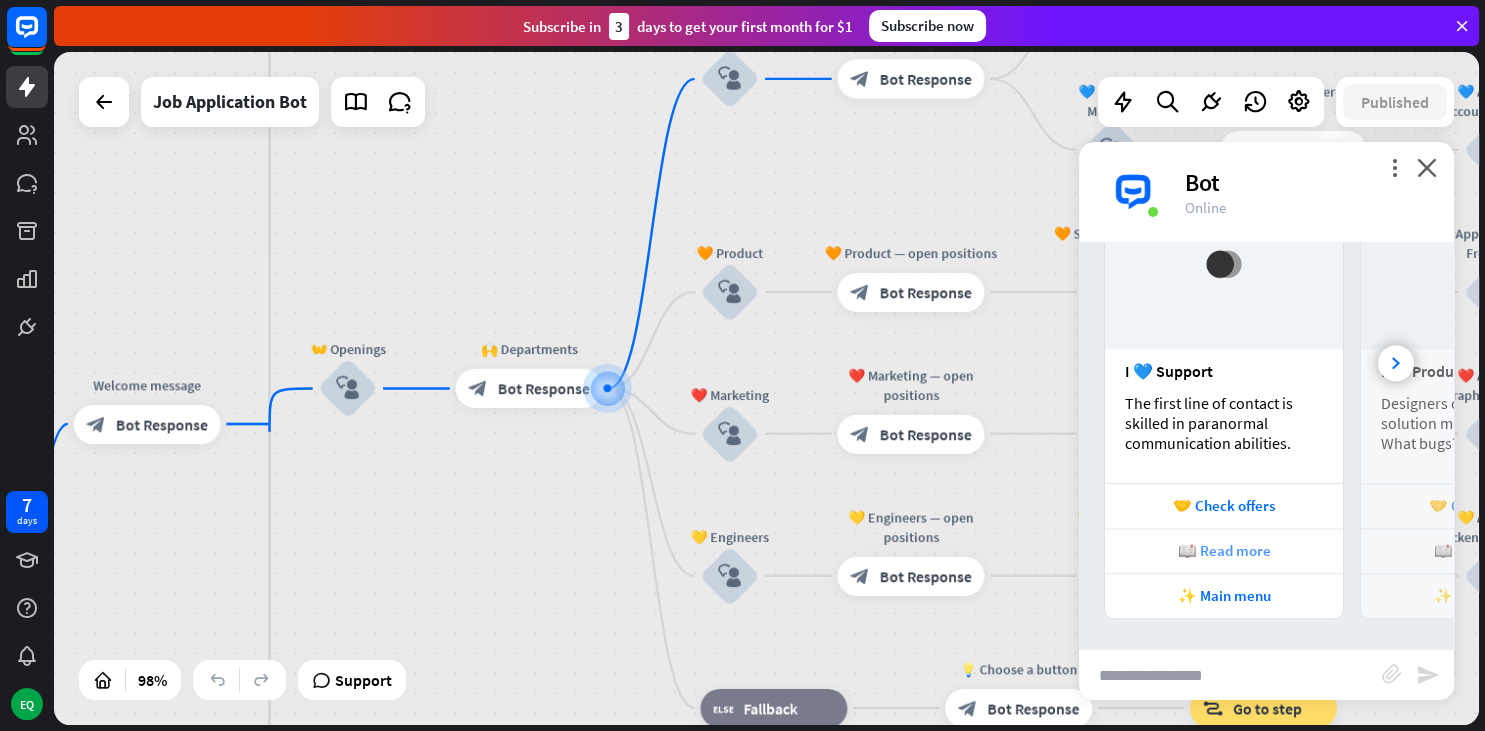 scroll, scrollTop: 2041, scrollLeft: 0, axis: vertical 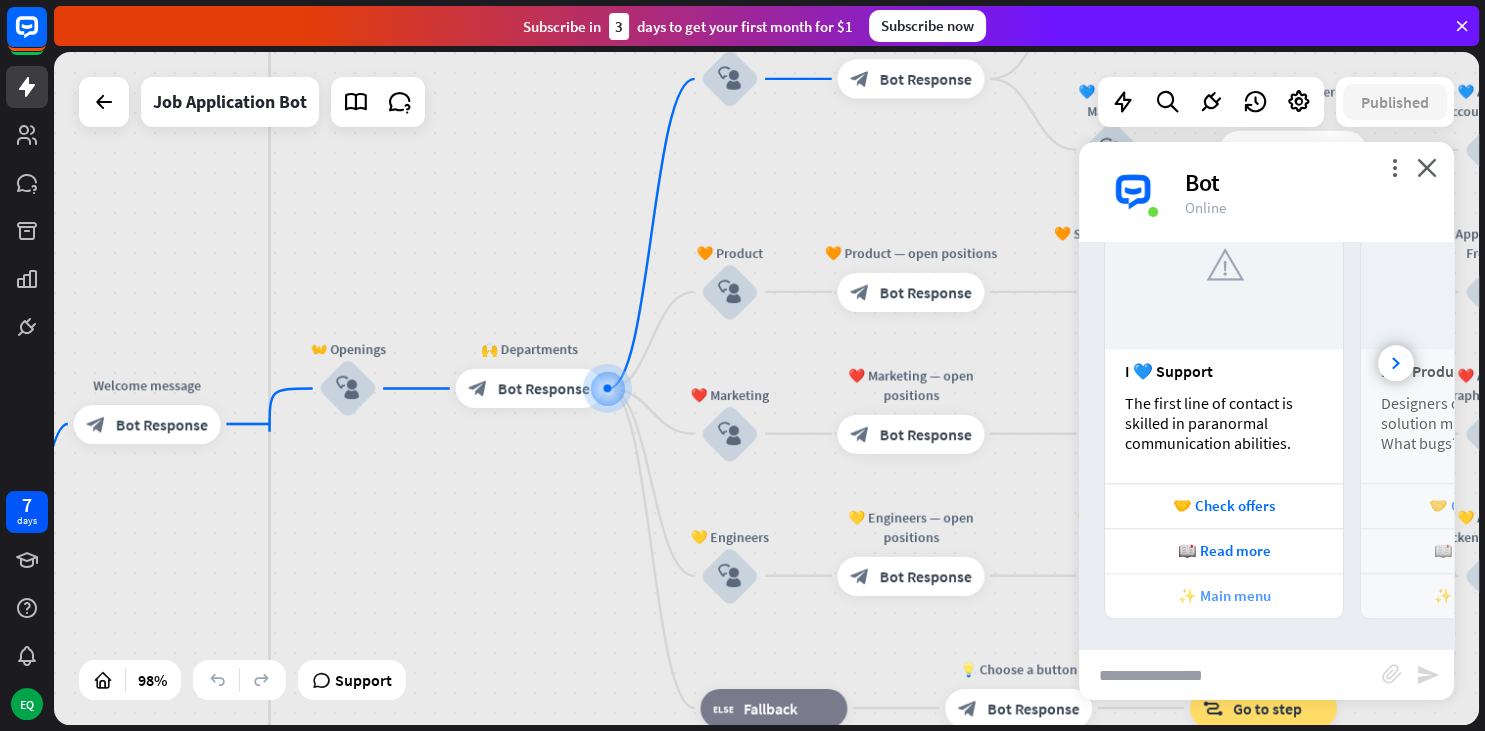 click on "✨ Main menu" at bounding box center [1224, 595] 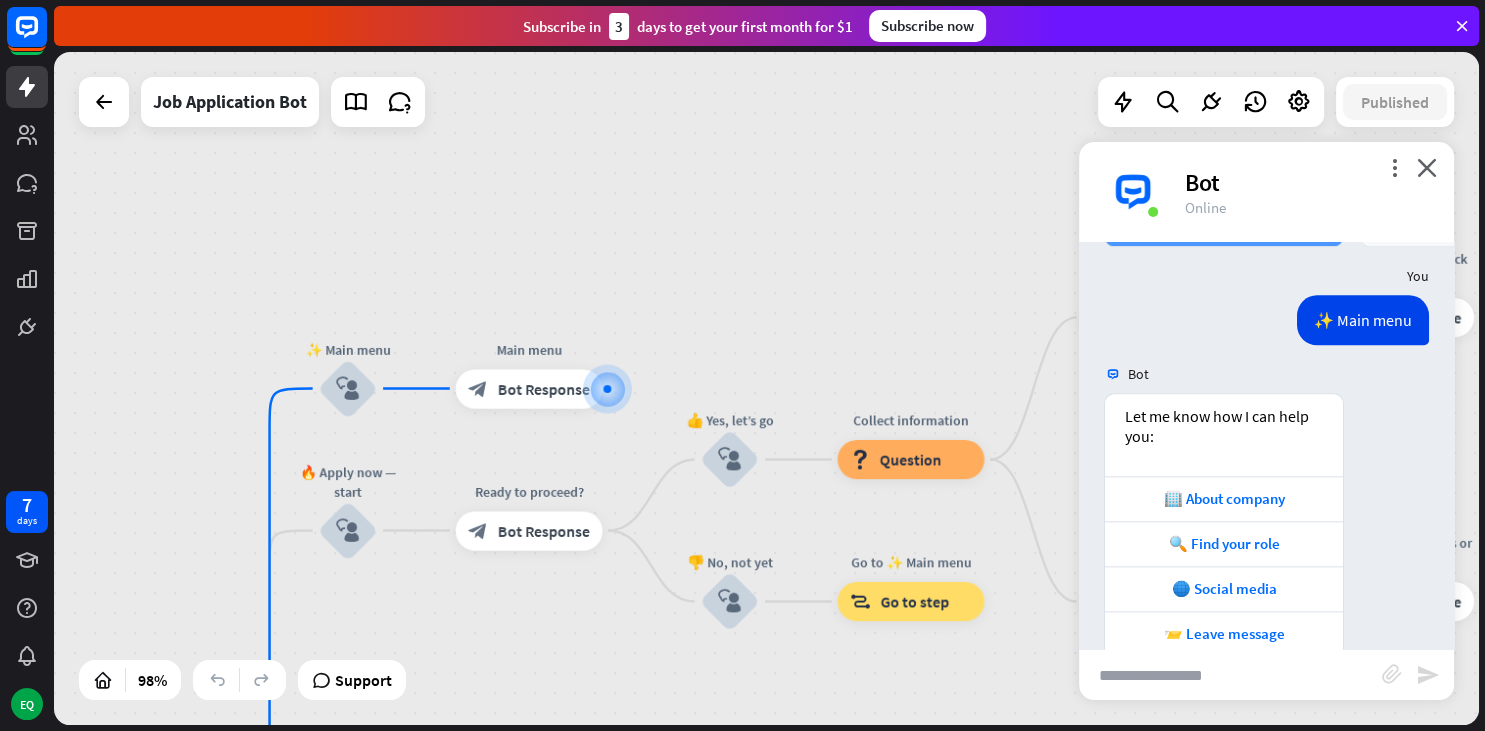scroll, scrollTop: 2450, scrollLeft: 0, axis: vertical 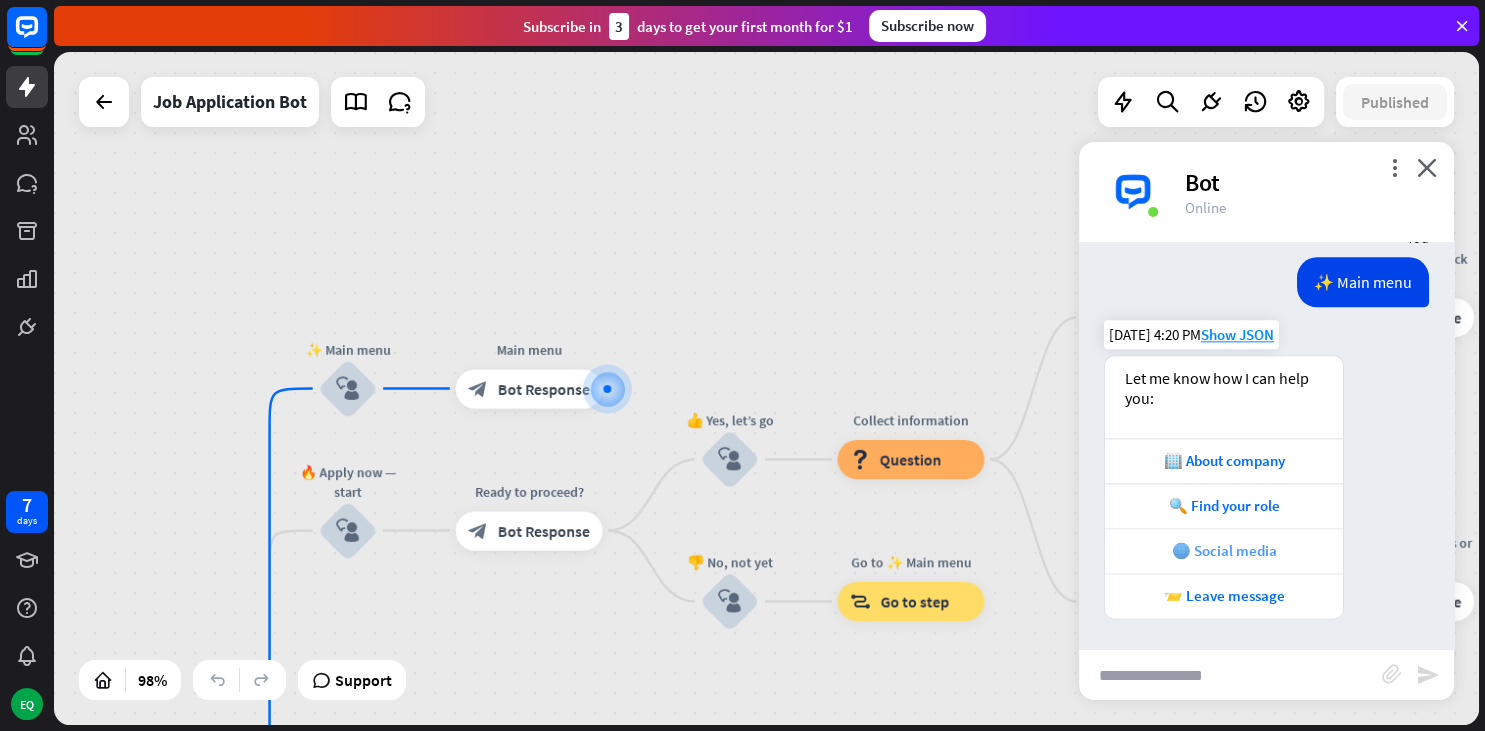 click on "🌐 Social media" at bounding box center [1224, 550] 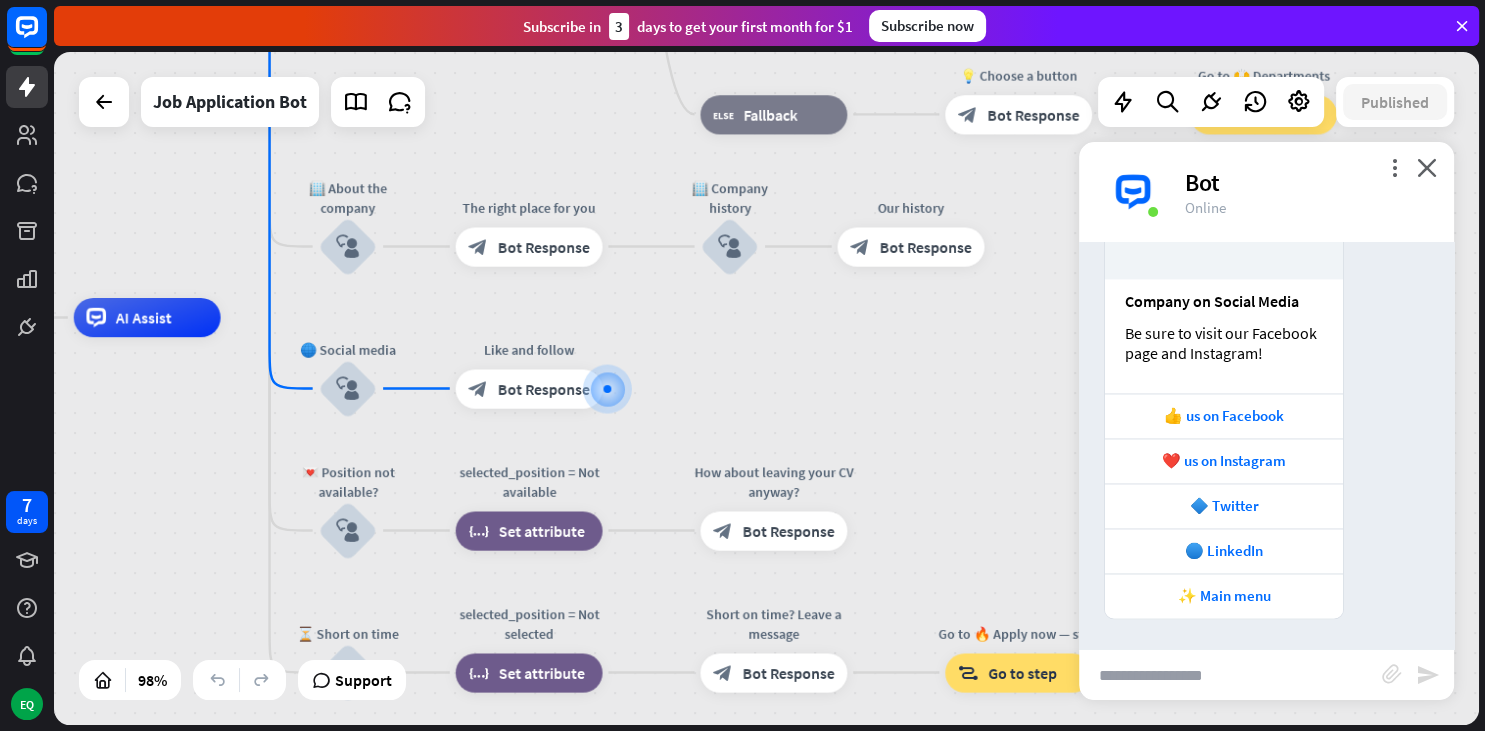 scroll, scrollTop: 3107, scrollLeft: 0, axis: vertical 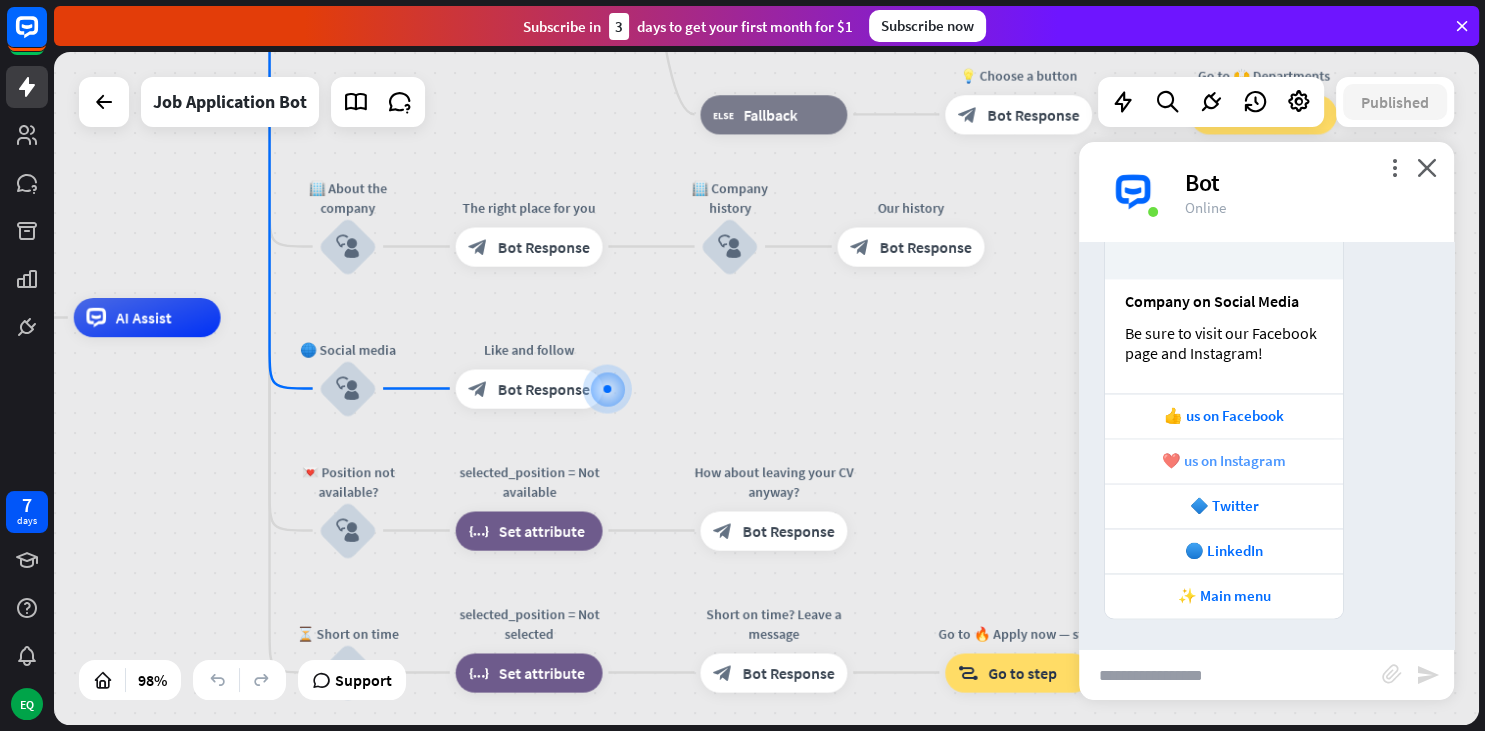 click on "❤️ us on Instagram" at bounding box center [1224, 460] 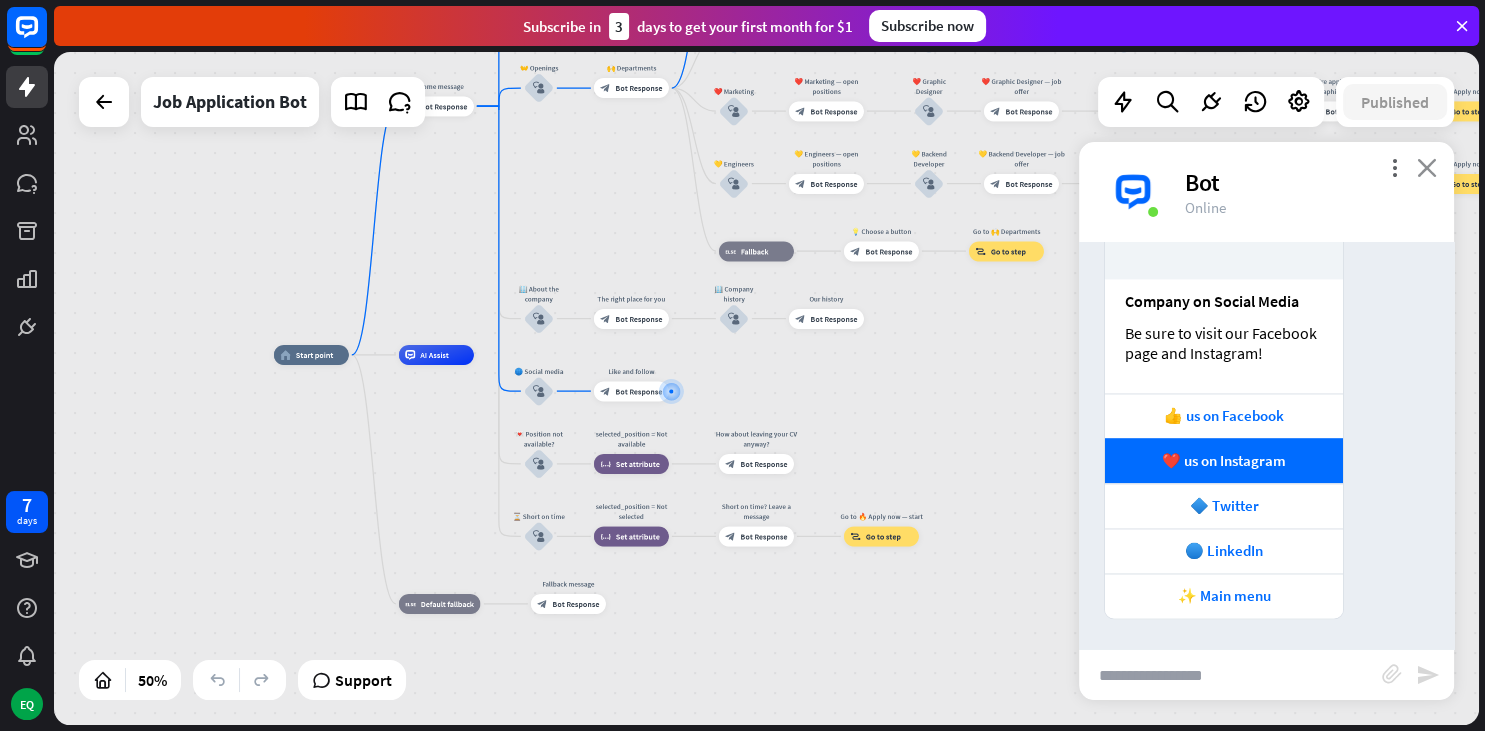 click on "close" at bounding box center (1427, 167) 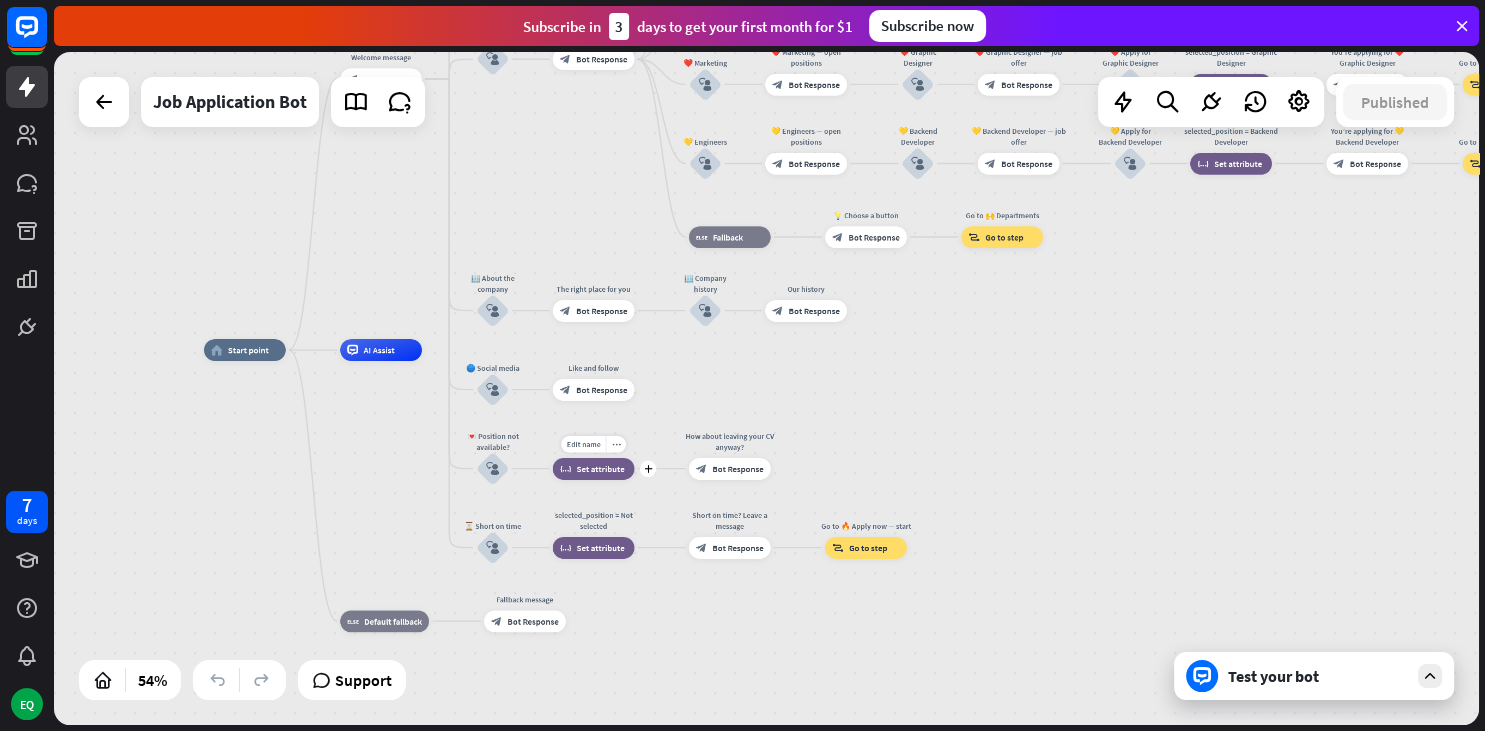 click on "Set attribute" at bounding box center (601, 468) 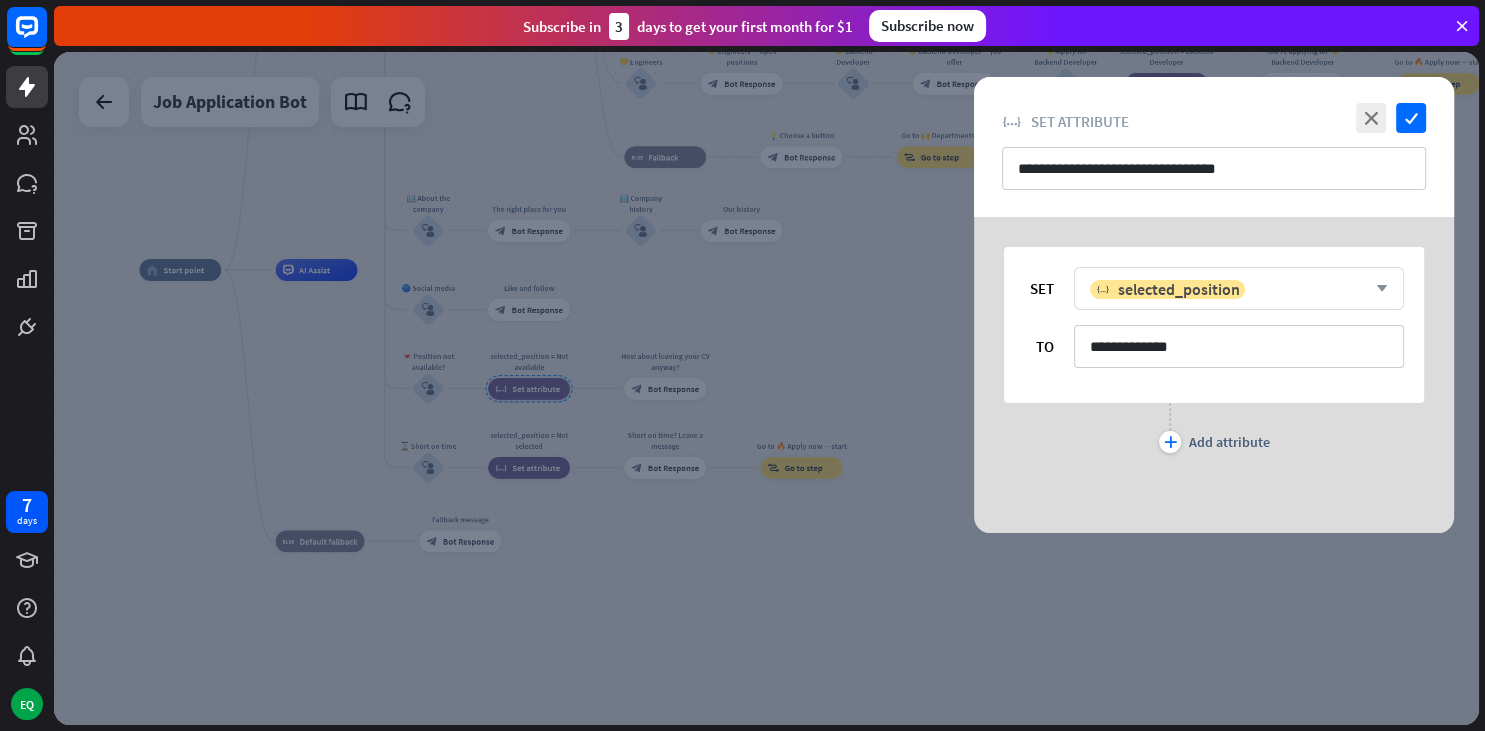 click on "variable   selected_position   arrow_down" at bounding box center (1239, 288) 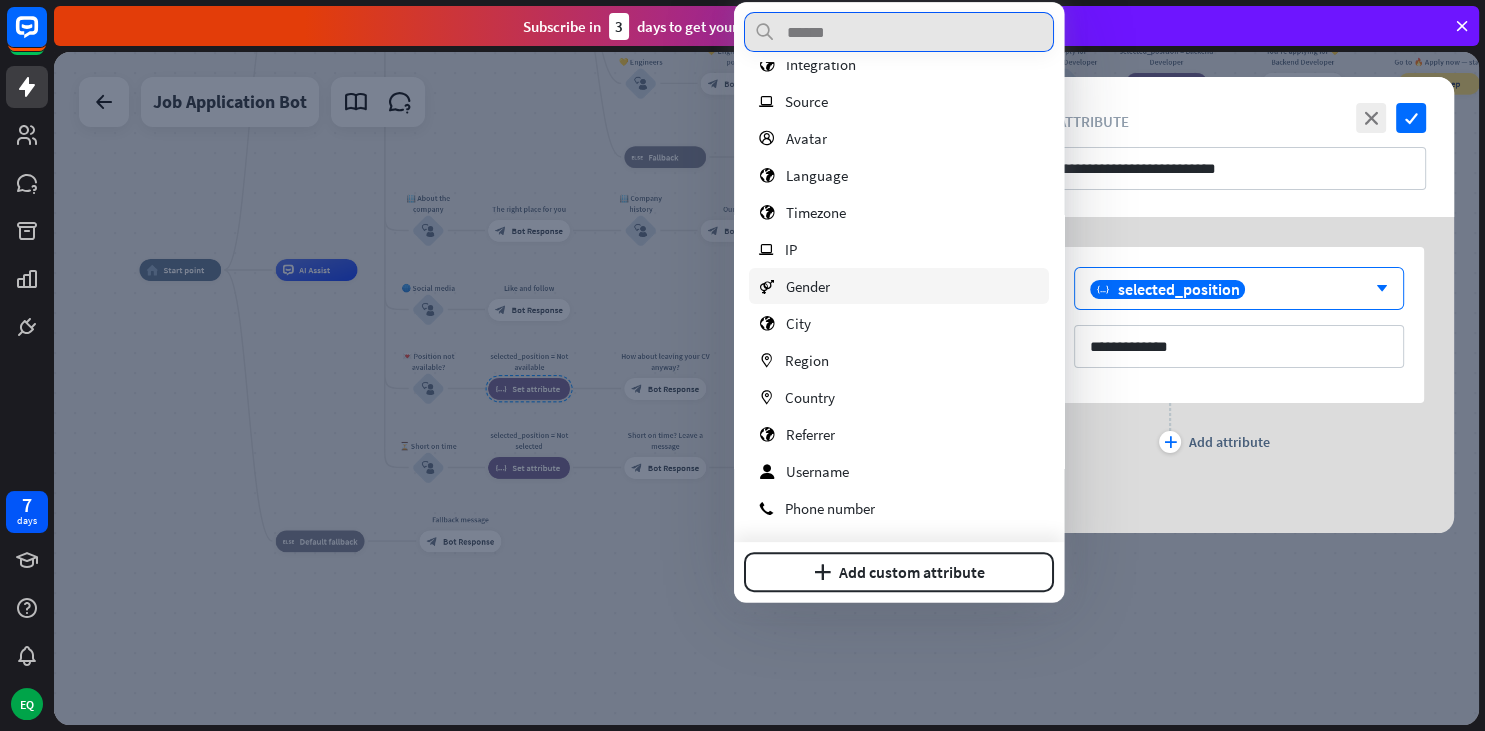 scroll, scrollTop: 0, scrollLeft: 0, axis: both 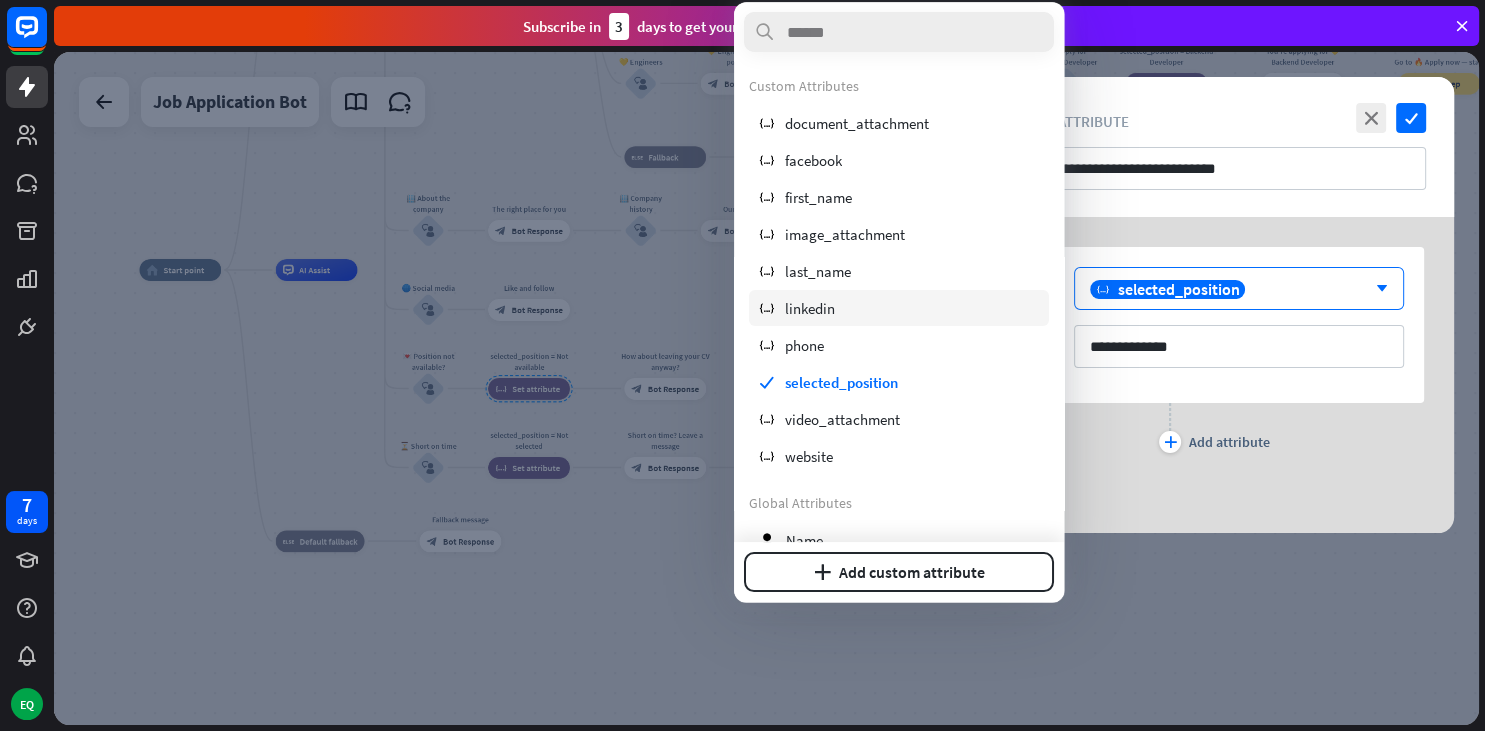 click on "variable
linkedin" at bounding box center [899, 308] 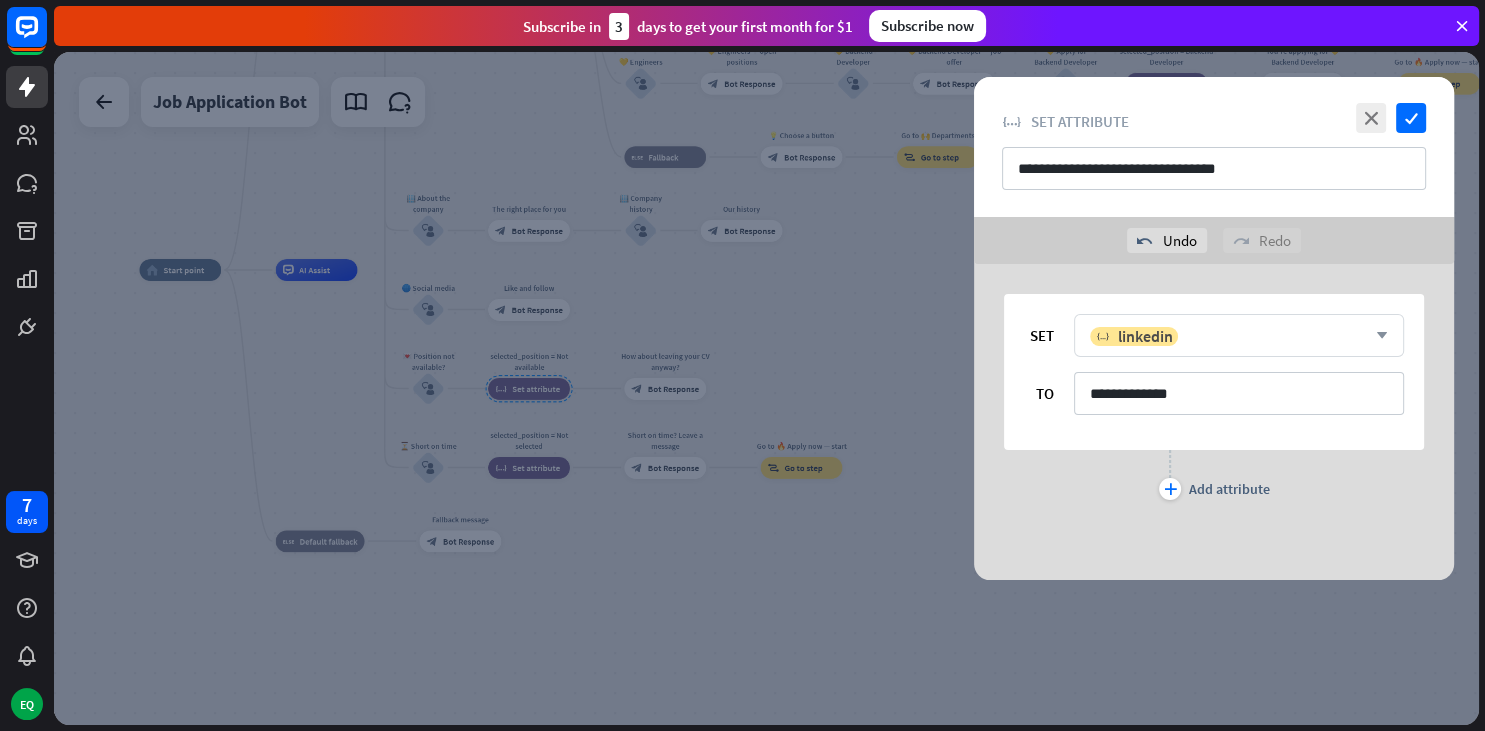 click on "arrow_down" at bounding box center (1377, 336) 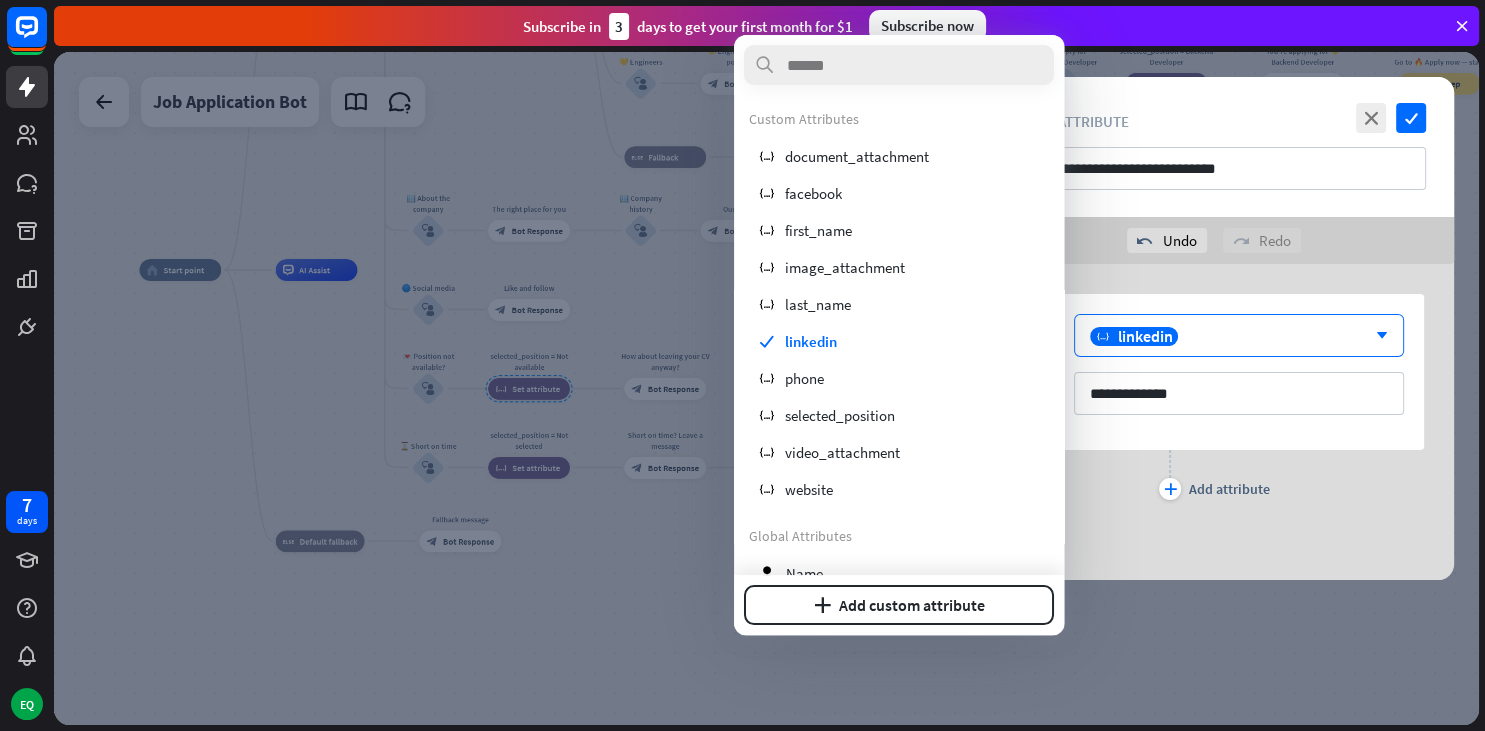 click at bounding box center [766, 388] 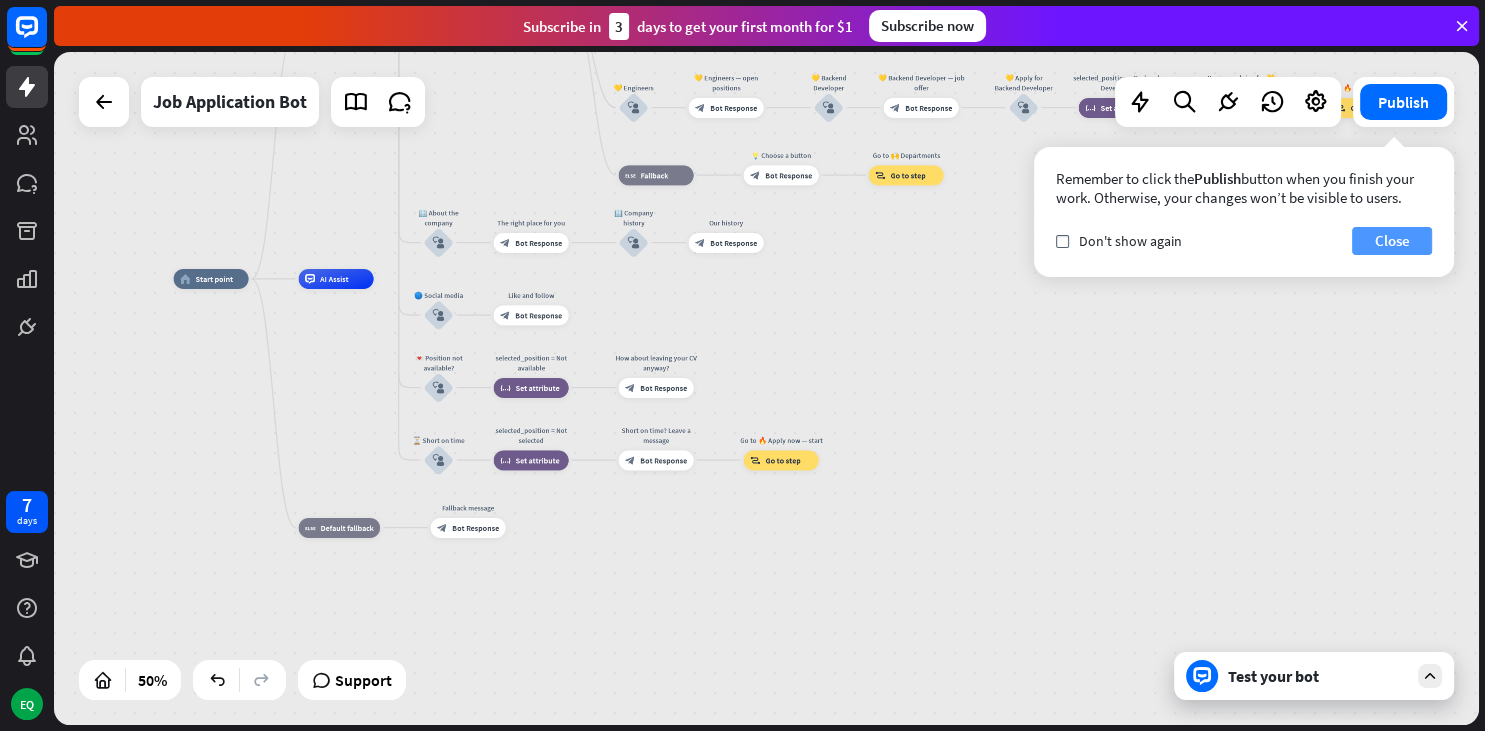 click on "Close" at bounding box center [1392, 241] 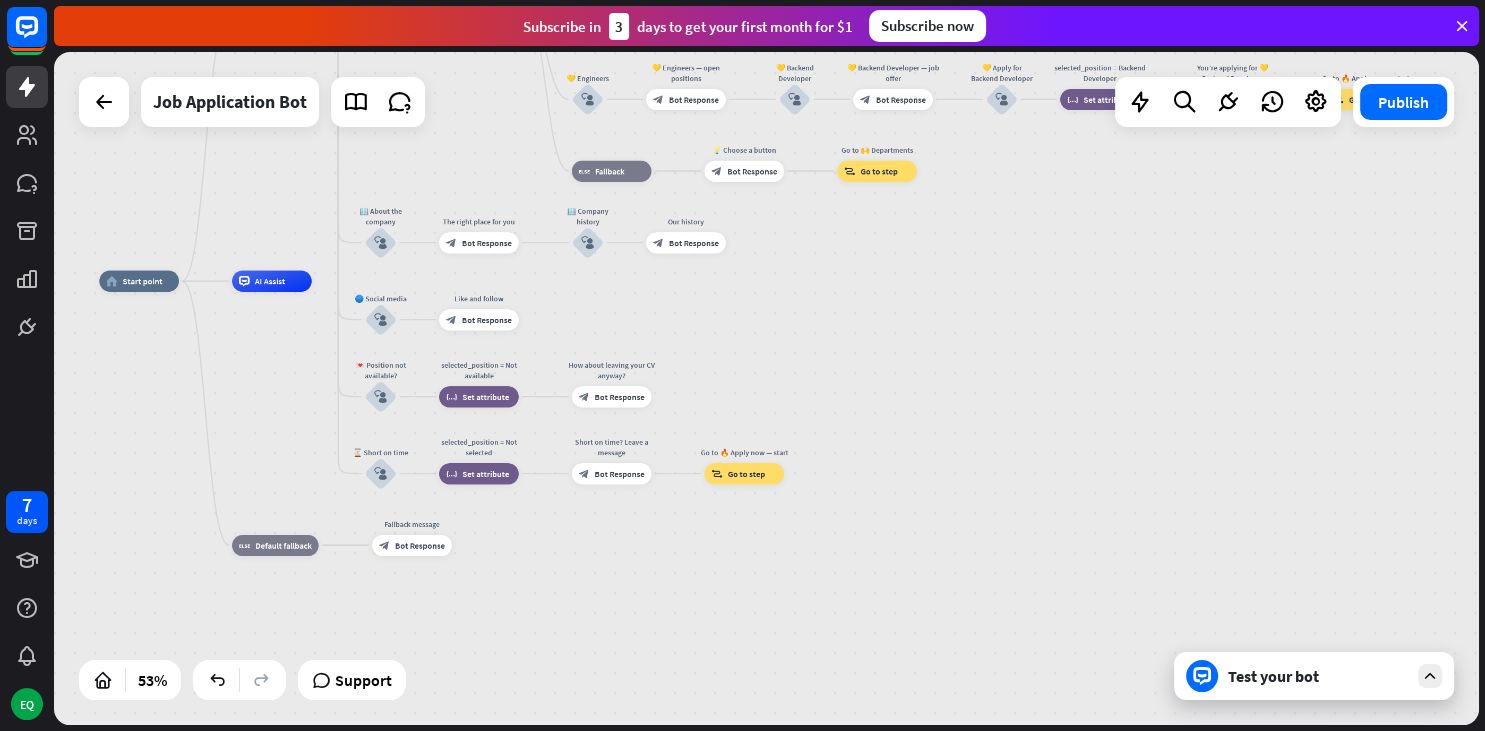 click at bounding box center (1462, 26) 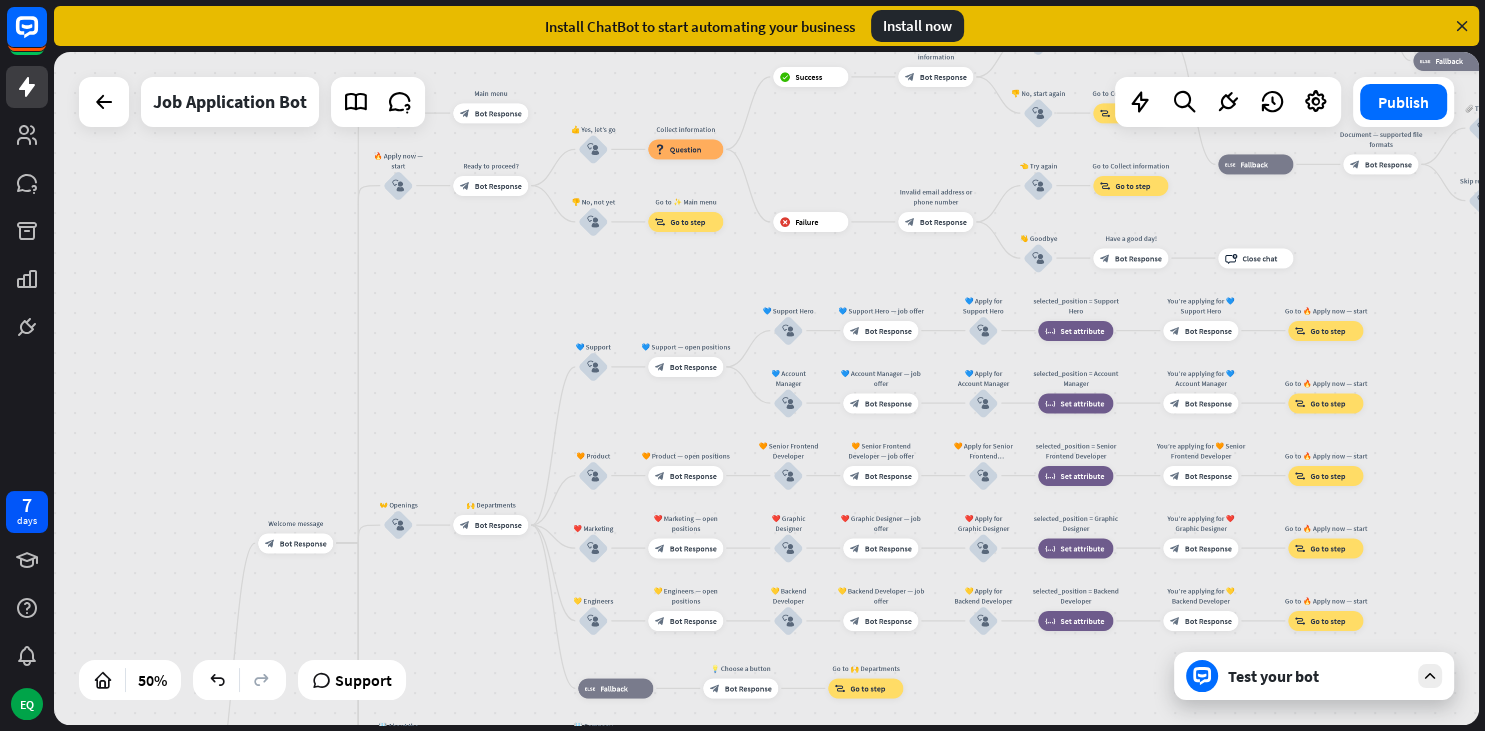 drag, startPoint x: 588, startPoint y: 271, endPoint x: 553, endPoint y: 778, distance: 508.20667 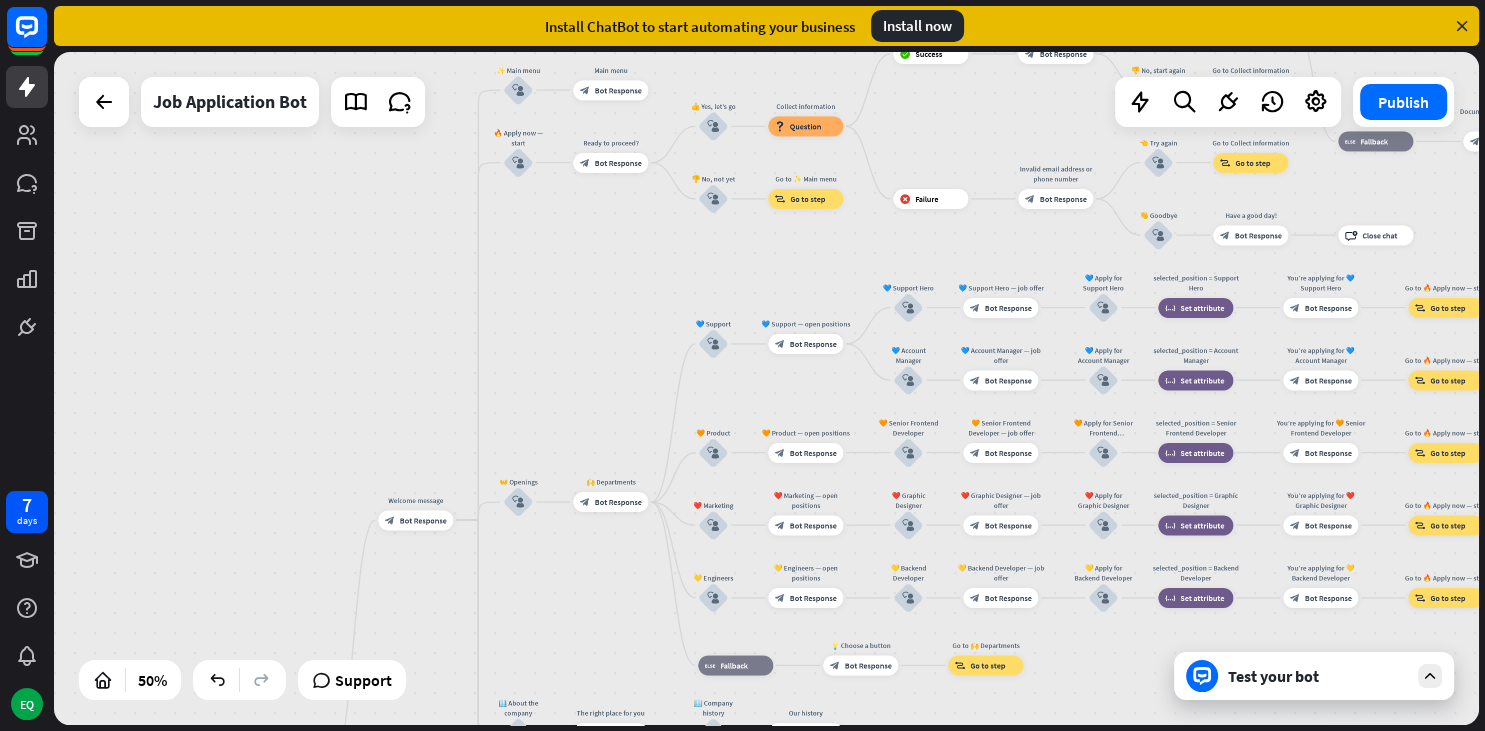 drag, startPoint x: 746, startPoint y: 414, endPoint x: 858, endPoint y: 406, distance: 112.28535 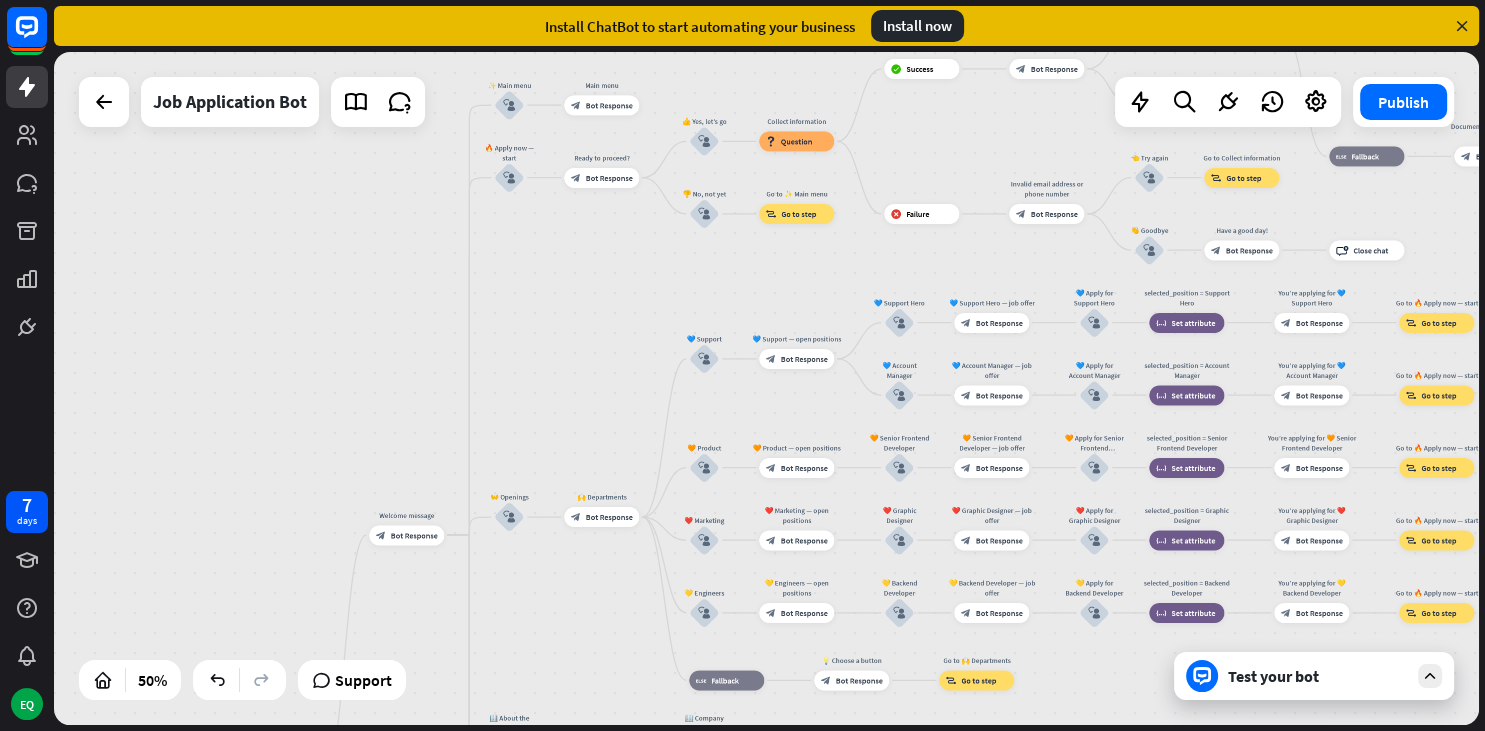 click on "Test your bot" at bounding box center [1318, 676] 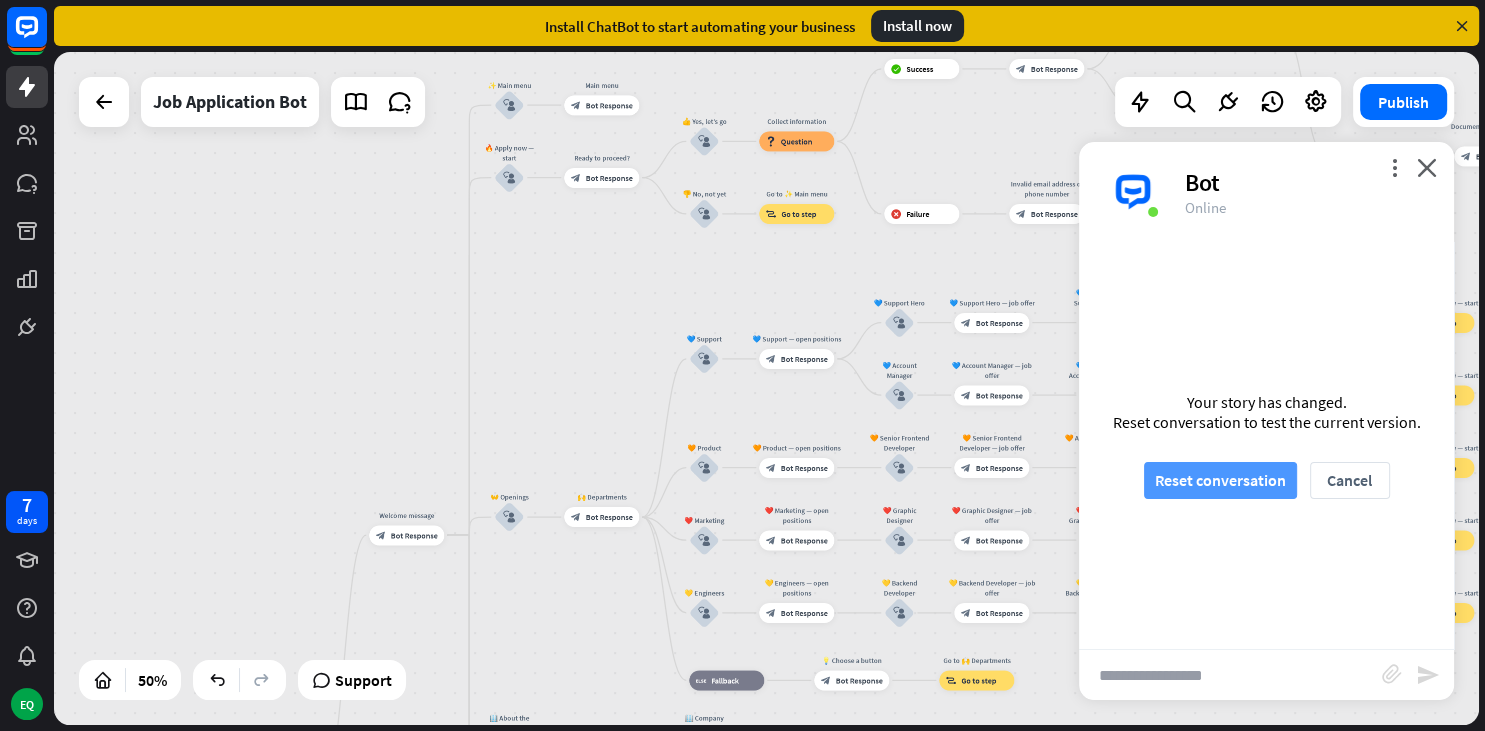 click on "Reset conversation" at bounding box center [1220, 480] 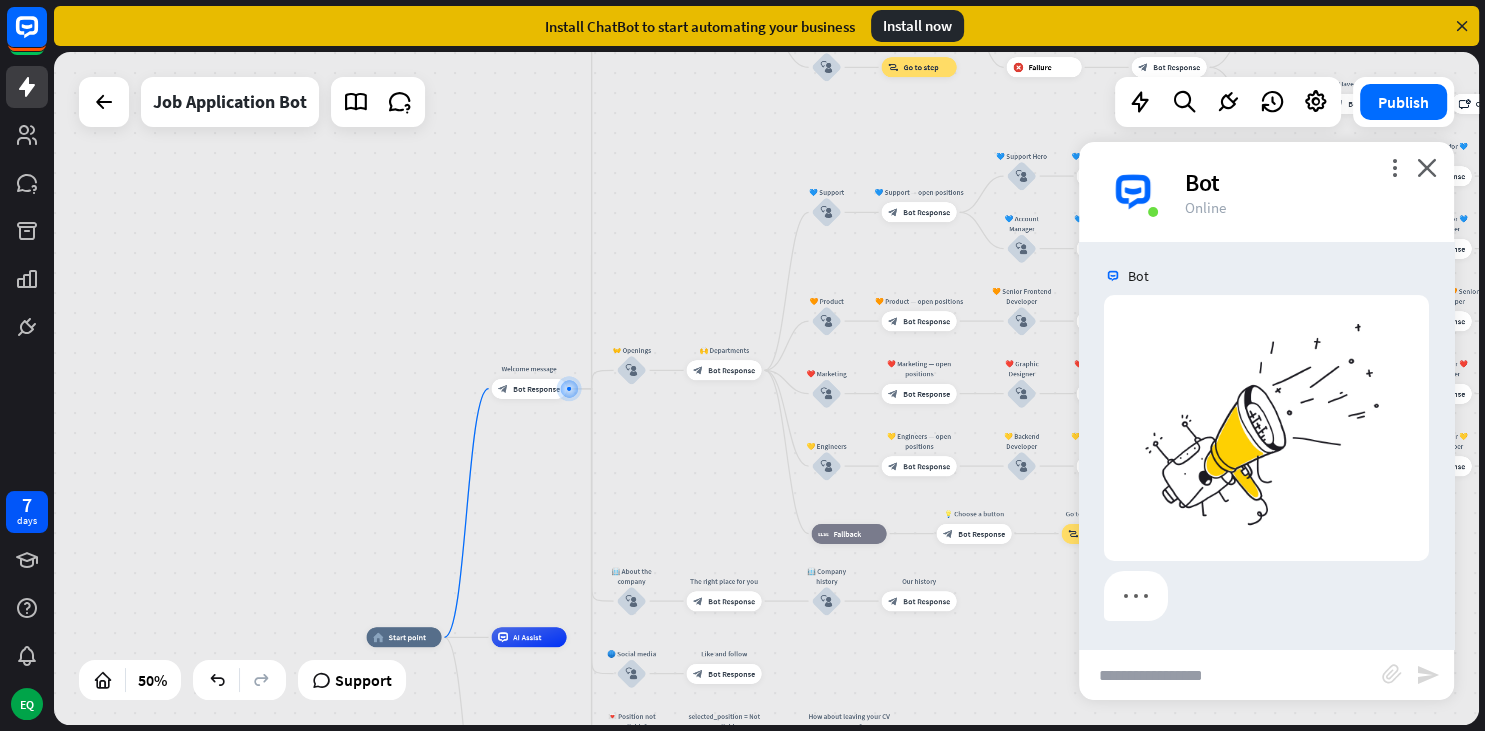 scroll, scrollTop: 6, scrollLeft: 0, axis: vertical 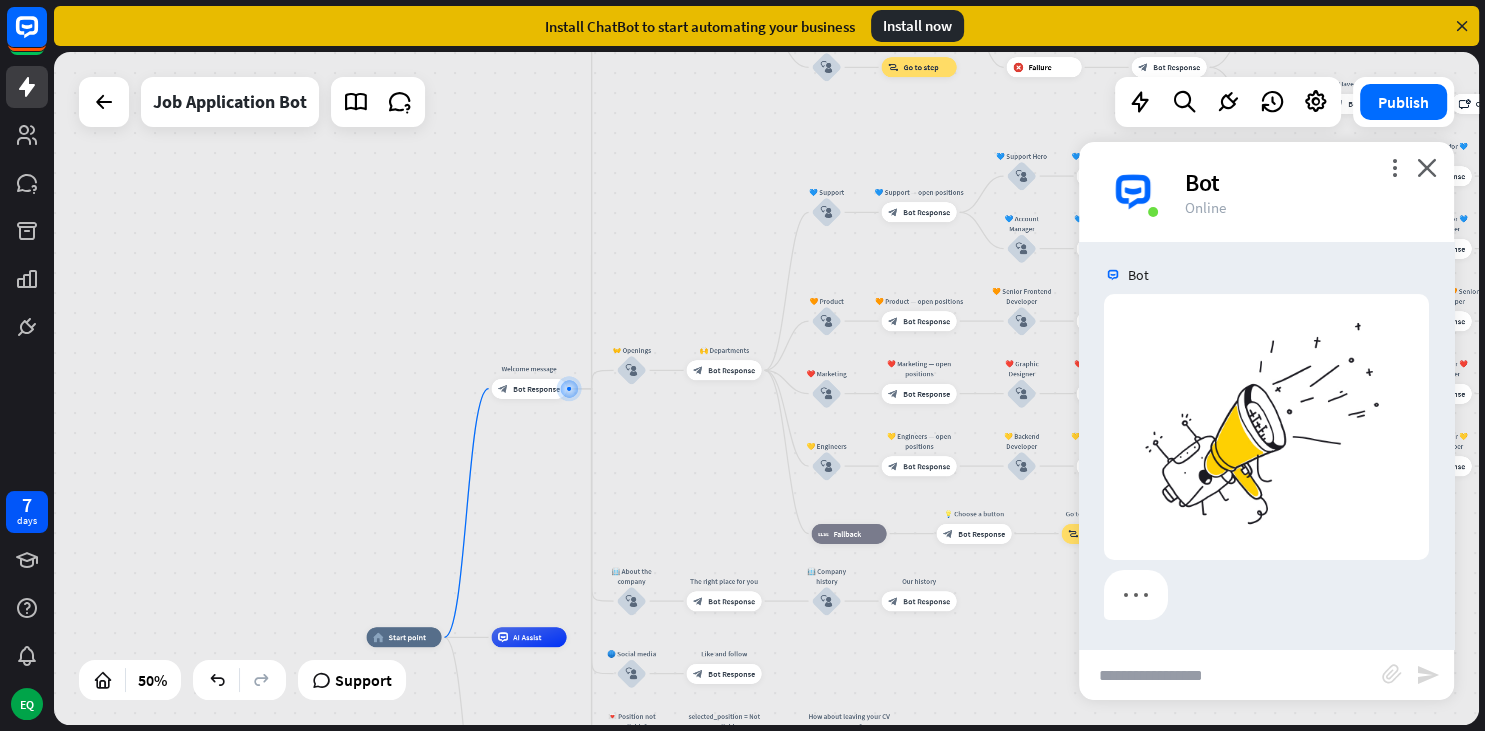 click at bounding box center [1230, 675] 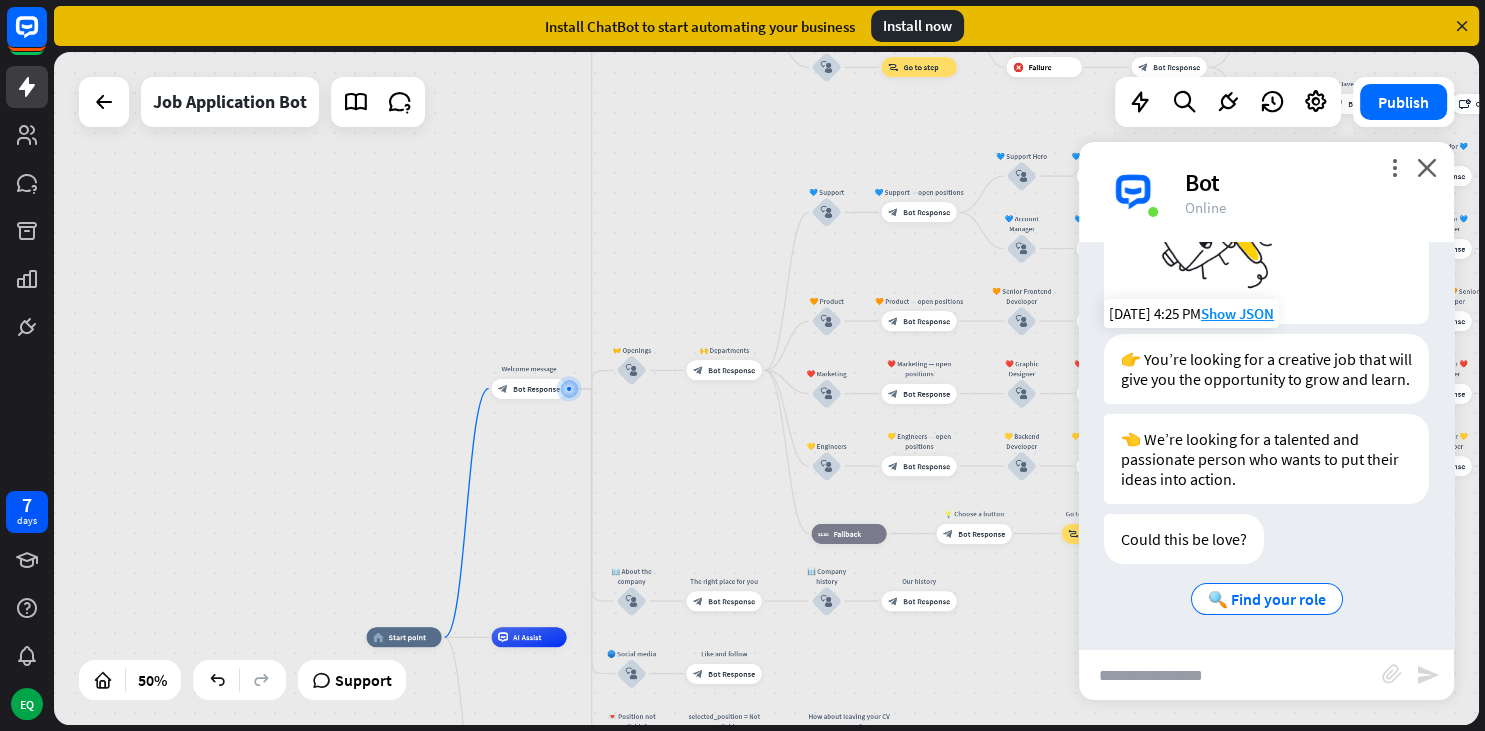 scroll, scrollTop: 262, scrollLeft: 0, axis: vertical 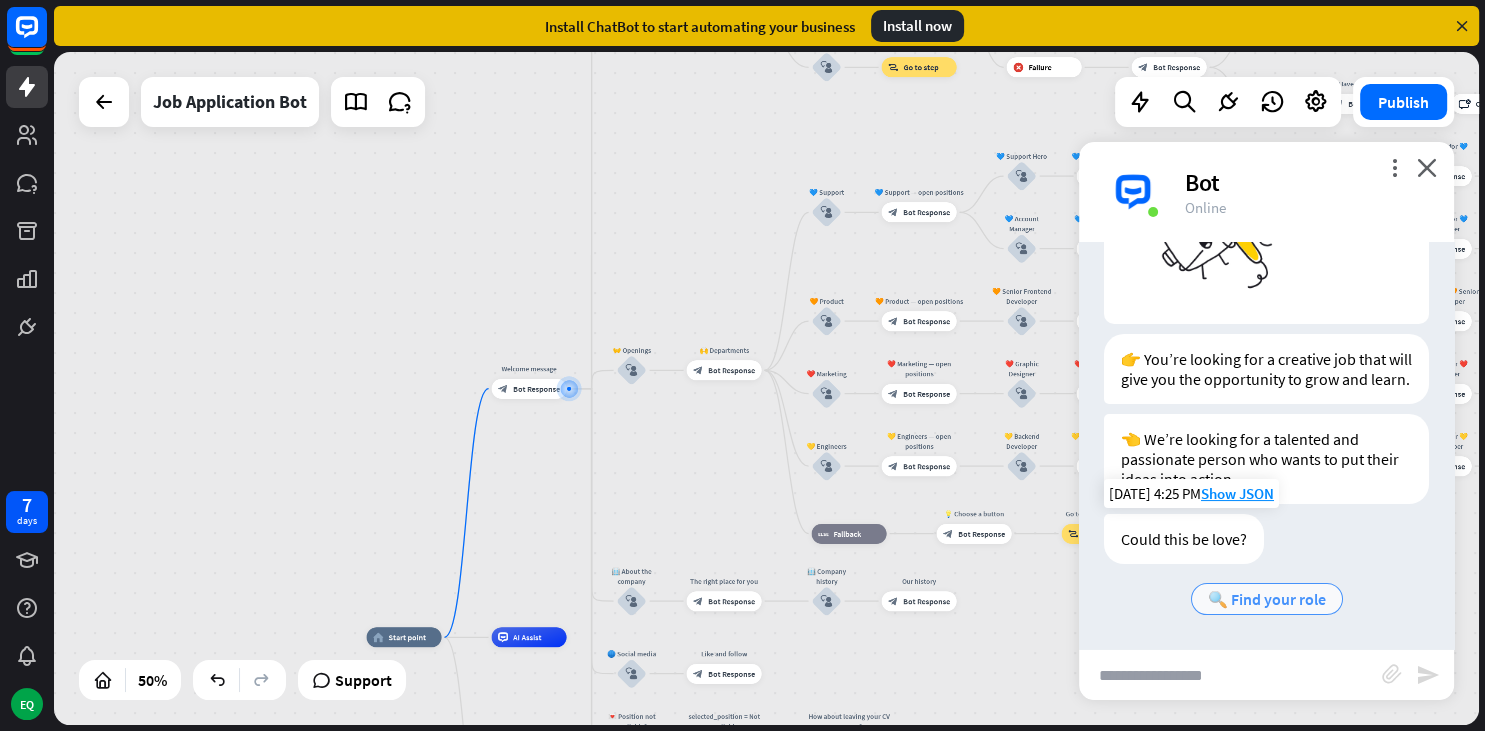 click on "🔍 Find your role" at bounding box center [1267, 599] 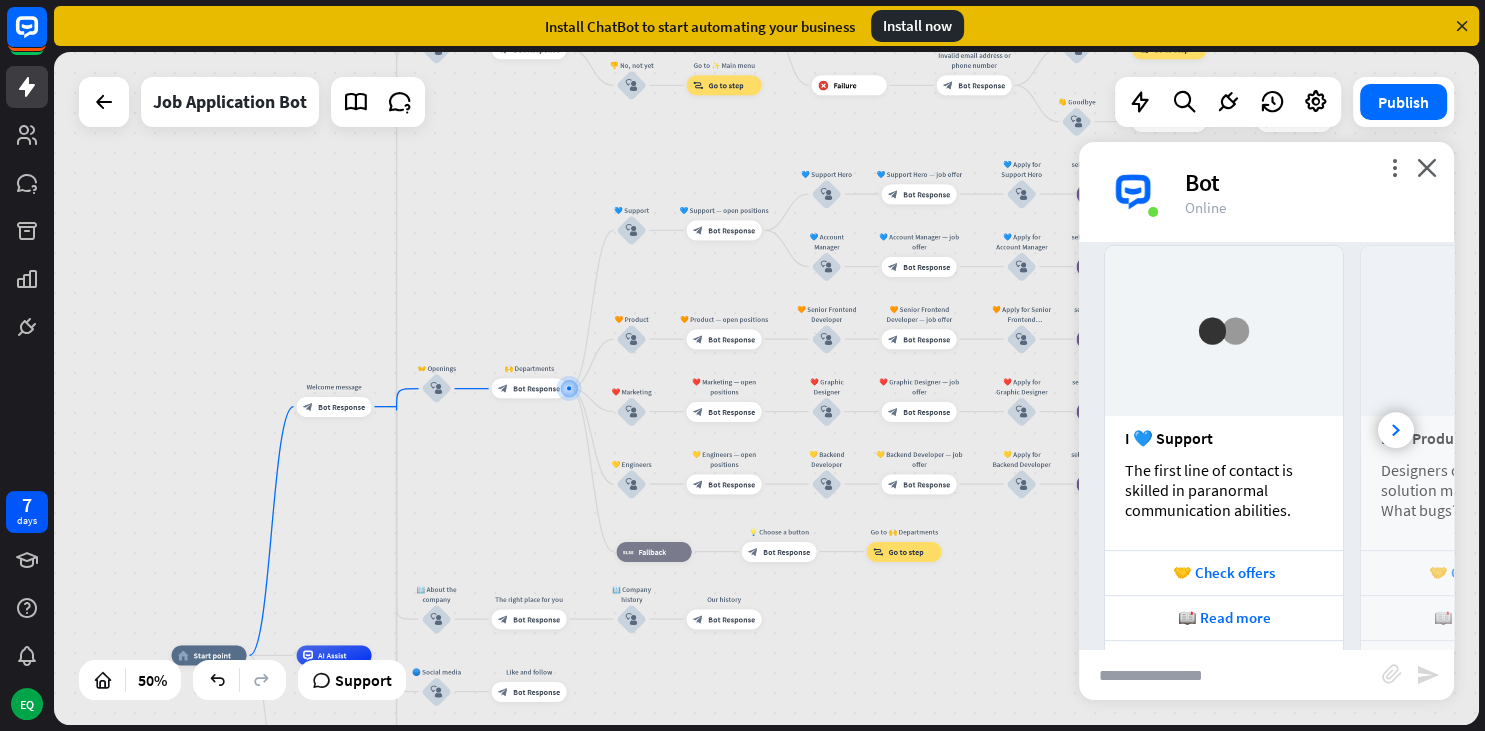 scroll, scrollTop: 853, scrollLeft: 0, axis: vertical 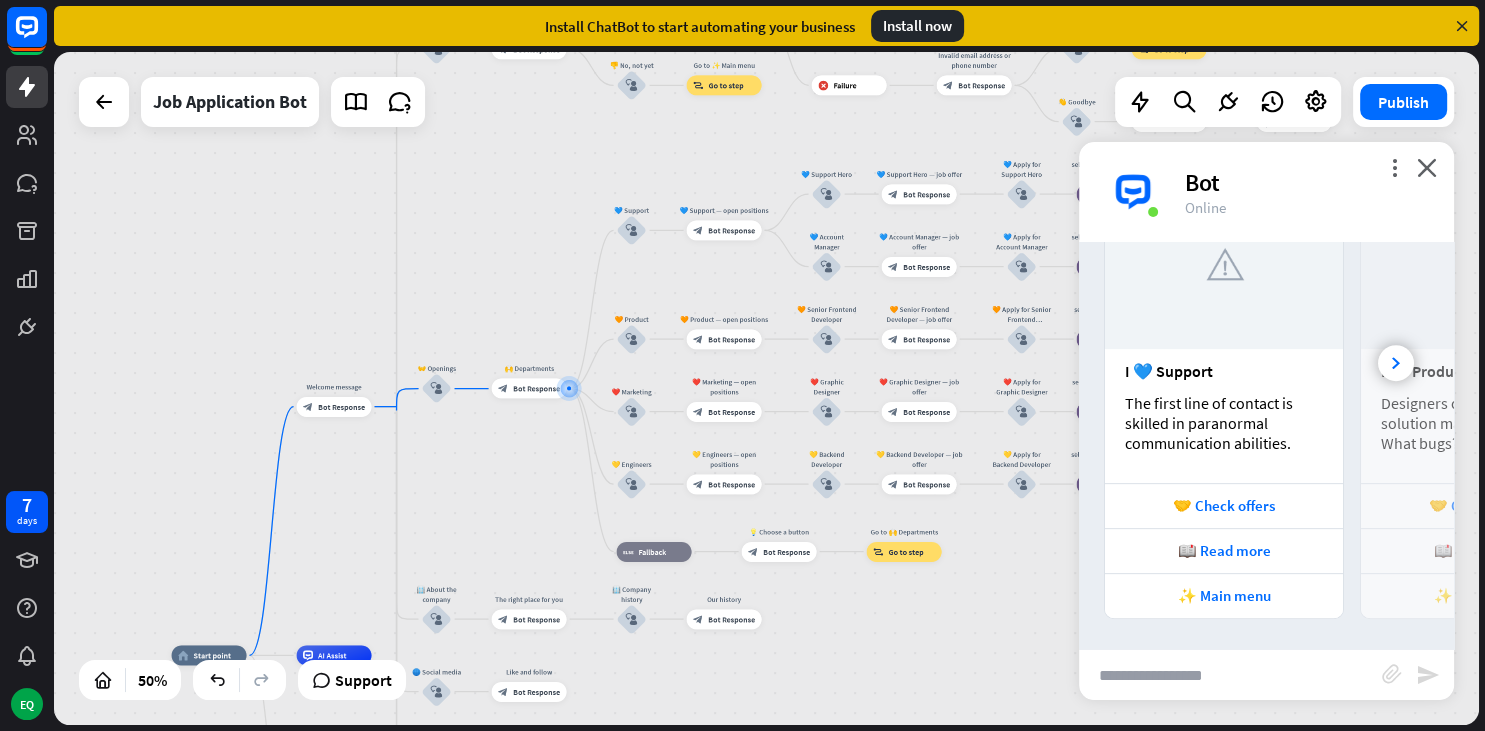 click at bounding box center (1230, 675) 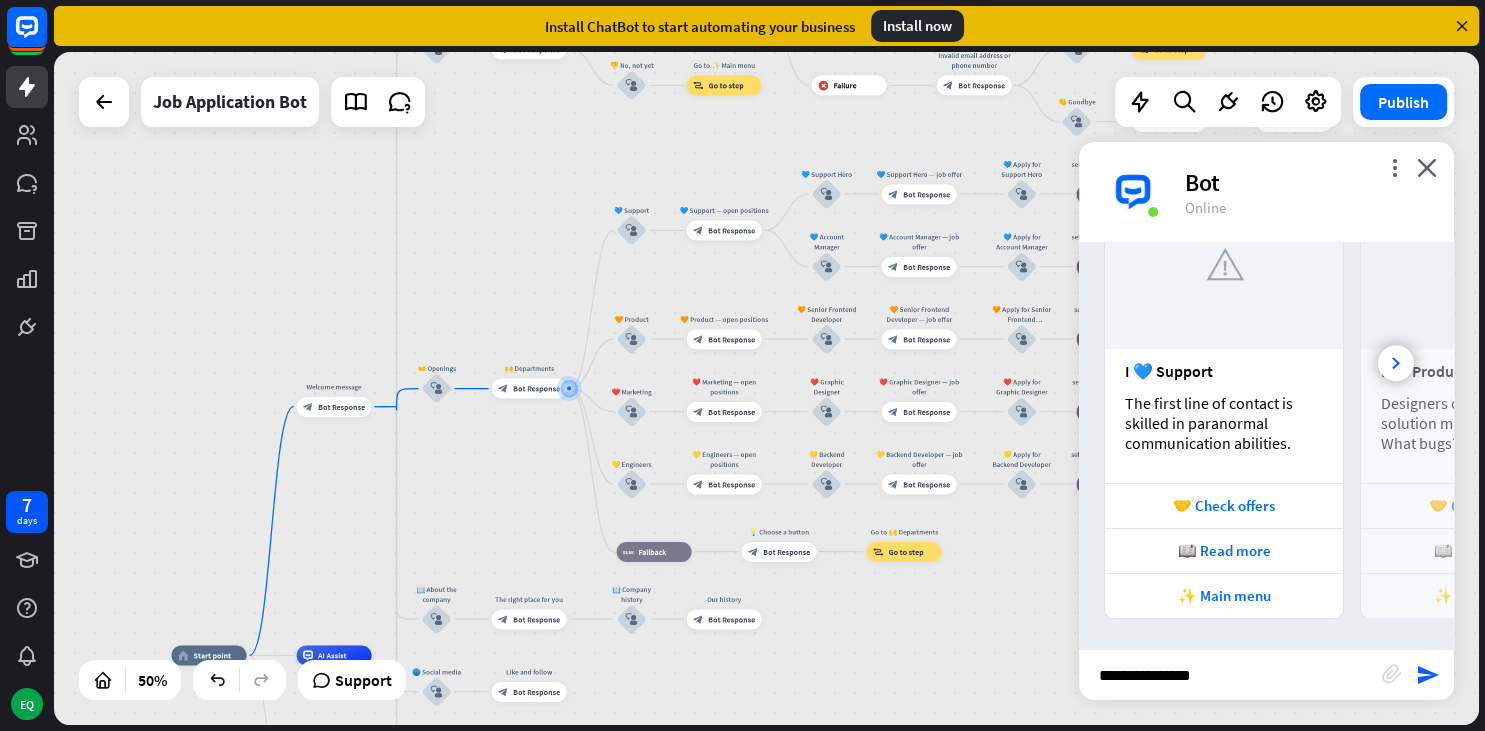 type on "**********" 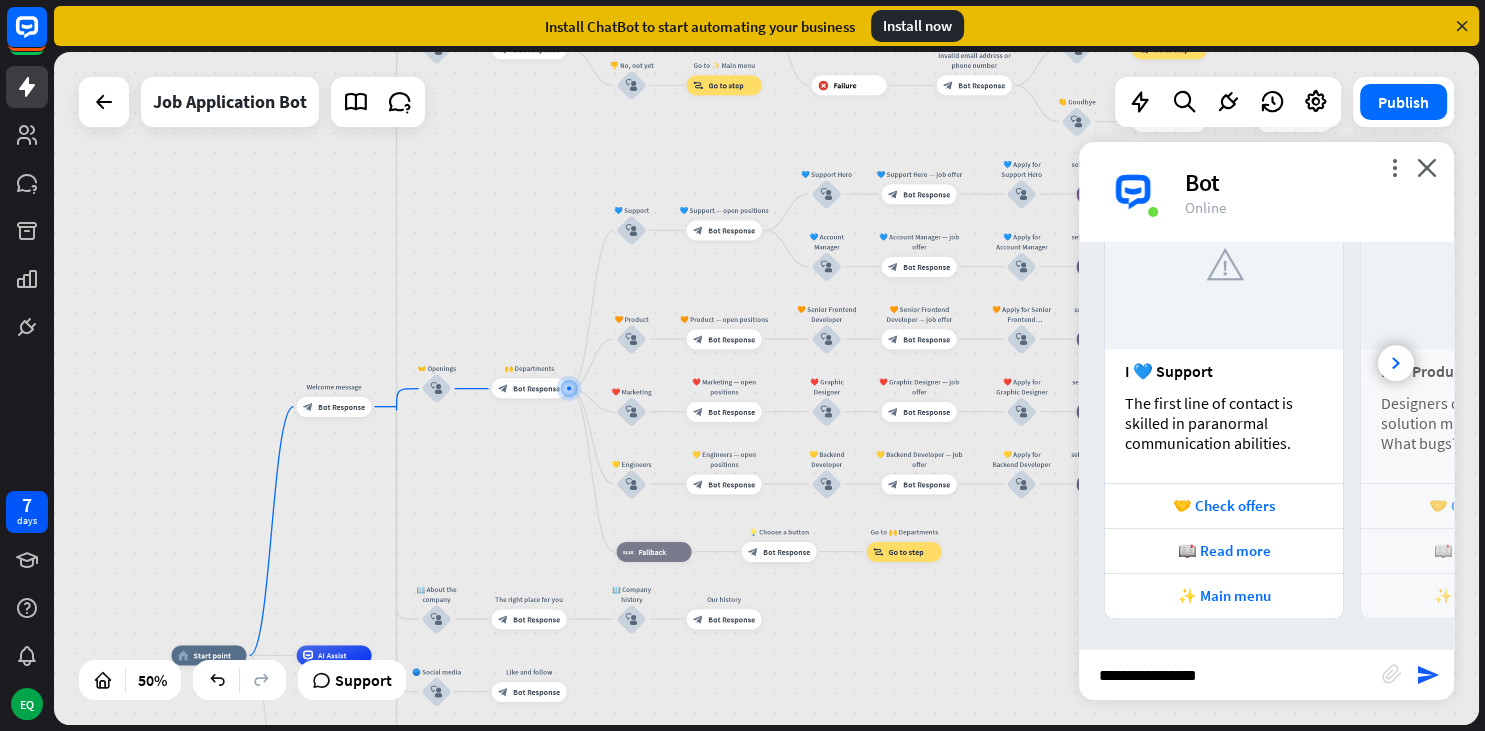 type 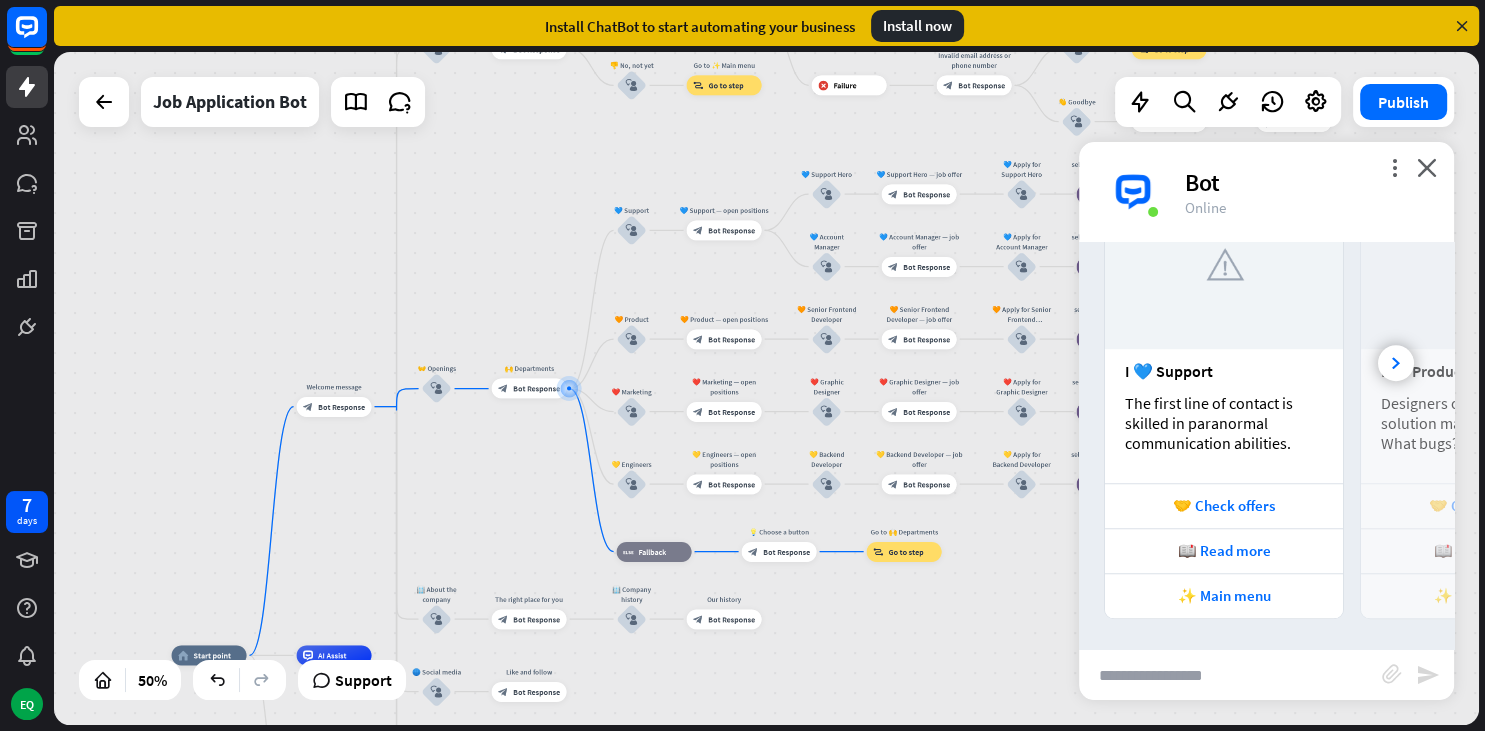scroll, scrollTop: 1661, scrollLeft: 0, axis: vertical 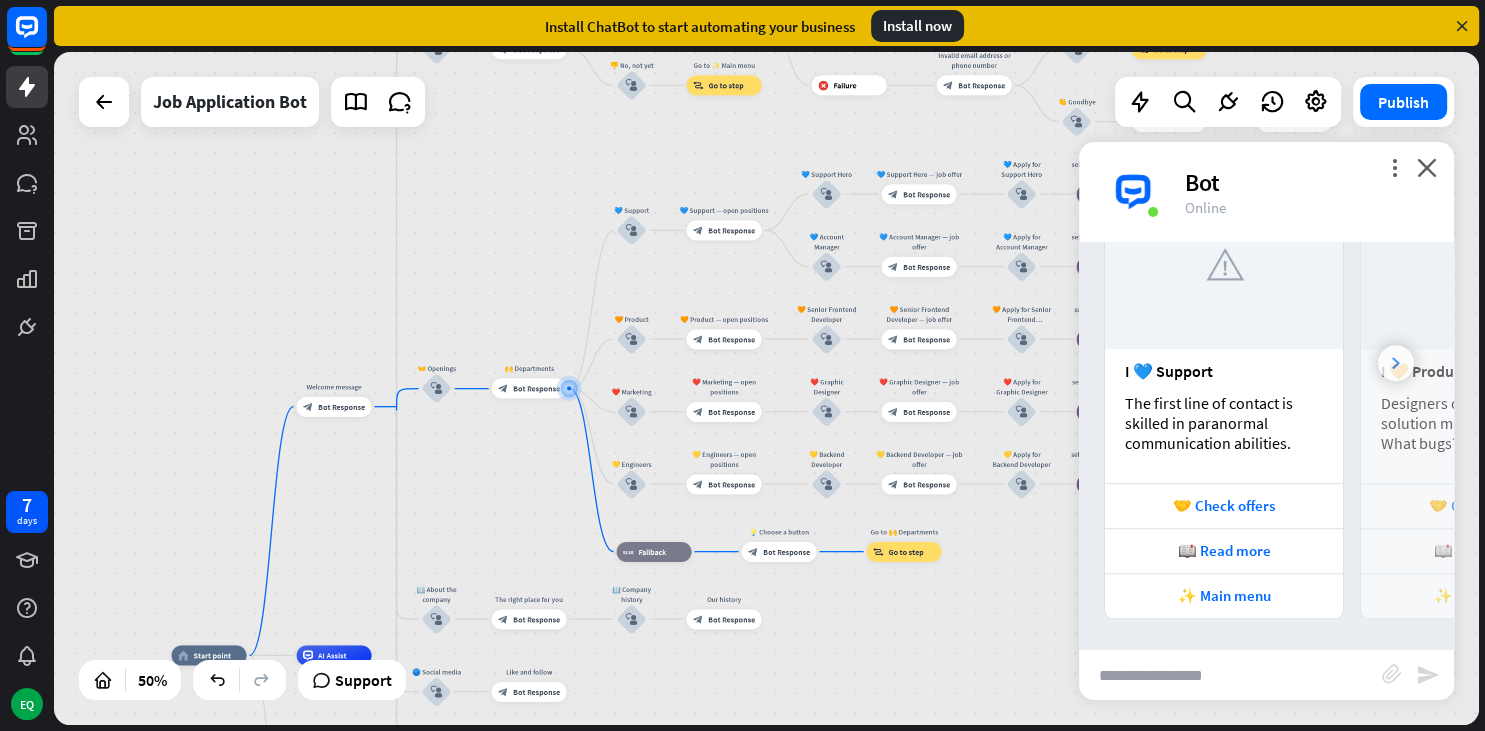 click at bounding box center (1396, 363) 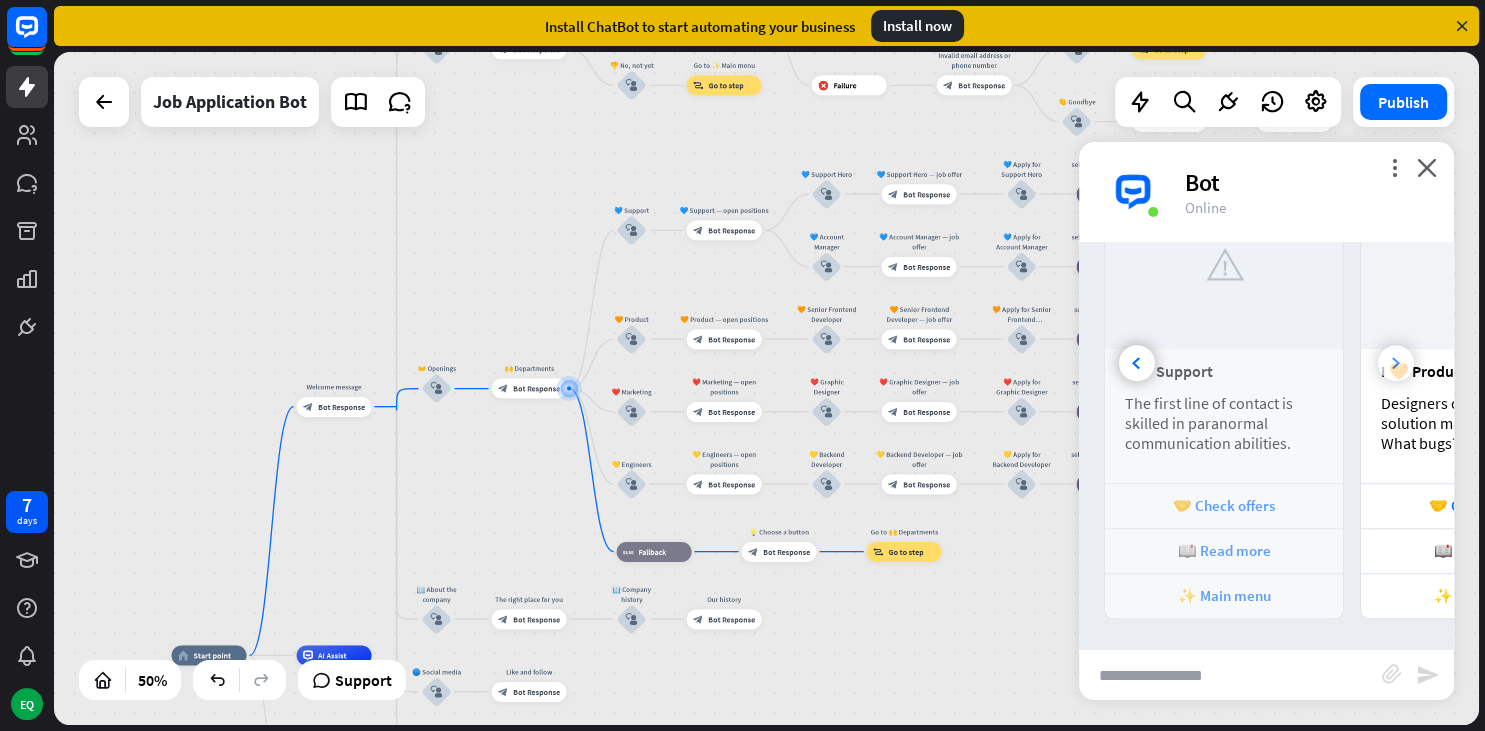 scroll, scrollTop: 0, scrollLeft: 213, axis: horizontal 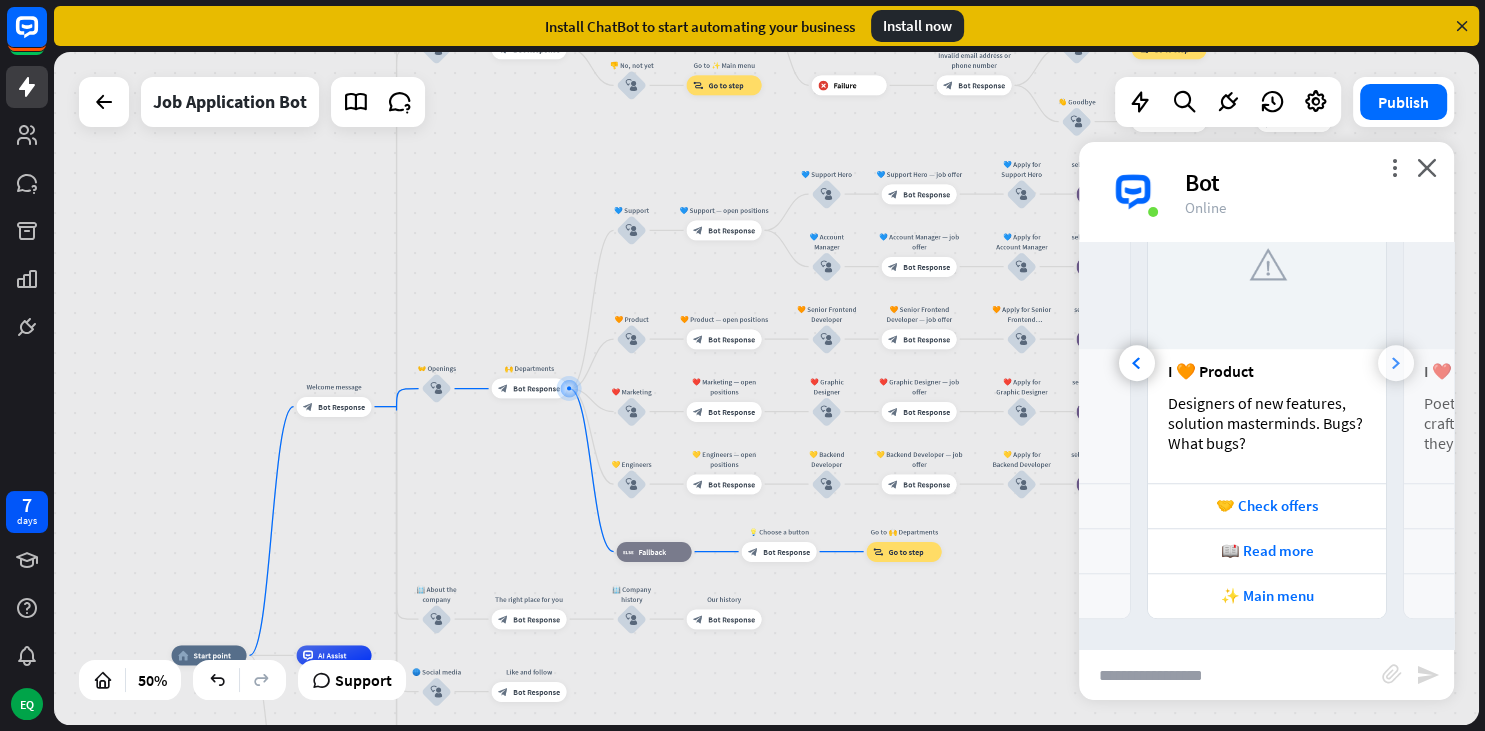 click at bounding box center [1396, 363] 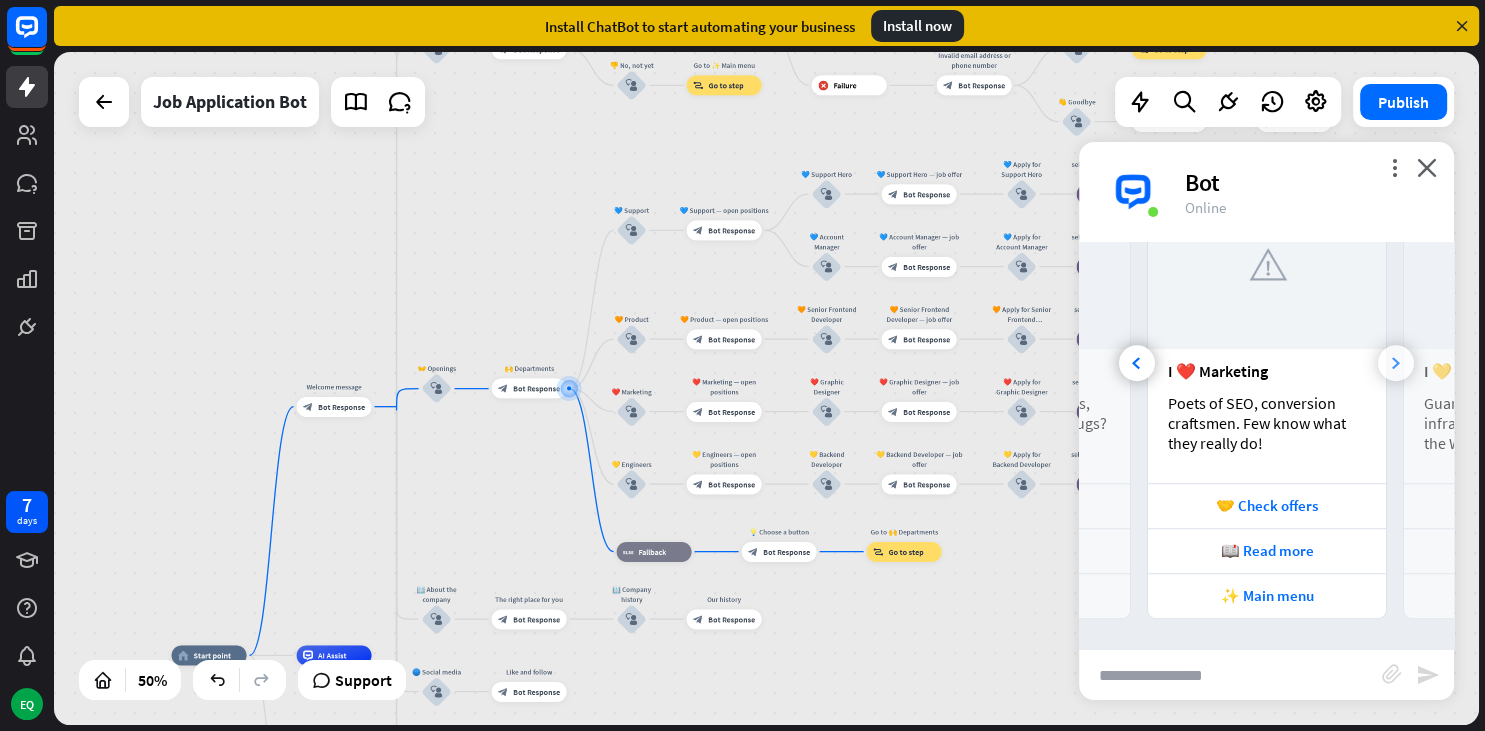 click at bounding box center (1396, 363) 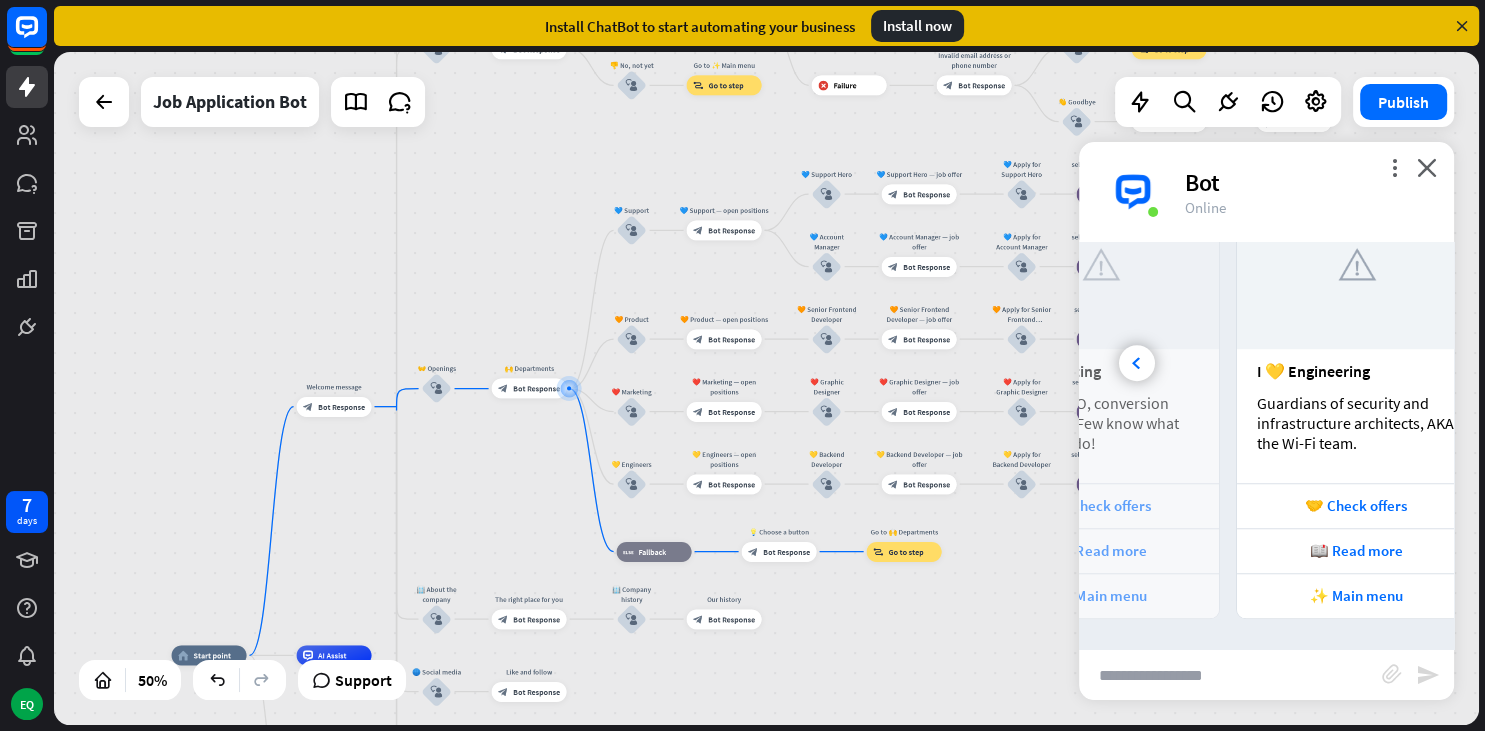 scroll, scrollTop: 0, scrollLeft: 683, axis: horizontal 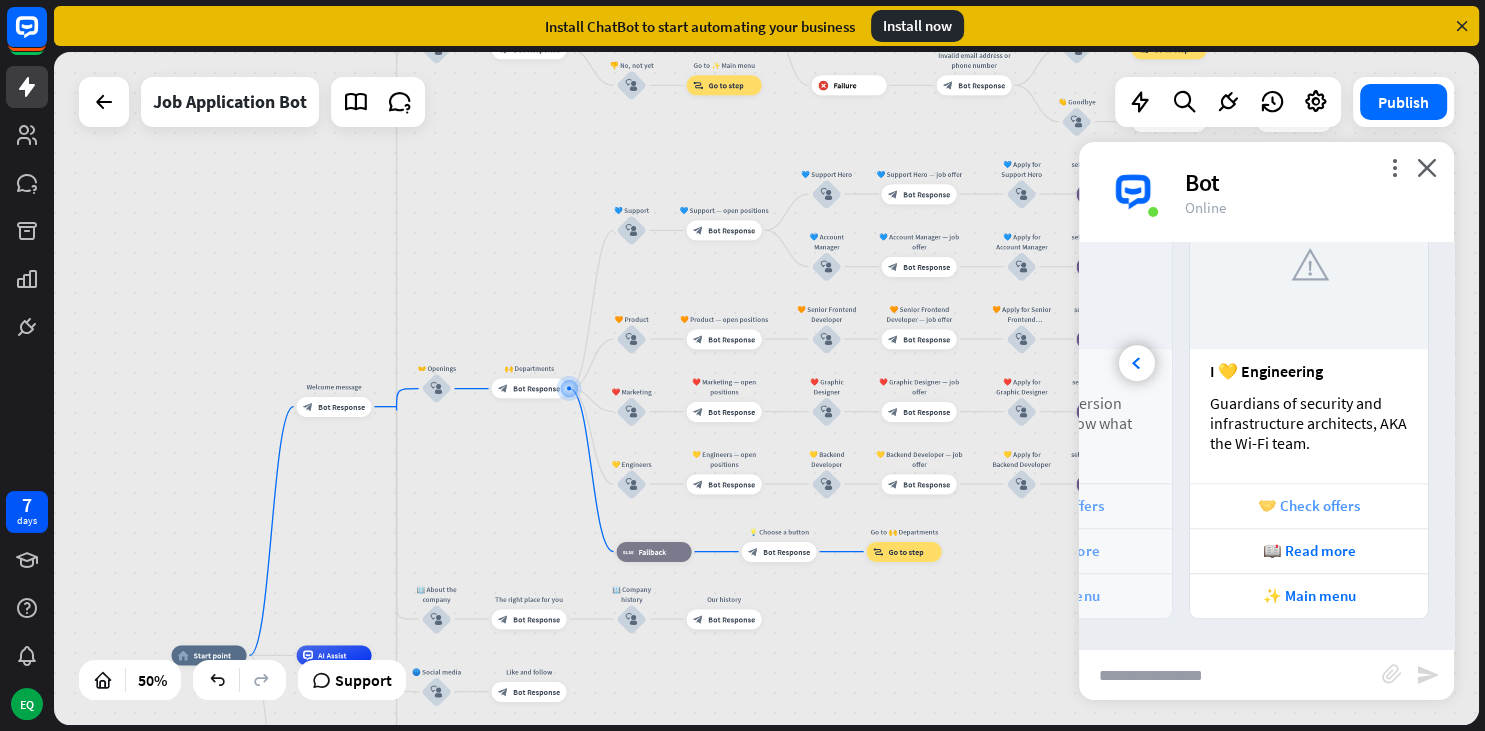 click on "🤝 Check offers" at bounding box center (1309, 505) 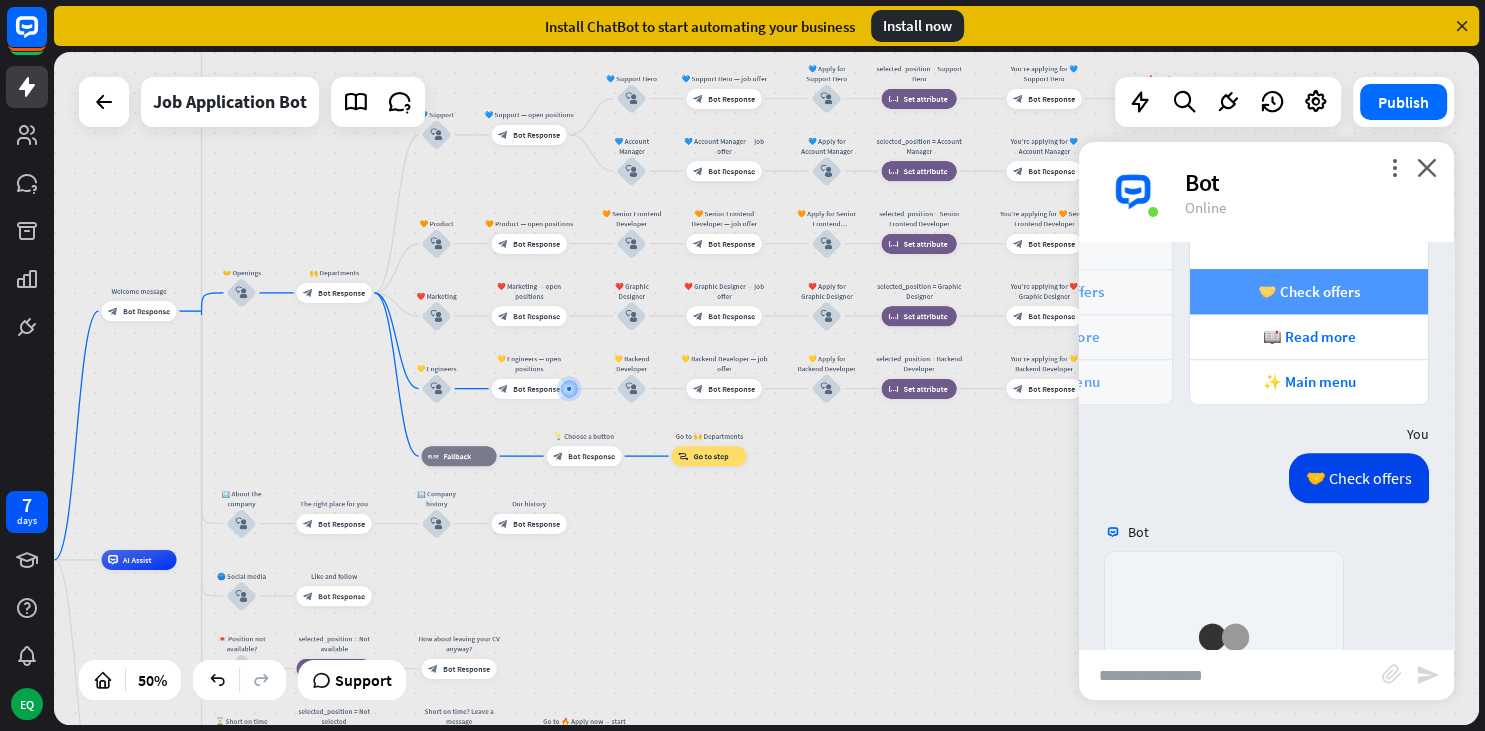 scroll, scrollTop: 2205, scrollLeft: 0, axis: vertical 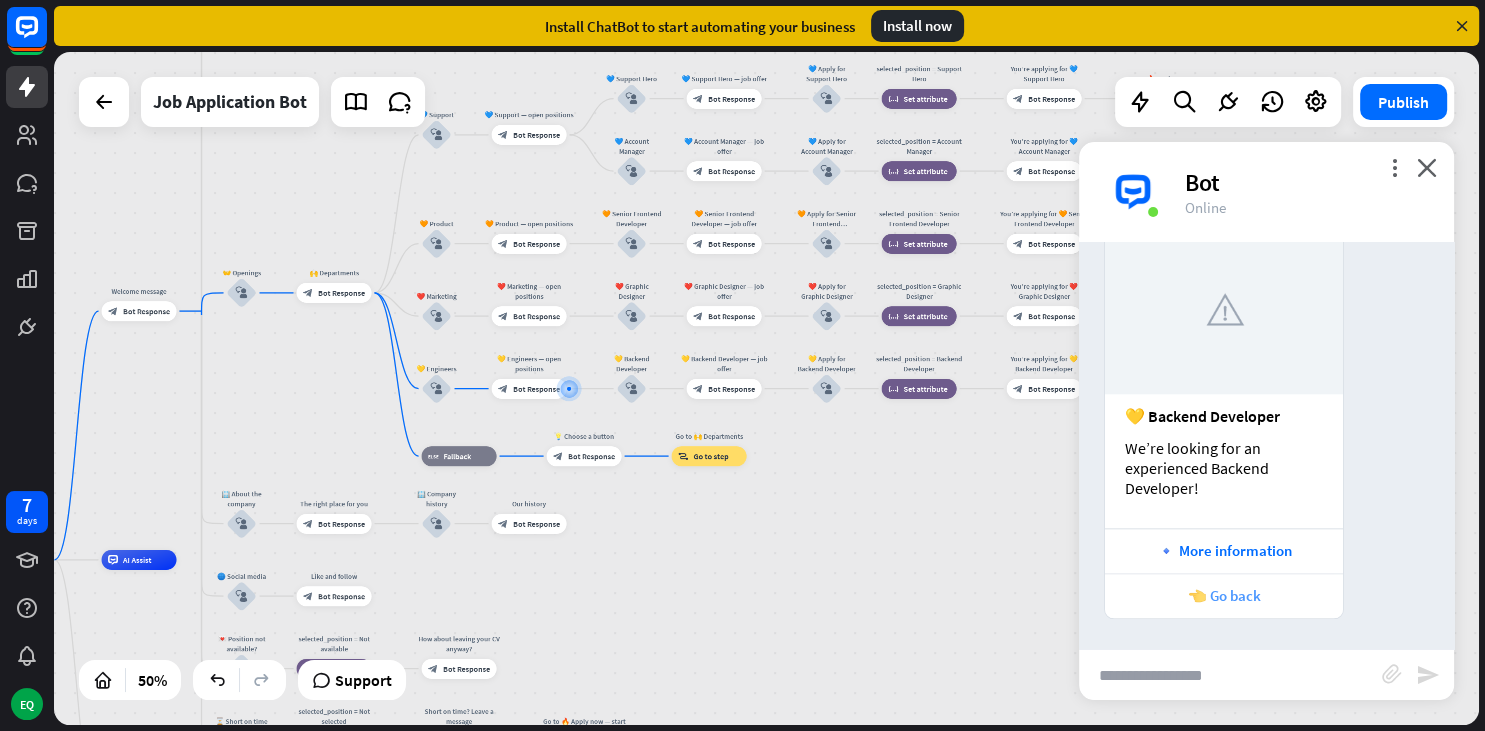 click on "👈 Go back" at bounding box center (1224, 595) 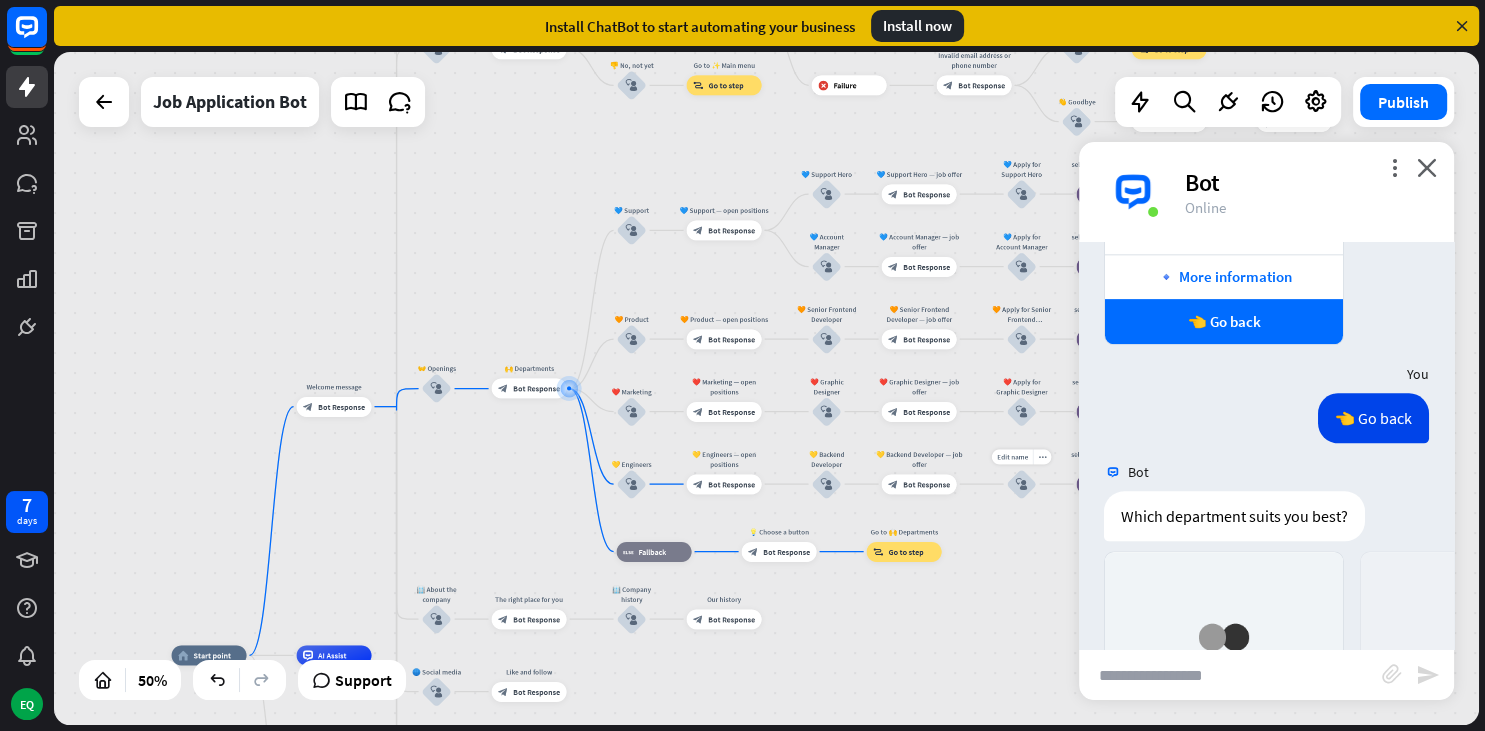 scroll, scrollTop: 2851, scrollLeft: 0, axis: vertical 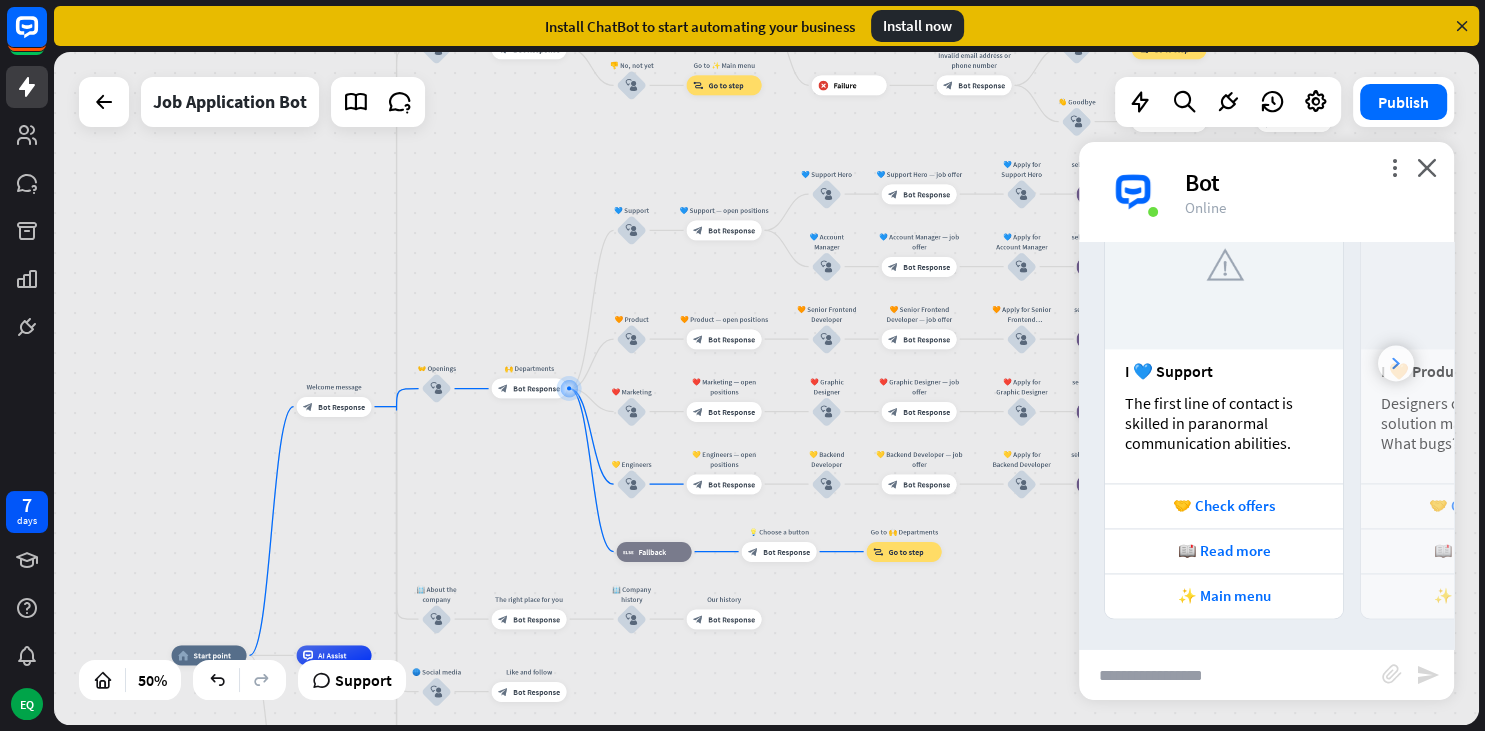 click at bounding box center (1396, 363) 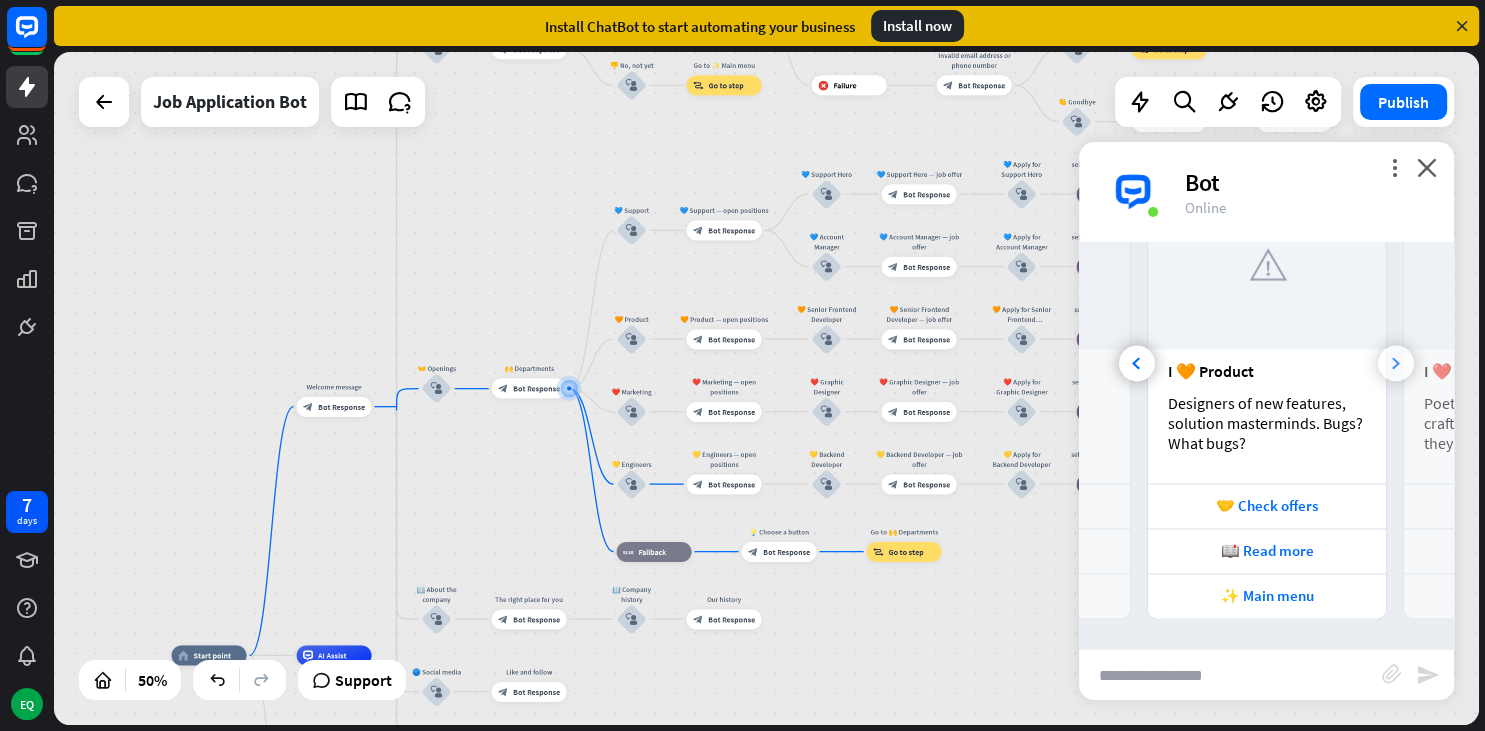 click at bounding box center [1396, 363] 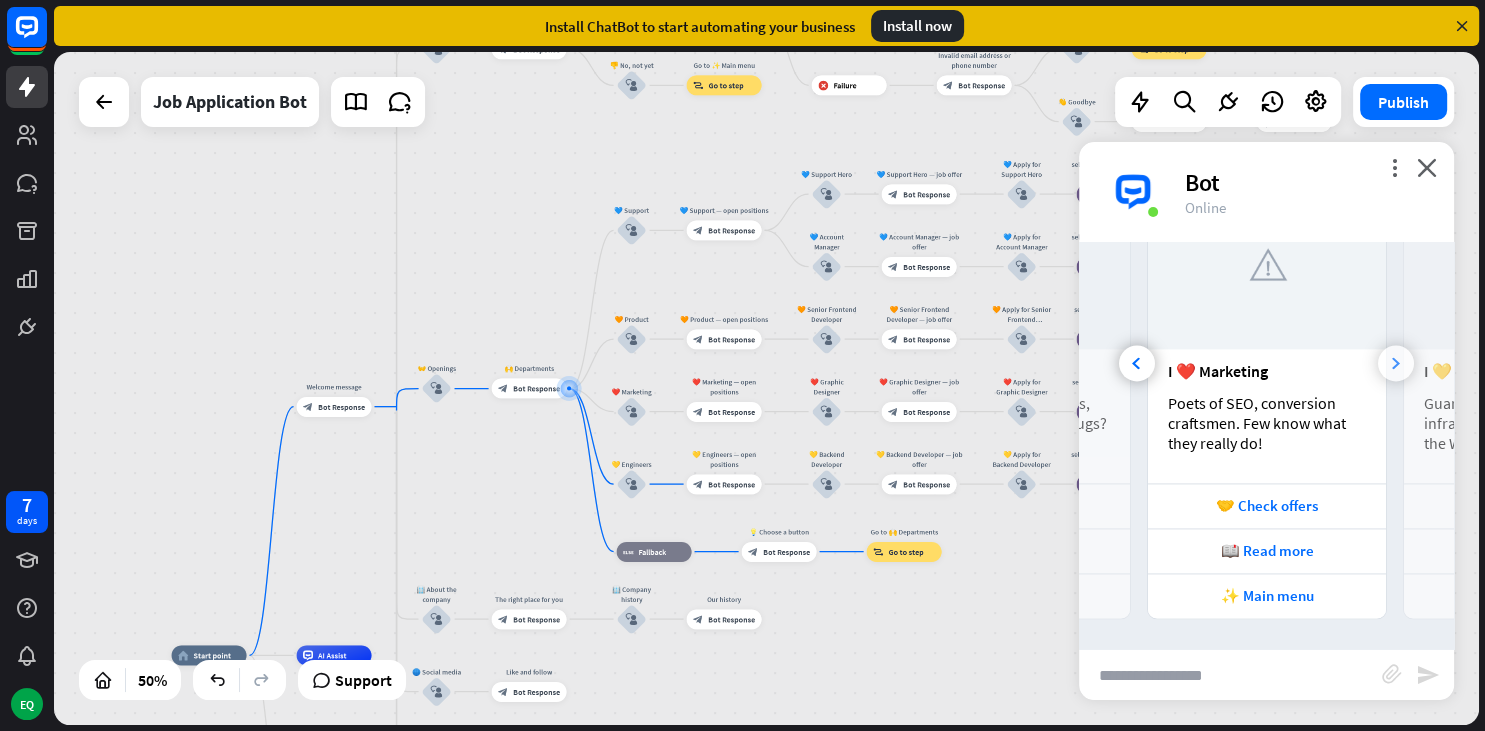click at bounding box center (1396, 363) 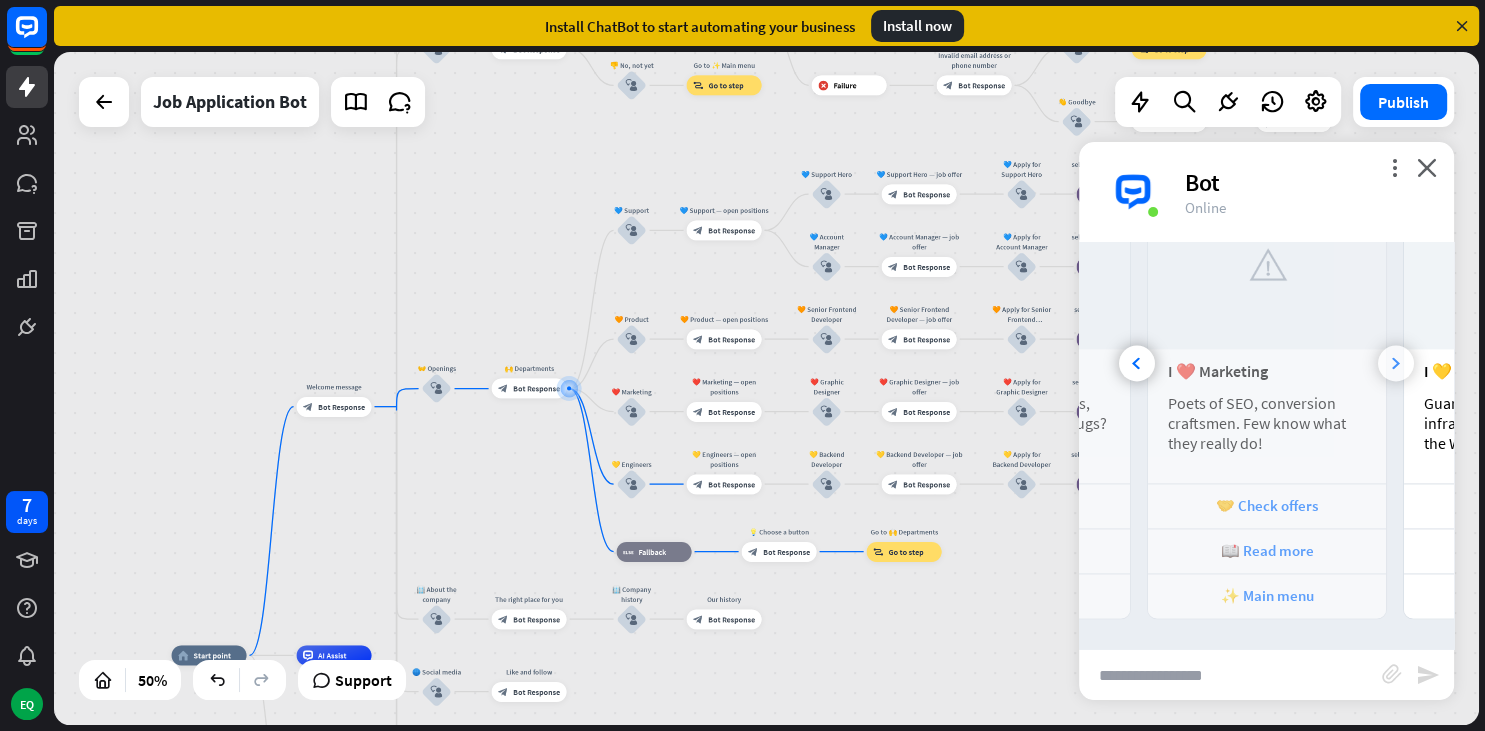 scroll, scrollTop: 0, scrollLeft: 683, axis: horizontal 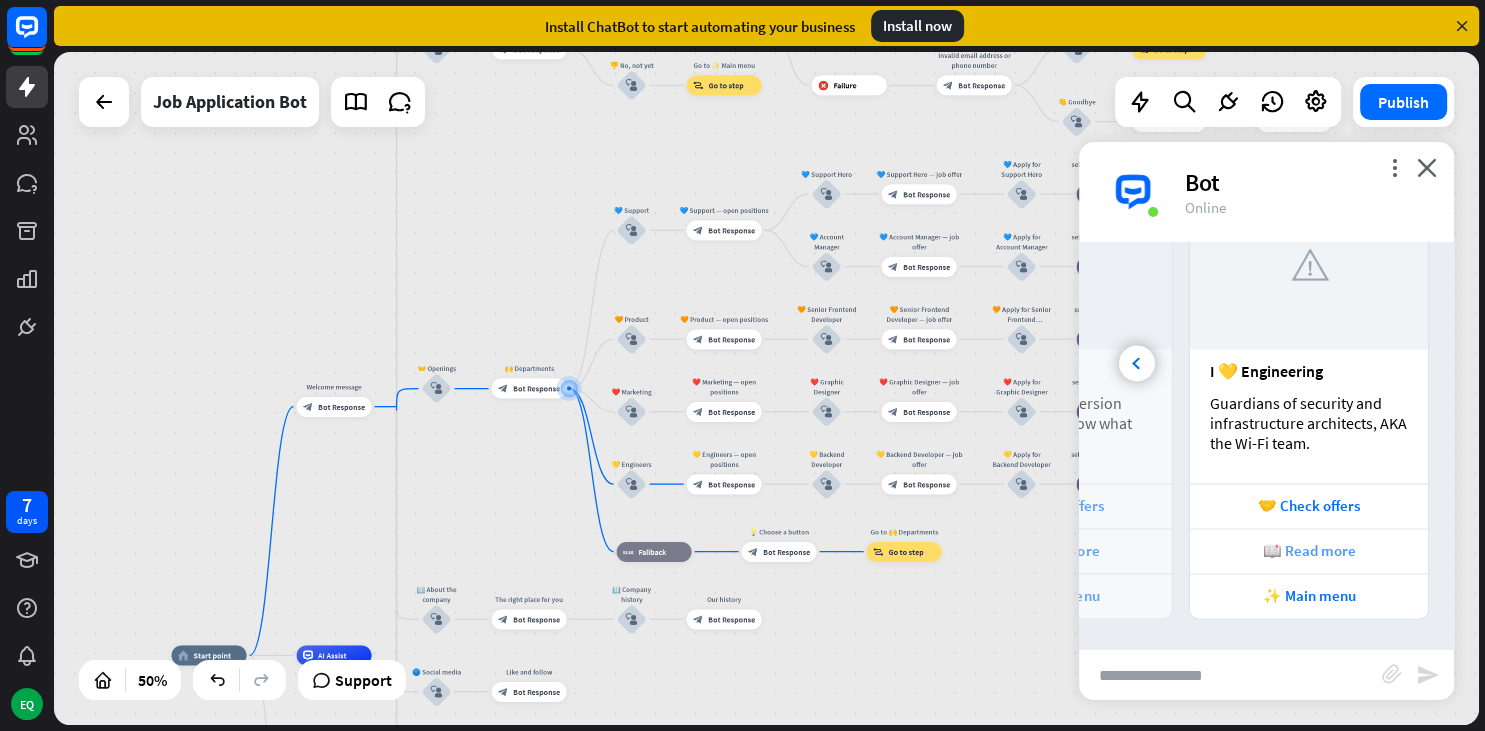 click on "📖 Read more" at bounding box center (1309, 550) 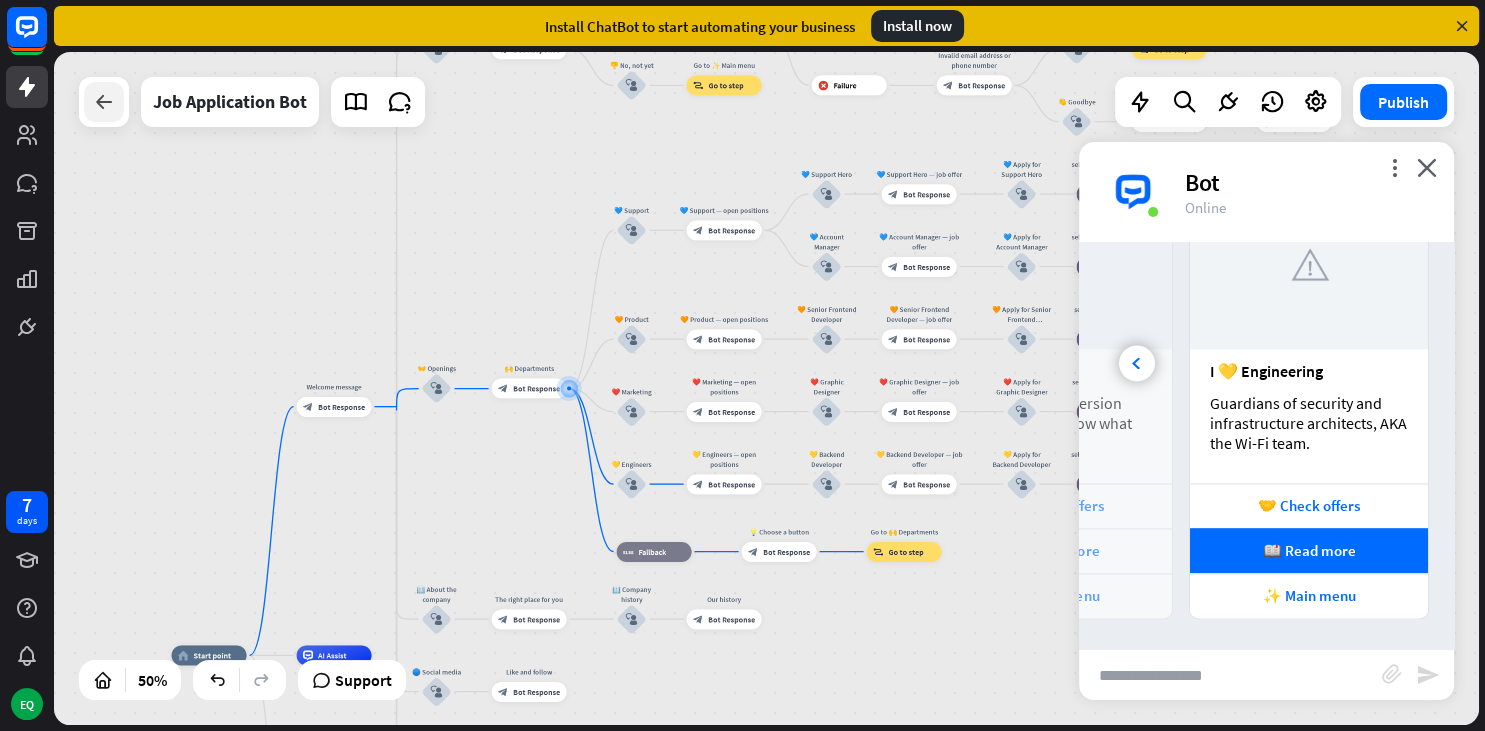 click at bounding box center (104, 102) 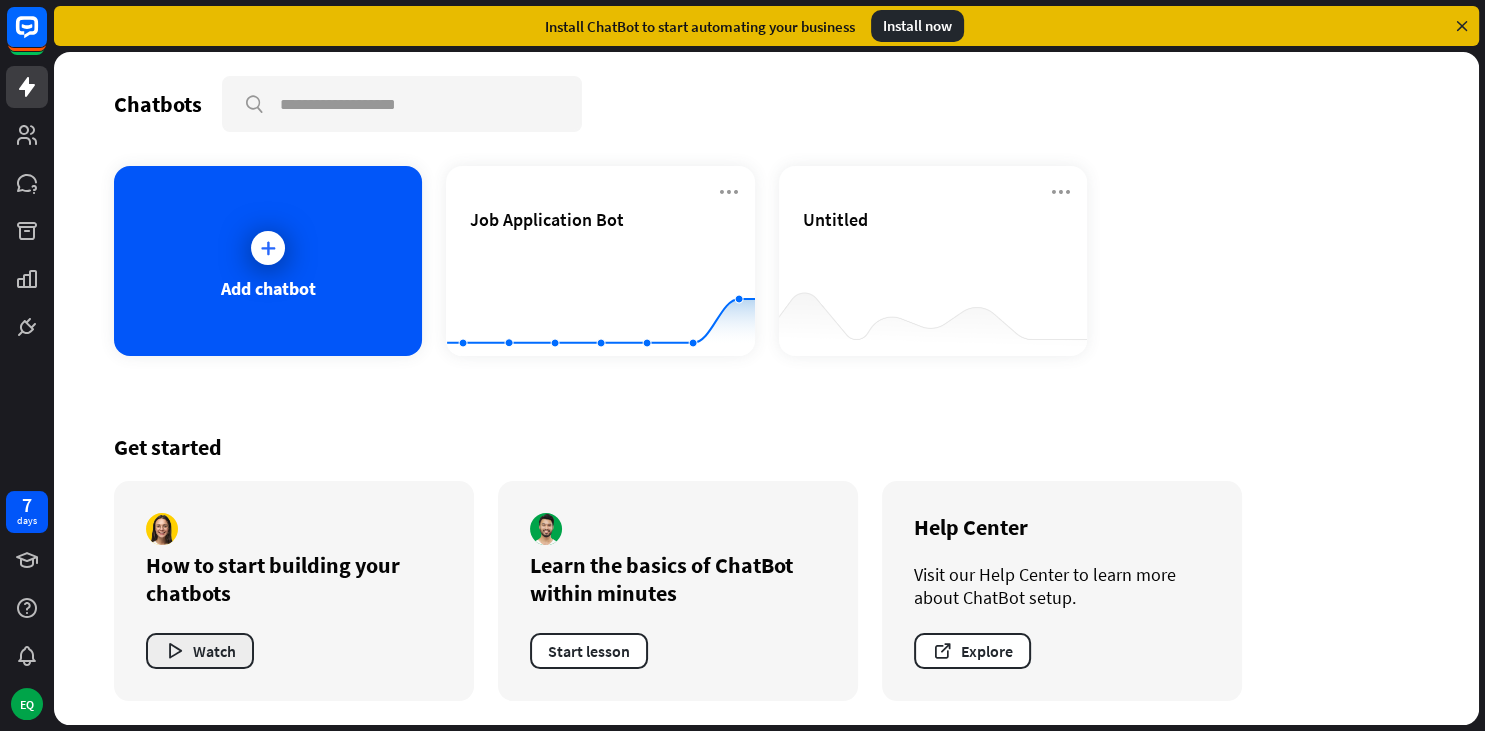click on "Watch" at bounding box center (200, 651) 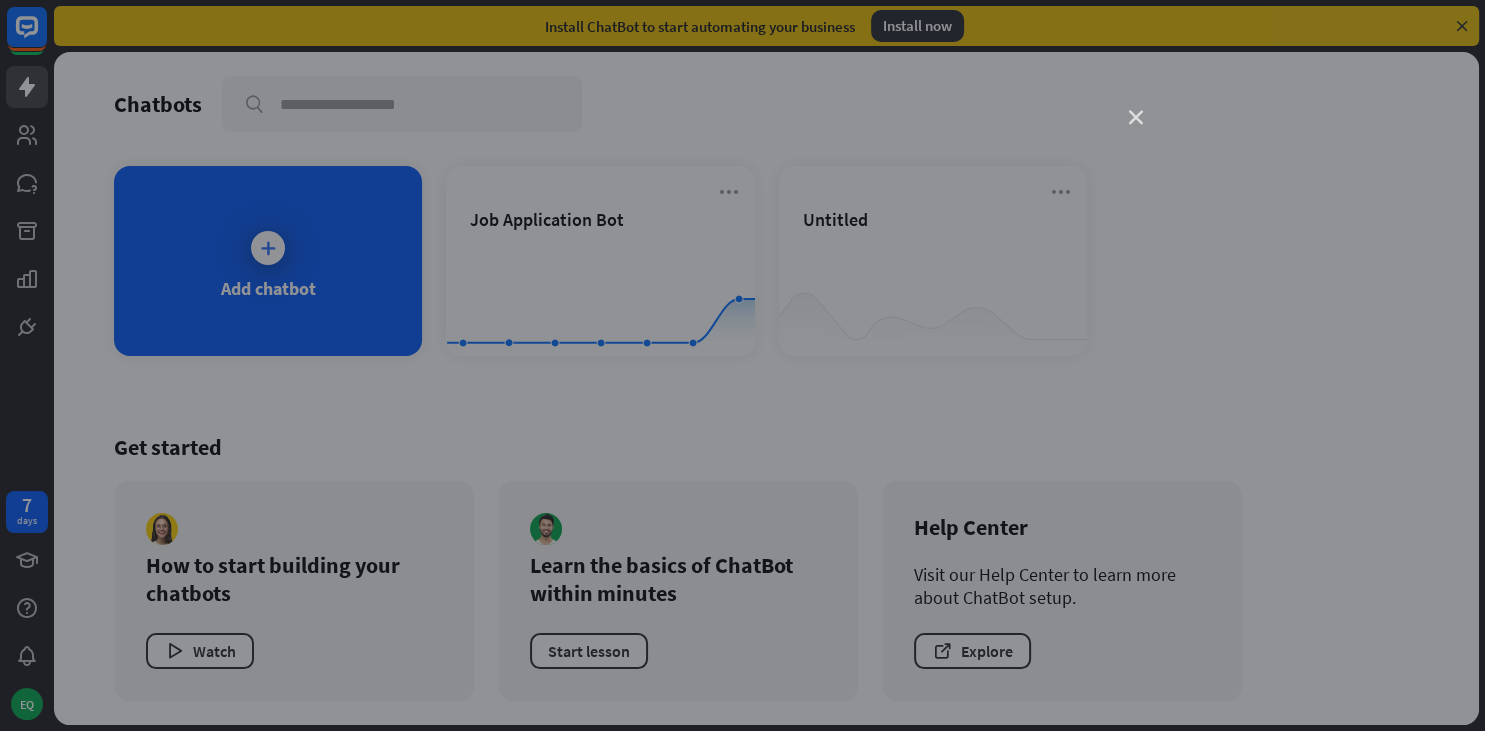 click on "close" at bounding box center (1136, 118) 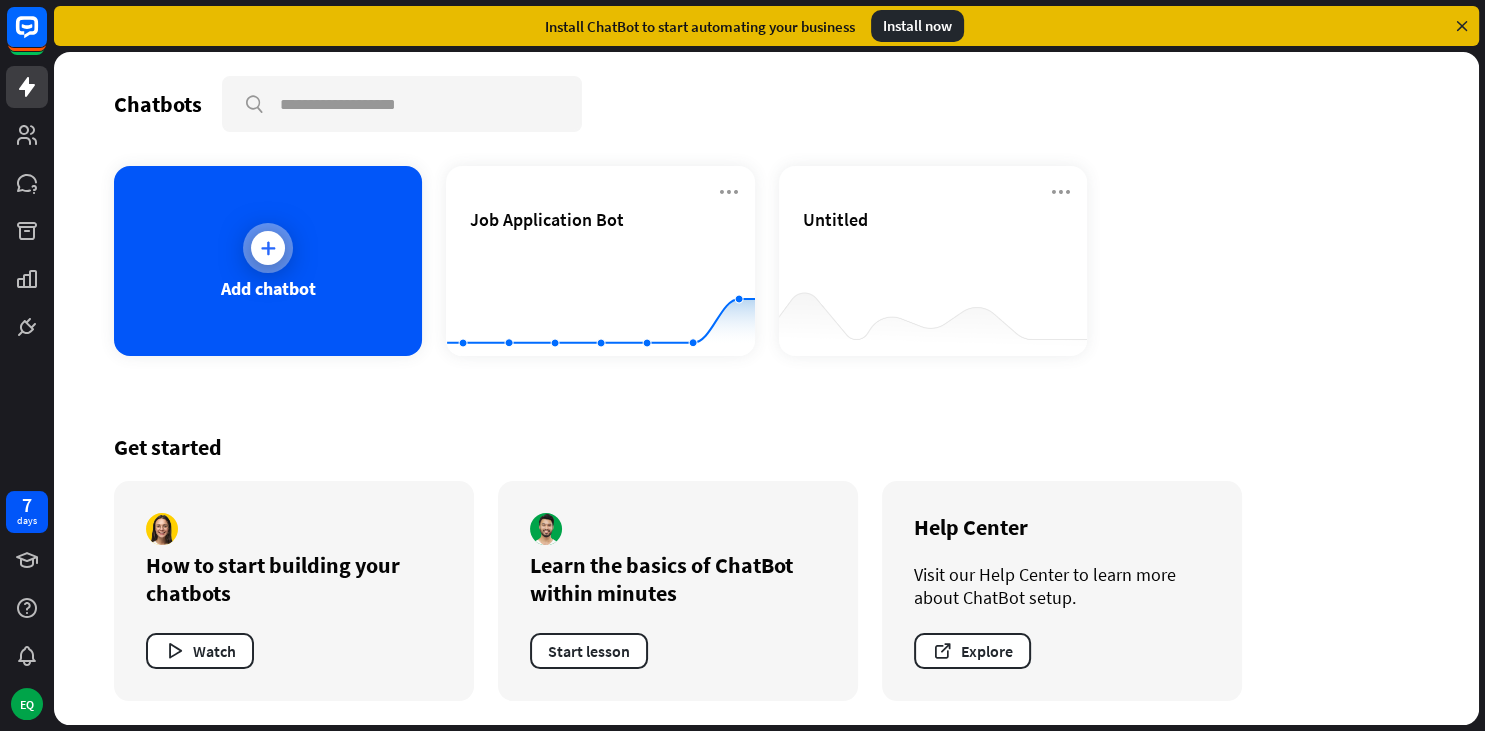 click at bounding box center [268, 248] 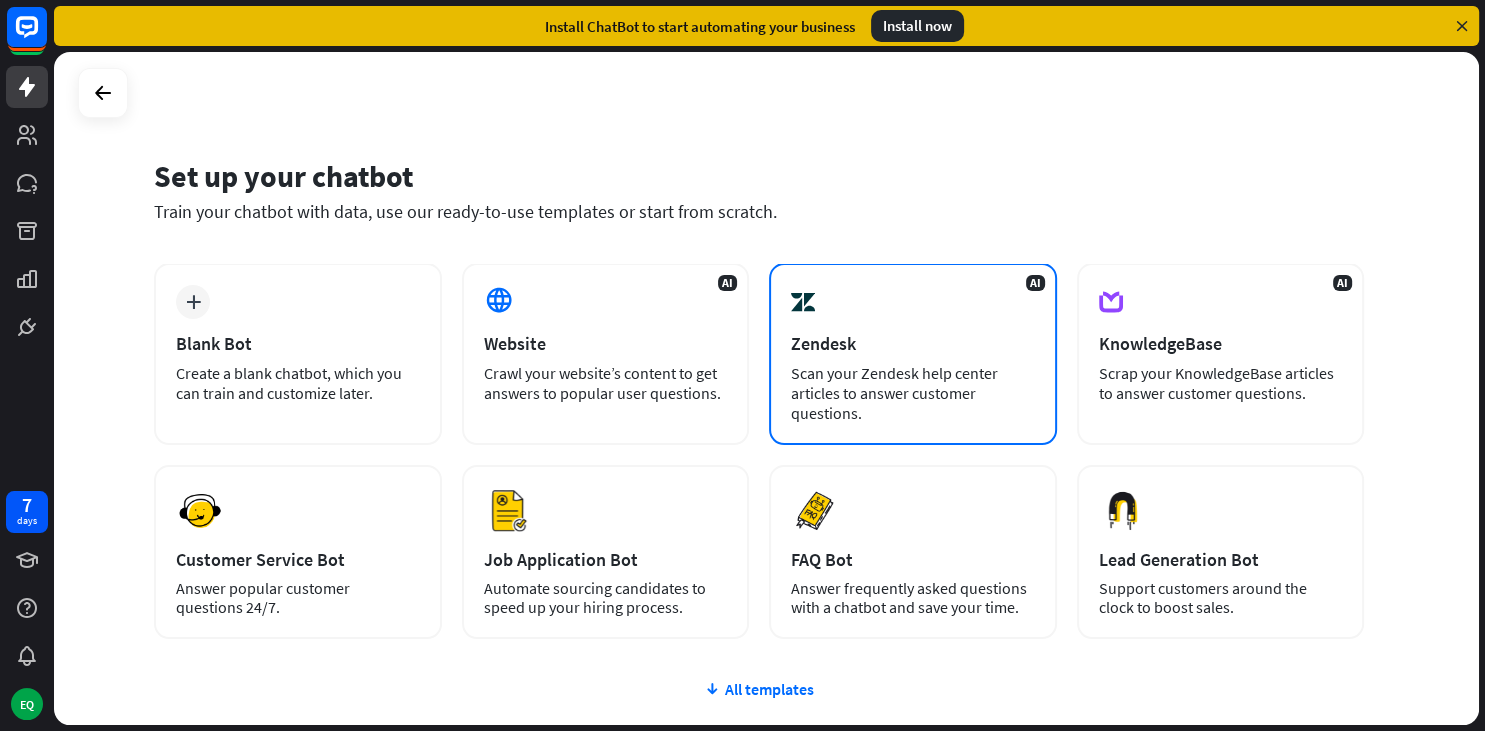 scroll, scrollTop: 152, scrollLeft: 0, axis: vertical 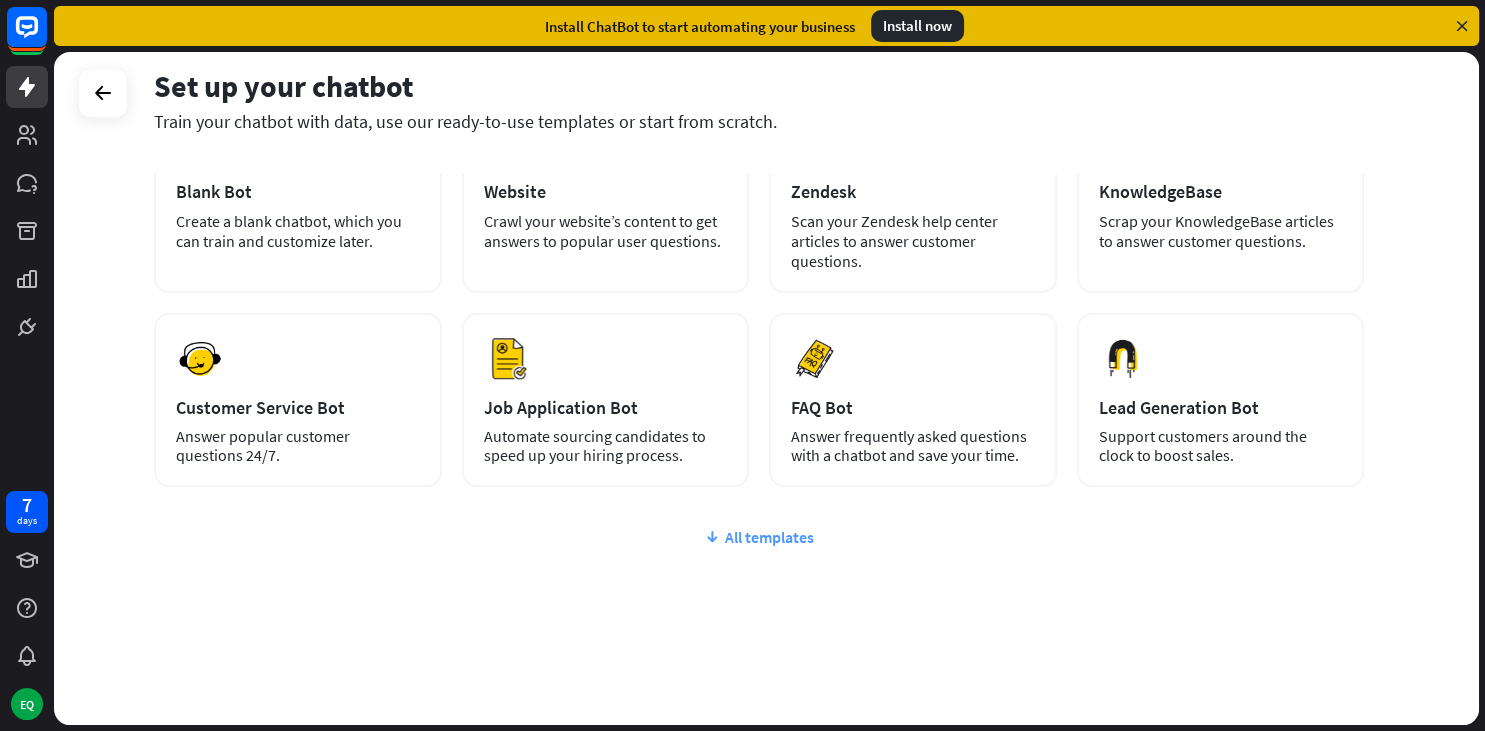 click on "All templates" at bounding box center [759, 537] 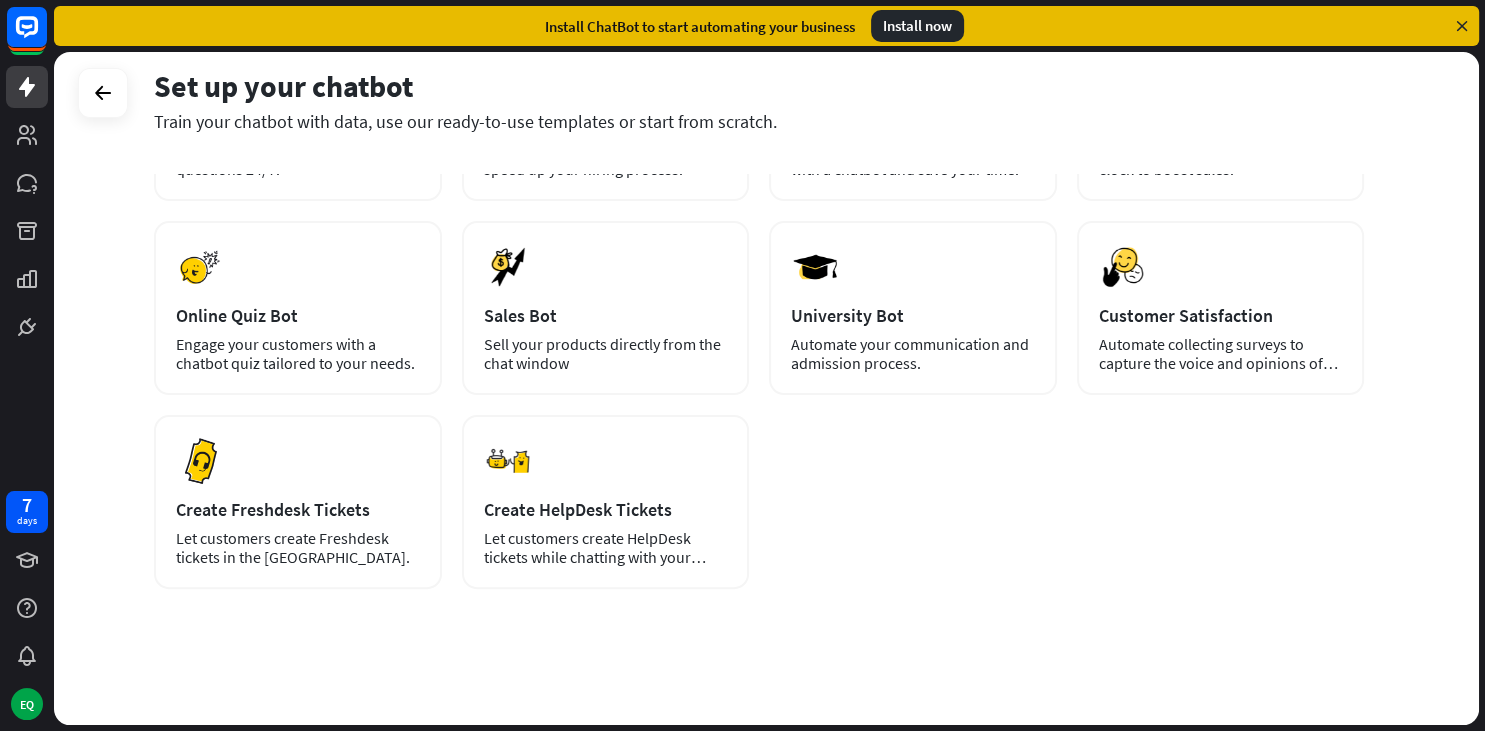 scroll, scrollTop: 438, scrollLeft: 0, axis: vertical 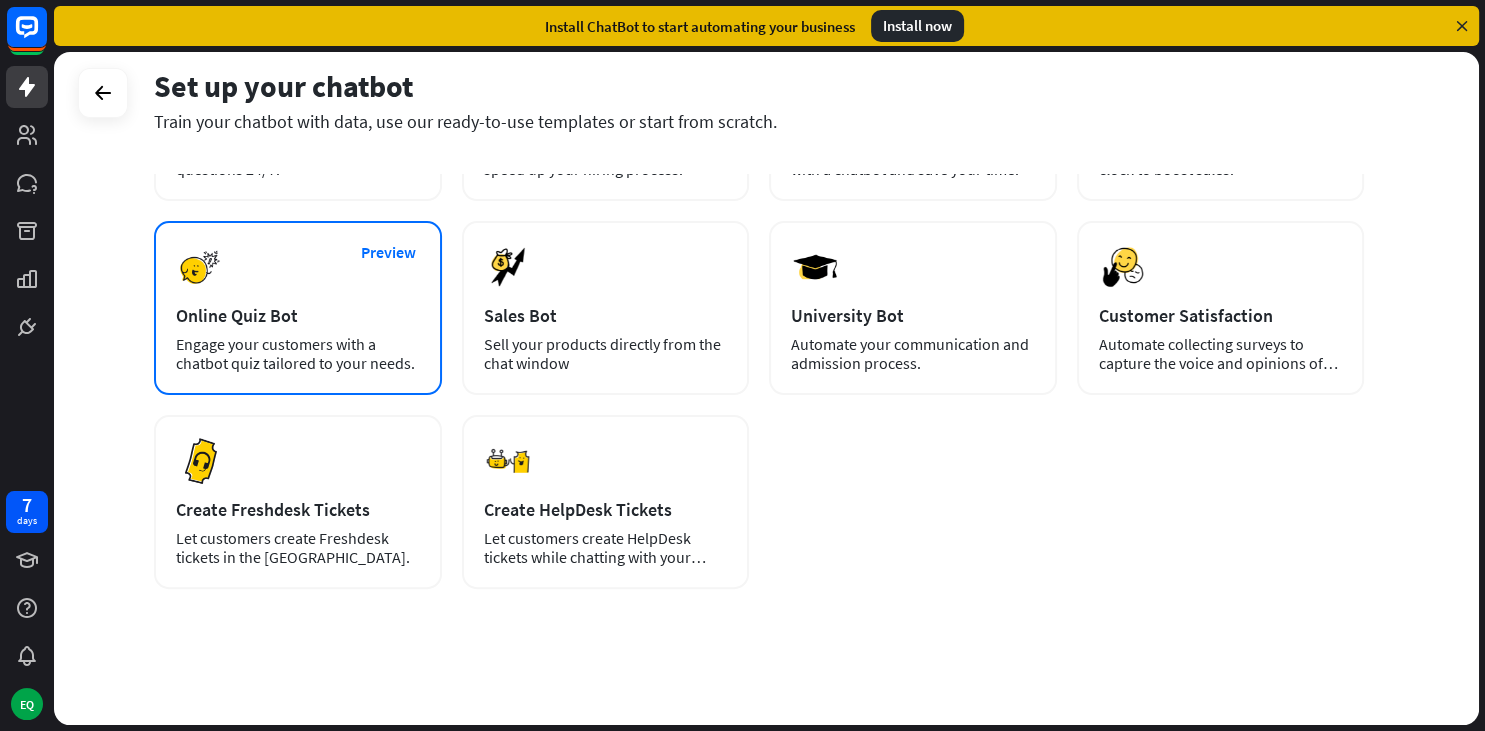 click on "Preview
Online Quiz Bot
Engage your customers with a chatbot quiz tailored to your needs." at bounding box center [298, 308] 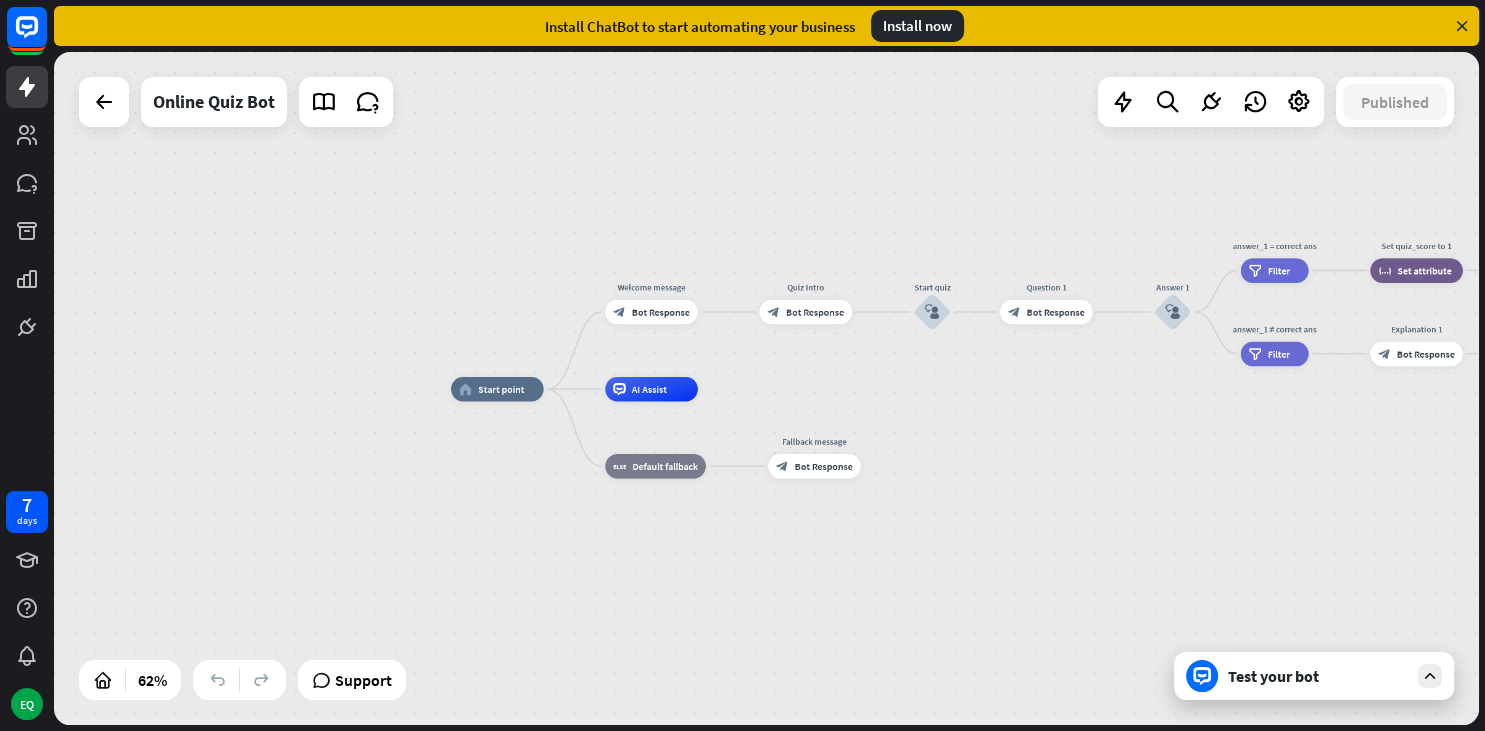 click at bounding box center [1462, 26] 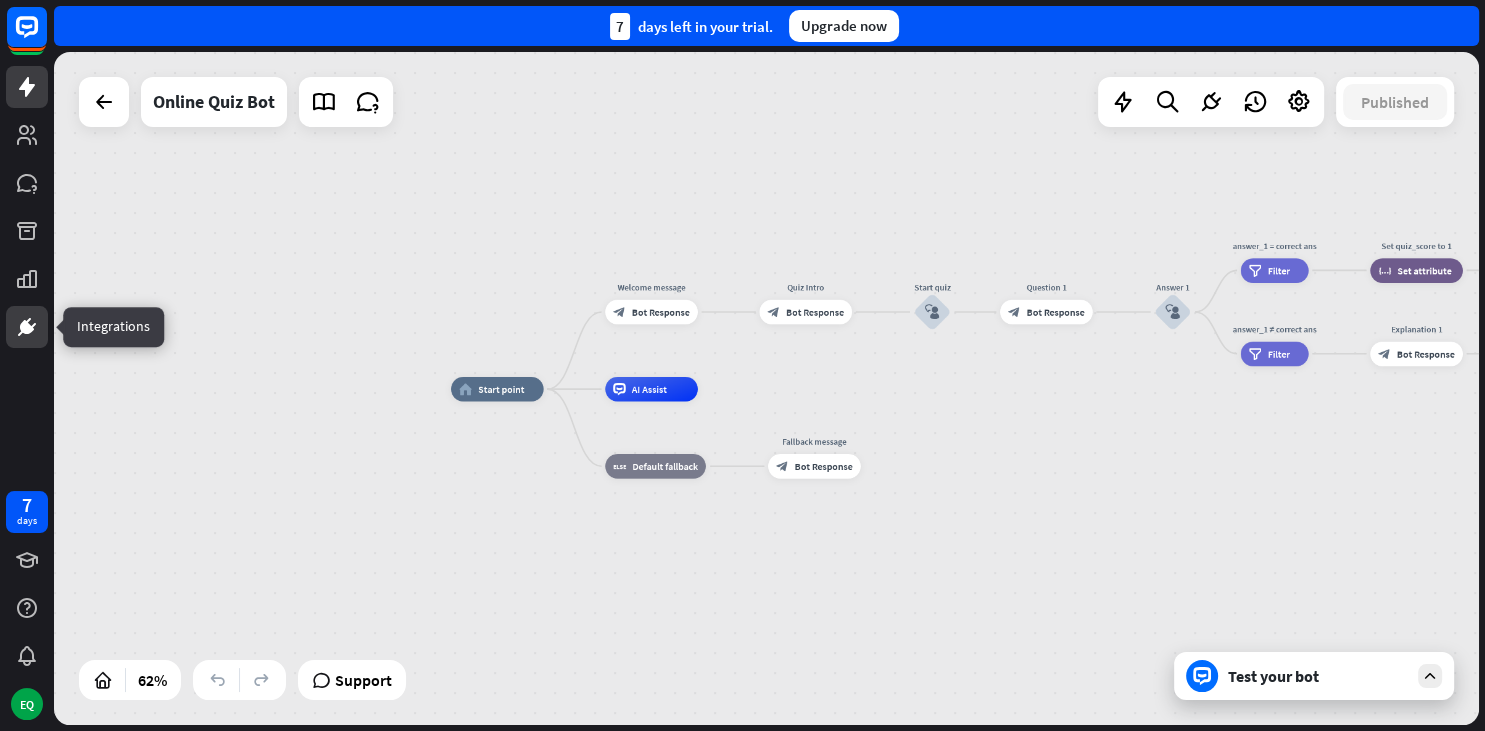 click at bounding box center [27, 327] 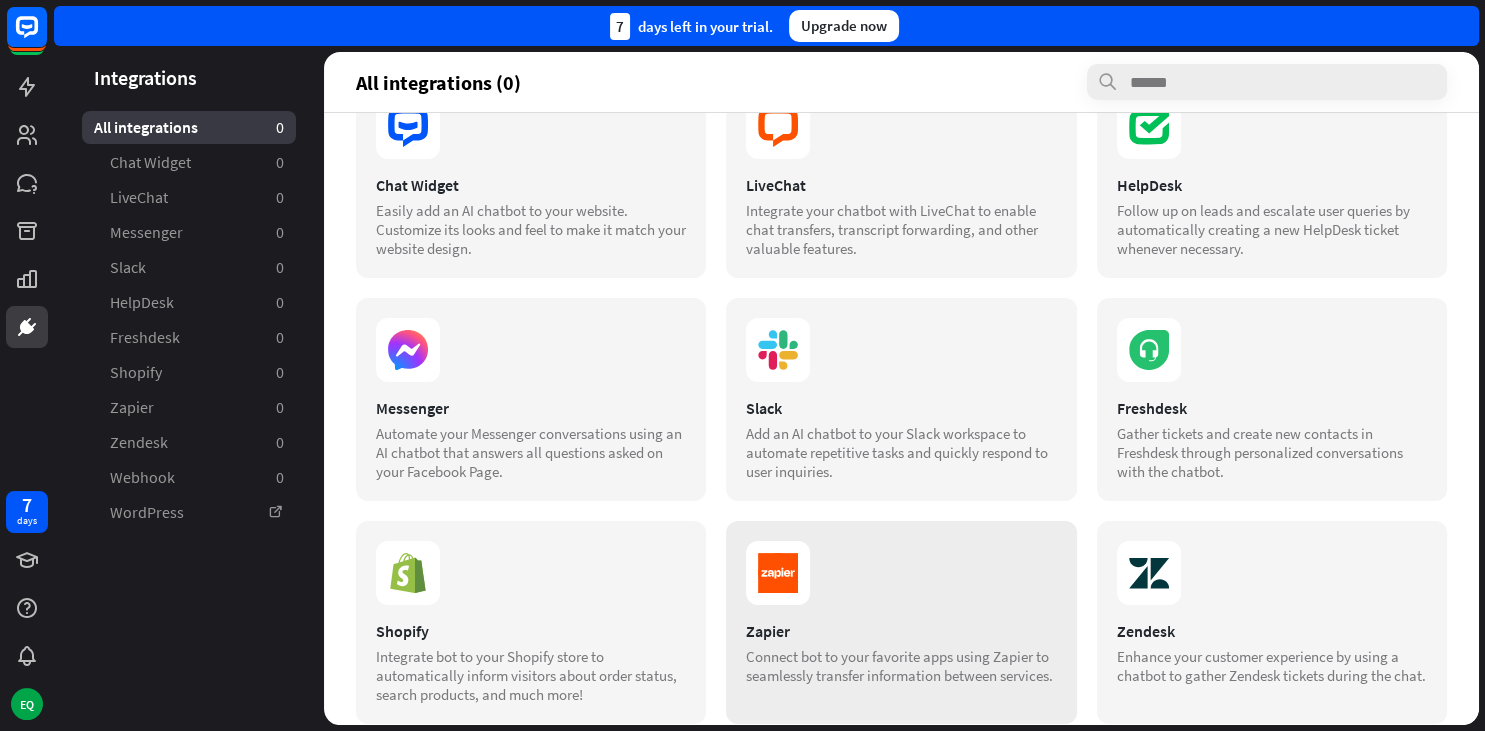 scroll, scrollTop: 0, scrollLeft: 0, axis: both 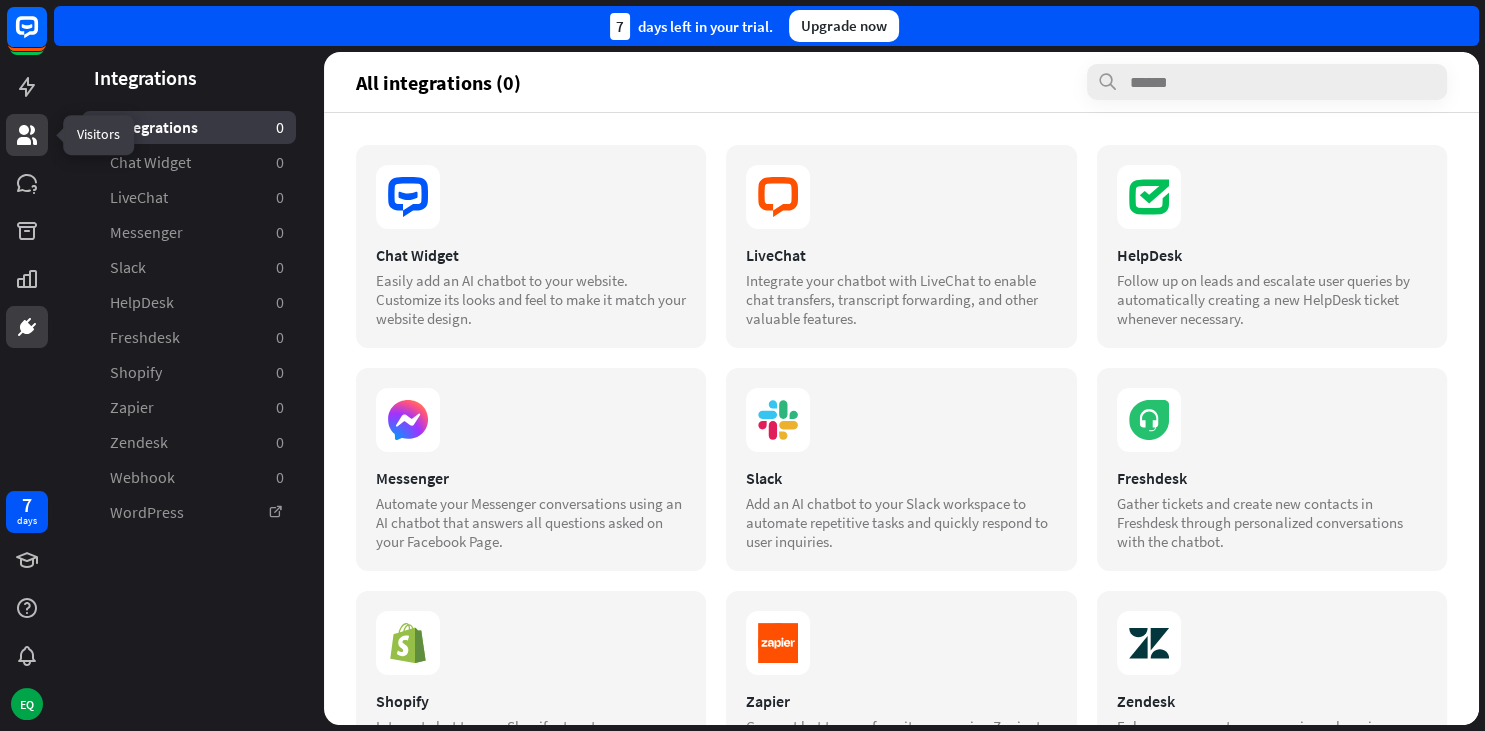 click 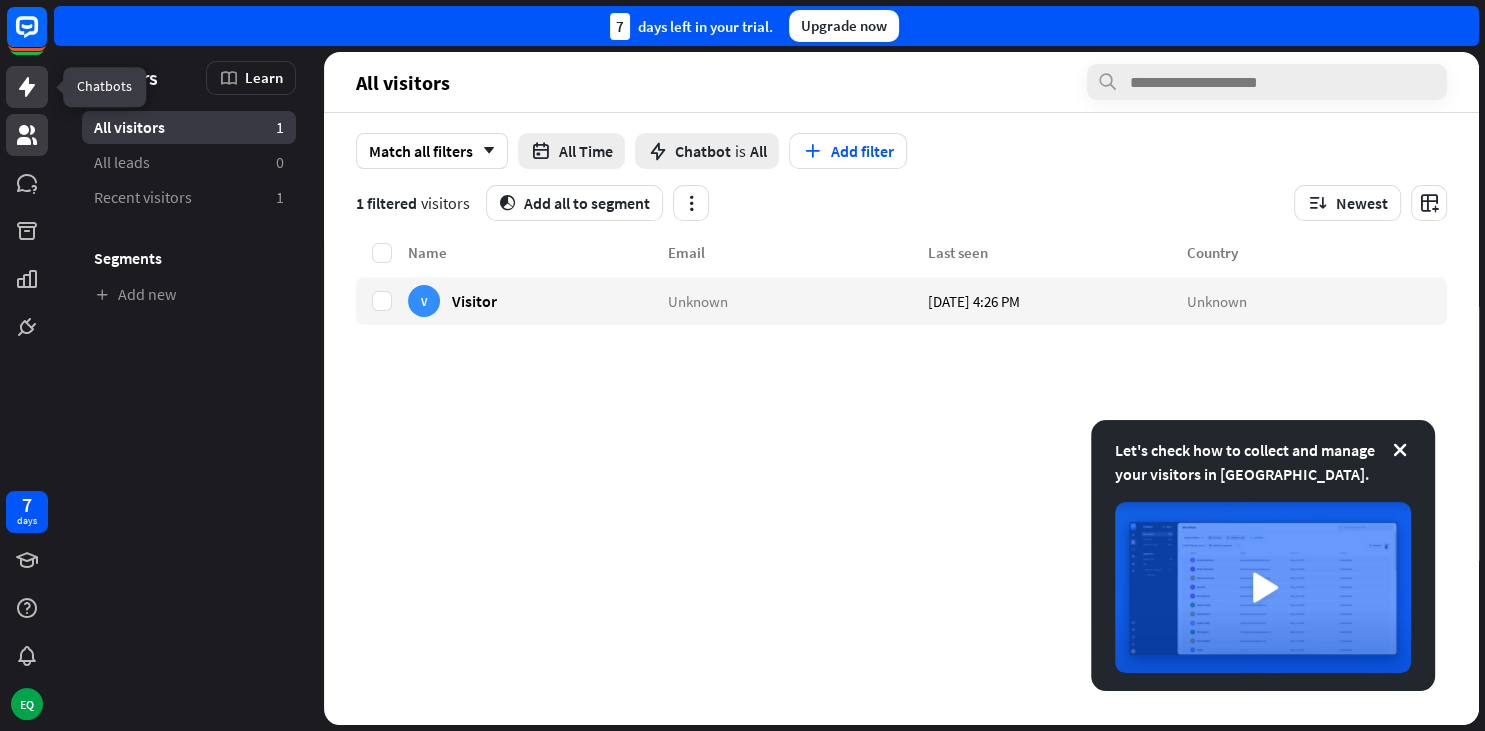click at bounding box center [27, 87] 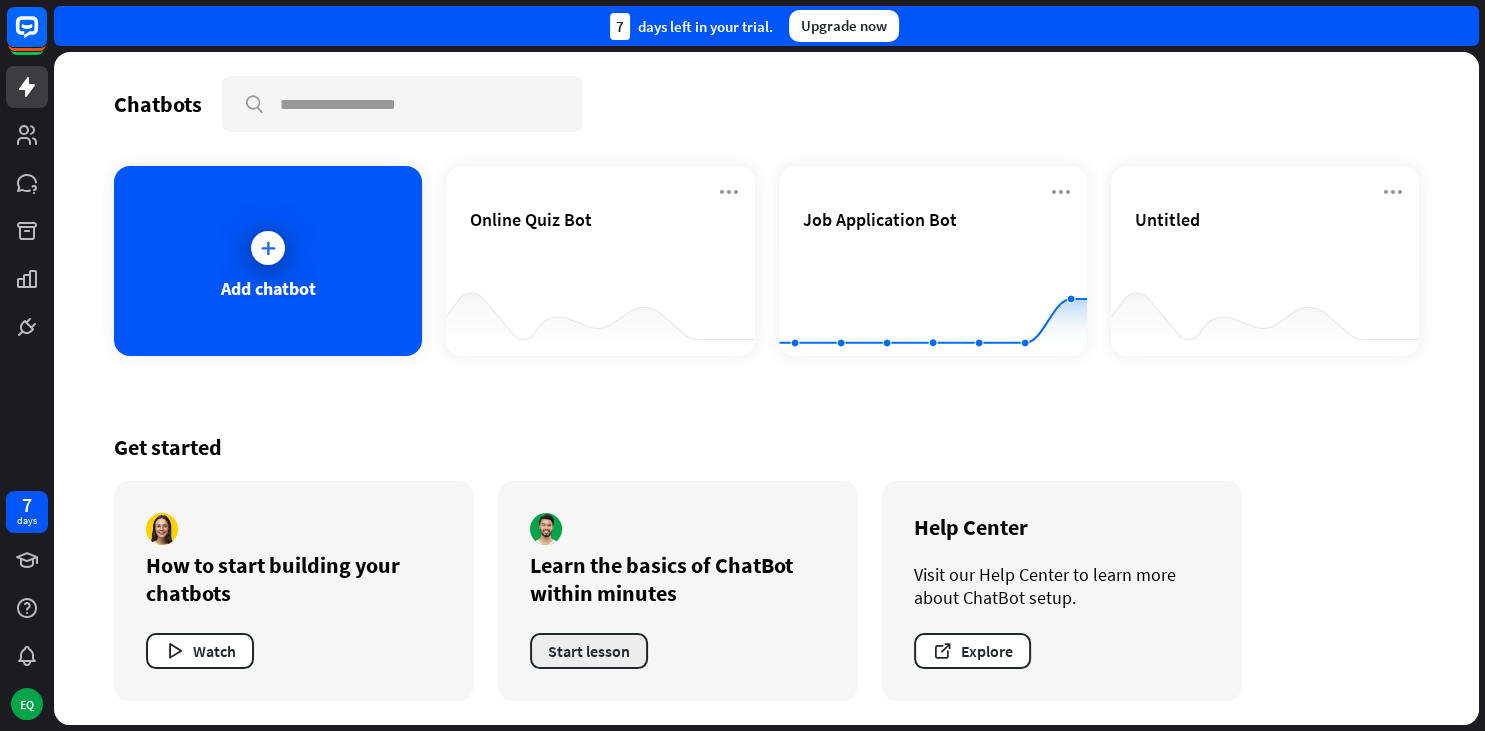 click on "Start lesson" at bounding box center (589, 651) 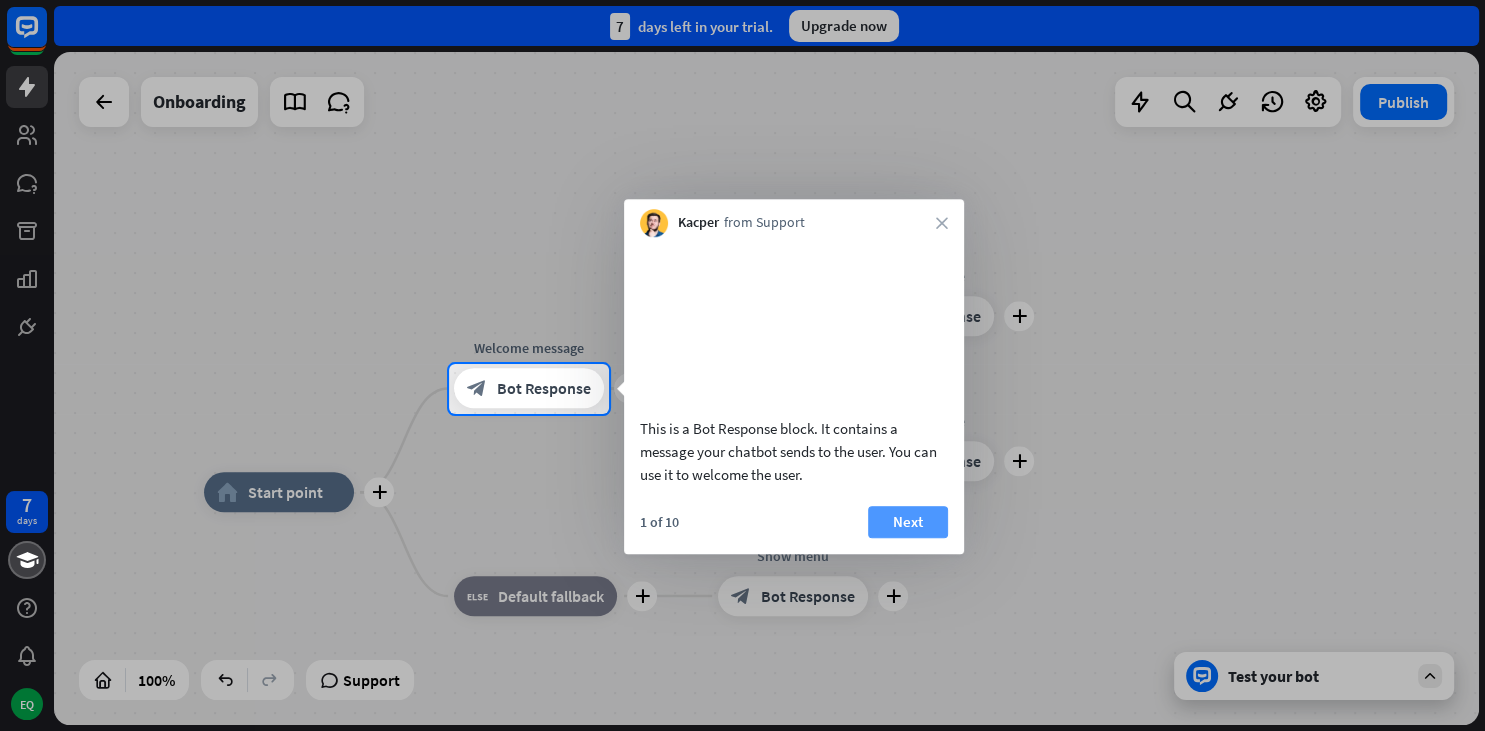 click on "Next" at bounding box center [908, 522] 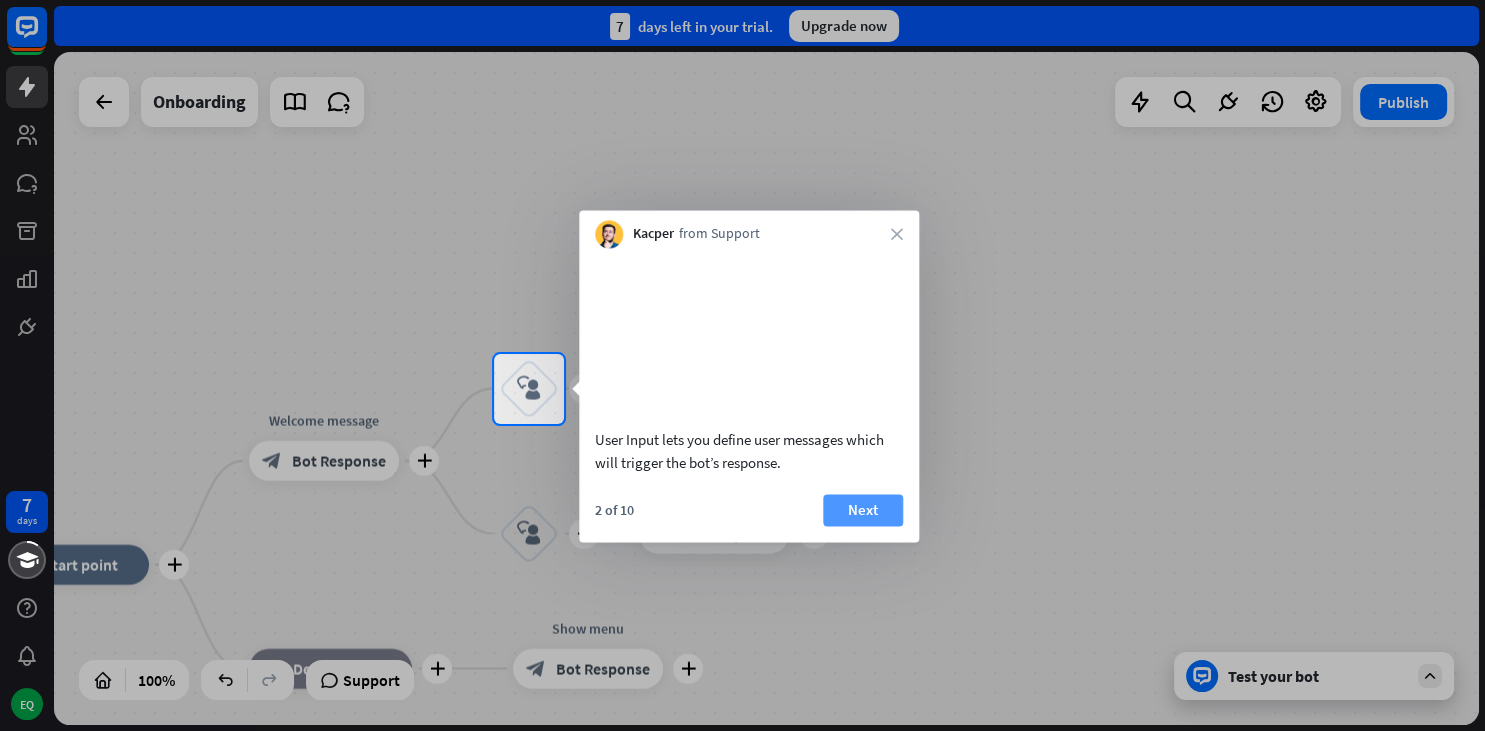 click on "Next" at bounding box center (863, 510) 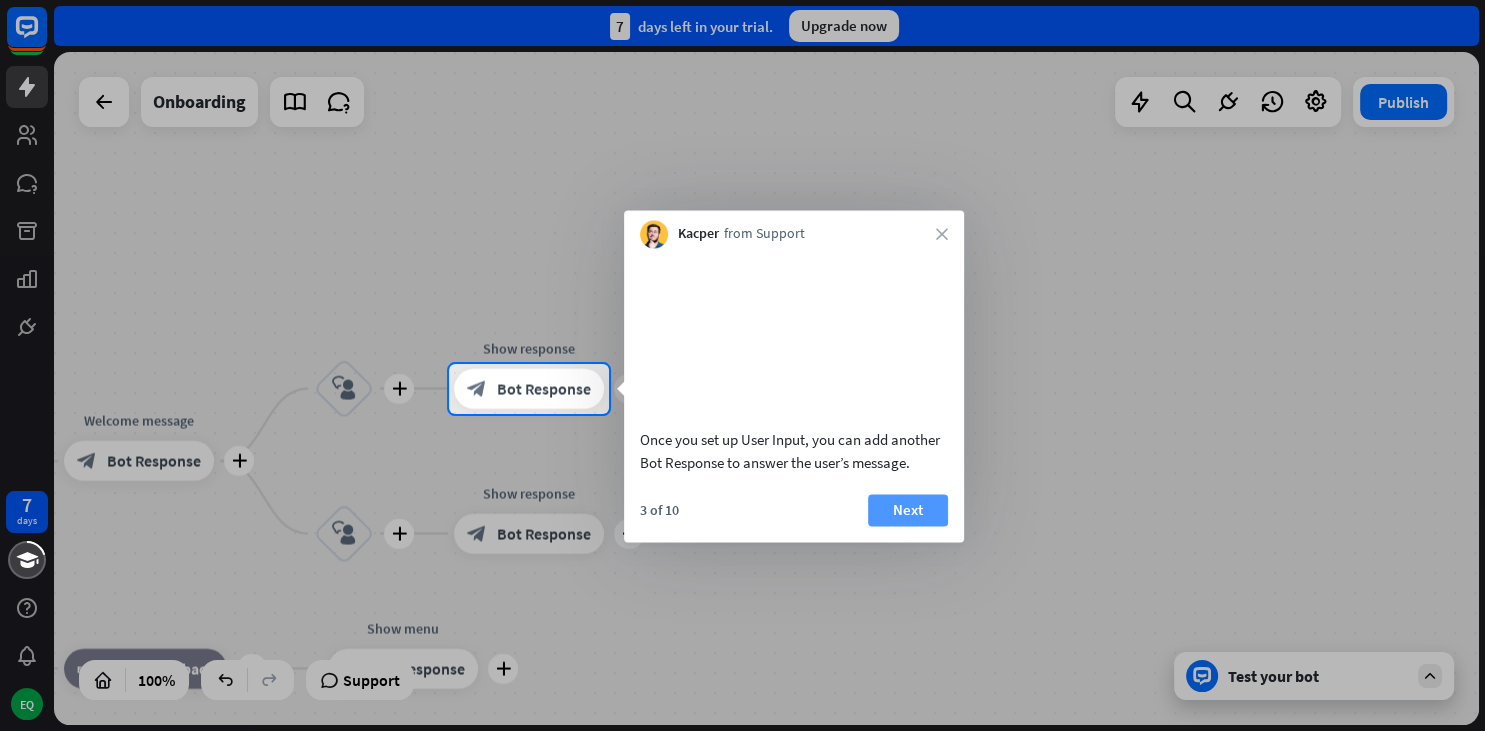 click on "Next" at bounding box center [908, 510] 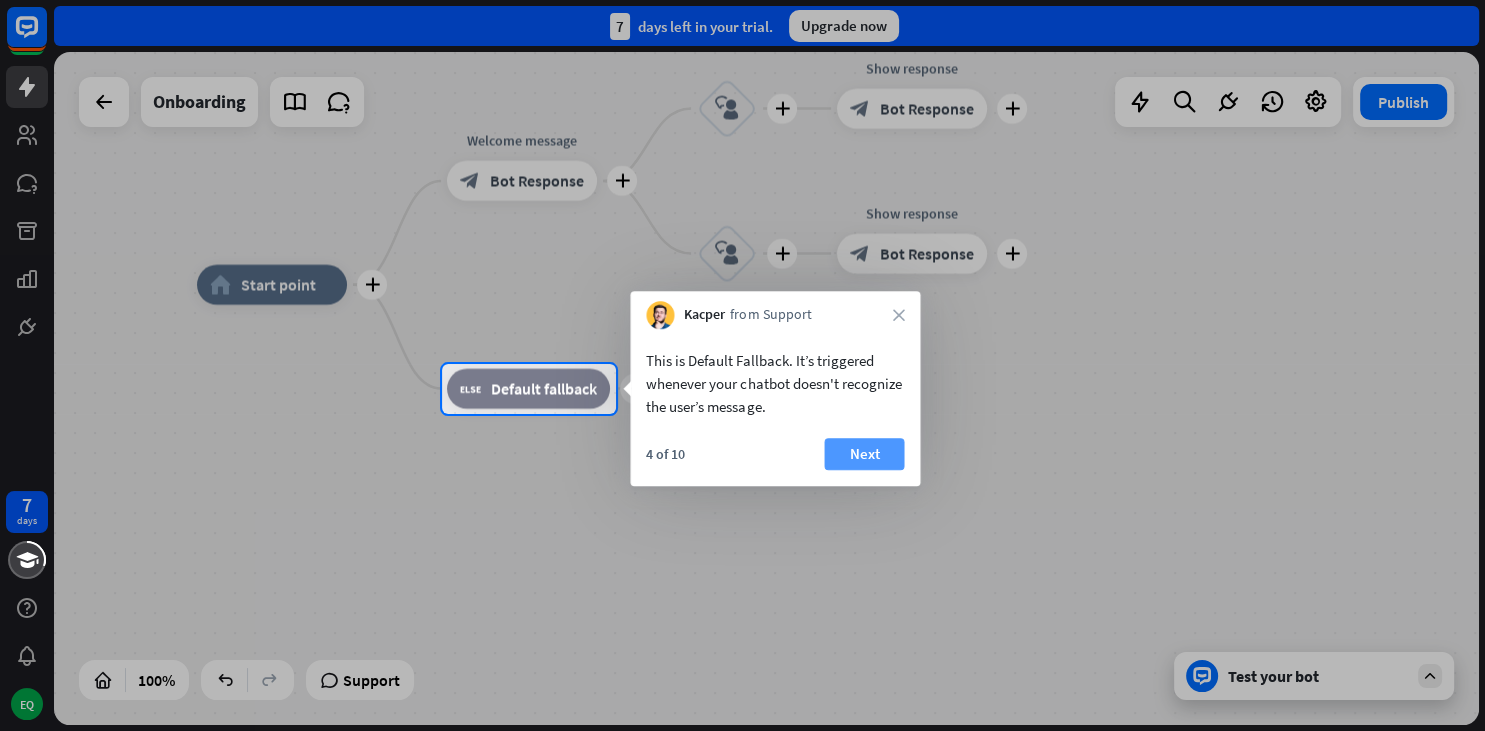 click on "Next" at bounding box center [864, 454] 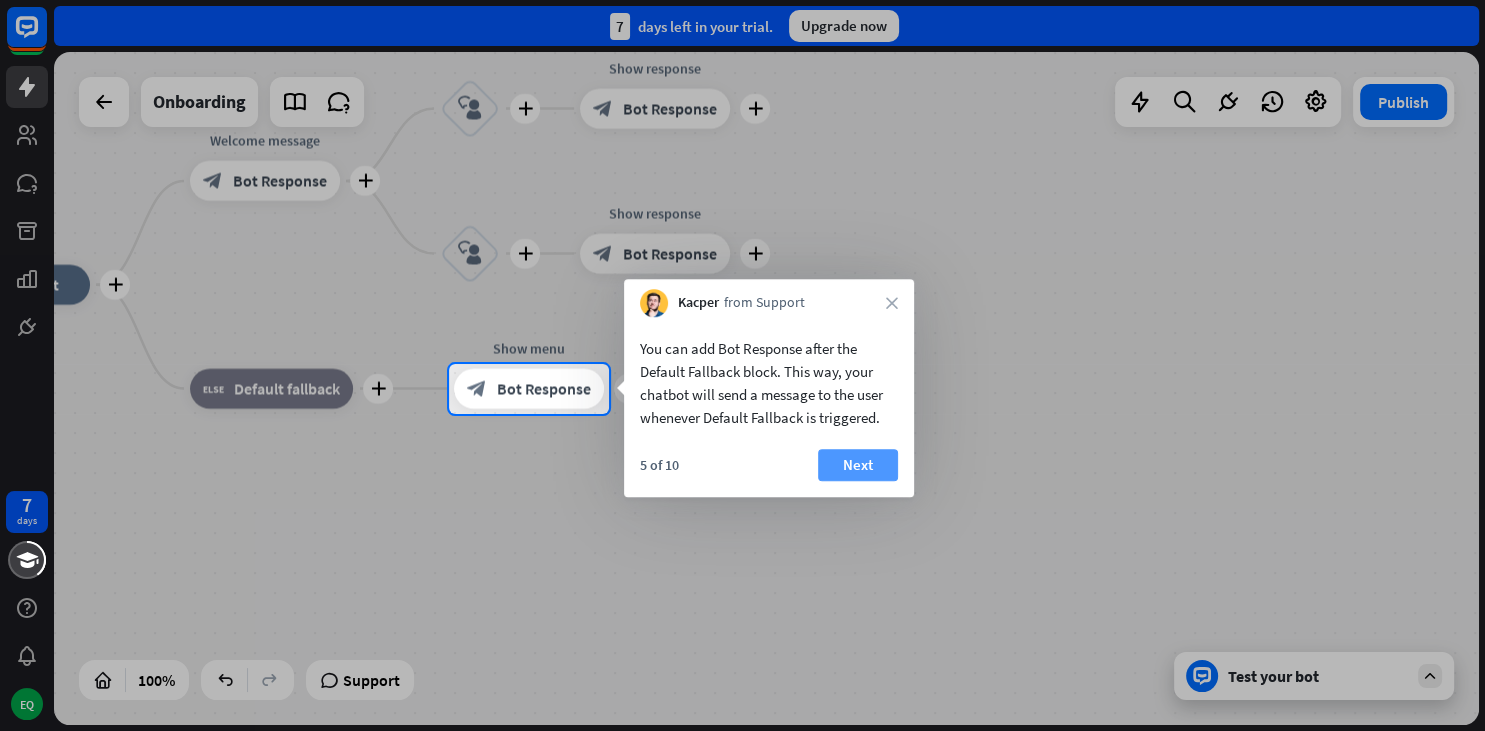 click on "Next" at bounding box center [858, 465] 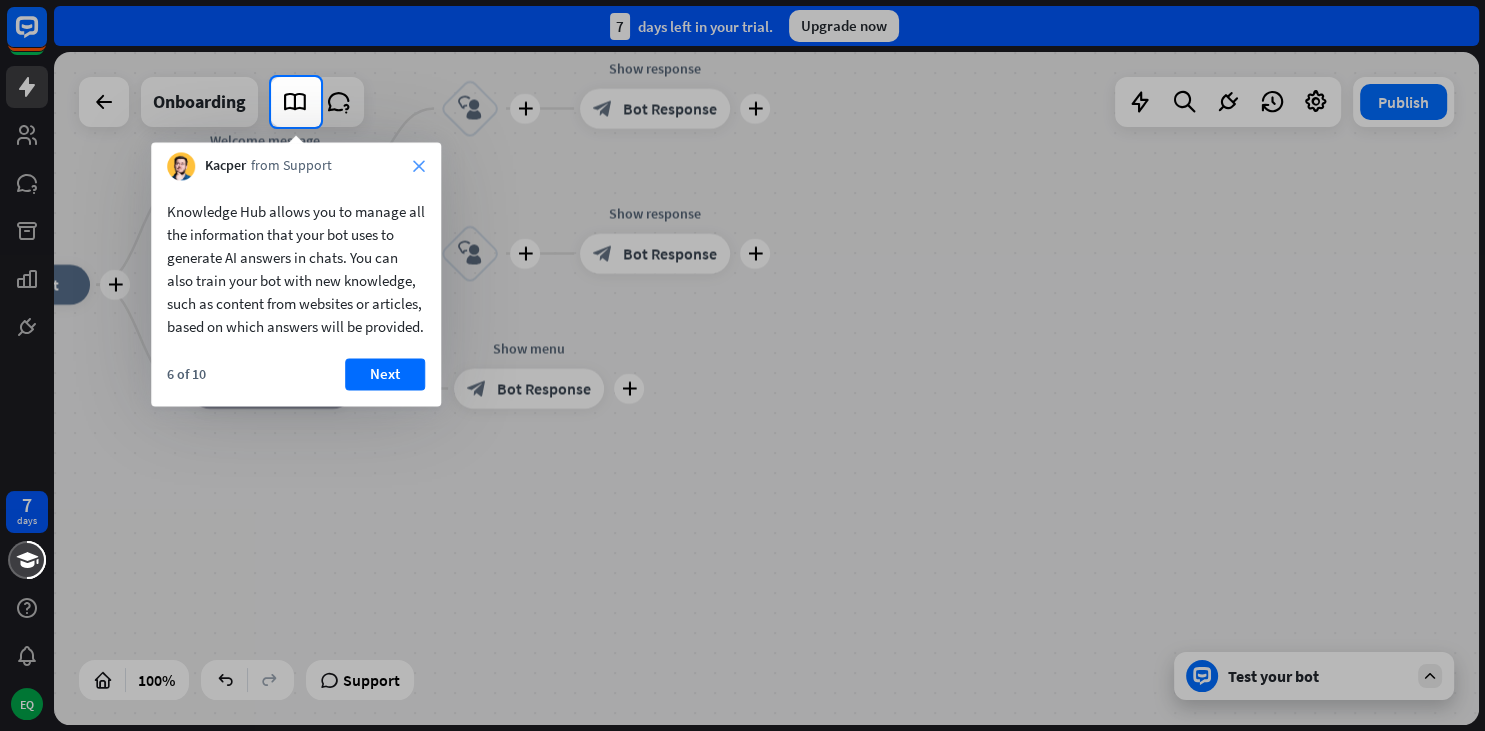click on "close" at bounding box center (419, 166) 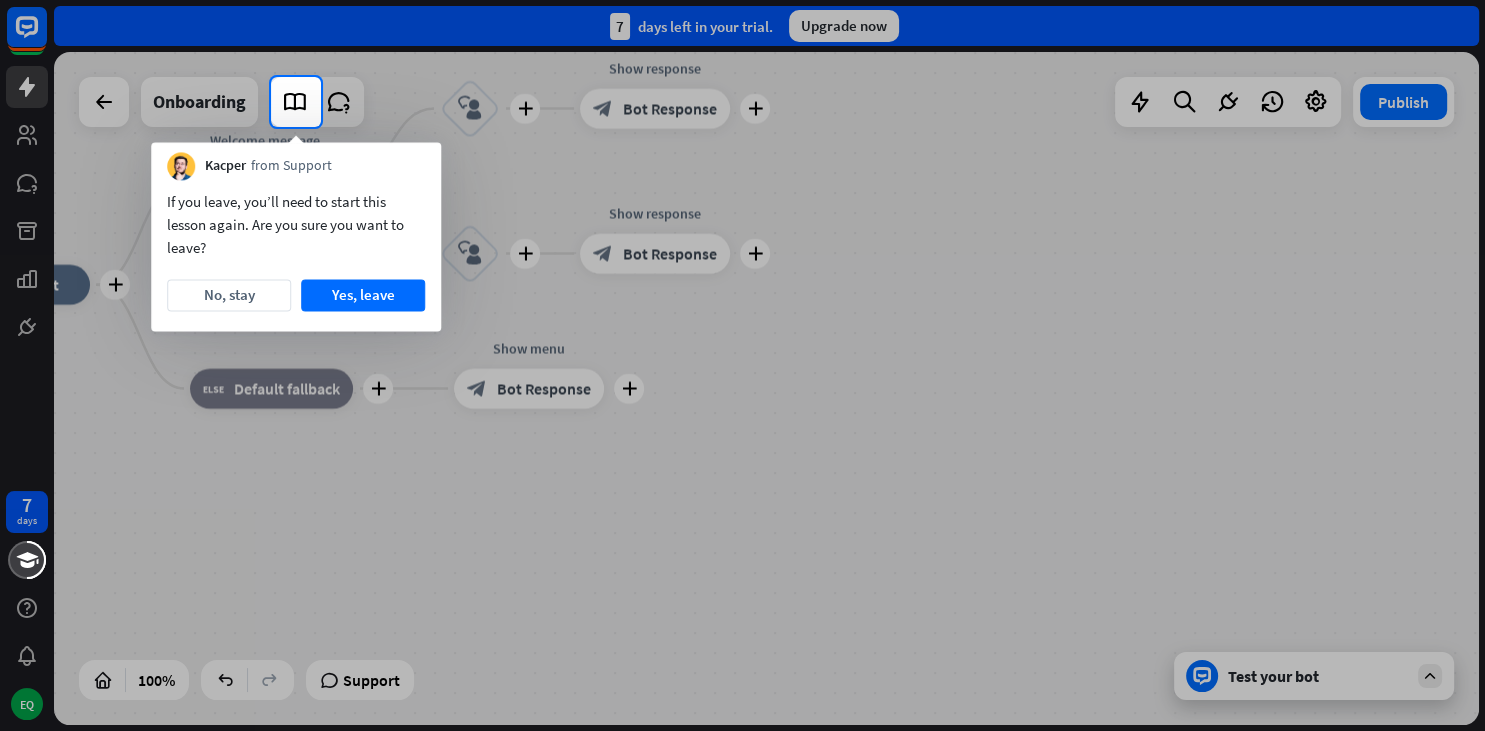 click on "Kacper
from Support" at bounding box center [296, 161] 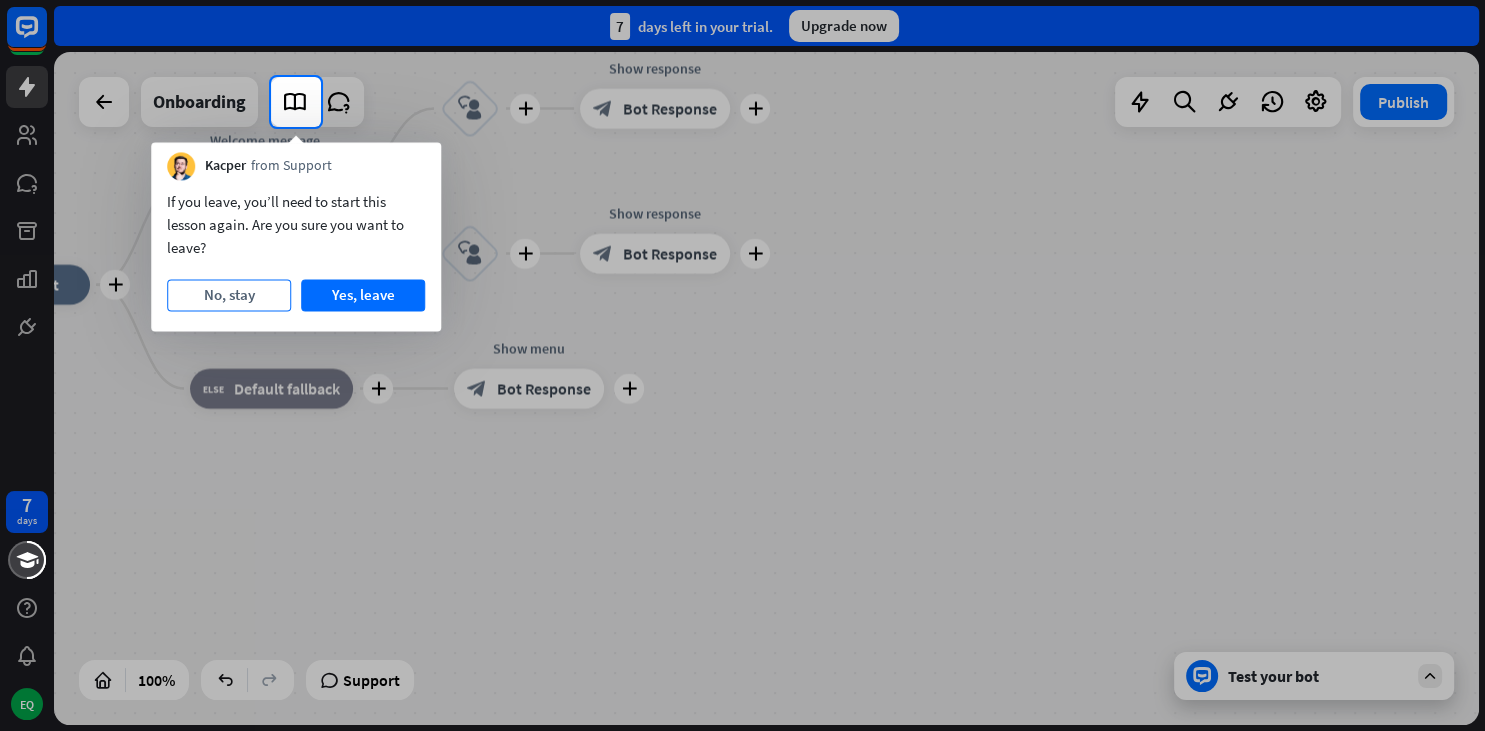 click on "No, stay" at bounding box center [229, 295] 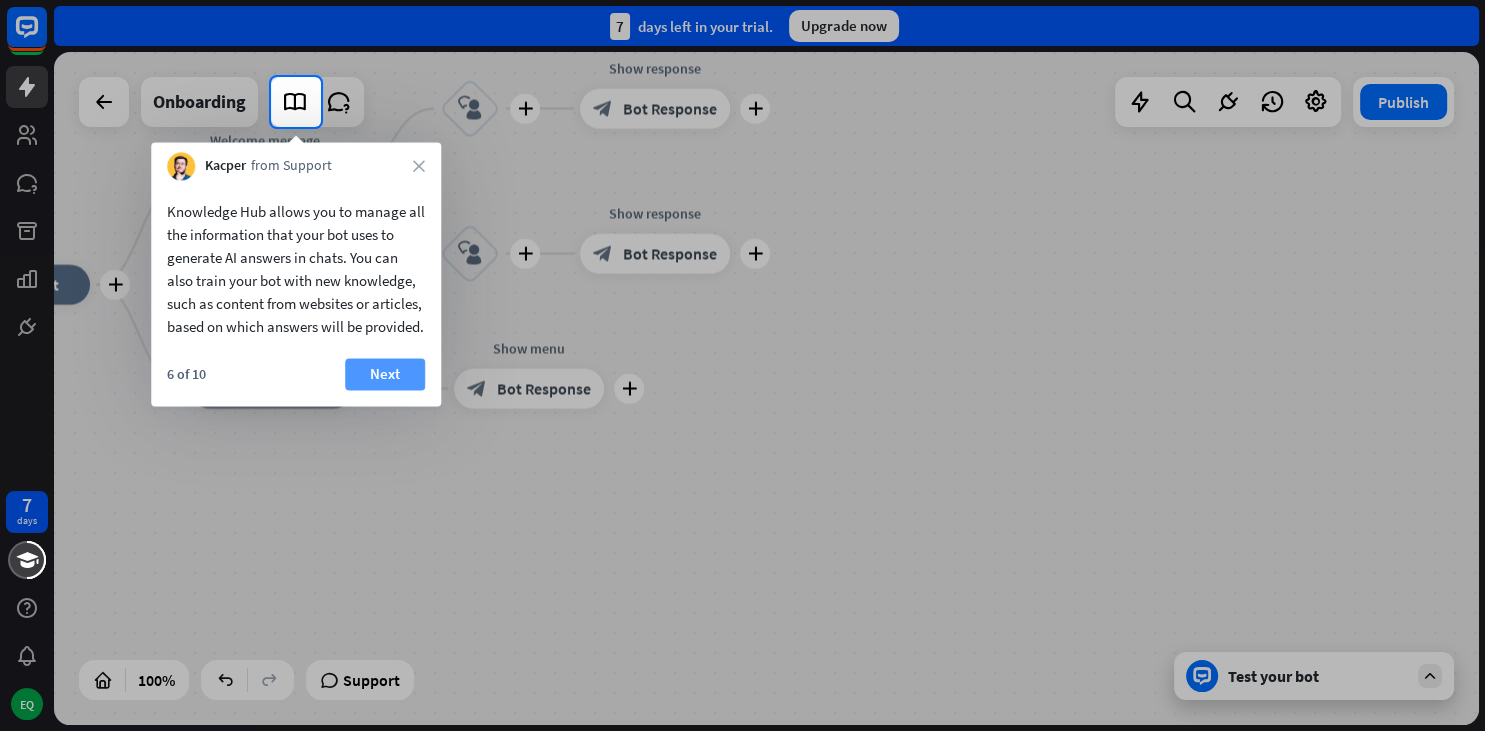 click on "Next" at bounding box center (385, 374) 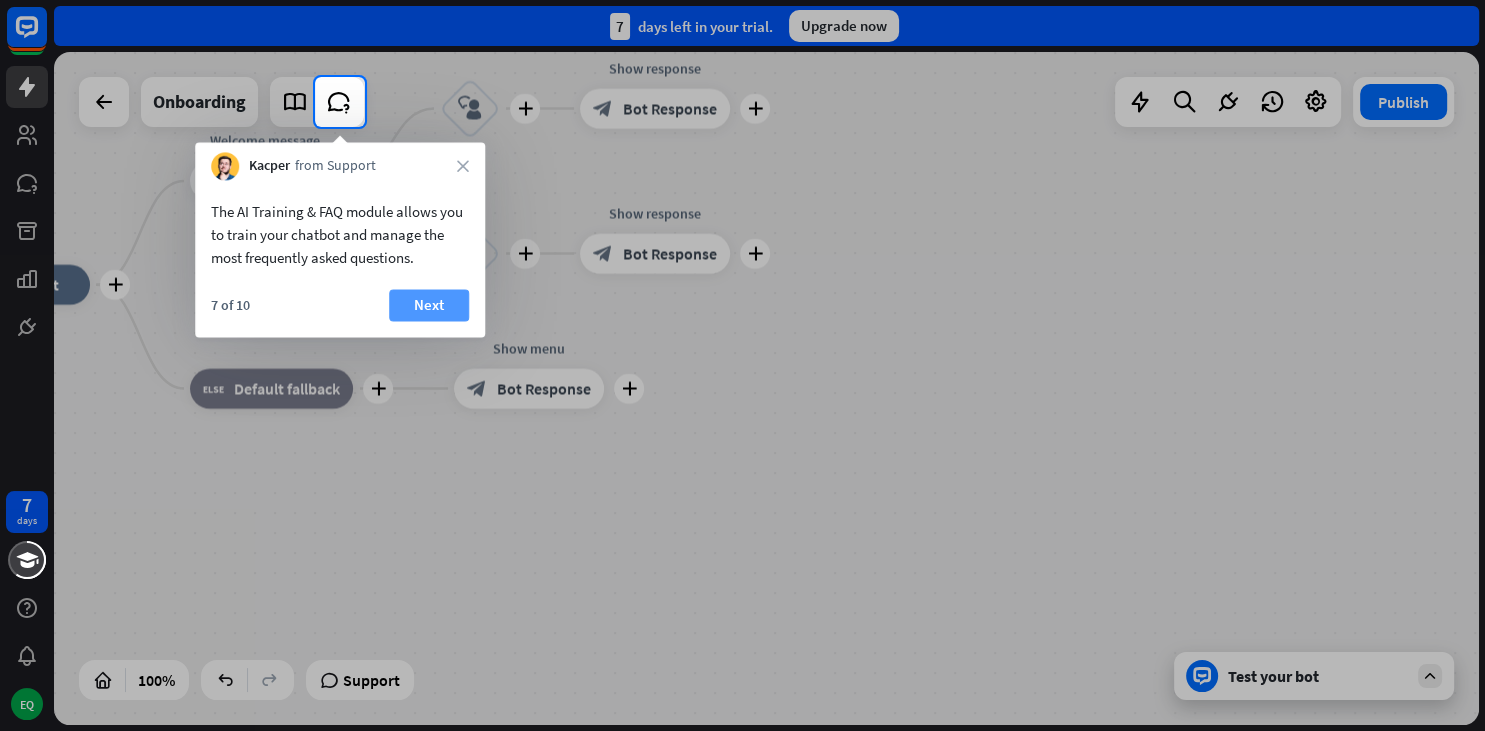 click on "Next" at bounding box center [429, 305] 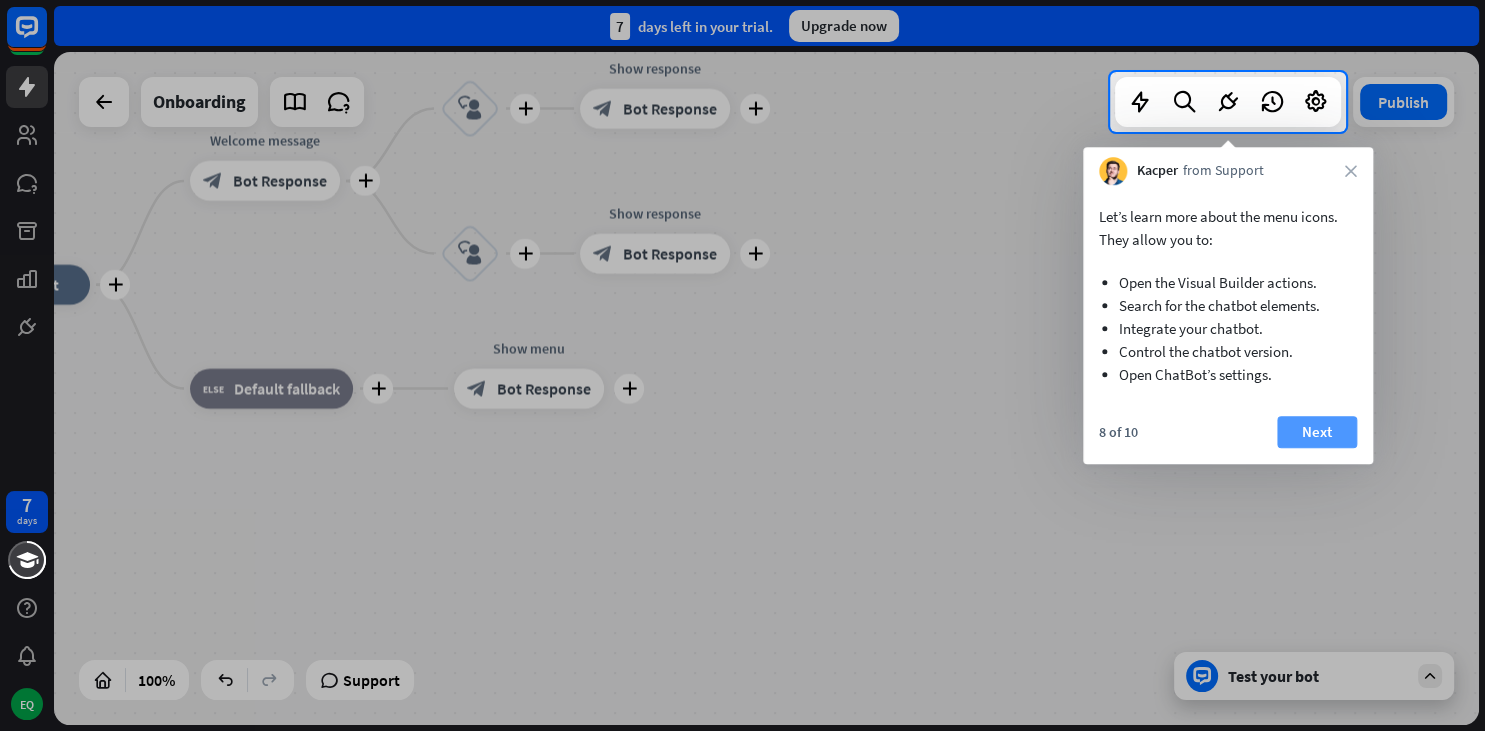 click on "Next" at bounding box center [1317, 432] 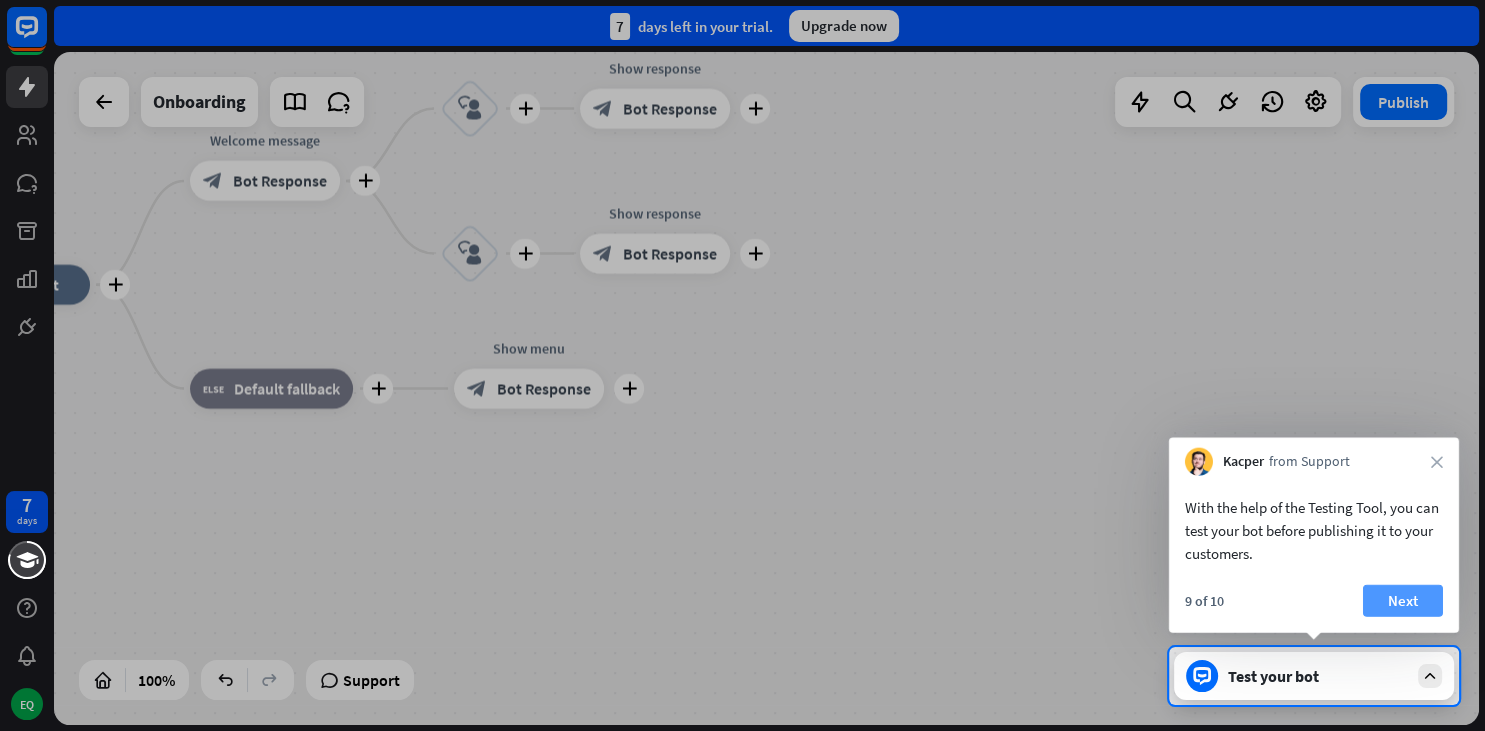 click on "Next" at bounding box center (1403, 601) 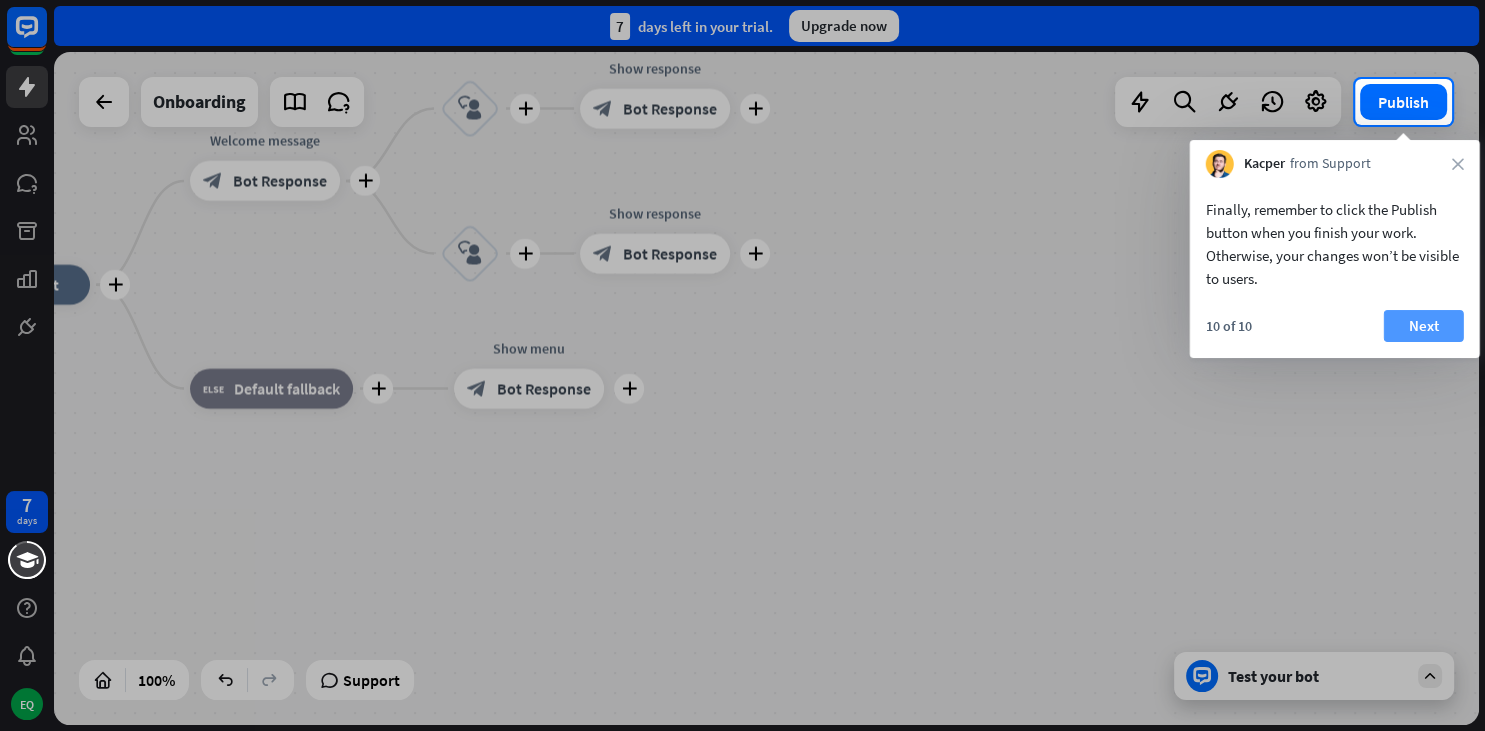 click on "Next" at bounding box center [1424, 326] 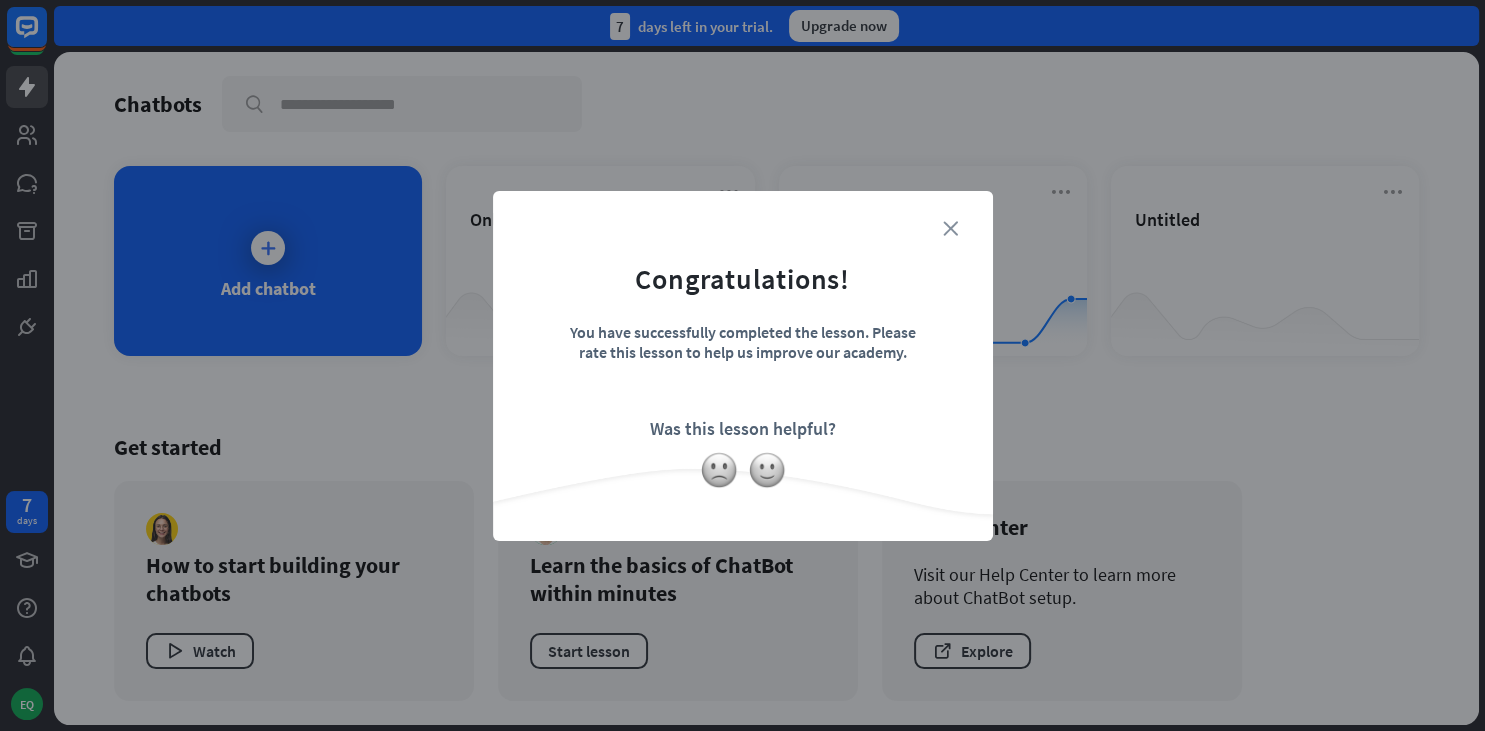 click on "close" at bounding box center (950, 228) 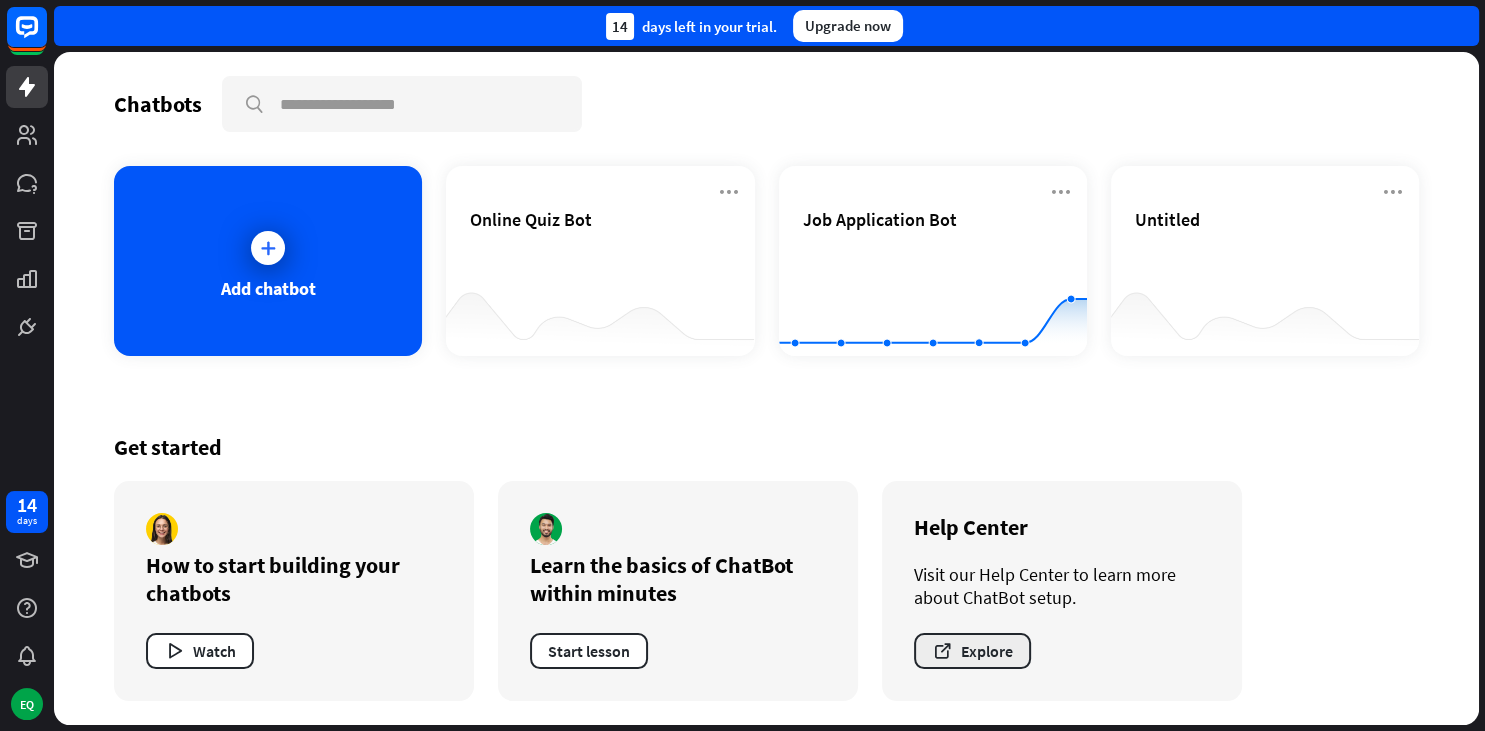 click on "Explore" at bounding box center (972, 651) 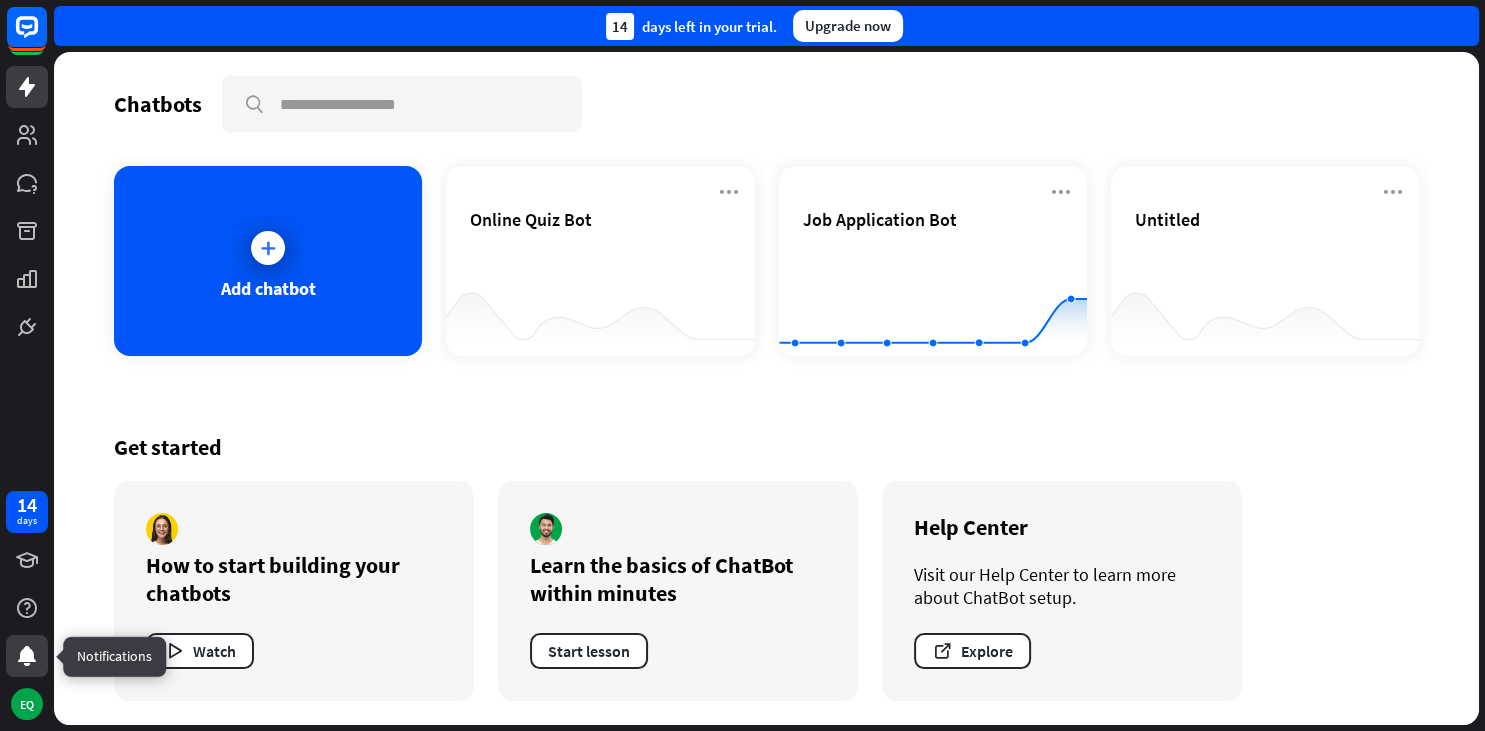 click 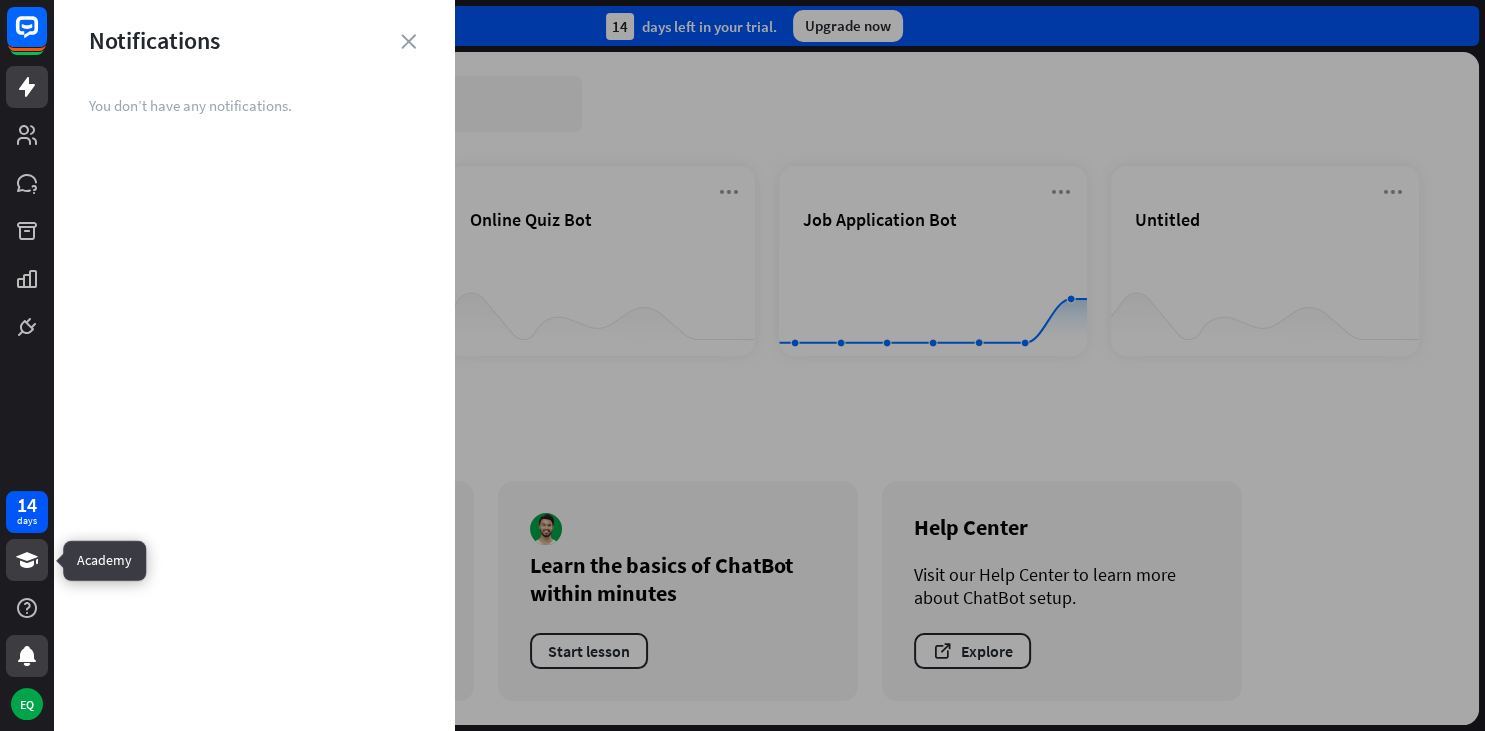 click 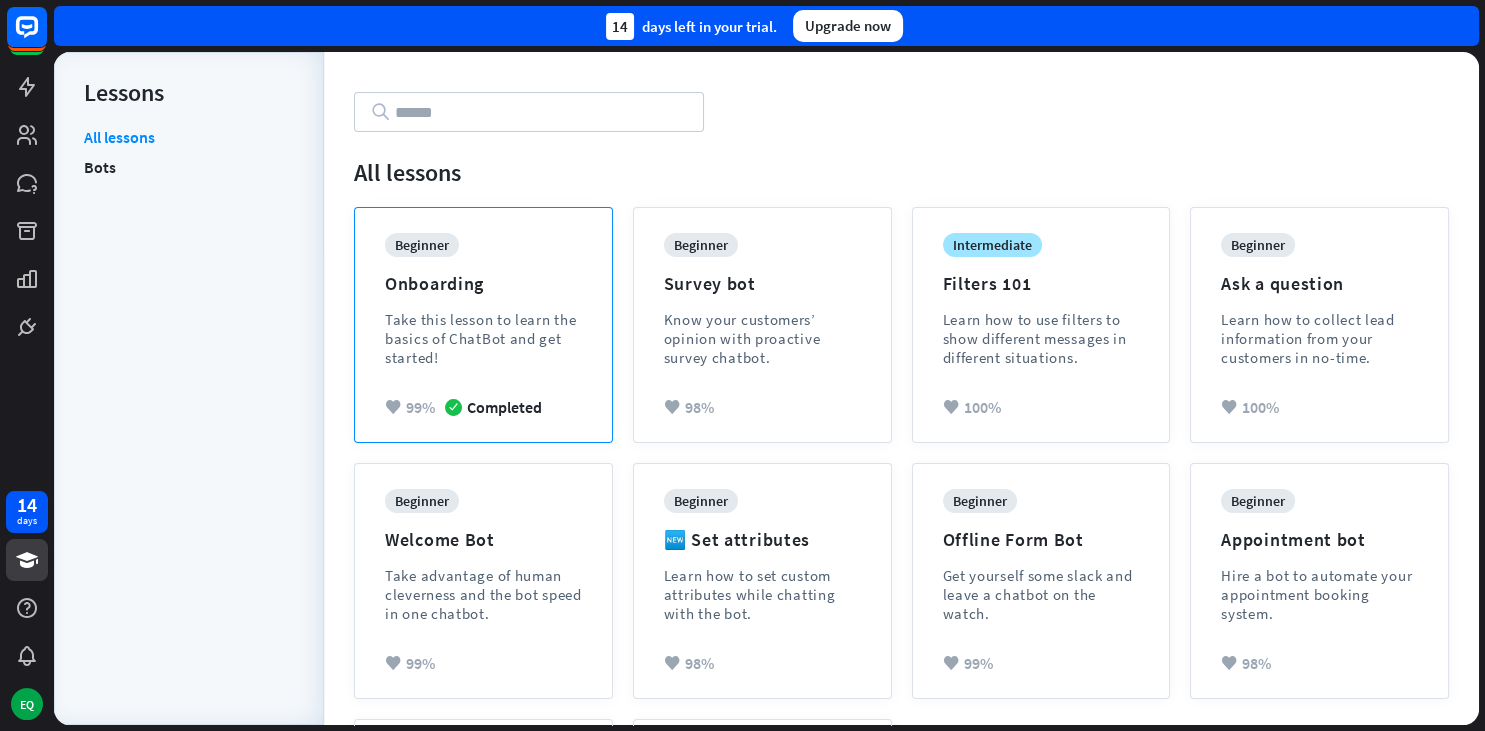 scroll, scrollTop: 107, scrollLeft: 0, axis: vertical 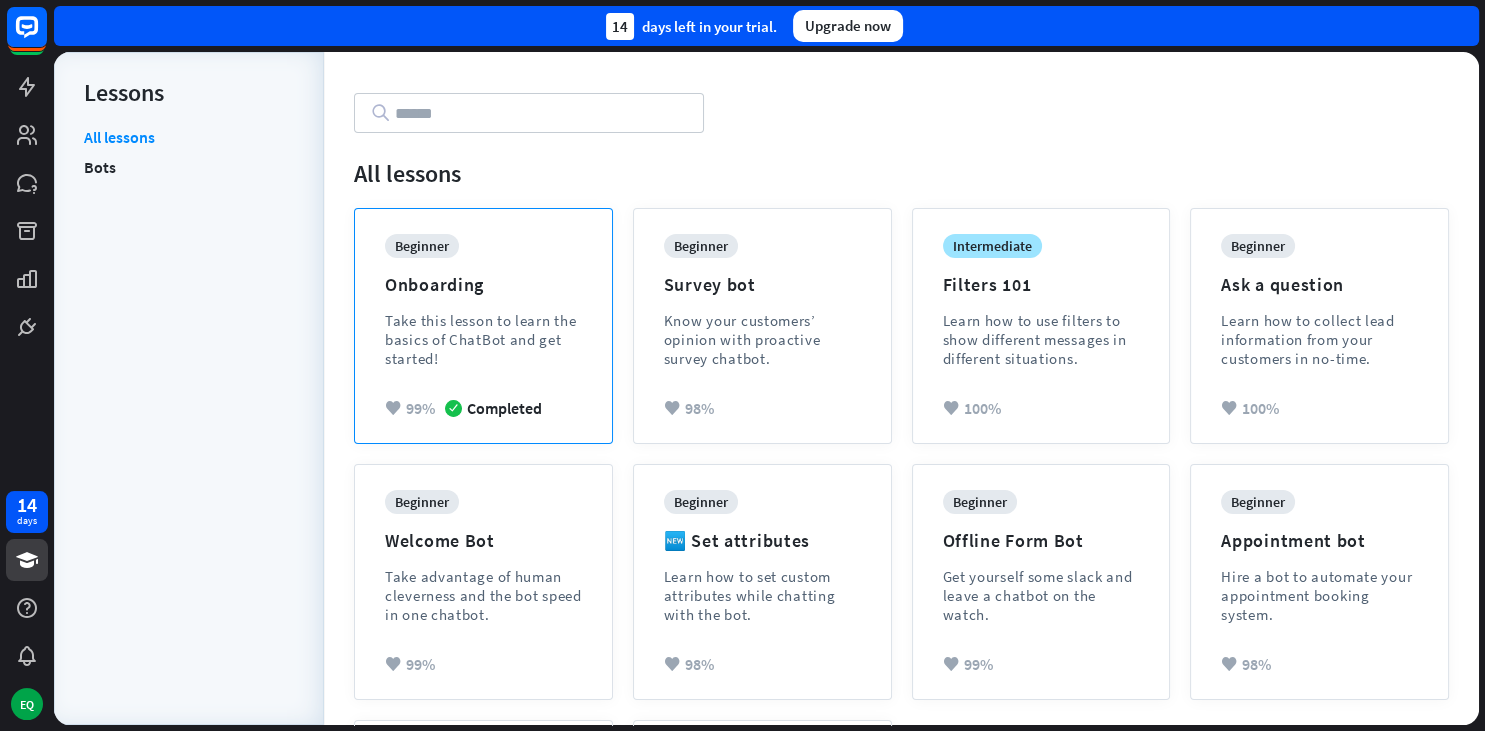 click on "beginner" at bounding box center [422, 246] 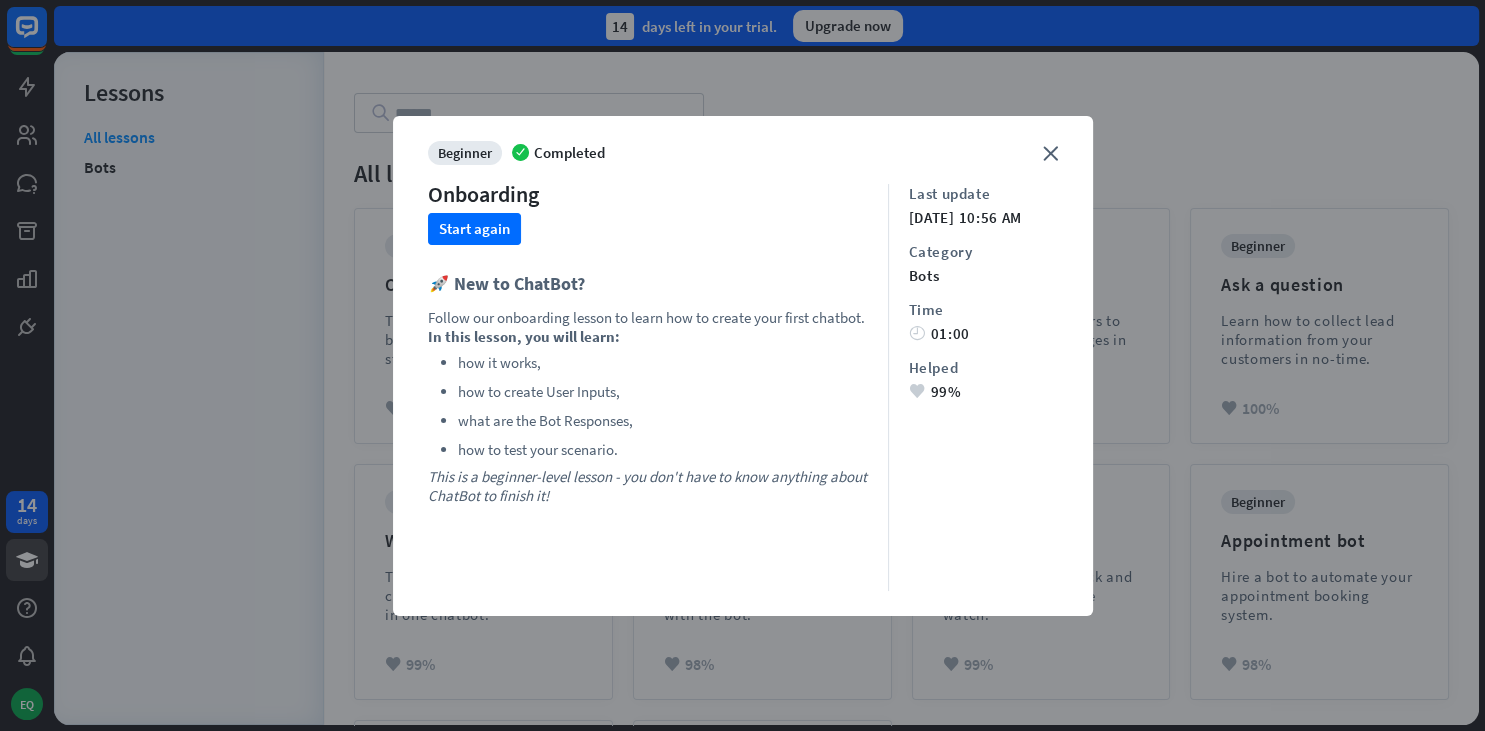 click on "close
beginner
Completed
Onboarding
Start again
🚀 New to ChatBot?
Follow our onboarding lesson to learn how to create your first chatbot.
In this lesson, you will learn:
how it works,
how to create User Inputs,
what are the Bot Responses,
how to test your scenario.
This is a beginner-level lesson - you don't have to know anything about ChatBot to finish it!
Last update
[DATE]  10:56 AM
Category
bots
Time   time
01:00
Helped   heart" at bounding box center (743, 366) 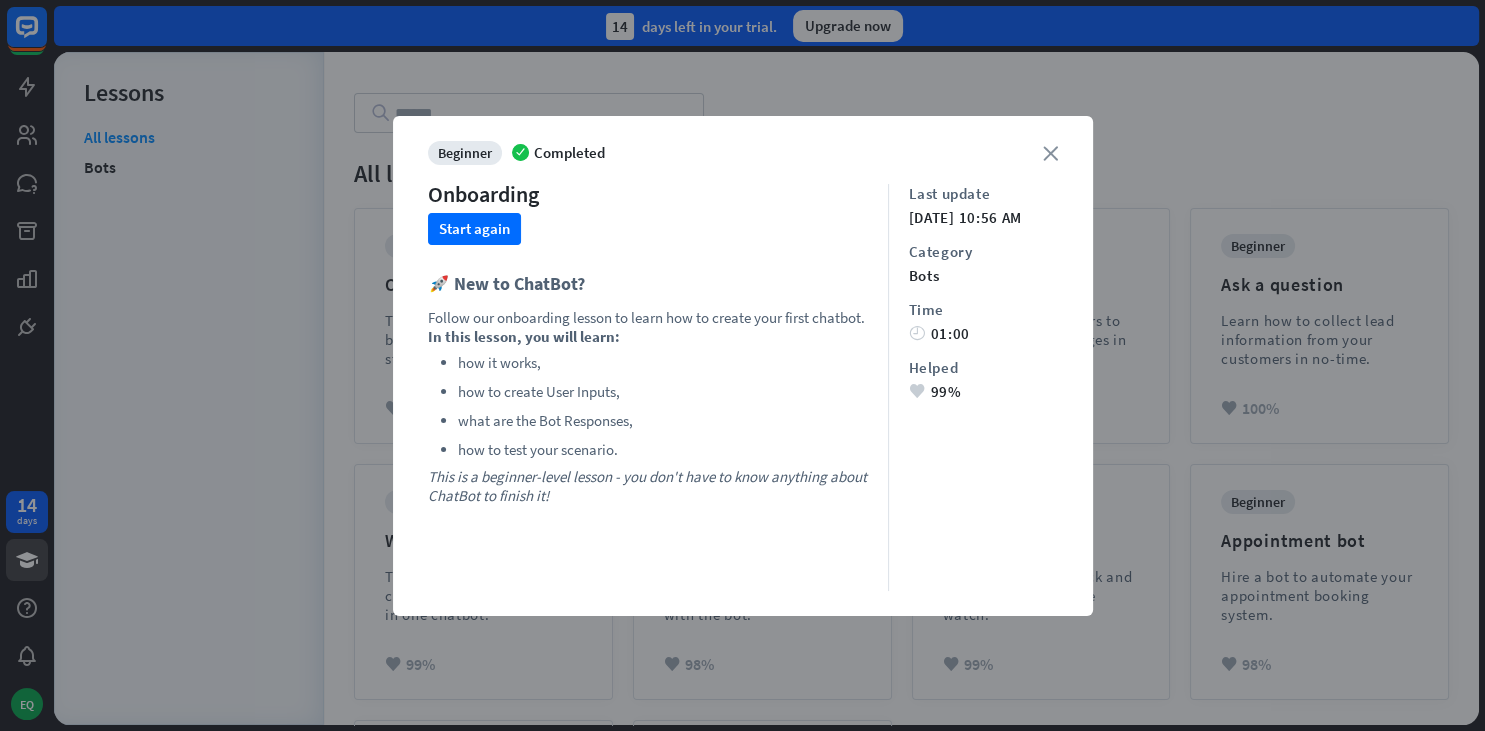 click on "close" at bounding box center [1050, 153] 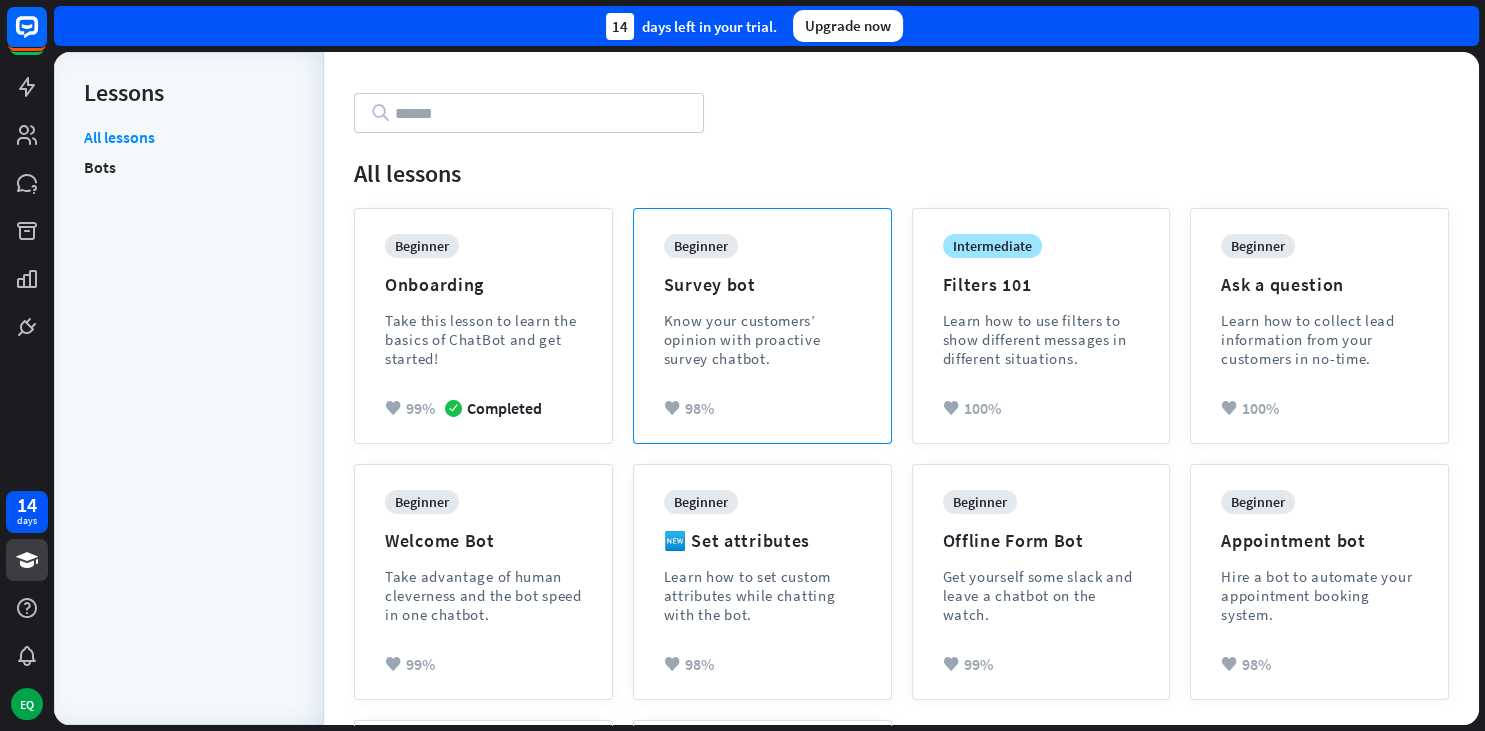 click on "Survey bot" at bounding box center (710, 284) 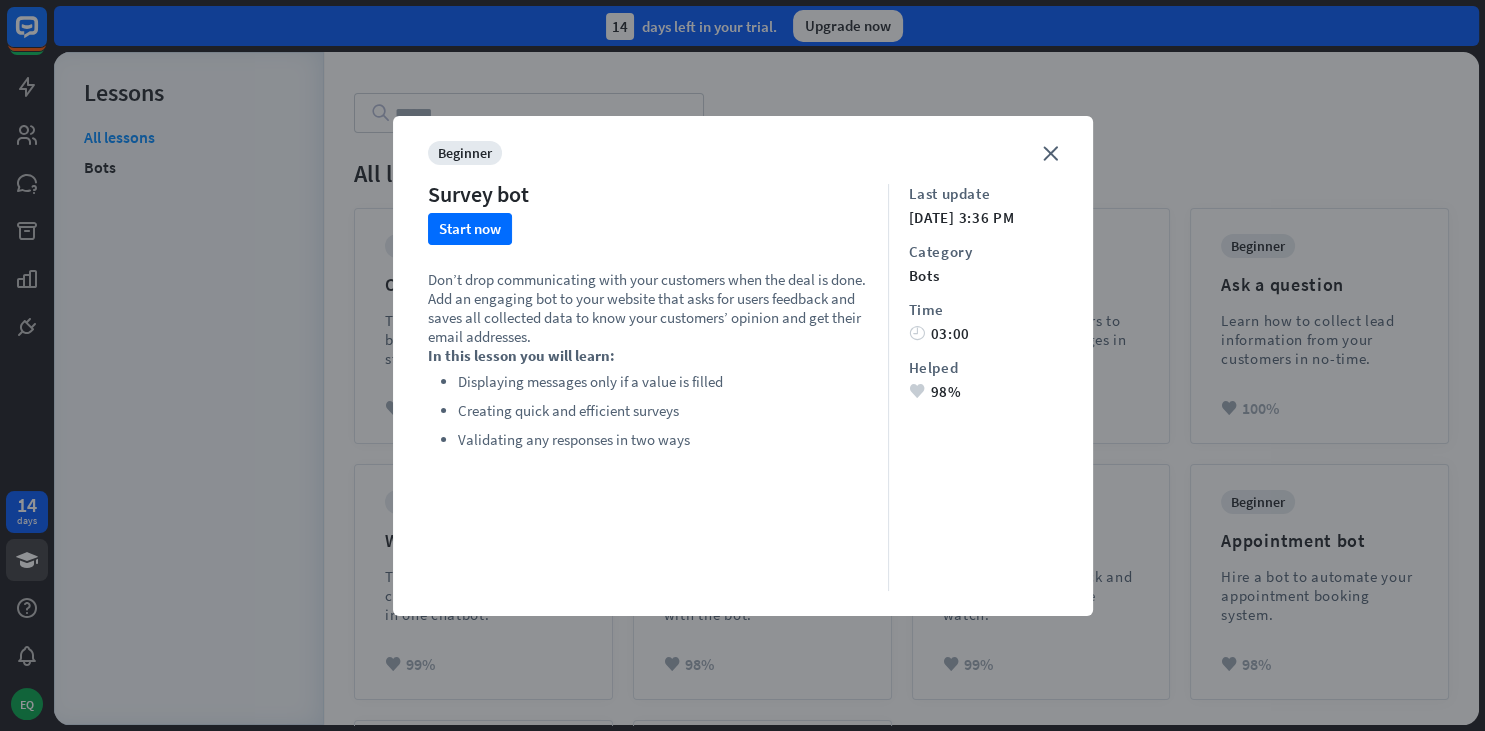 click on "beginner
Survey bot
Start now
Don’t drop communicating with your customers when the deal is done. Add an engaging bot to your website that asks for users feedback and saves all collected data to know your customers’ opinion and get their email addresses.
In this lesson you will learn:
Displaying messages only if a value is filled
Creating quick and efficient surveys
Validating any responses in two ways" at bounding box center (658, 366) 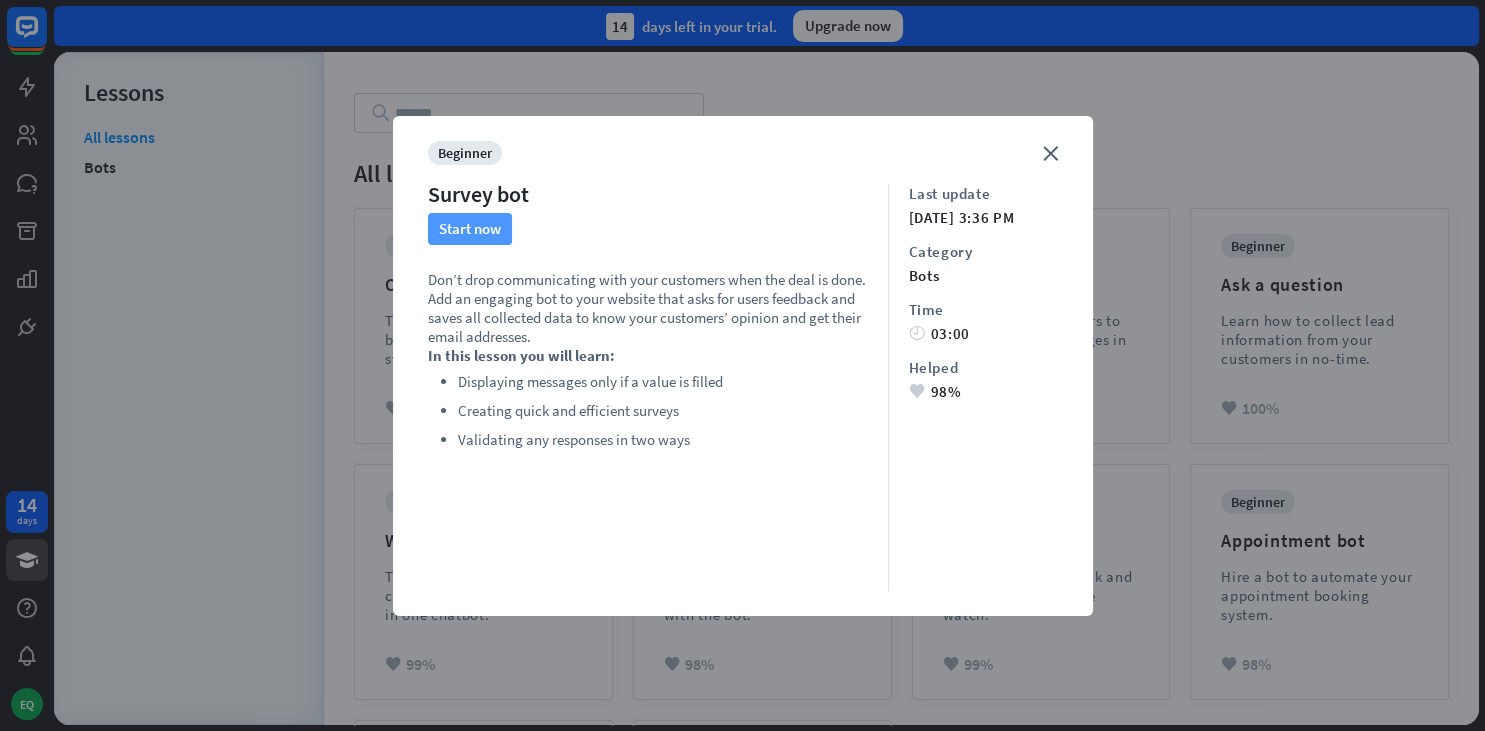 click on "Start now" at bounding box center (470, 229) 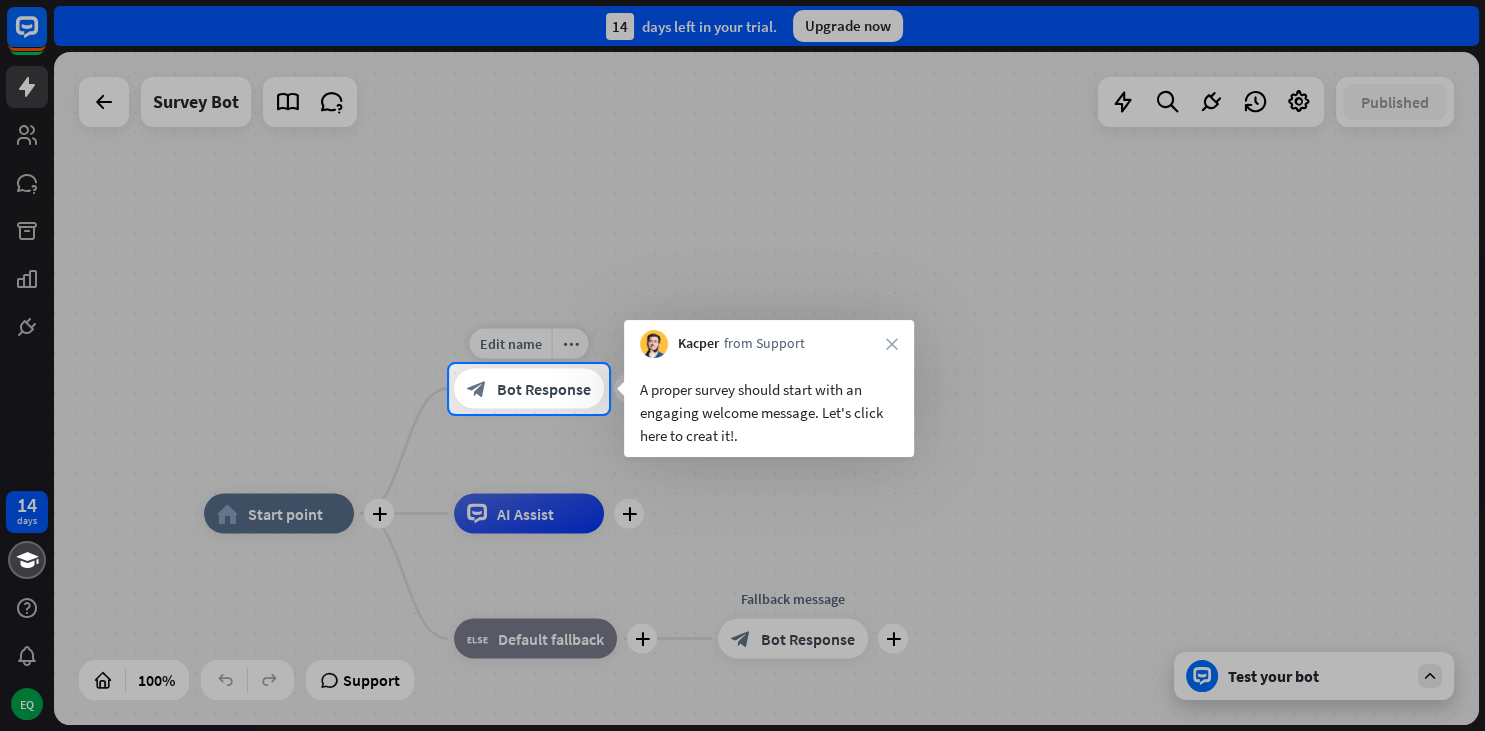 click on "Bot Response" at bounding box center [544, 389] 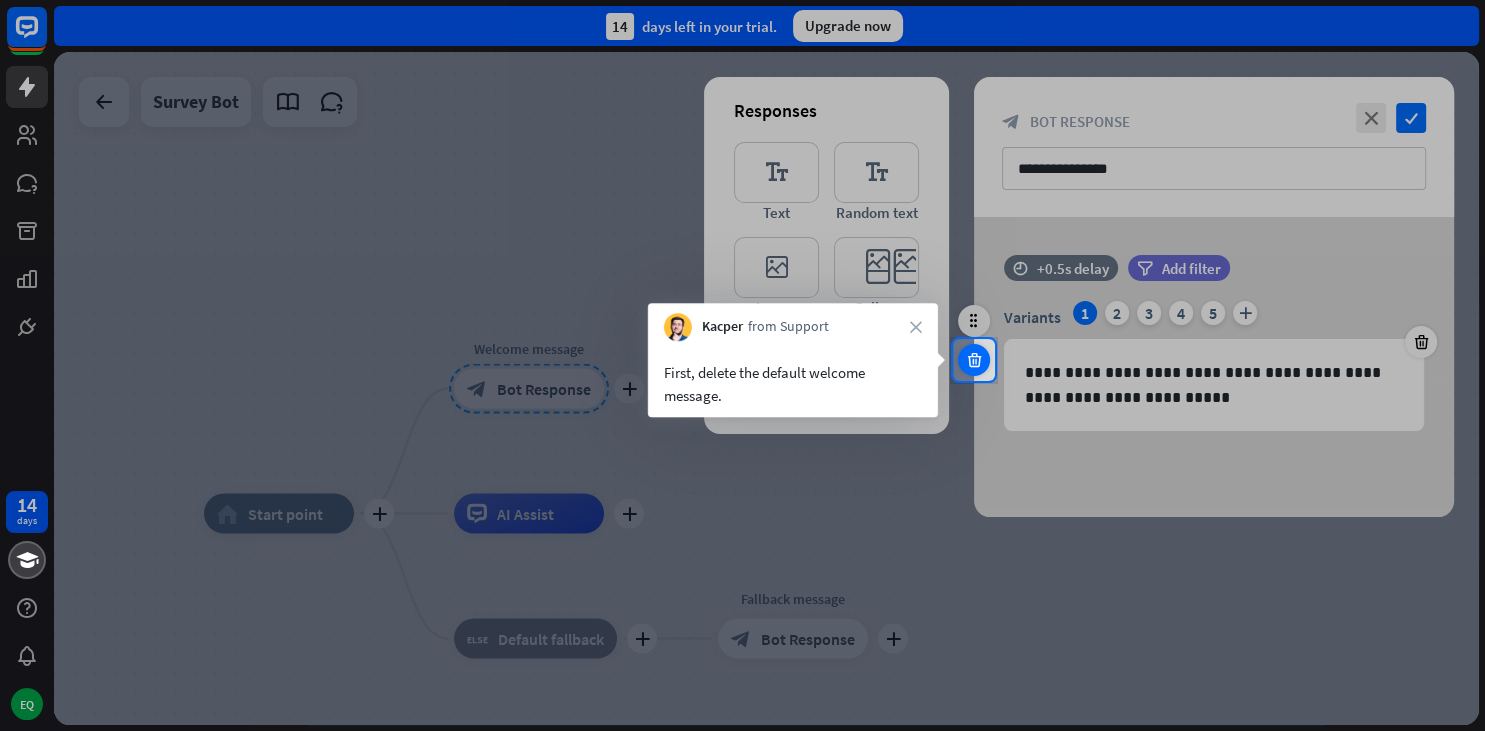 click at bounding box center (974, 360) 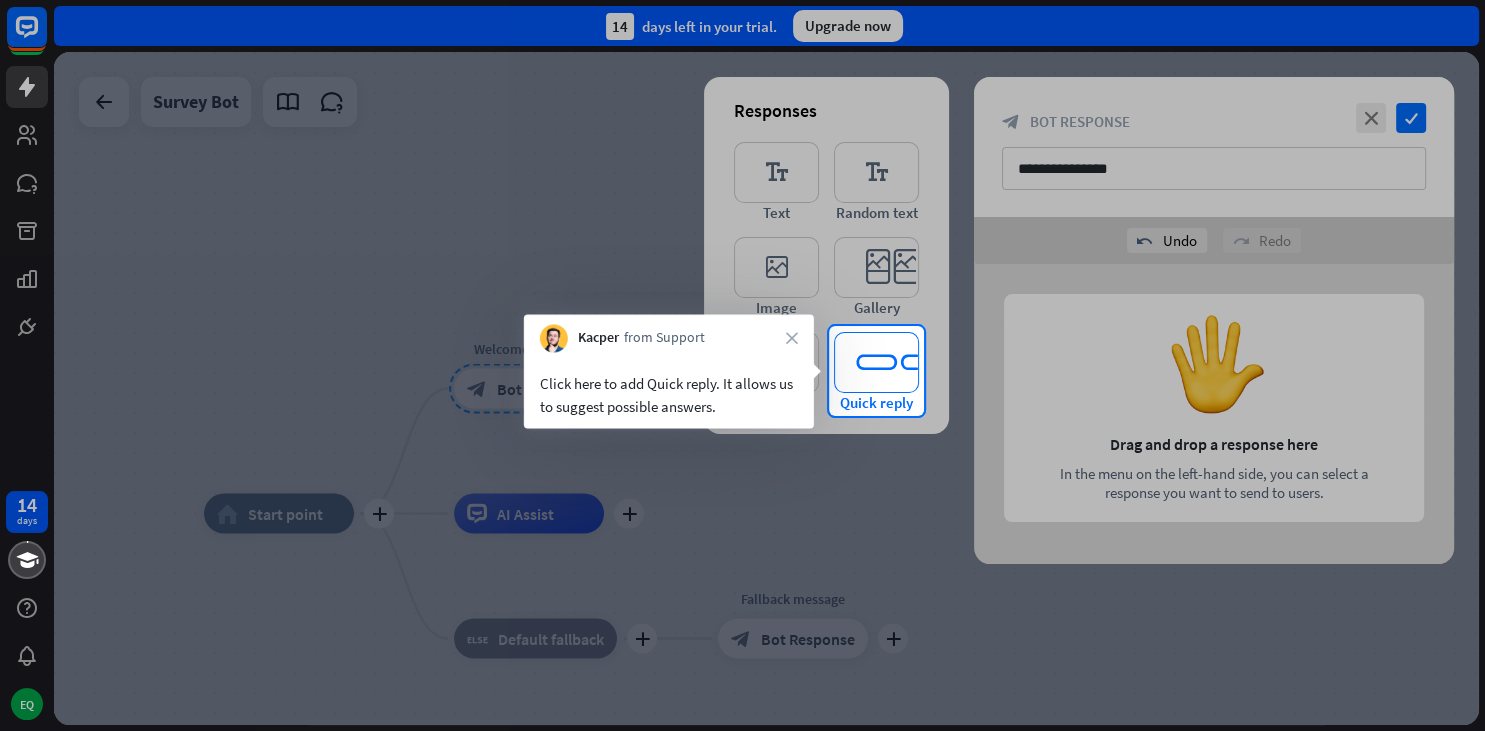 click on "editor_quick_replies" at bounding box center (876, 362) 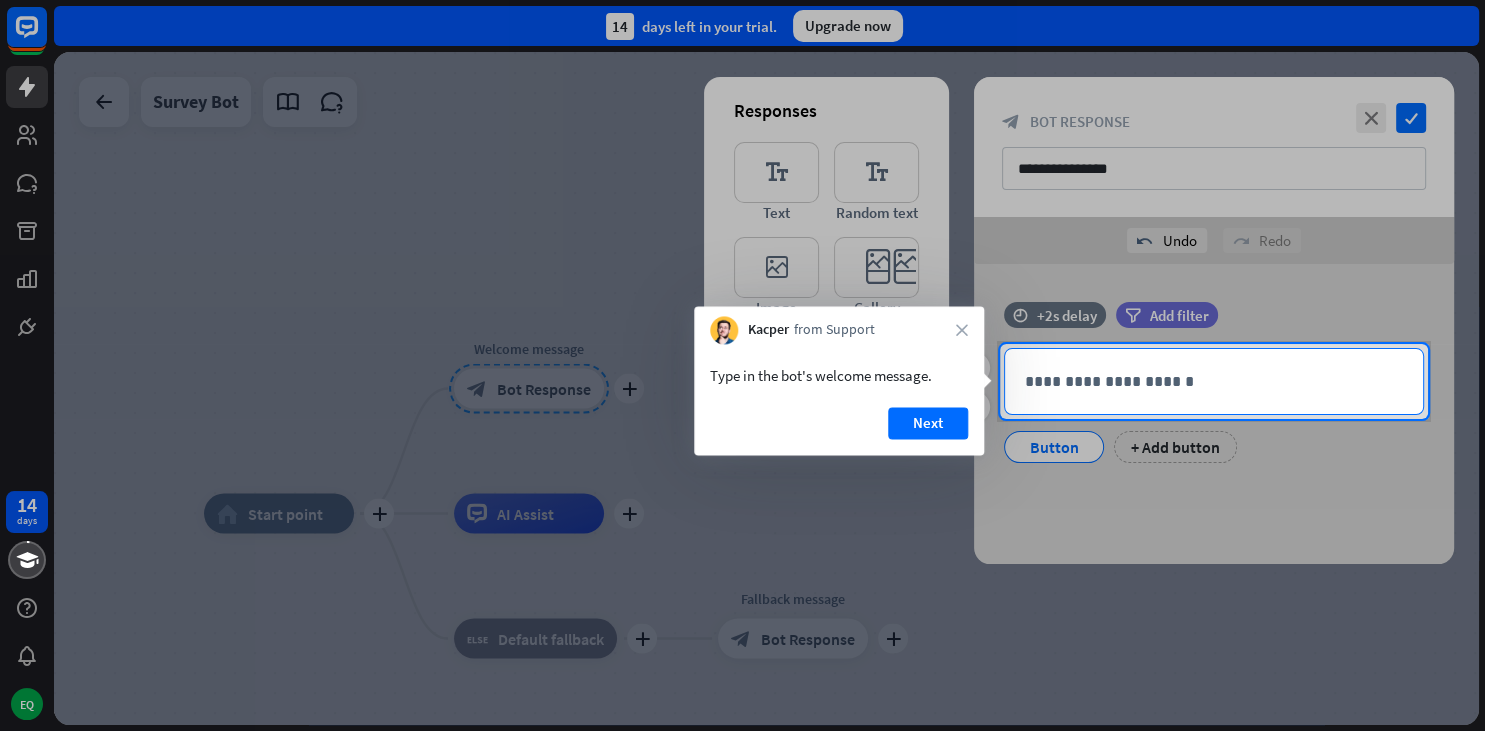 click on "**********" at bounding box center [1214, 381] 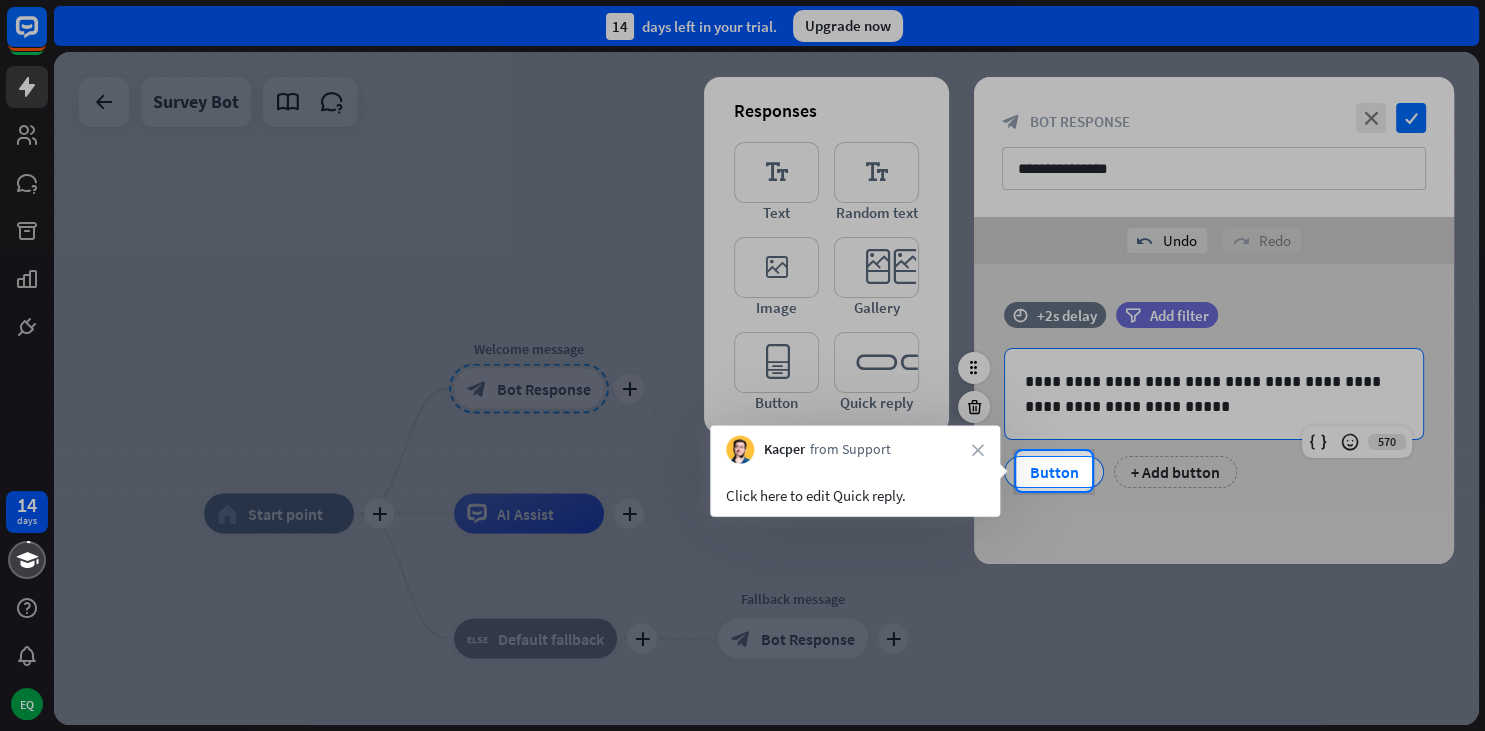 click on "Button" at bounding box center [1054, 472] 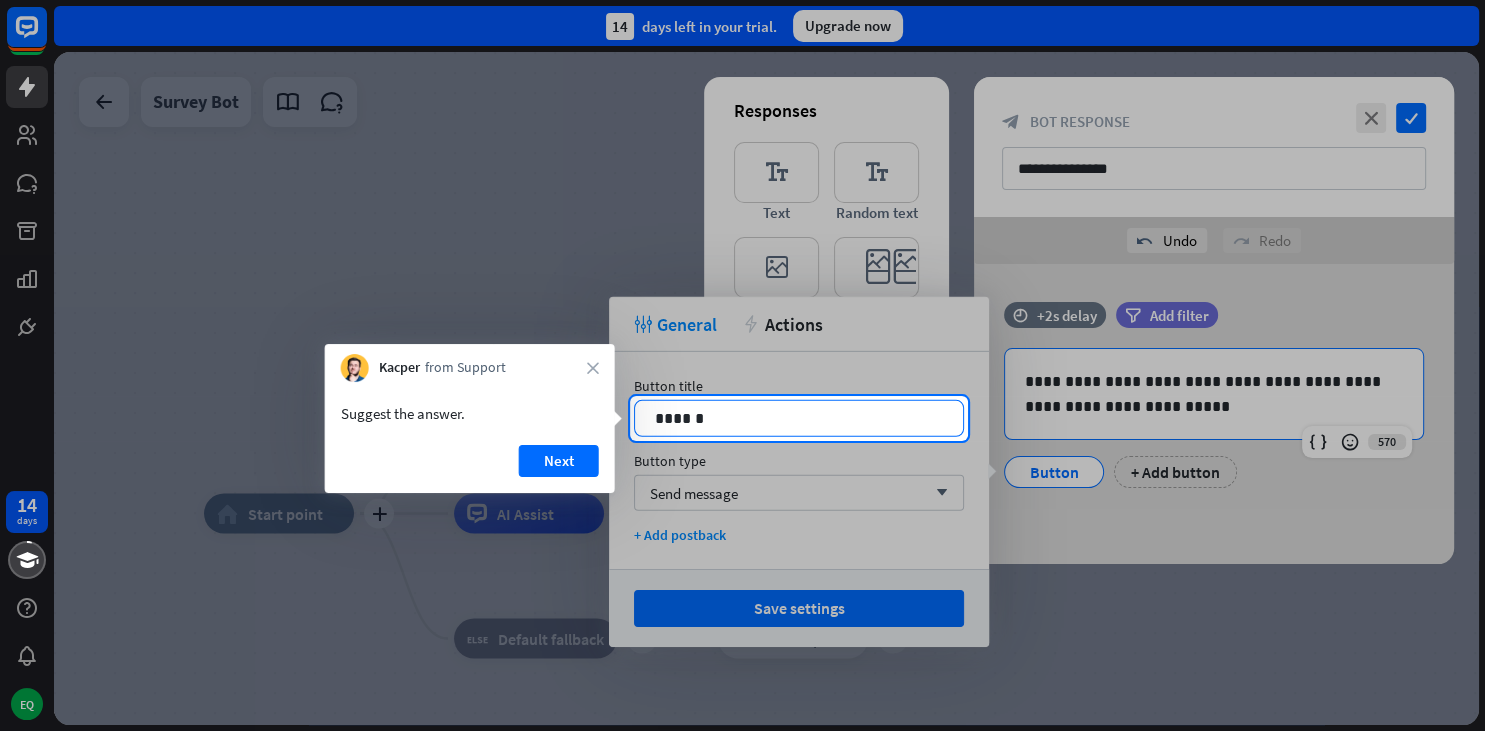 click on "******" at bounding box center [799, 418] 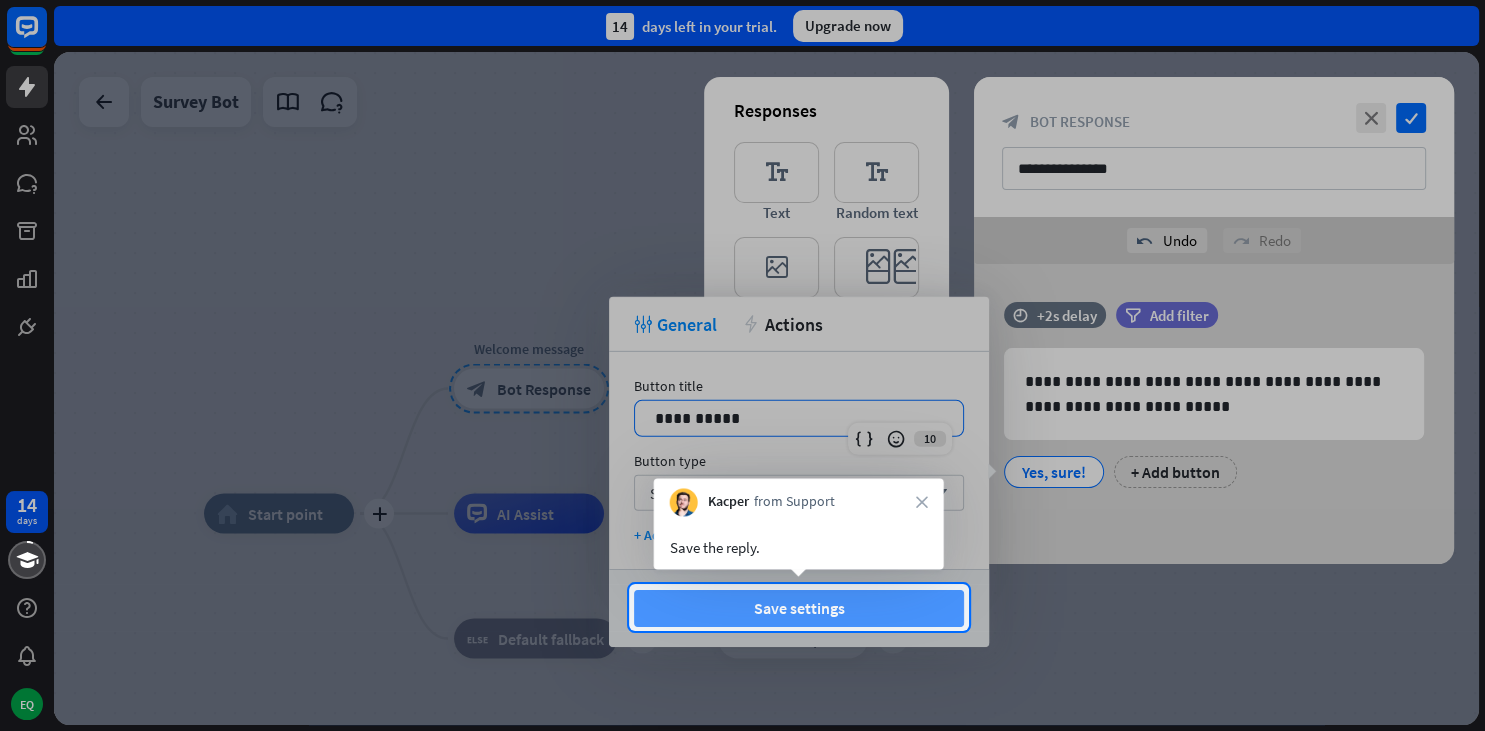 click on "Save settings" at bounding box center (799, 608) 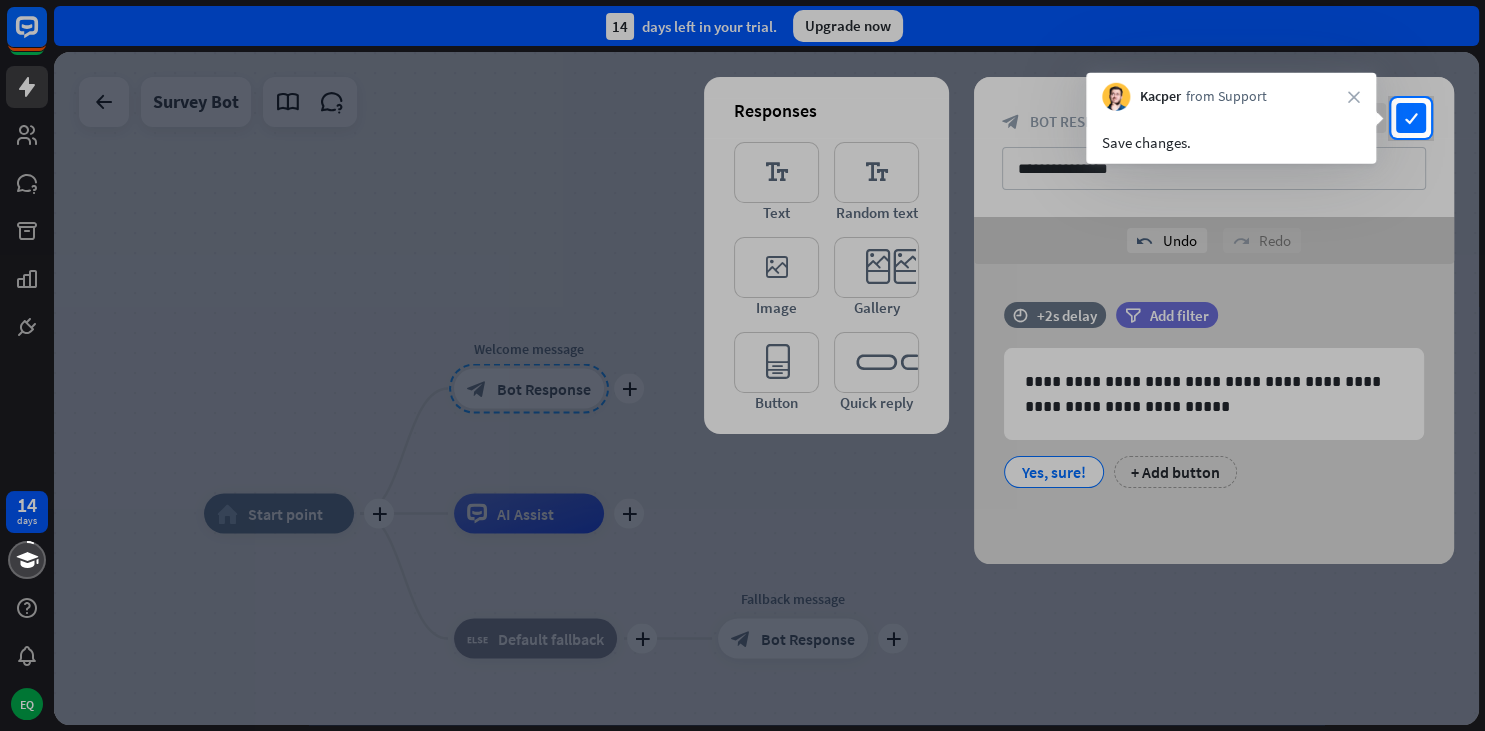 click at bounding box center (742, 434) 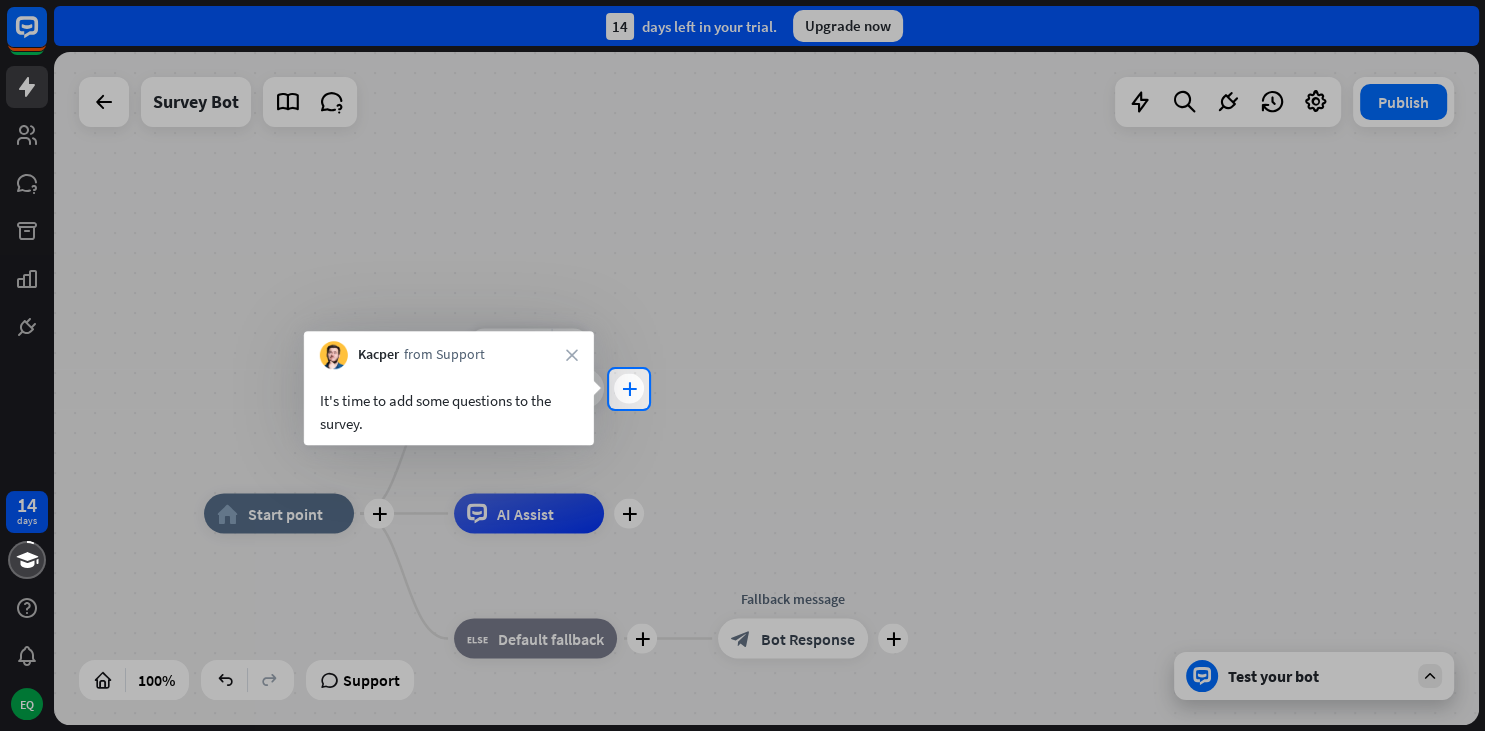 click on "plus" at bounding box center (629, 389) 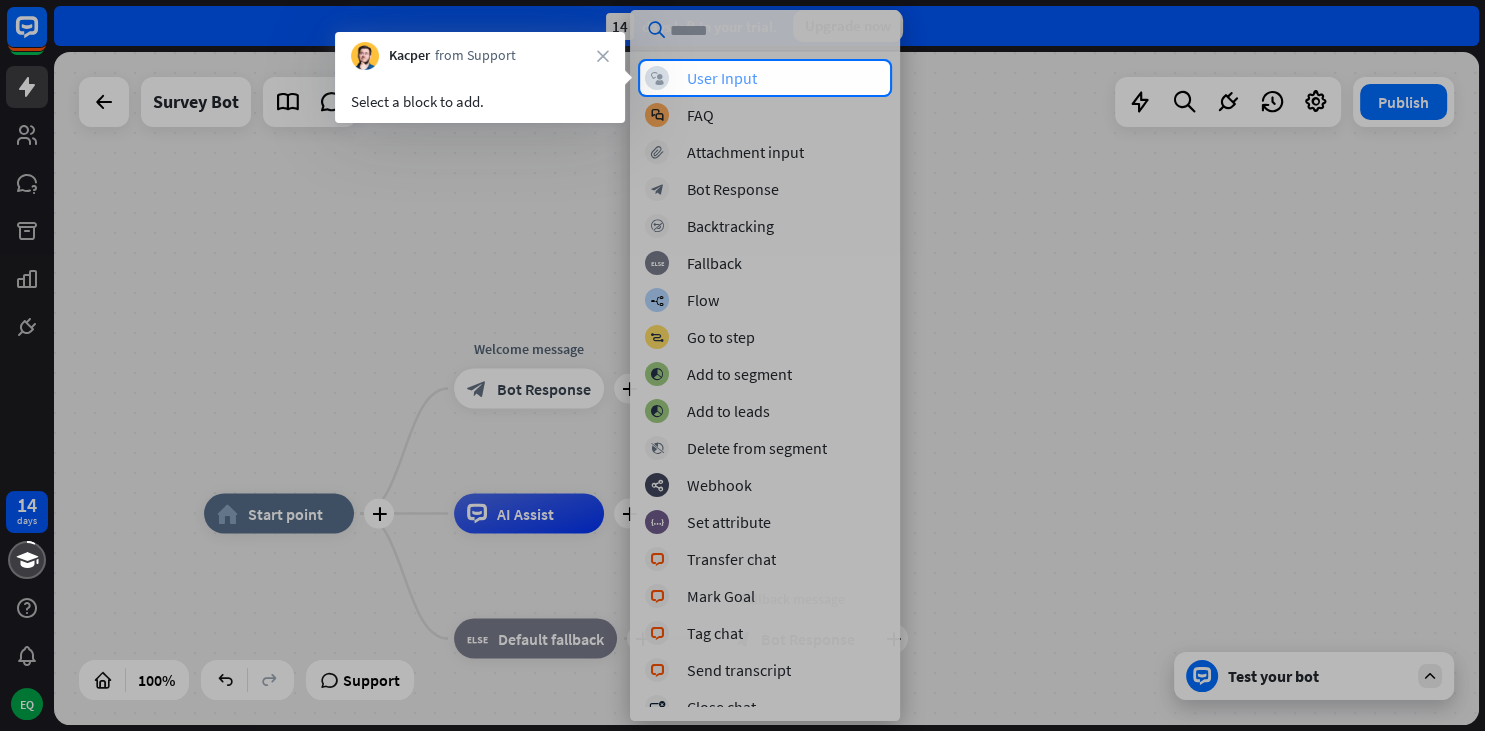 click on "User Input" at bounding box center (722, 78) 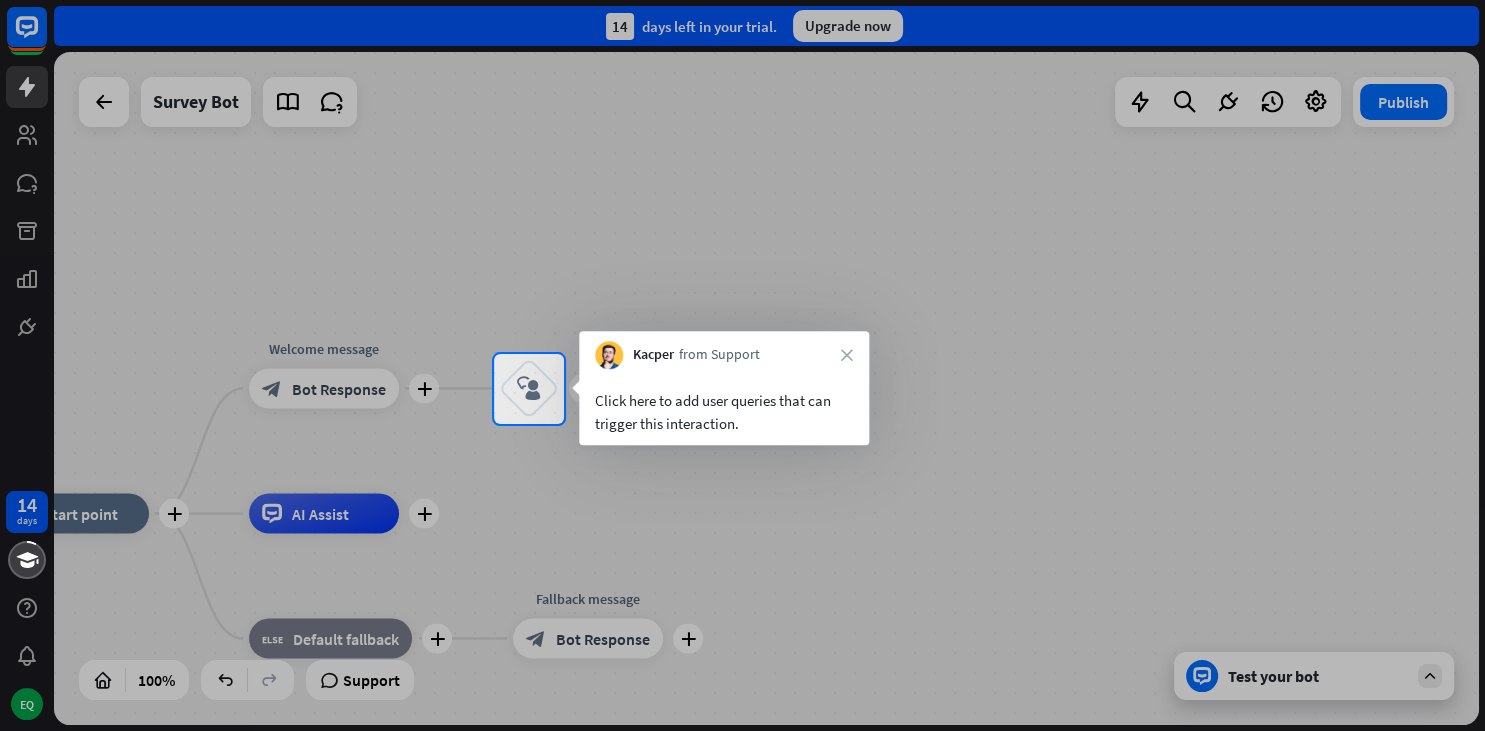click on "Click here to add user queries that can trigger this interaction." at bounding box center (724, 412) 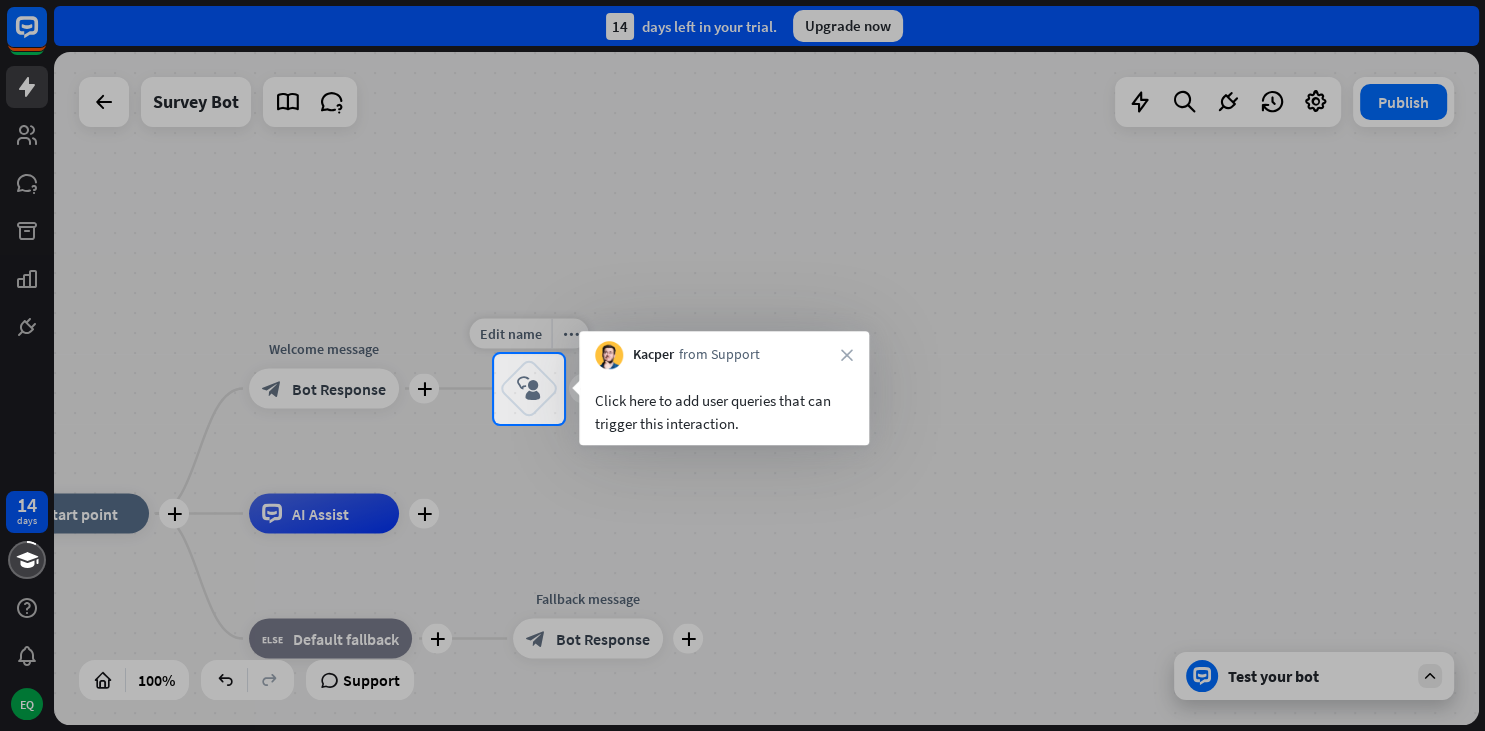 click on "block_user_input" at bounding box center (529, 389) 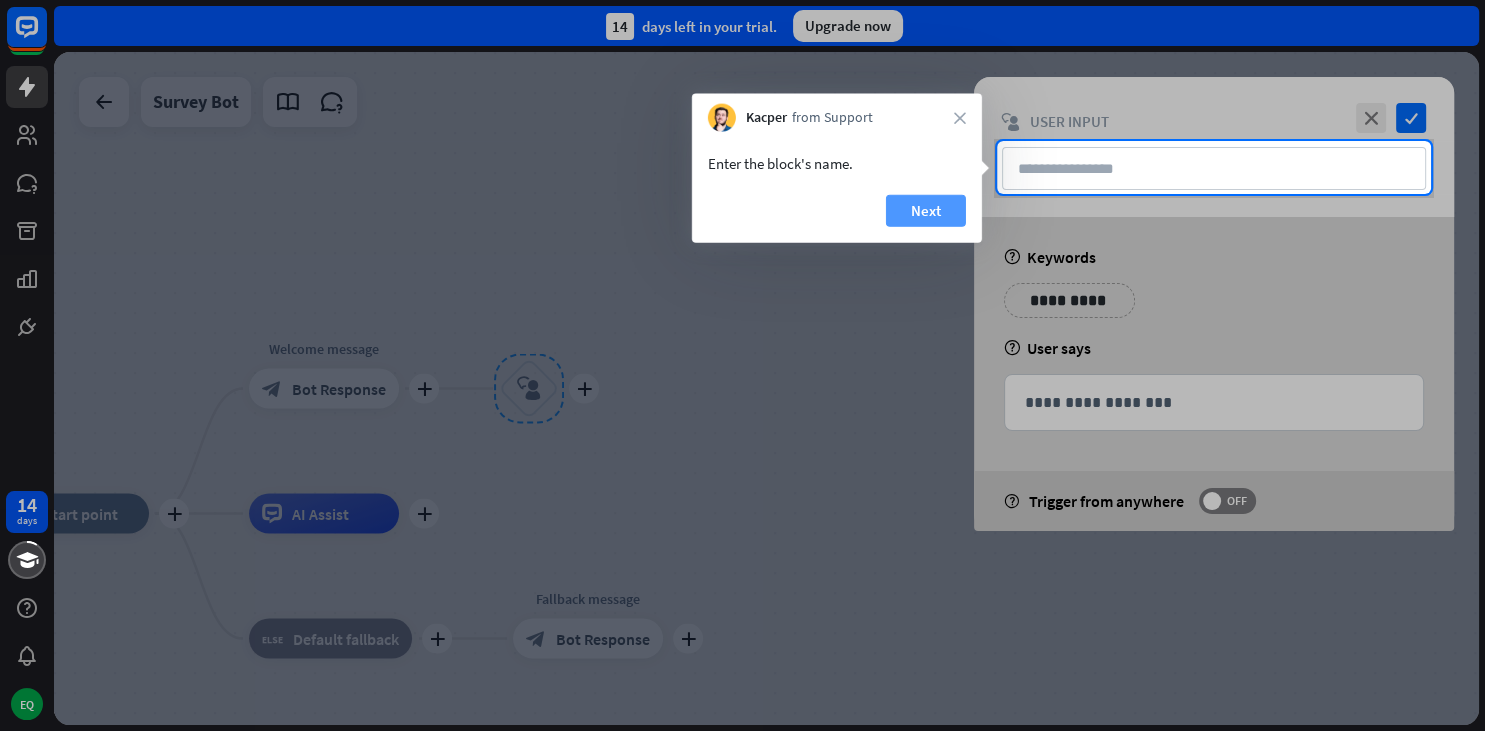 click on "Next" at bounding box center (926, 211) 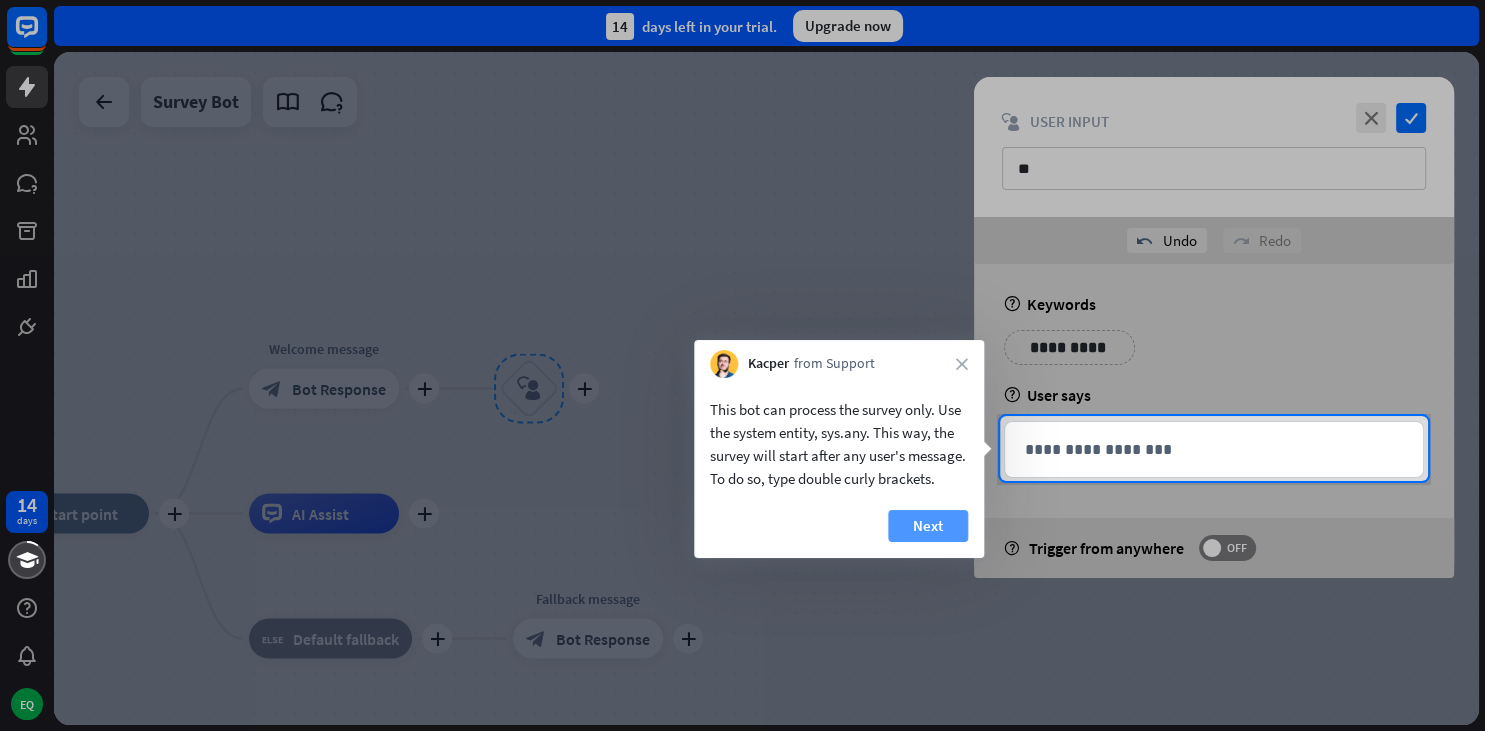 click on "Next" at bounding box center [928, 526] 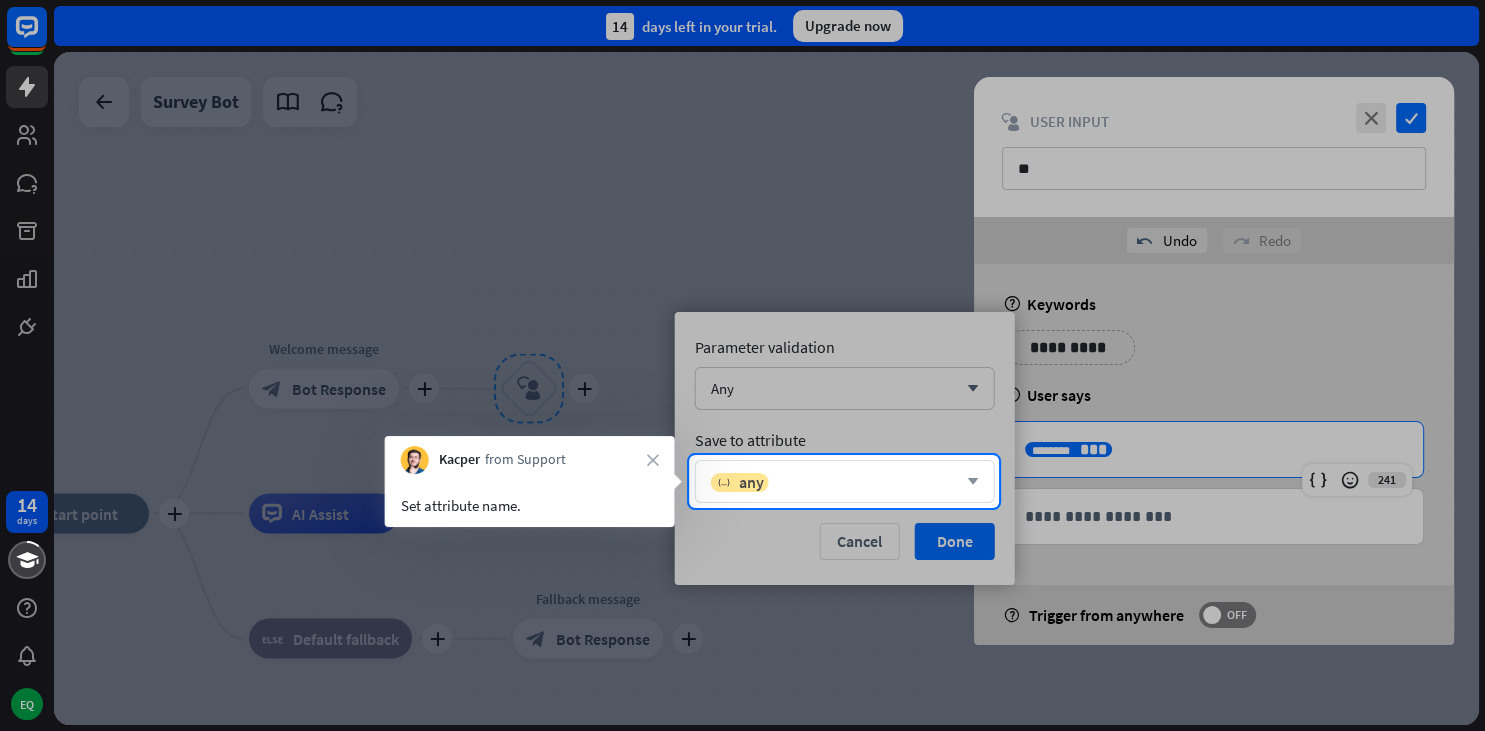click on "variable   any" at bounding box center (834, 482) 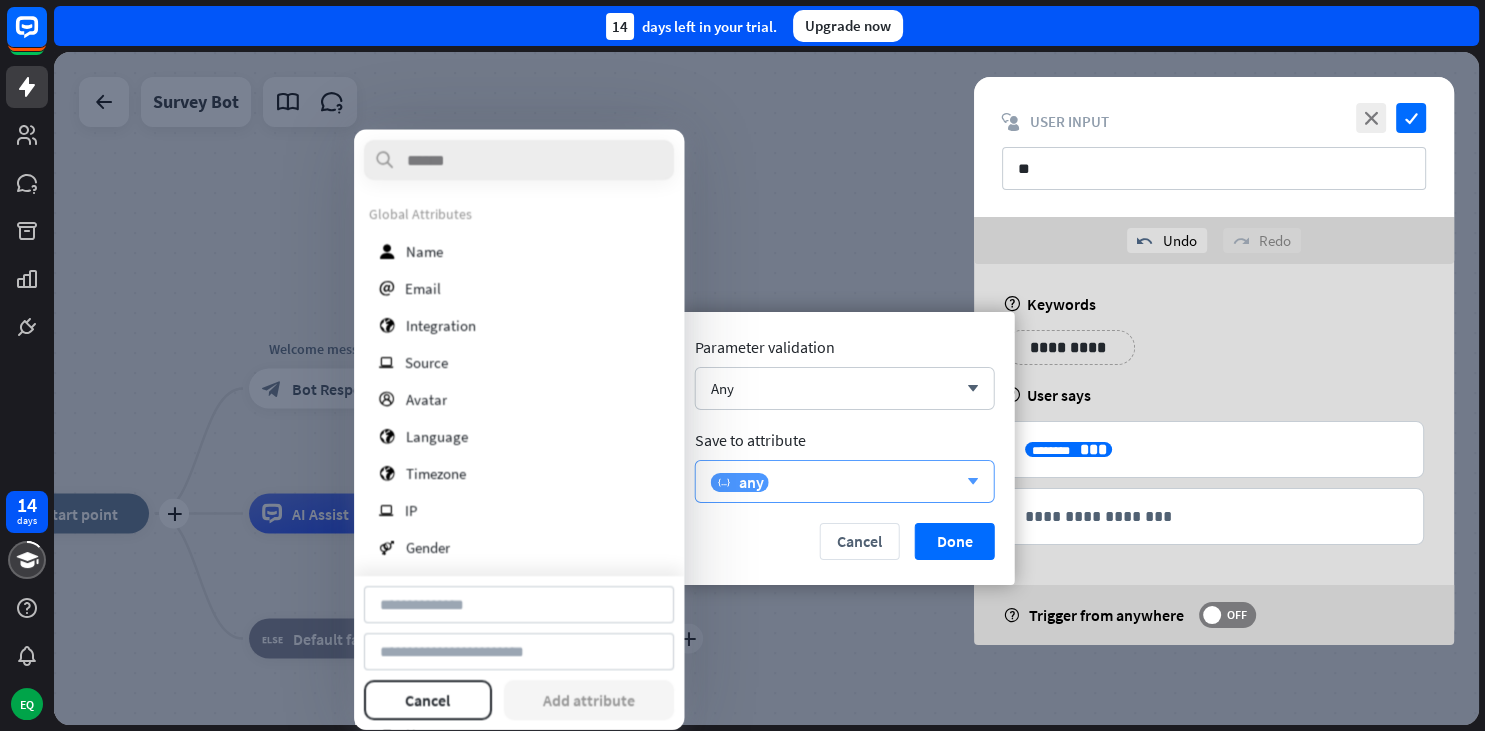 type on "**********" 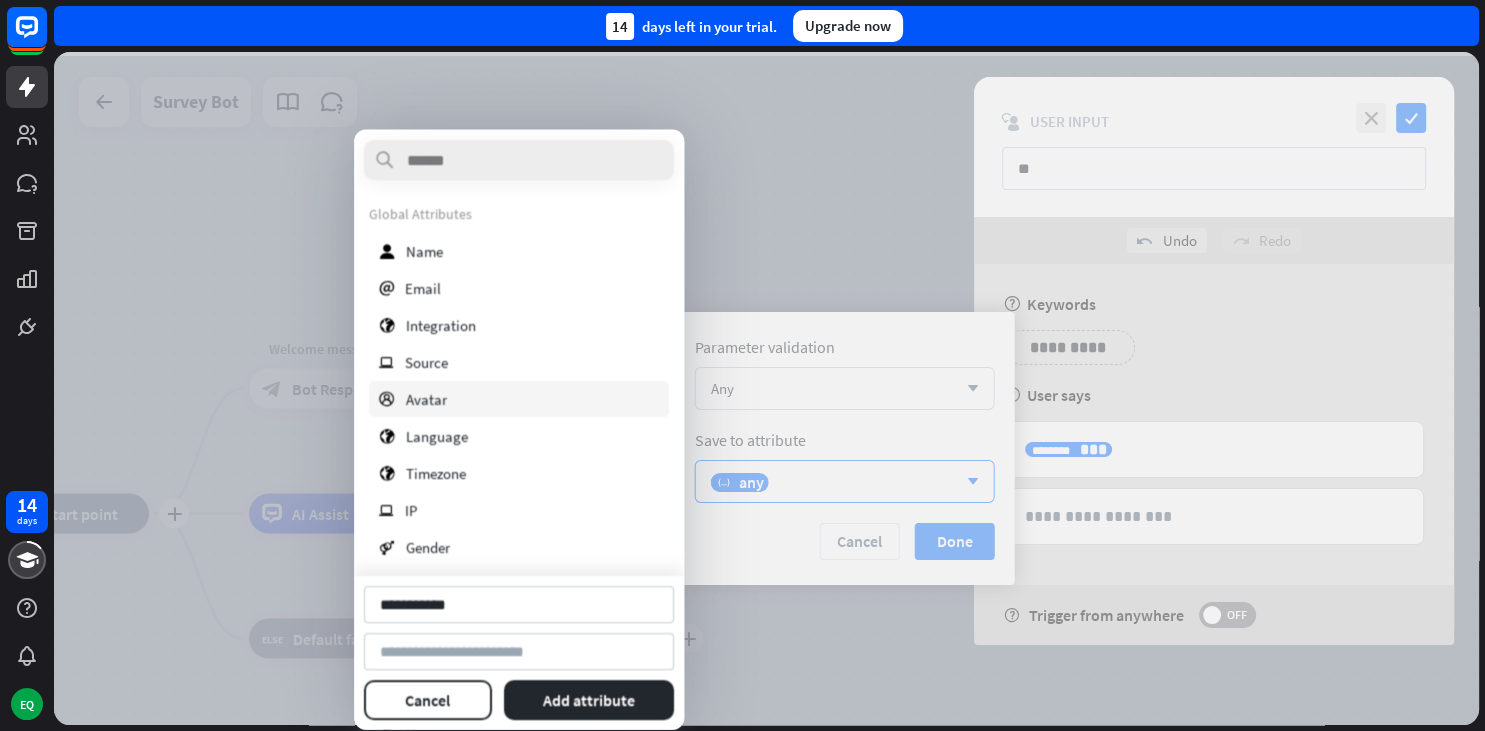 click on "profile
Avatar" at bounding box center [519, 399] 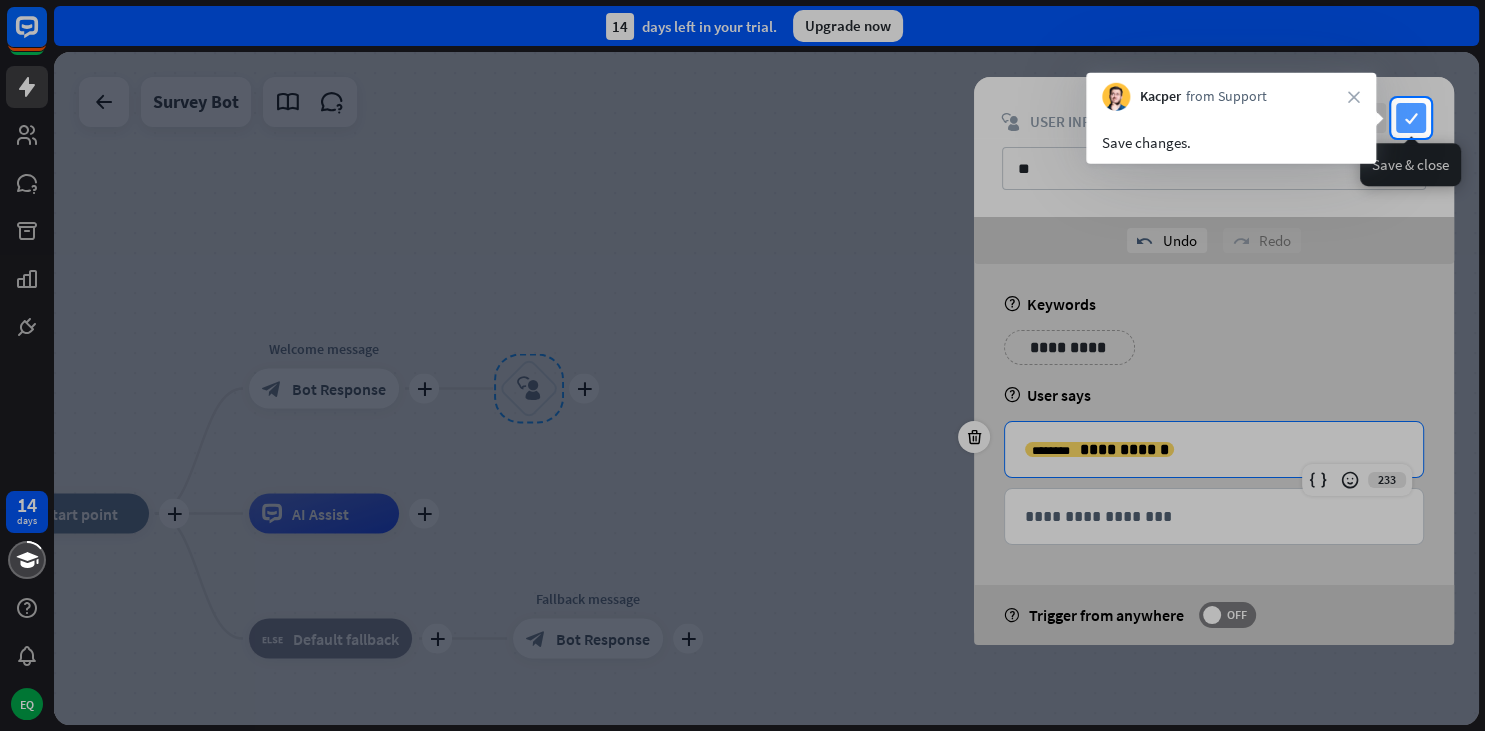 click on "check" at bounding box center [1411, 118] 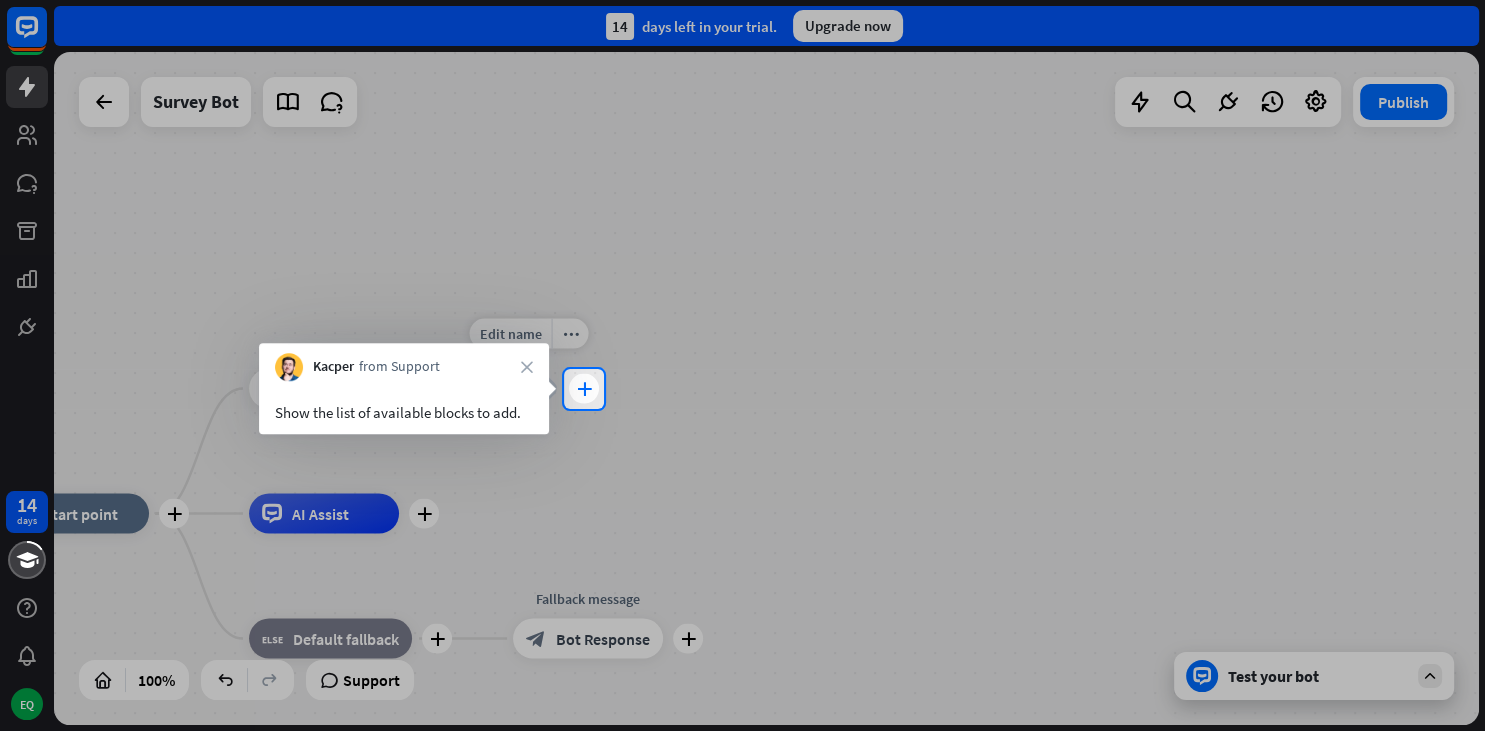click on "plus" at bounding box center [584, 389] 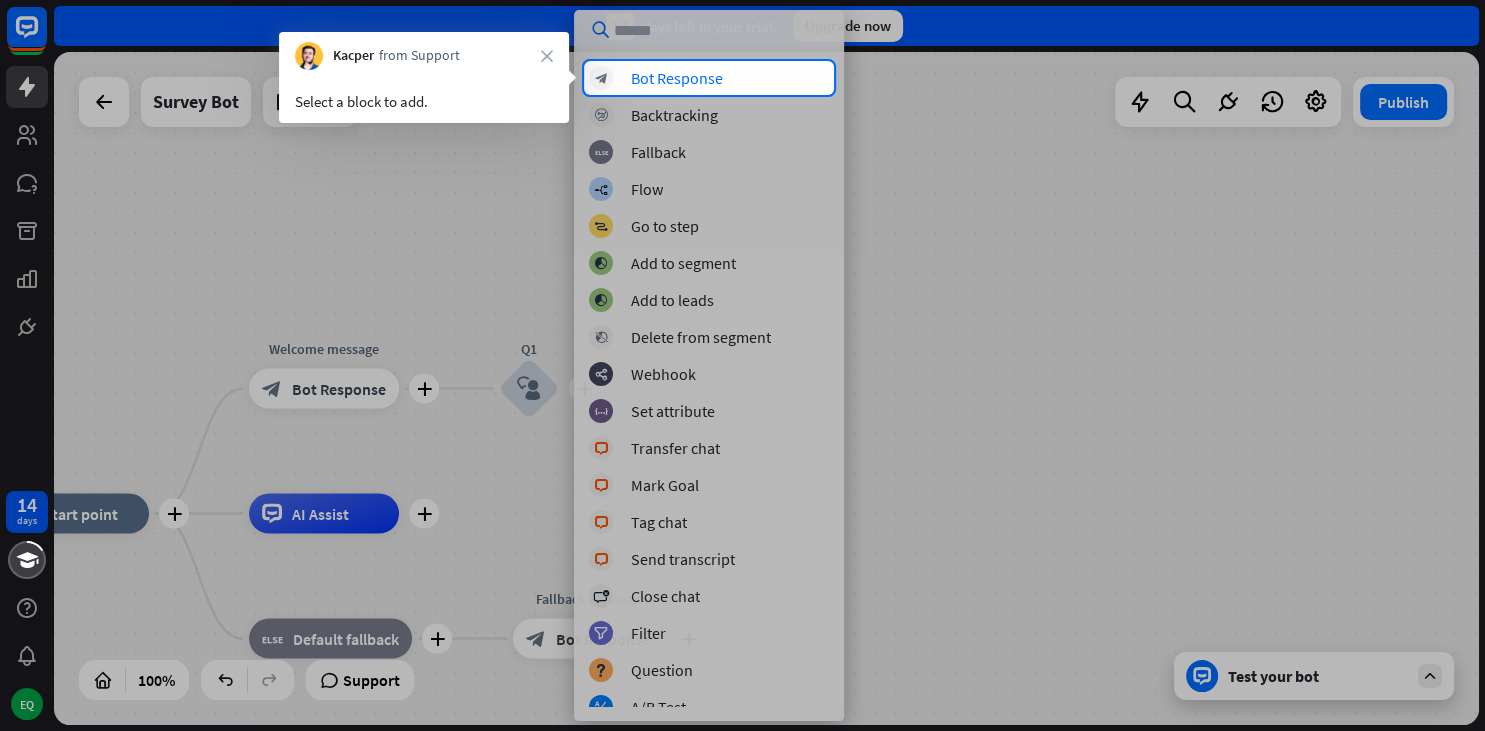 click on "block_bot_response
Bot Response
block_backtracking
Backtracking
block_fallback
Fallback
builder_tree
Flow
block_goto
Go to step
block_add_to_segment
Add to segment
block_add_to_segment
Add to leads
block_delete_from_segment
Delete from segment
webhooks
Webhook
block_set_attribute
Set attribute
block_livechat
Transfer chat
block_livechat
Mark Goal
block_livechat
Tag chat
block_livechat
Send transcript
block_close_chat
Close chat
filter
Filter
block_question
Question
block_ab_testing
A/B Test
Create ticket
Add contact" at bounding box center [709, 386] 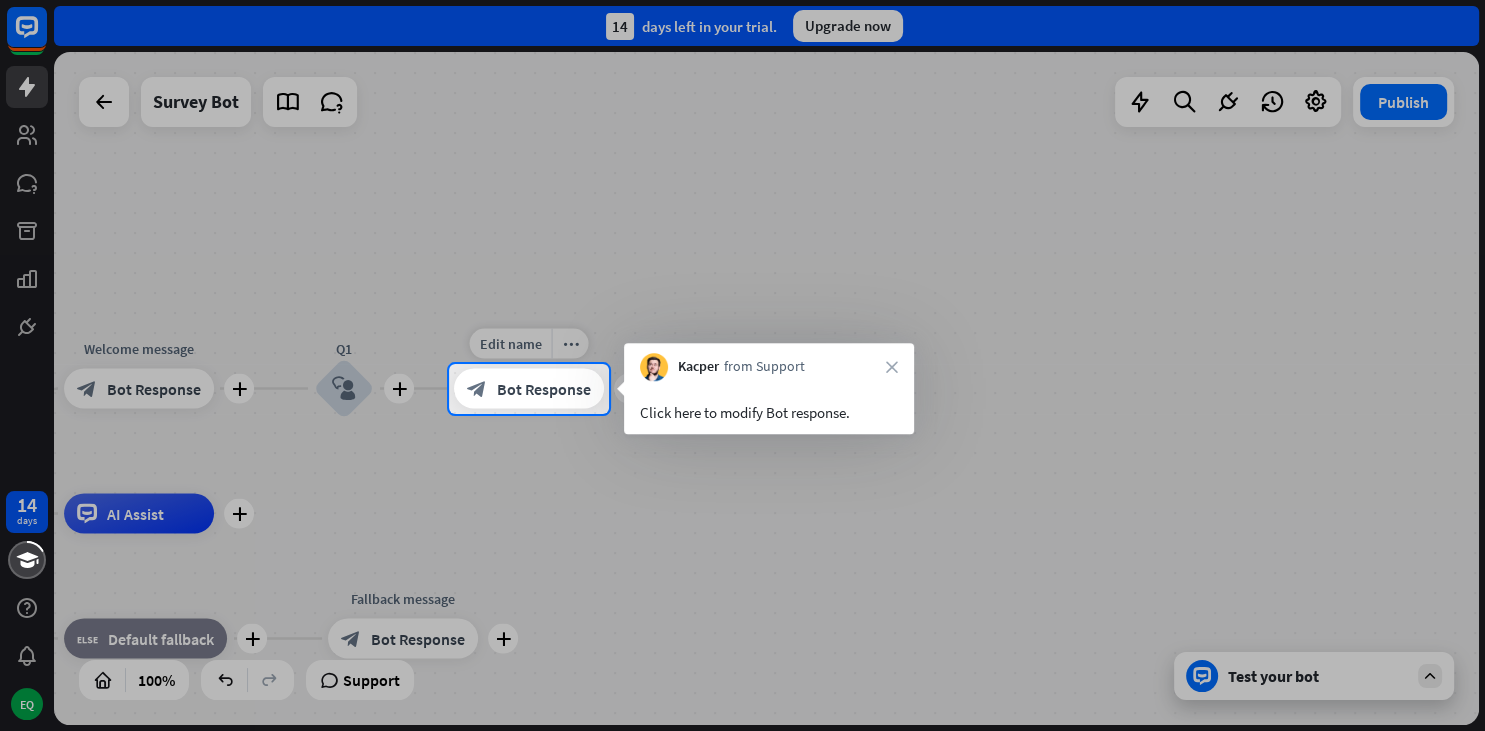 click on "Bot Response" at bounding box center (544, 389) 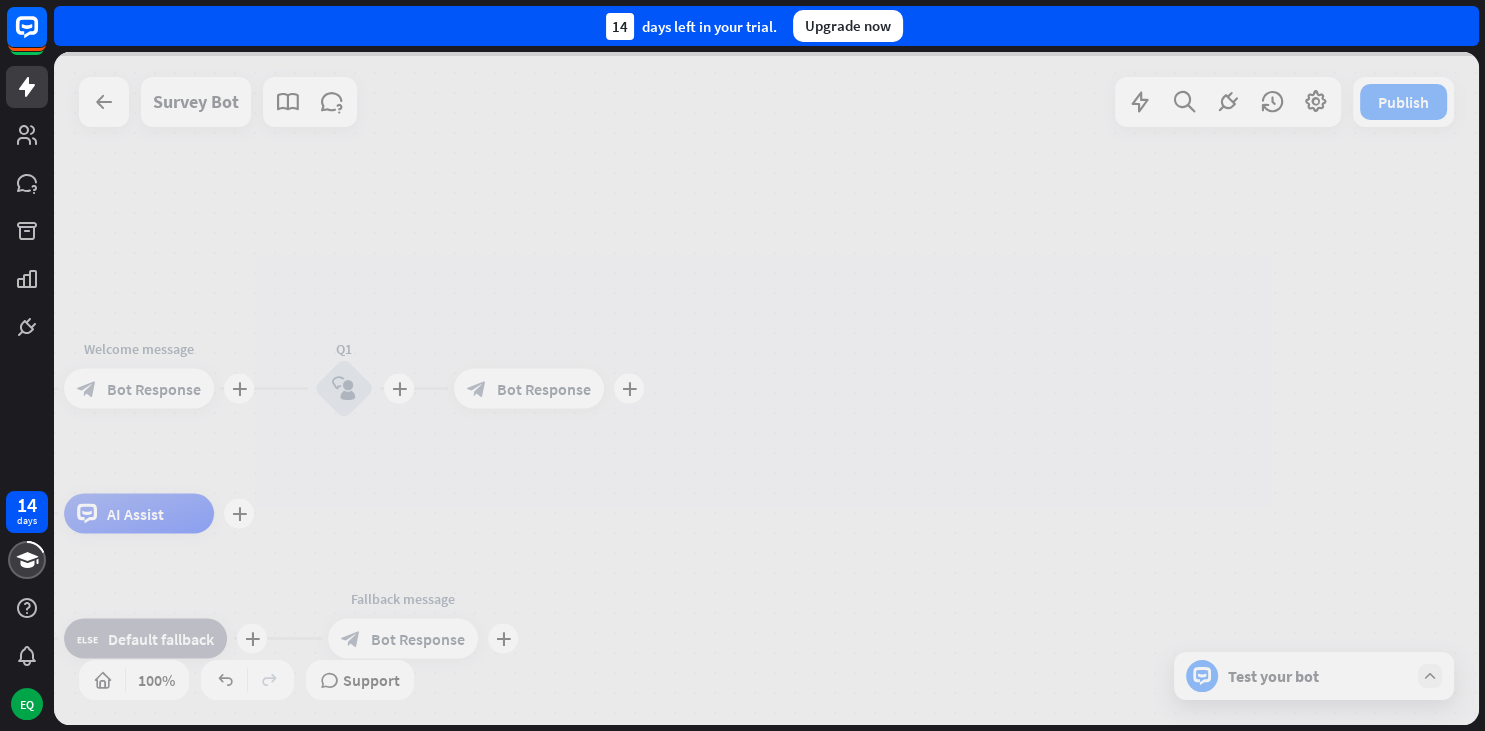 click at bounding box center (766, 388) 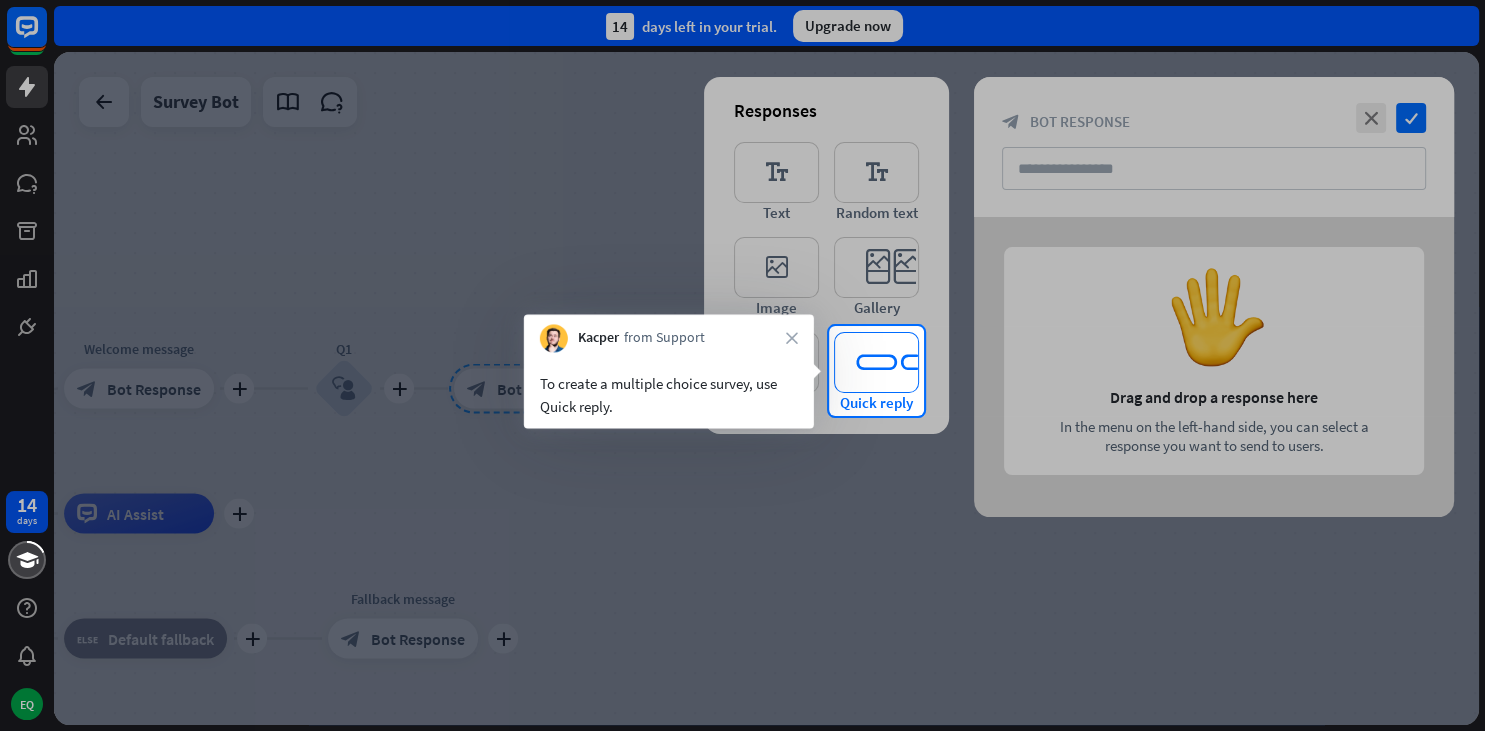 click on "editor_quick_replies" at bounding box center [876, 362] 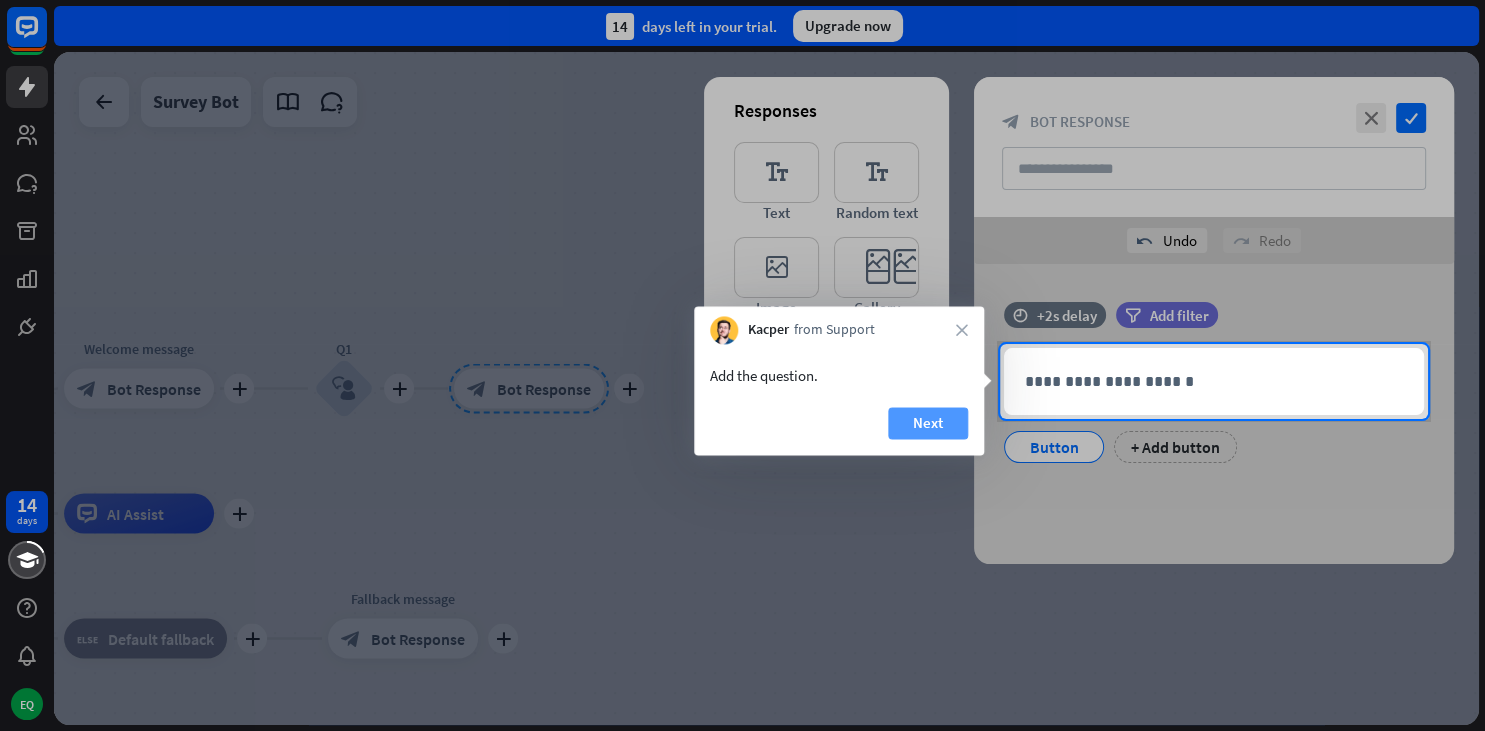 click on "Next" at bounding box center [928, 423] 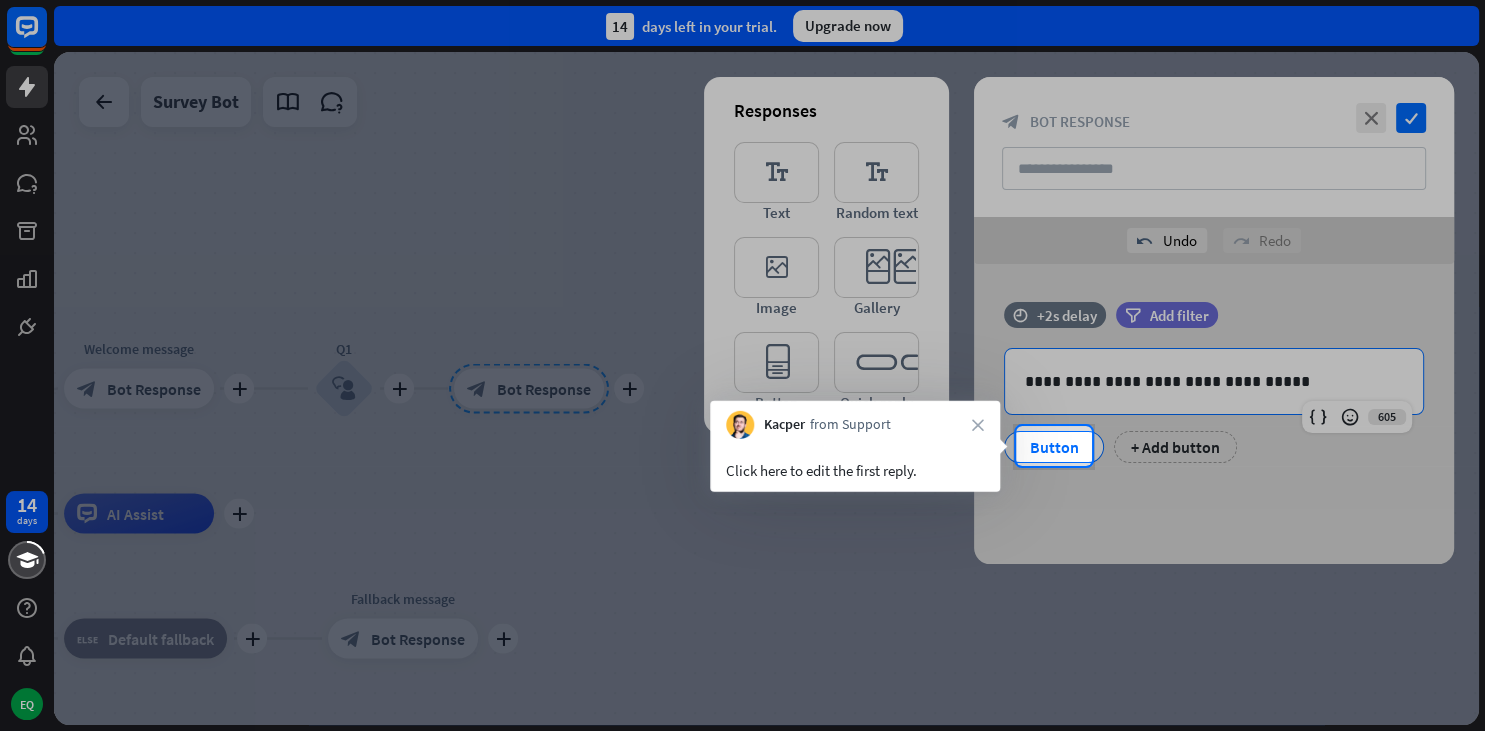 click at bounding box center [508, 446] 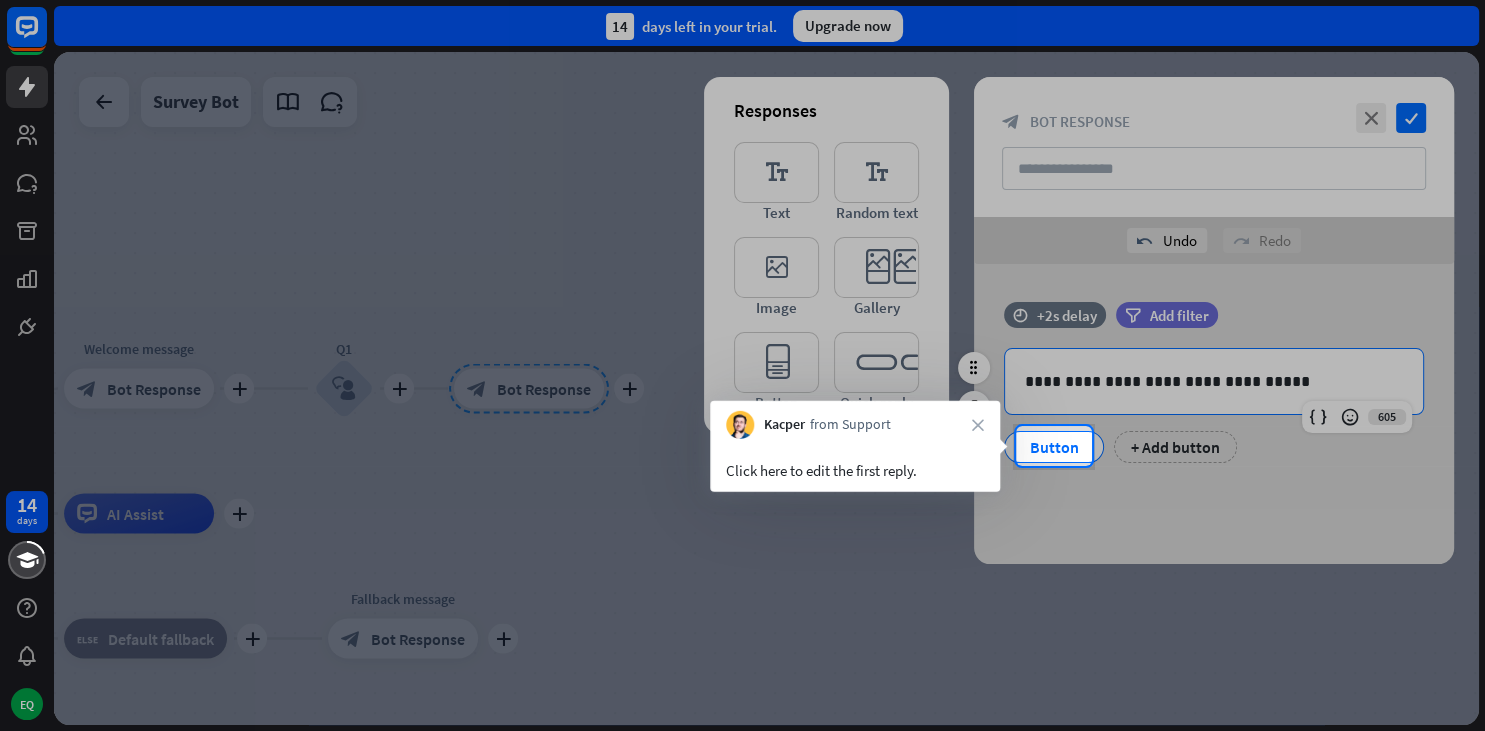 click on "Button" at bounding box center [1054, 447] 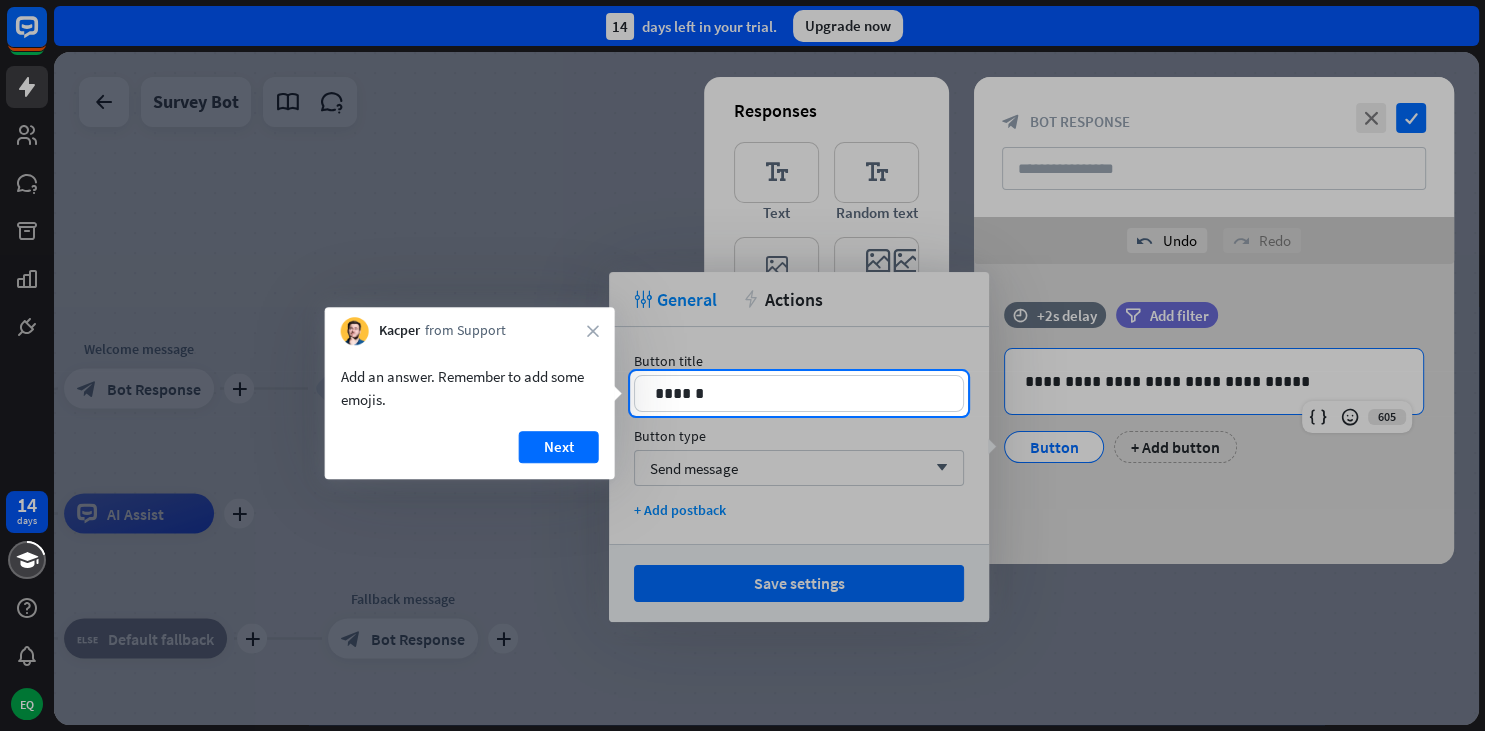 click at bounding box center [742, 573] 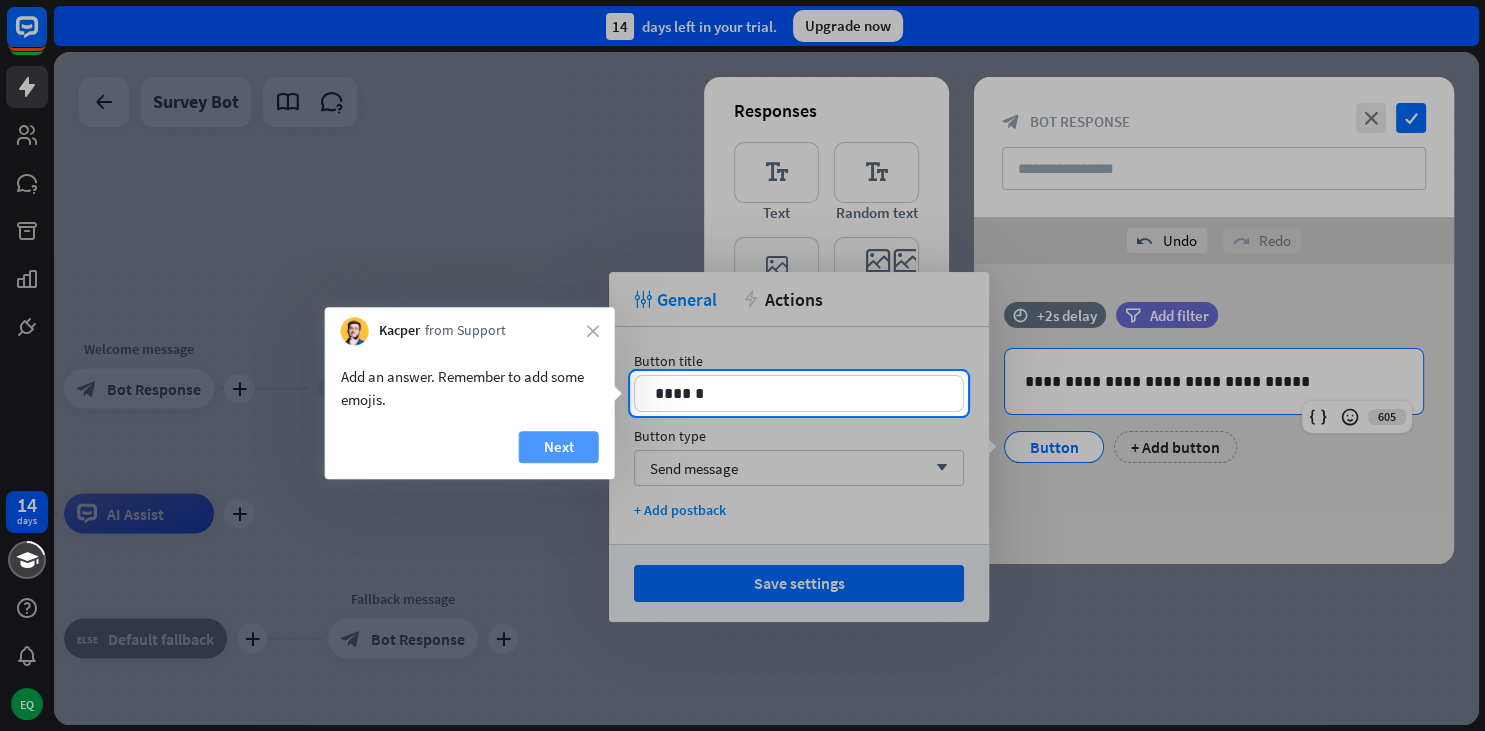 click on "Next" at bounding box center (559, 447) 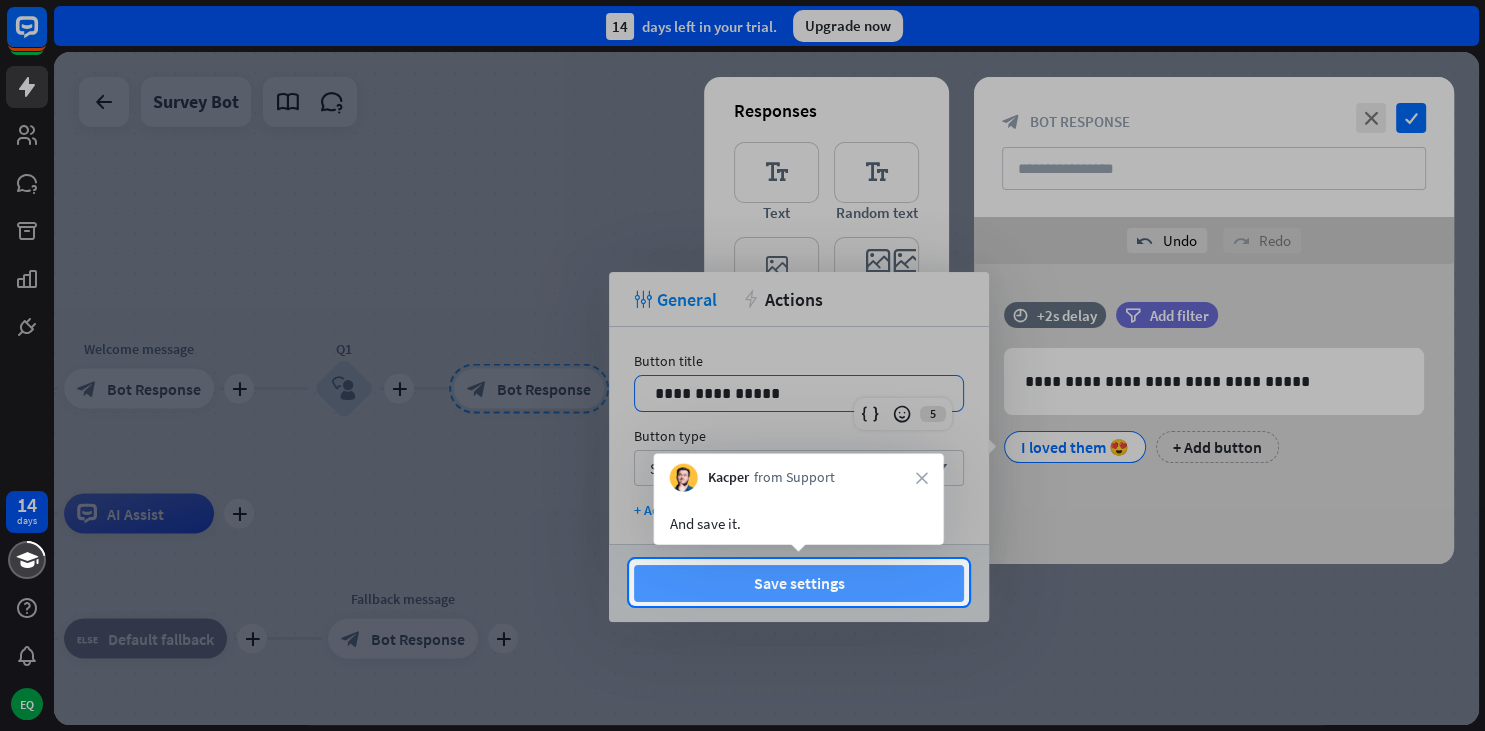 click on "Save settings" at bounding box center (799, 583) 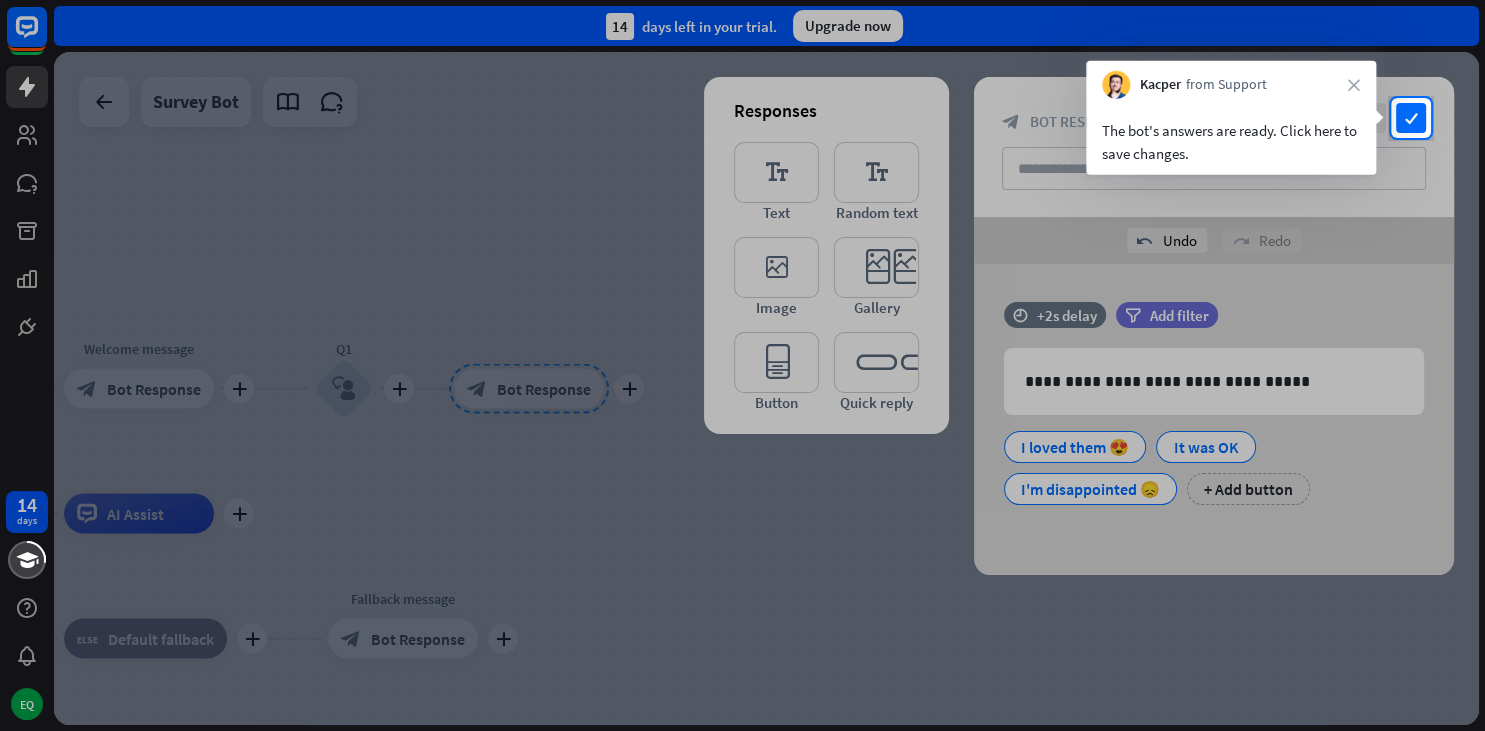 click at bounding box center (742, 434) 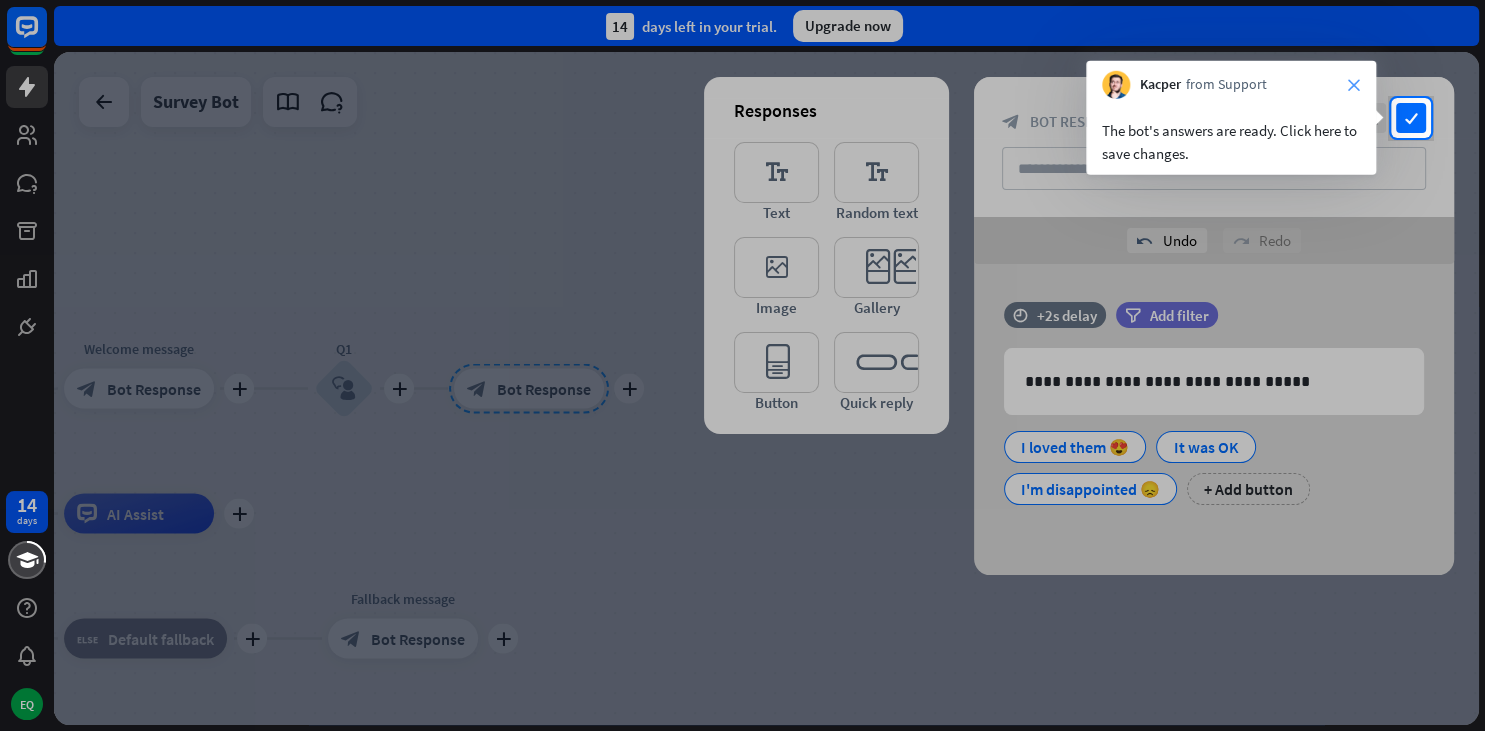 click on "close" at bounding box center [1354, 85] 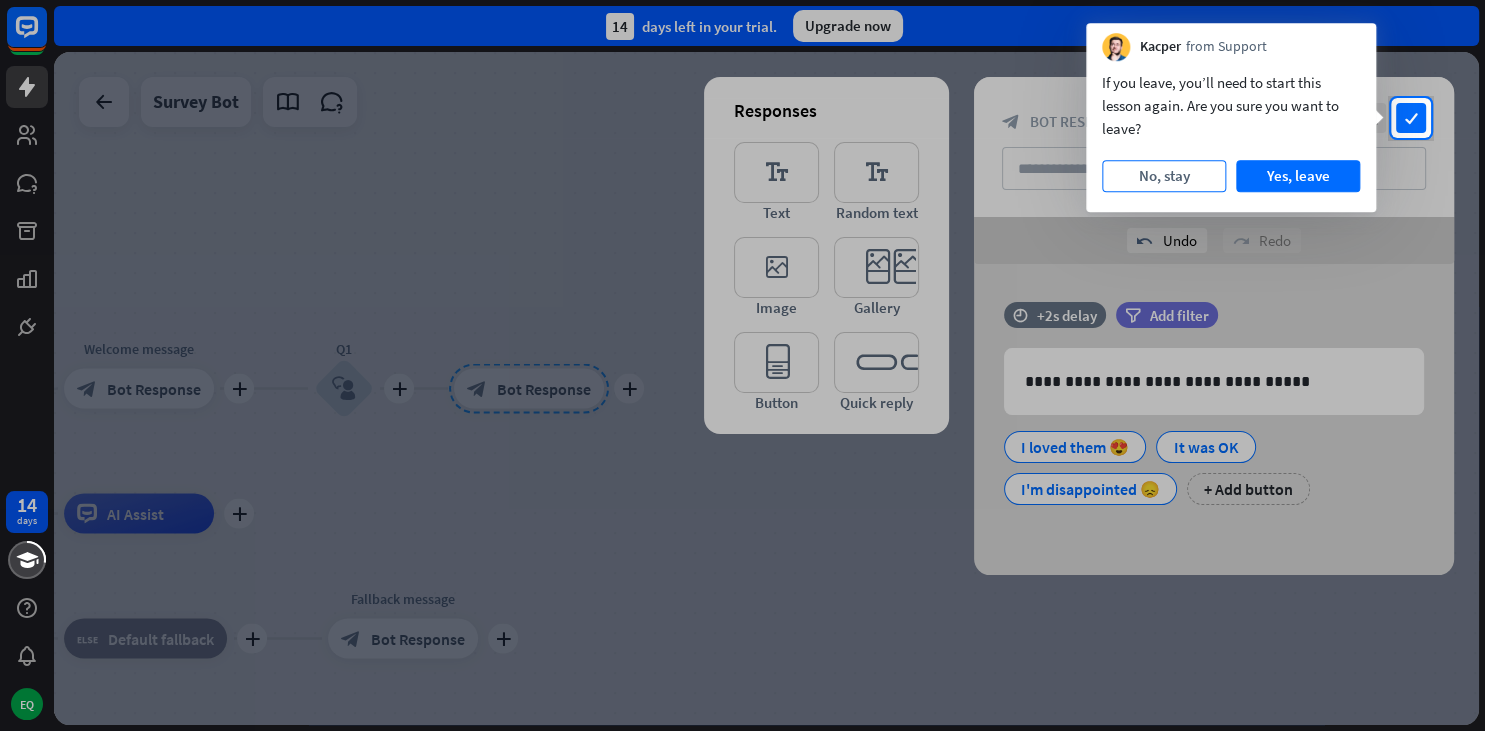 click on "No, stay" at bounding box center [1164, 176] 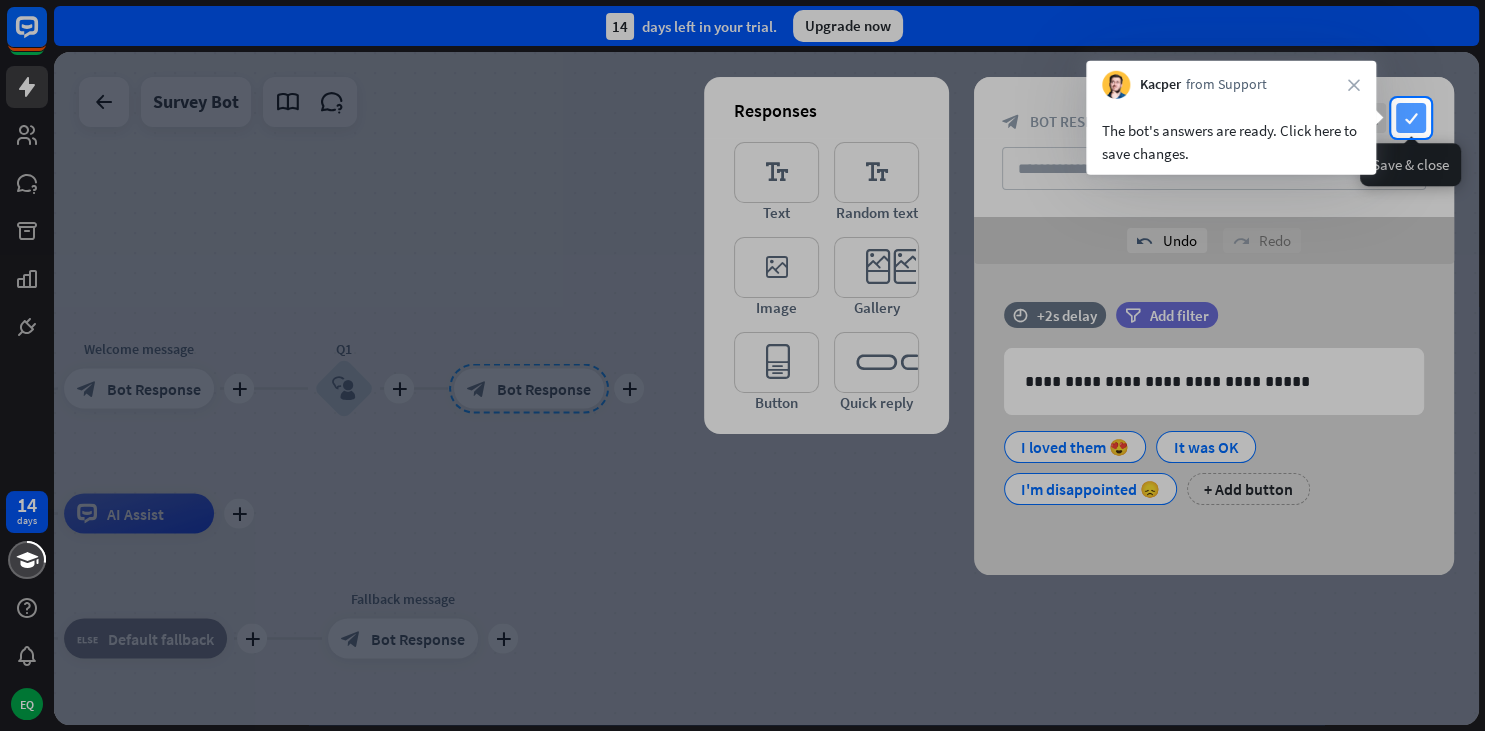 click on "check" at bounding box center [1411, 118] 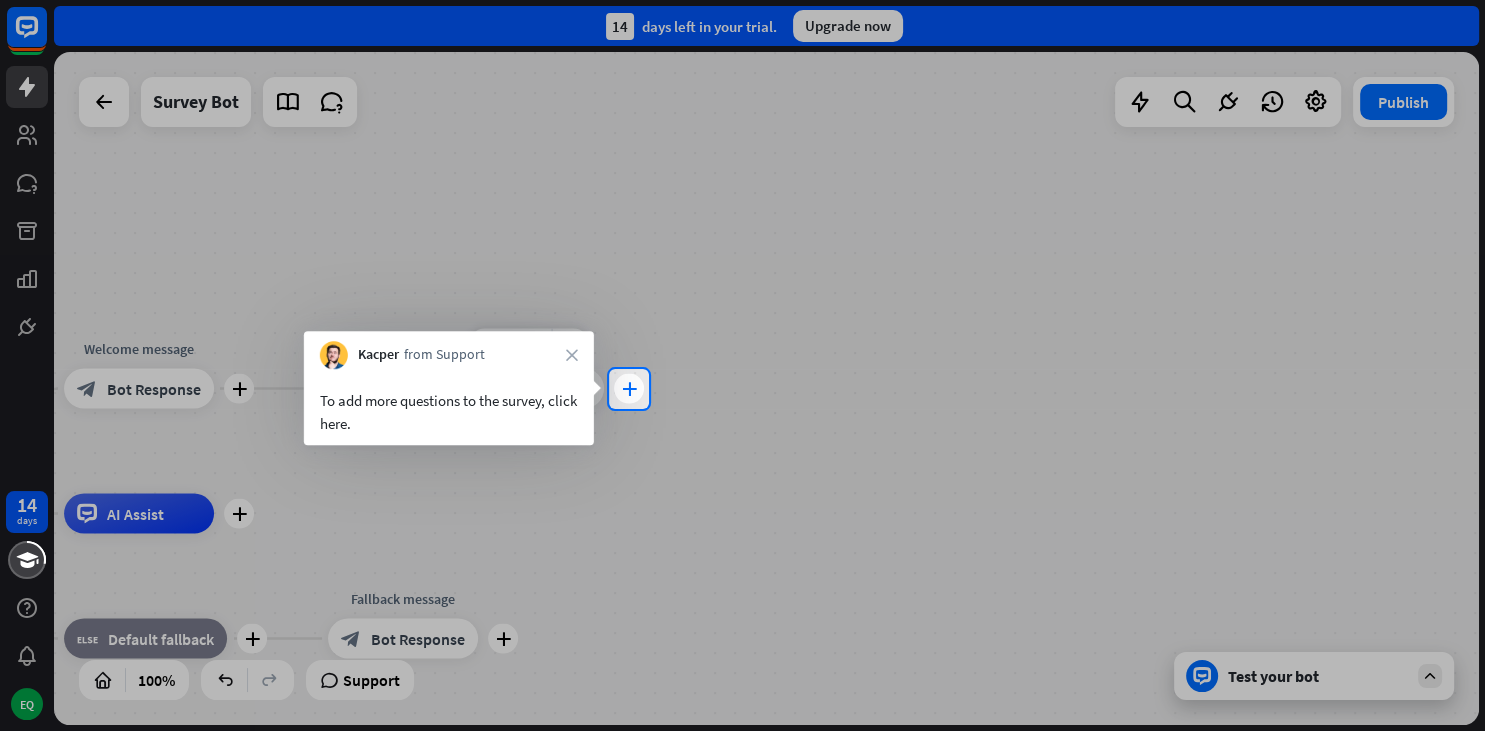 click on "plus" at bounding box center (629, 389) 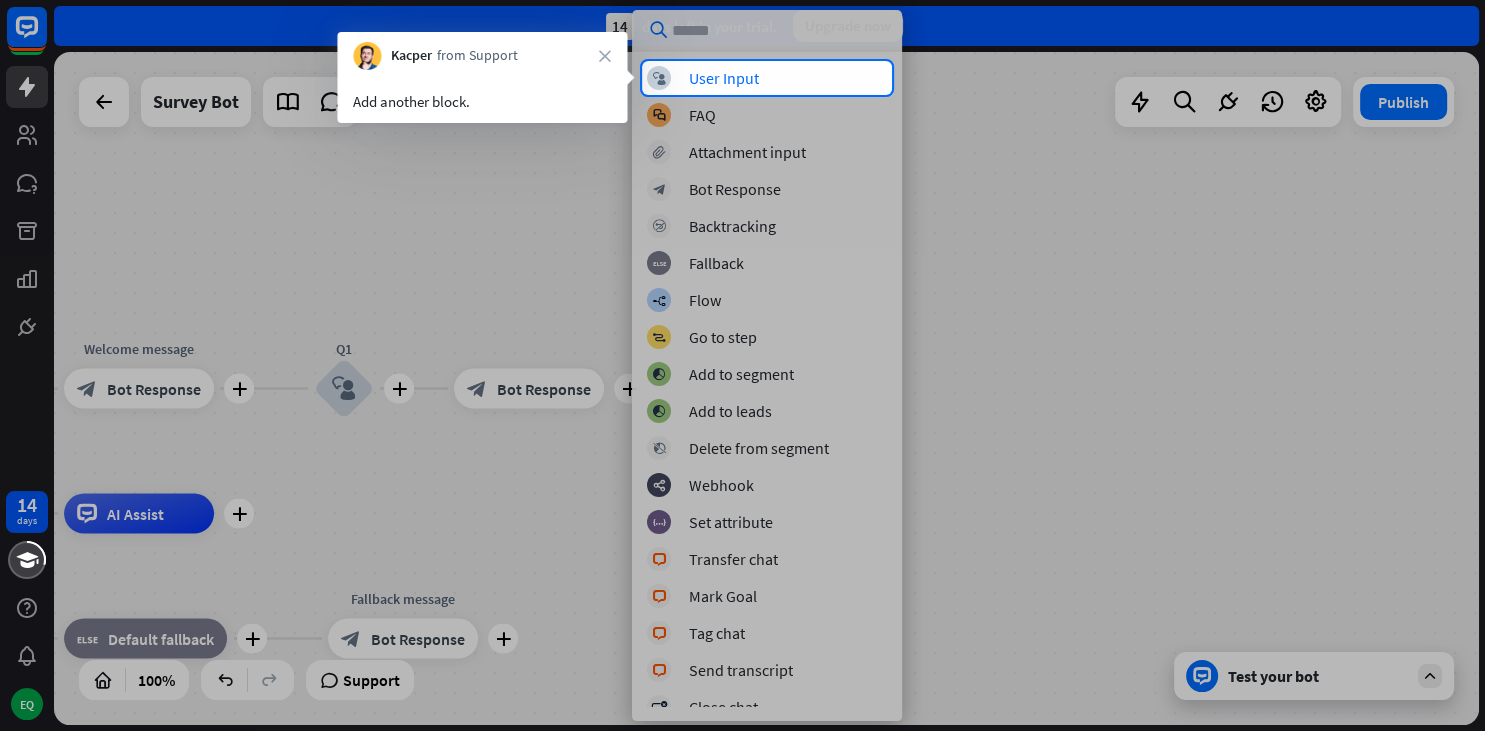 click on "block_user_input
User Input
block_faq
FAQ
block_attachment
Attachment input
block_bot_response
Bot Response
block_backtracking
Backtracking
block_fallback
Fallback
builder_tree
Flow
block_goto
Go to step
block_add_to_segment
Add to segment
block_add_to_segment
Add to leads
block_delete_from_segment
Delete from segment
webhooks
Webhook
block_set_attribute
Set attribute
block_livechat
Transfer chat
block_livechat
Mark Goal
block_livechat
Tag chat
block_livechat
Send transcript
block_close_chat
Close chat
filter
Filter
block_question" at bounding box center (767, 365) 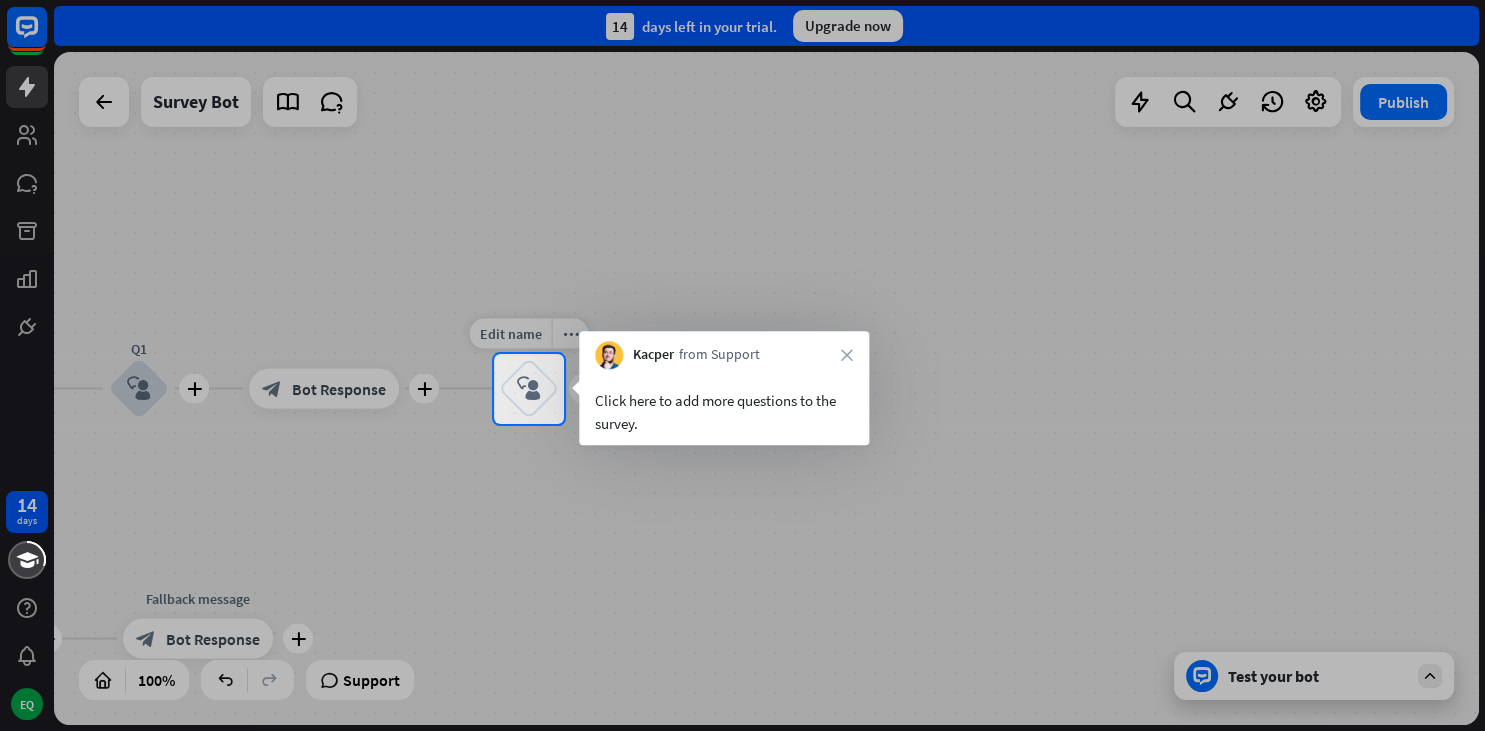 click on "block_user_input" at bounding box center (529, 389) 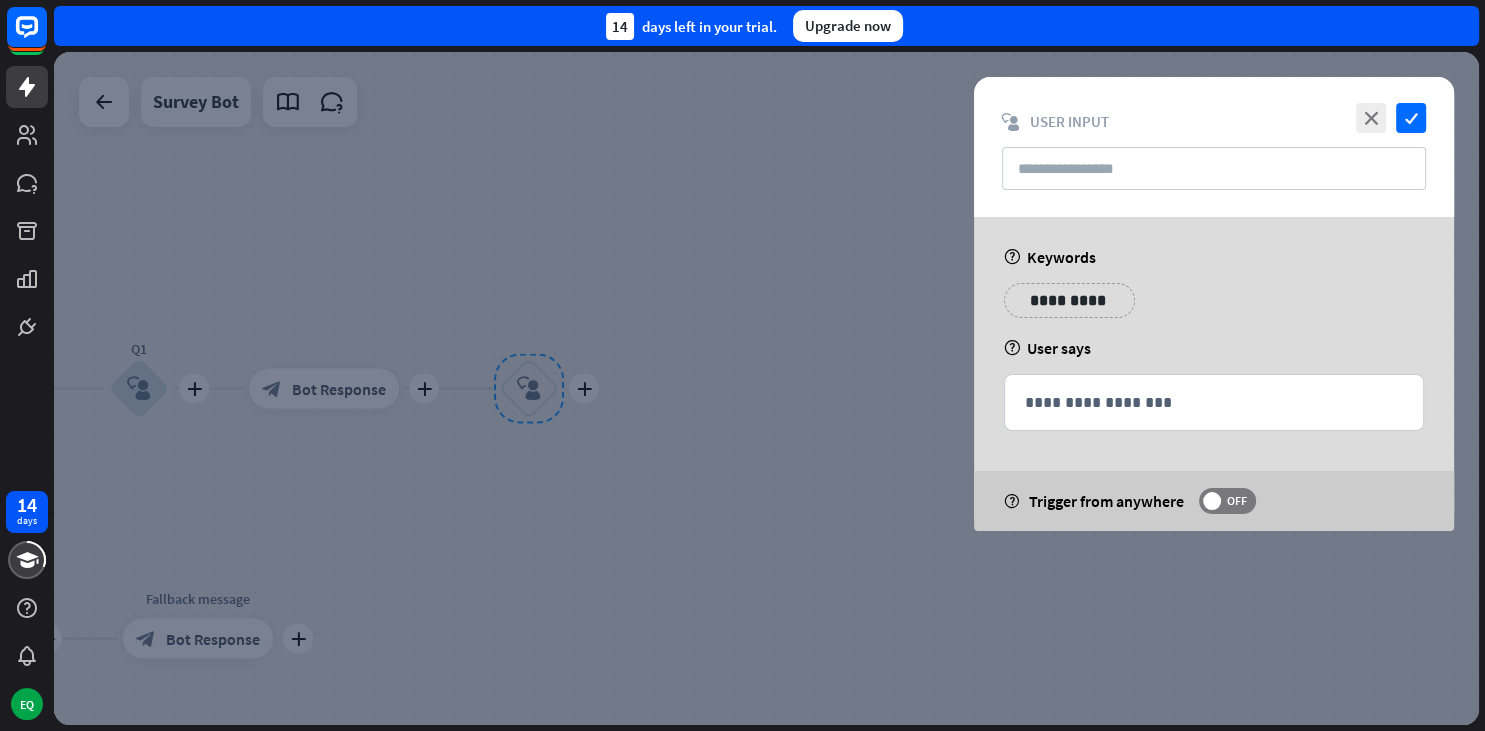 type on "**" 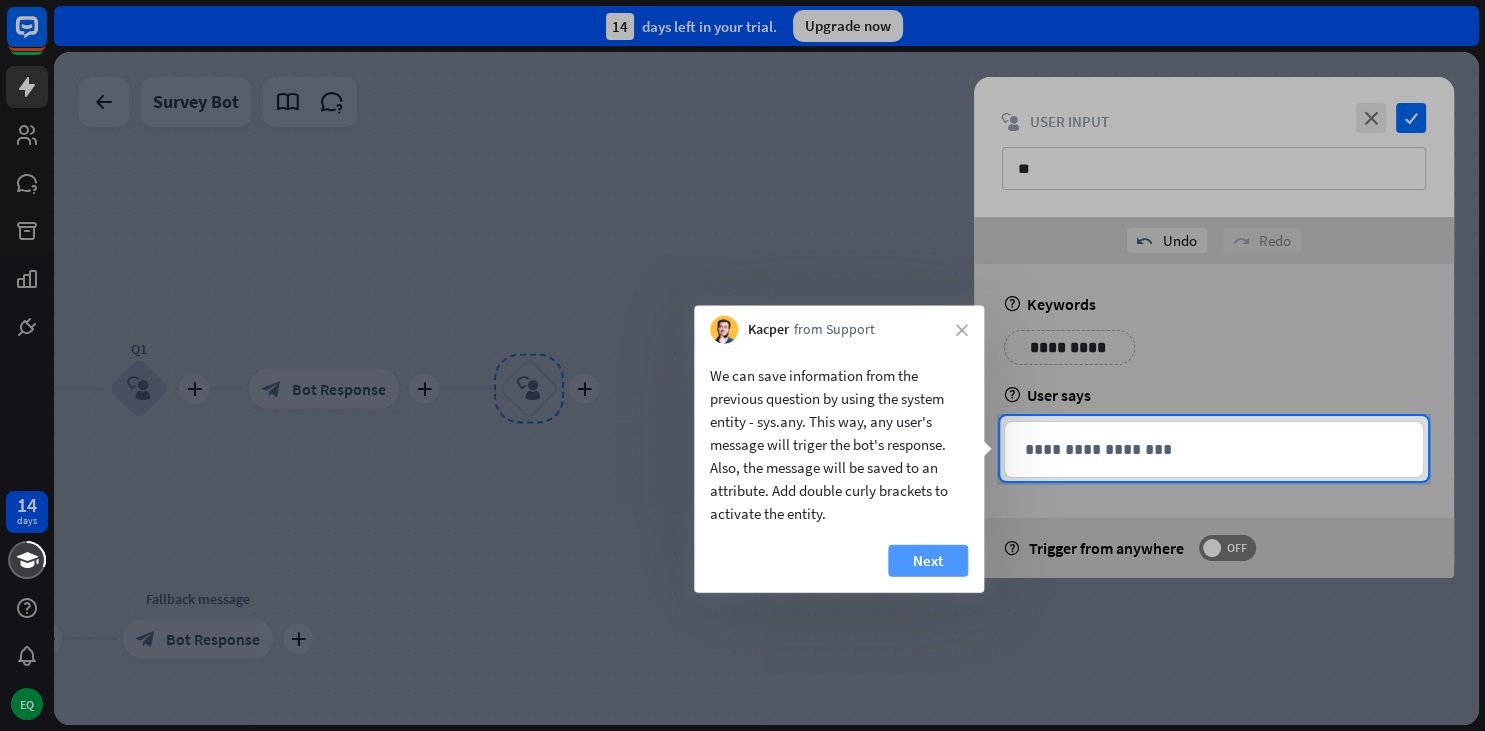 click on "Next" at bounding box center (928, 561) 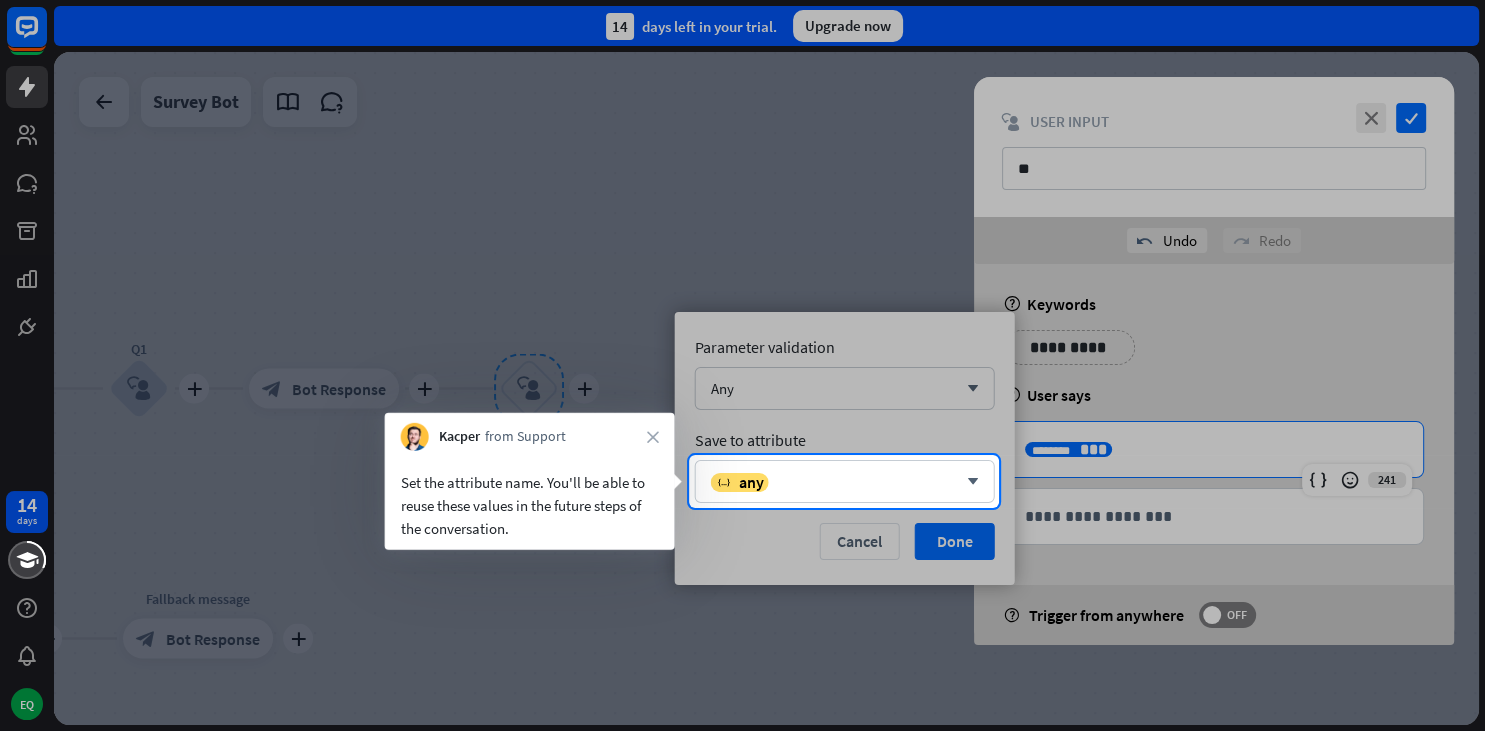 click at bounding box center (742, 619) 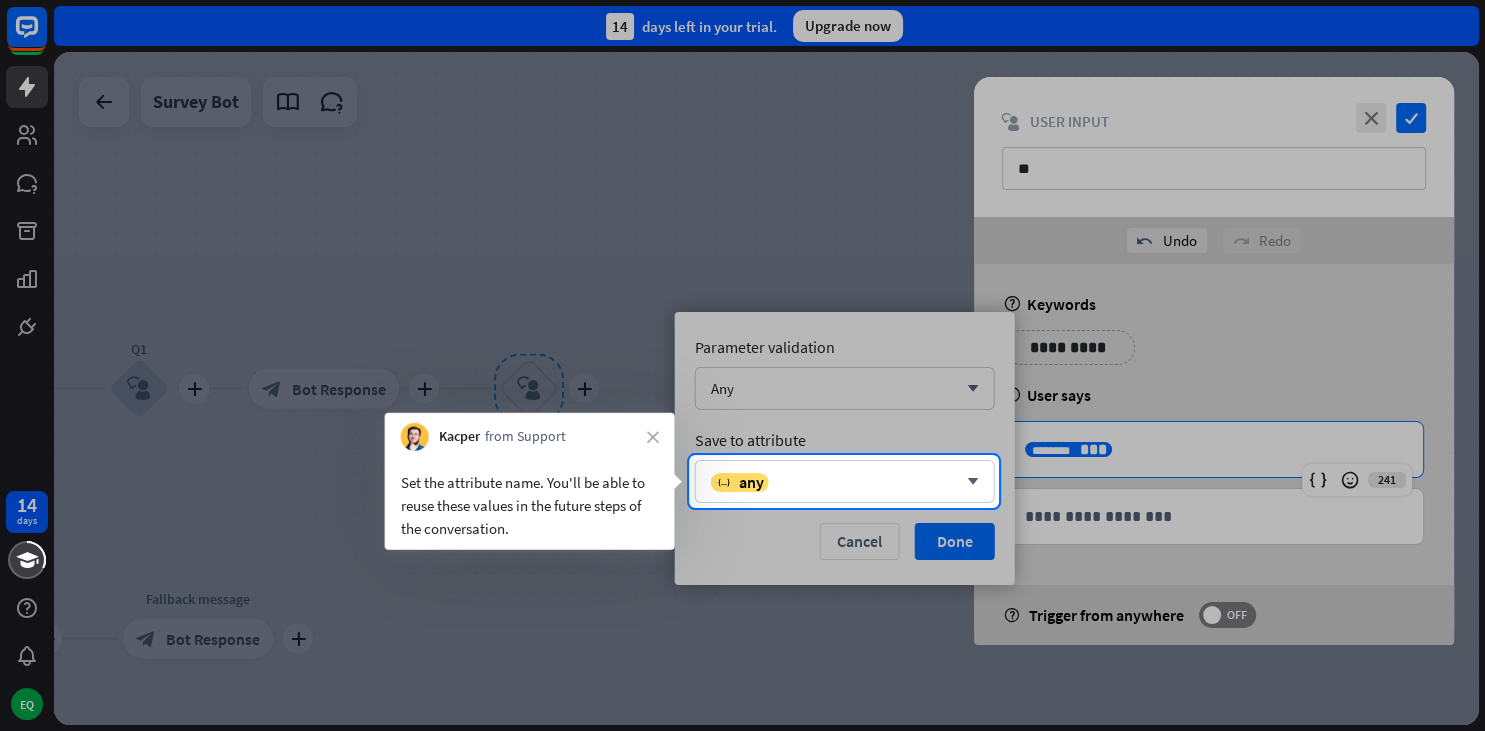 click on "Set the attribute name. You'll be able to reuse these values in the future steps of the conversation." at bounding box center [530, 505] 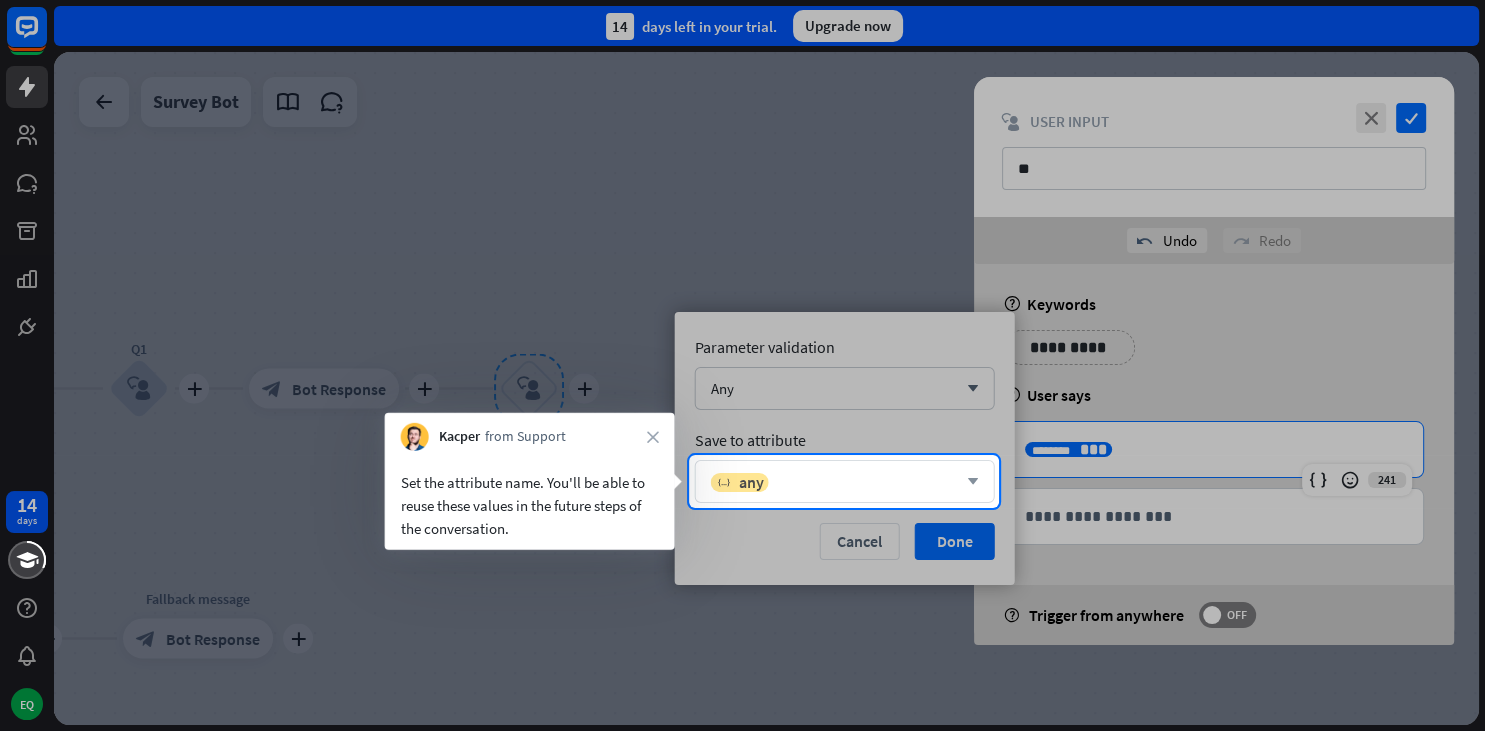 click on "variable   any" at bounding box center (834, 482) 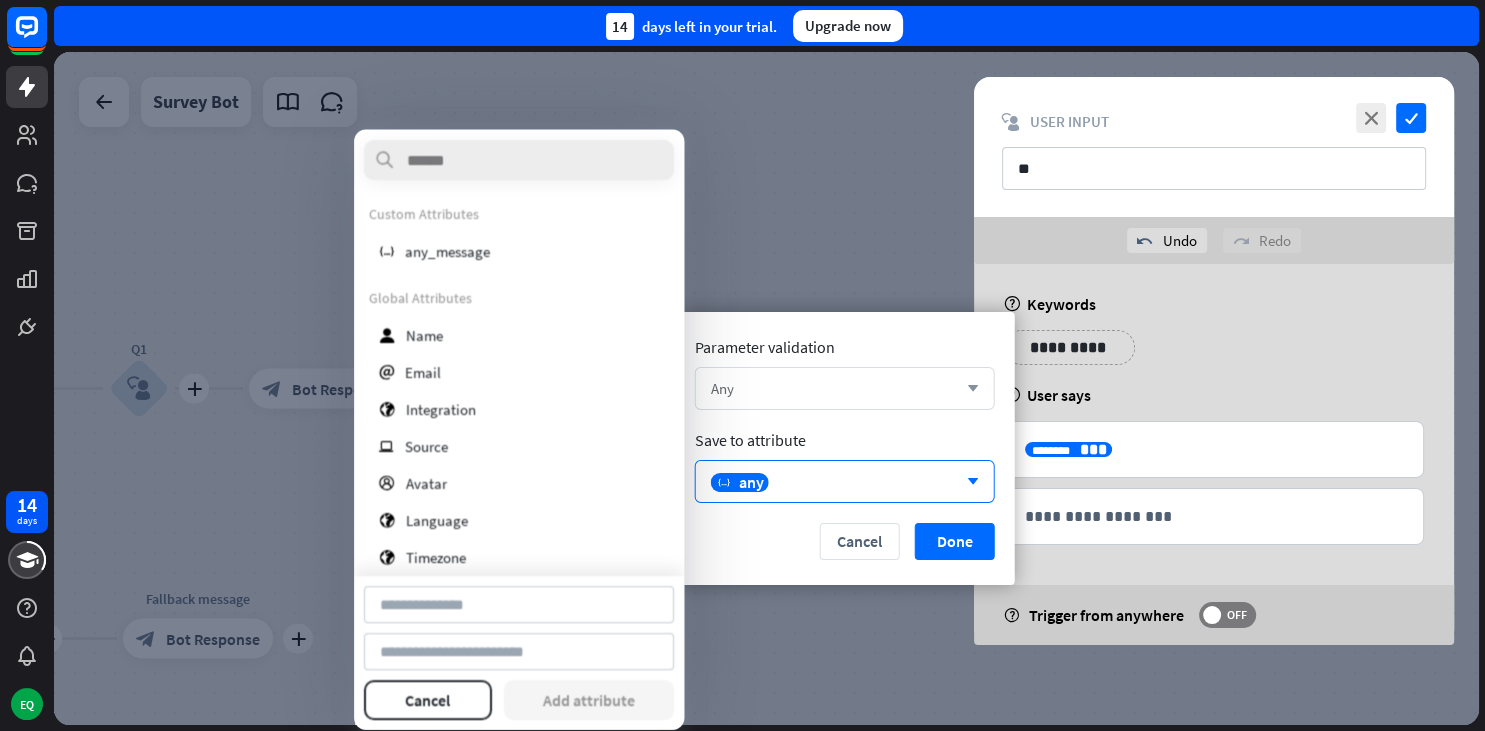 type on "*********" 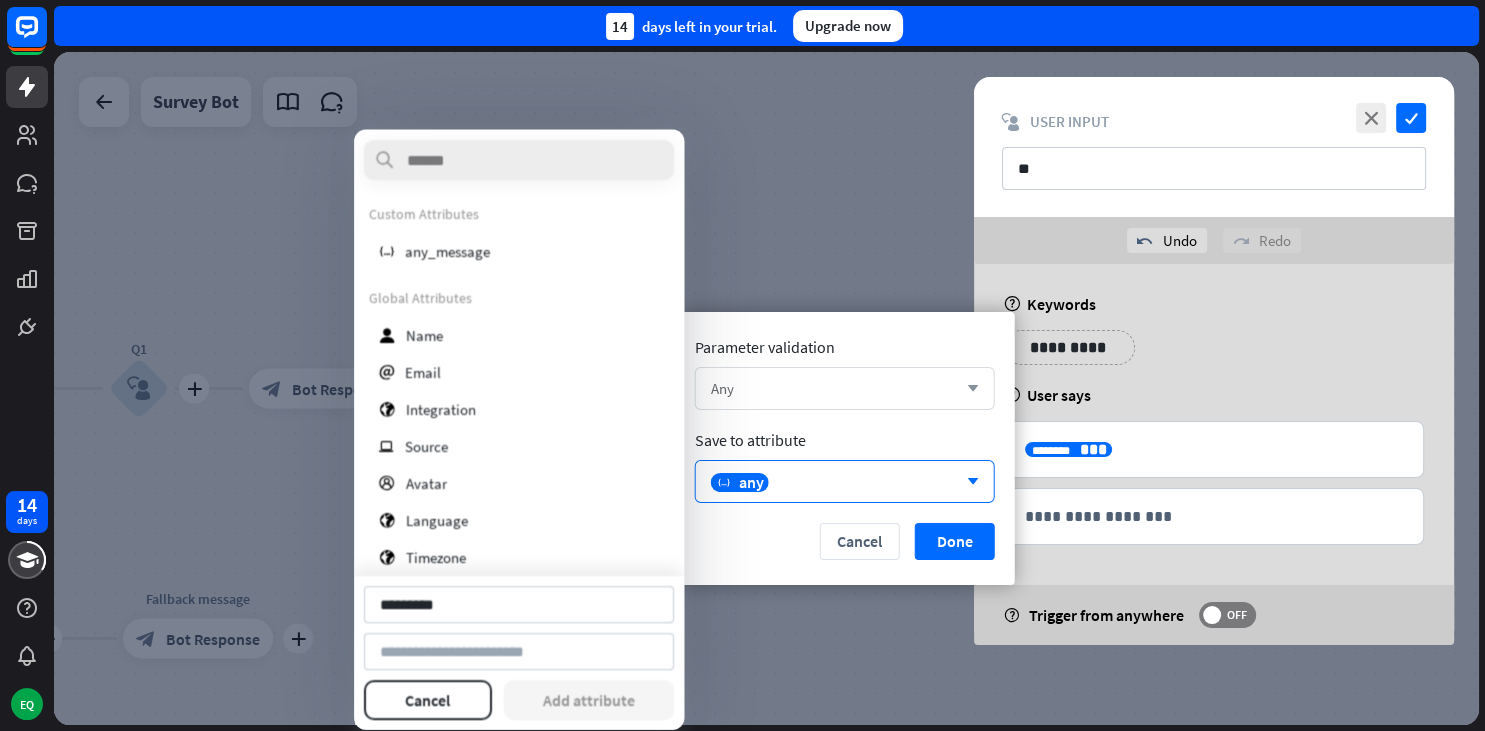 click on "Any" at bounding box center [834, 388] 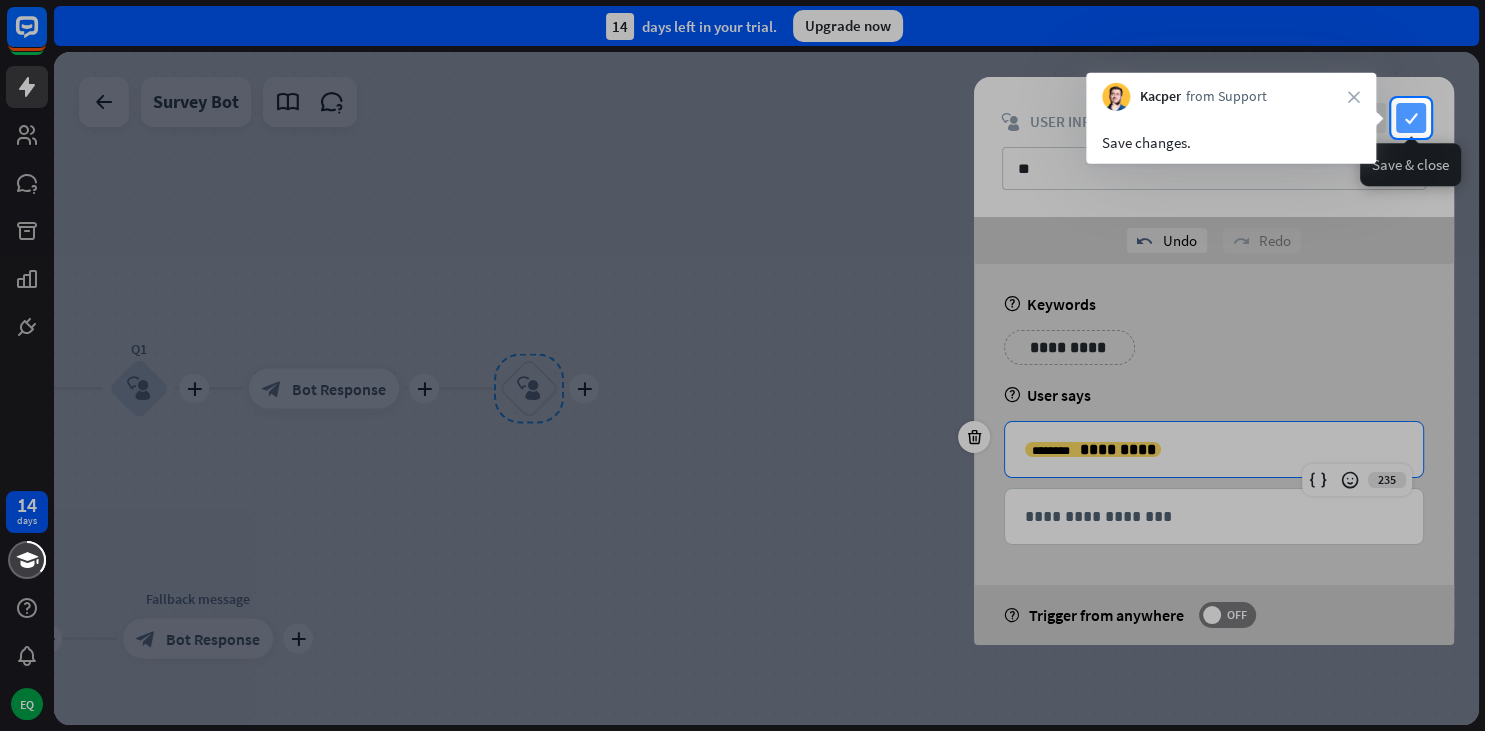 click on "check" at bounding box center (1411, 118) 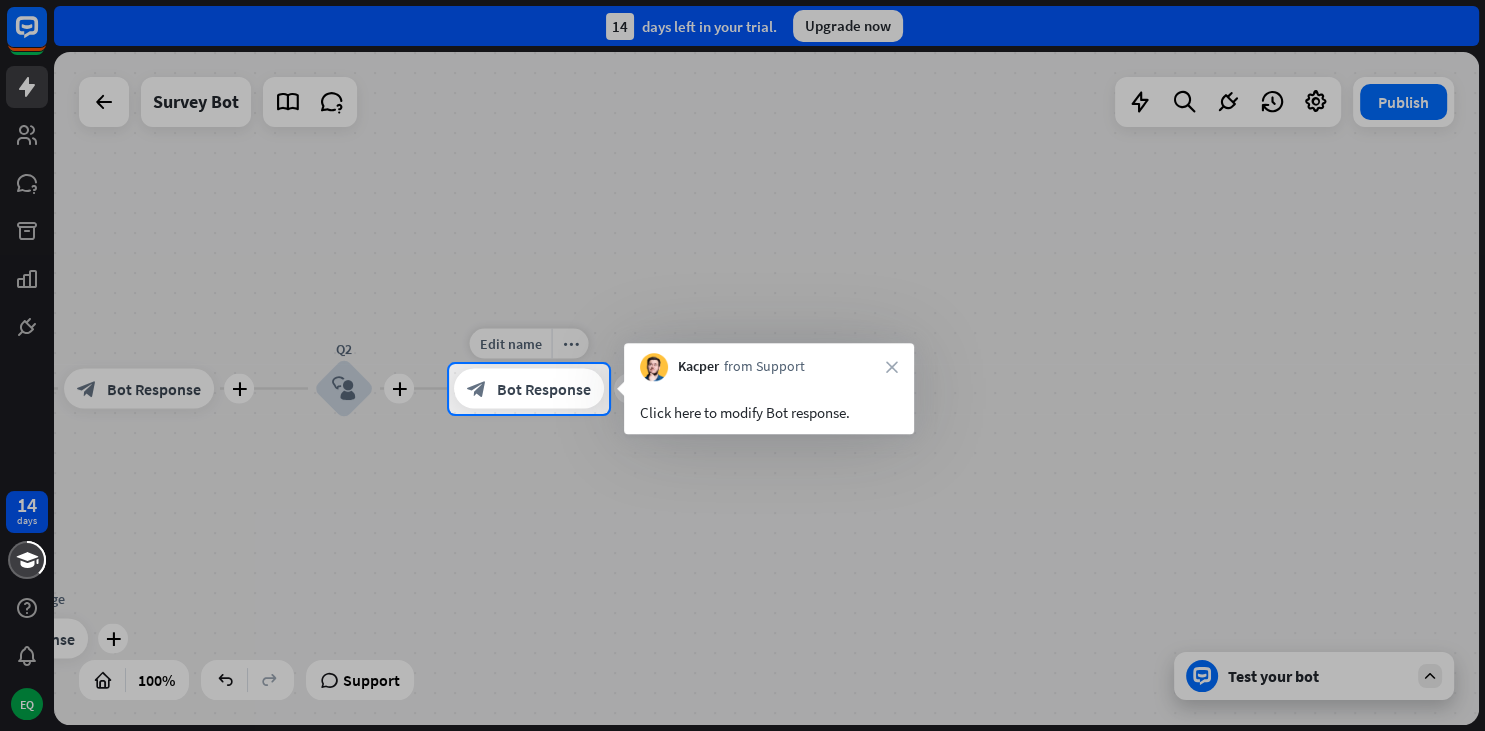 click on "Bot Response" at bounding box center (544, 389) 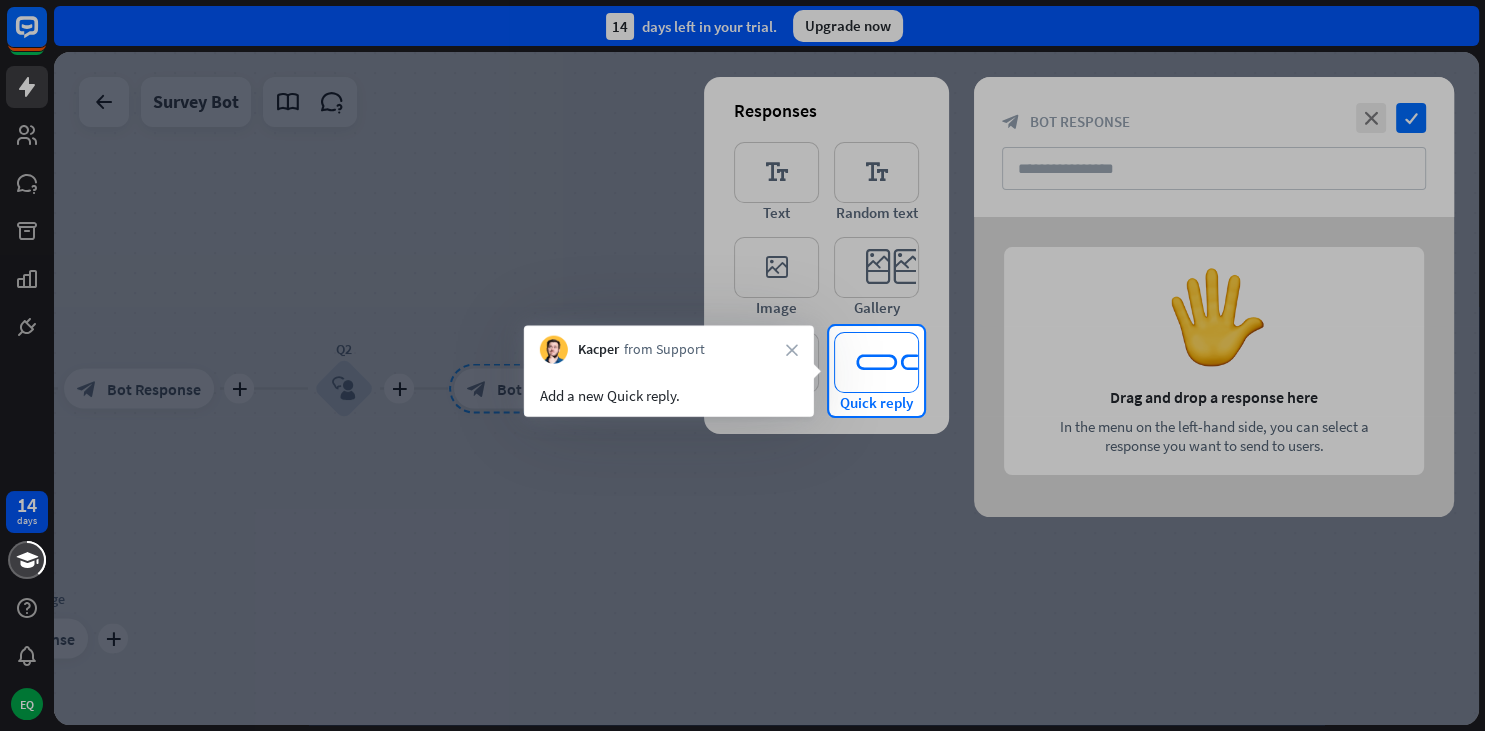 click on "editor_quick_replies" at bounding box center (876, 362) 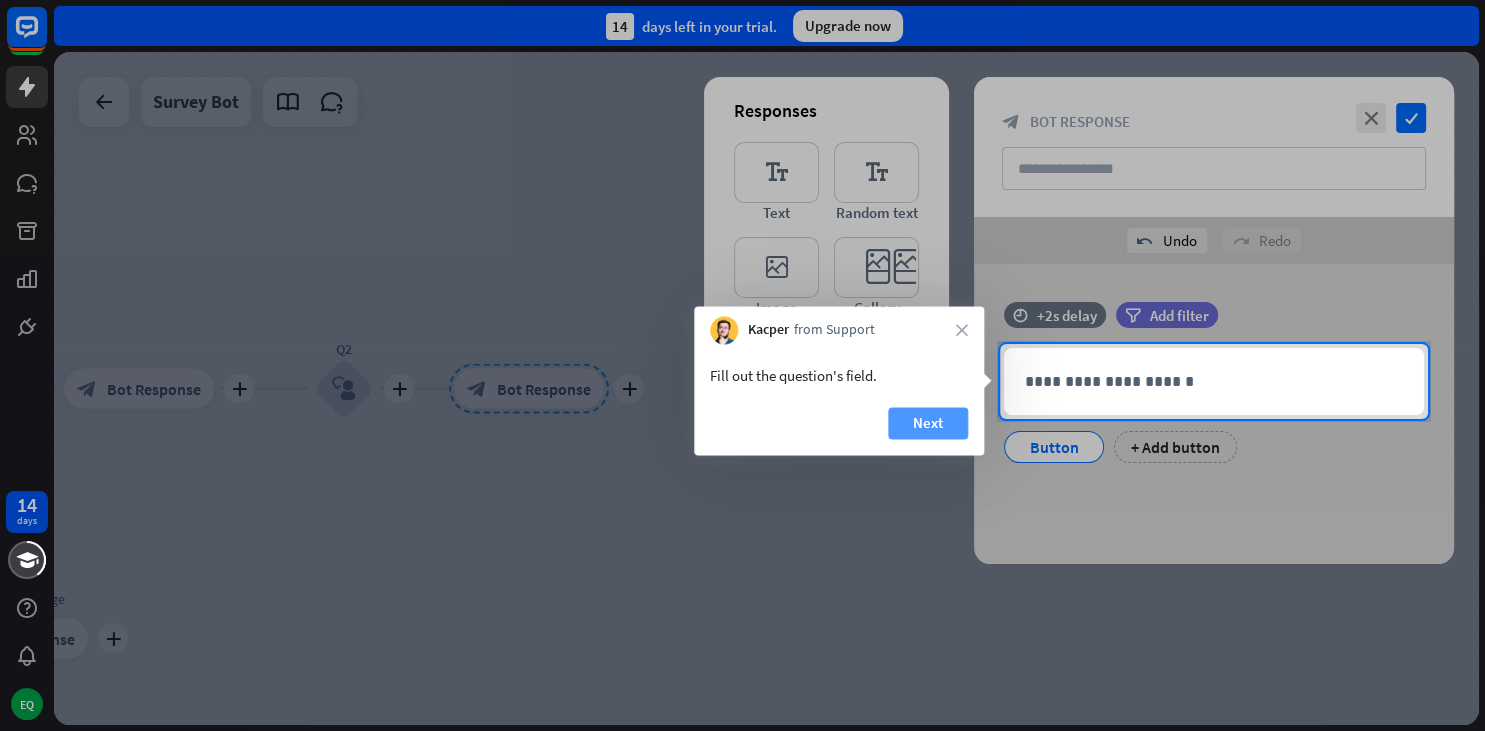 click on "Next" at bounding box center [928, 423] 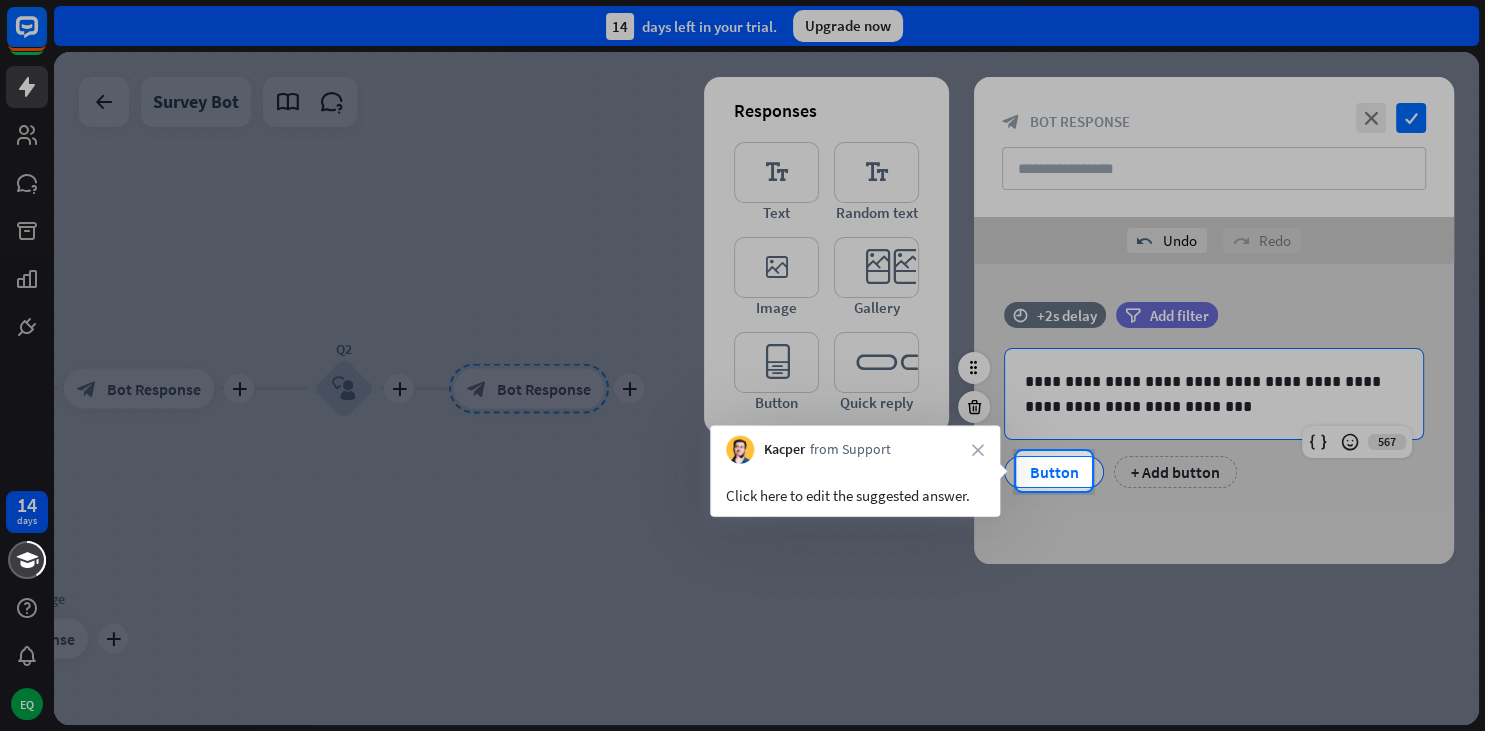 click on "Button" at bounding box center [1054, 472] 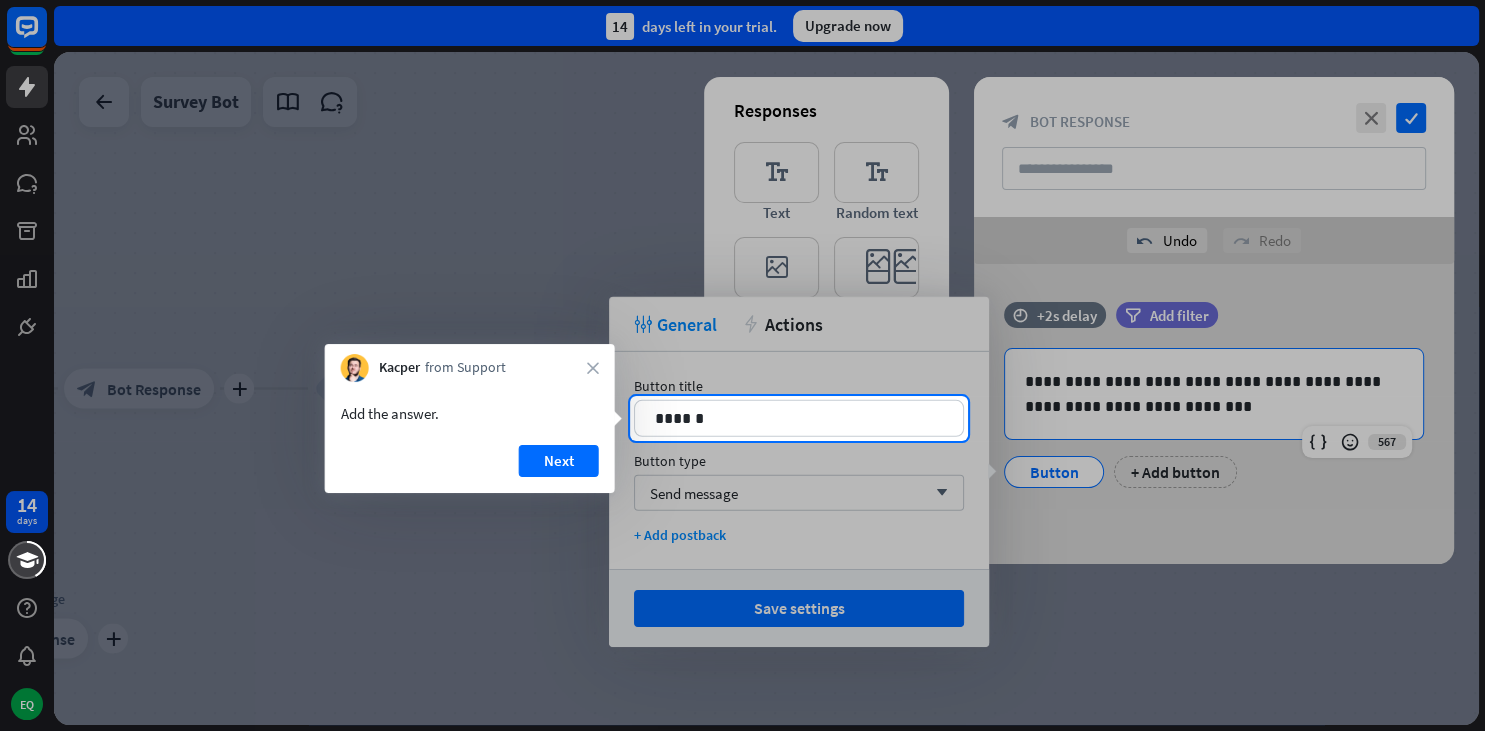 click on "Next" at bounding box center [470, 469] 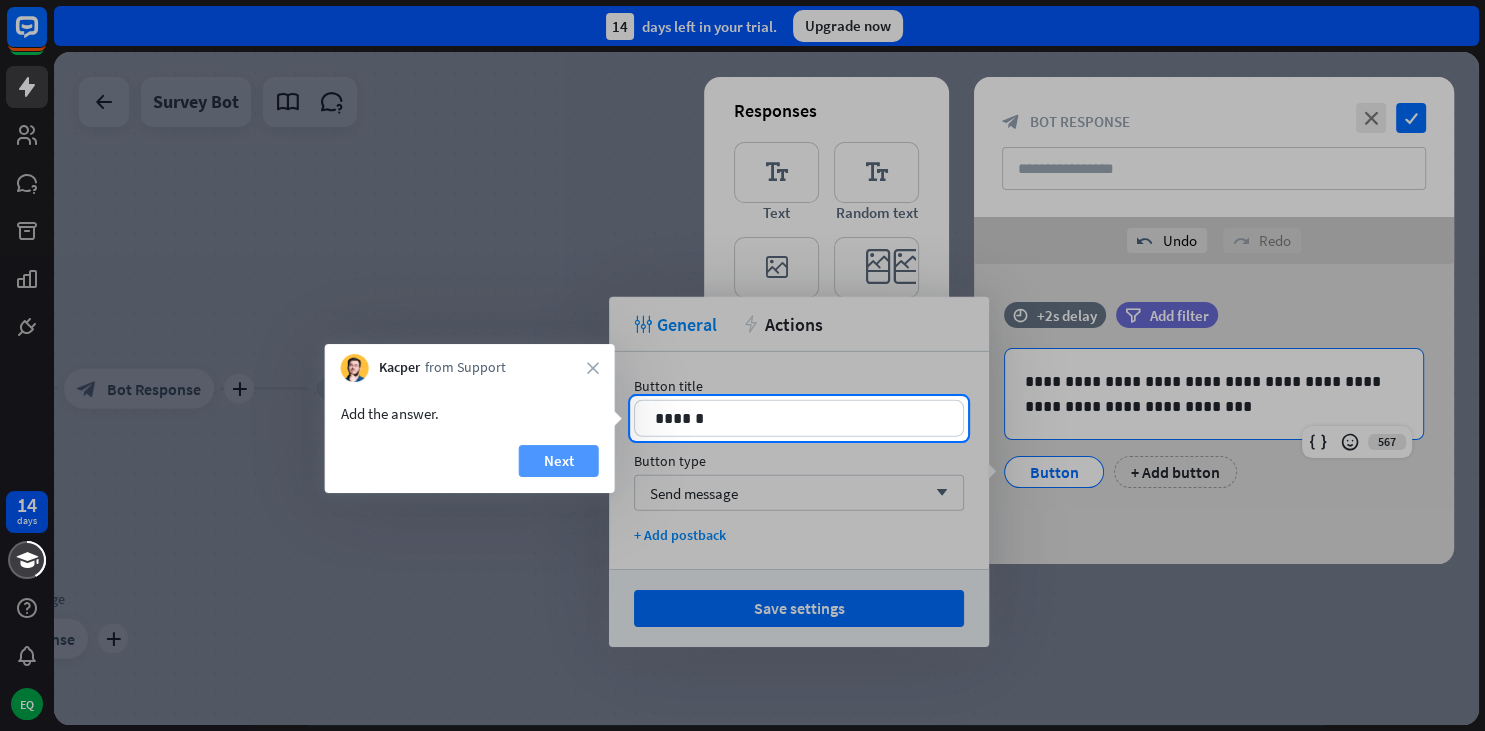 click on "Next" at bounding box center (559, 461) 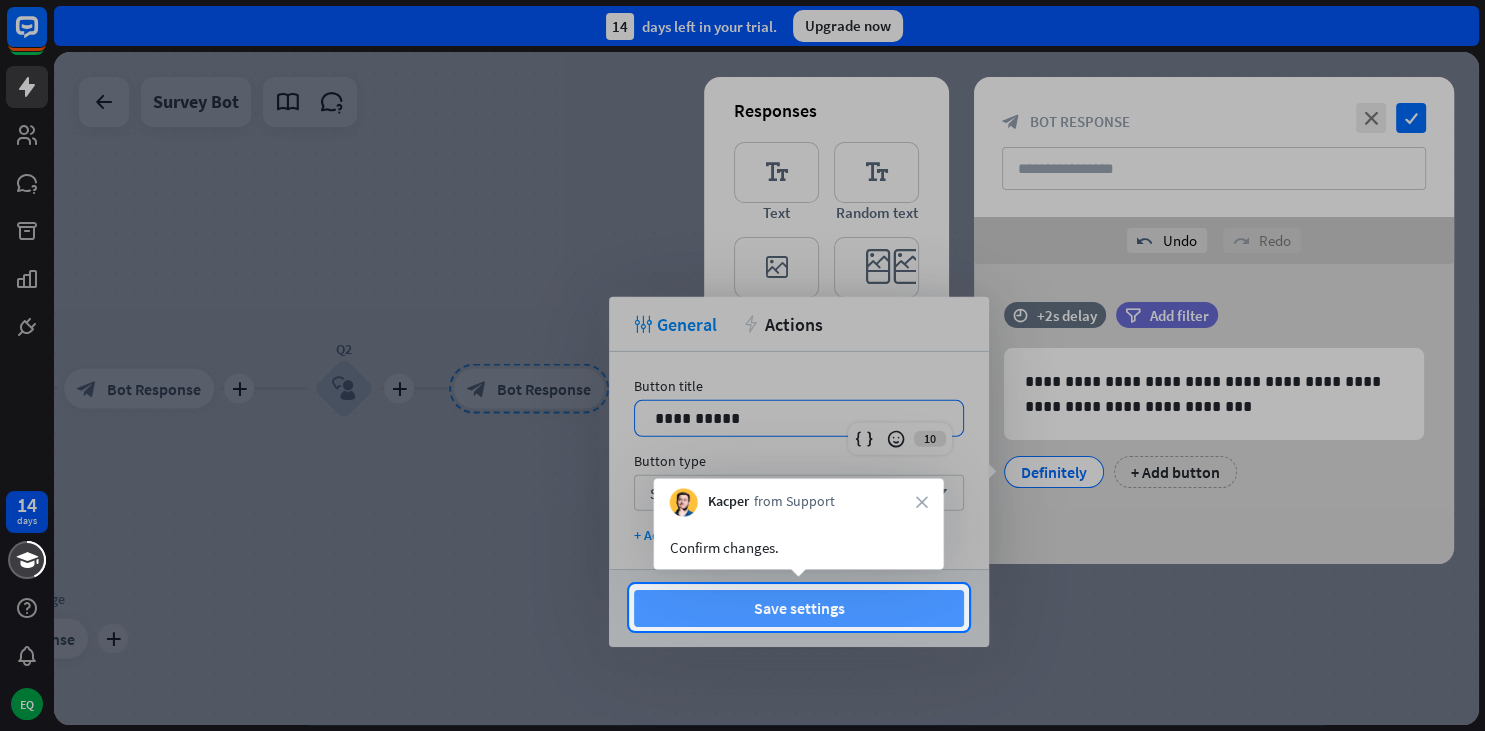 click on "Save settings" at bounding box center [799, 608] 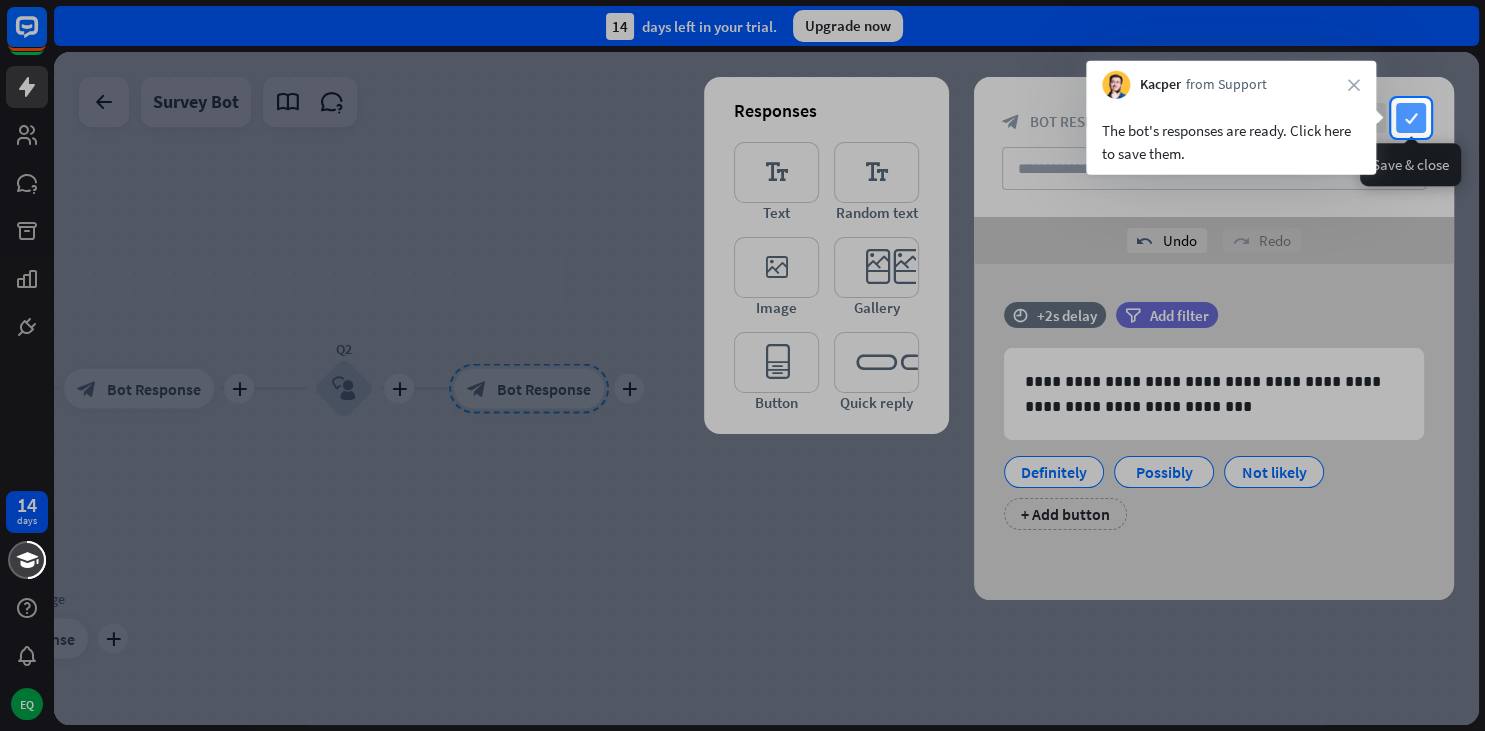 click on "check" at bounding box center [1411, 118] 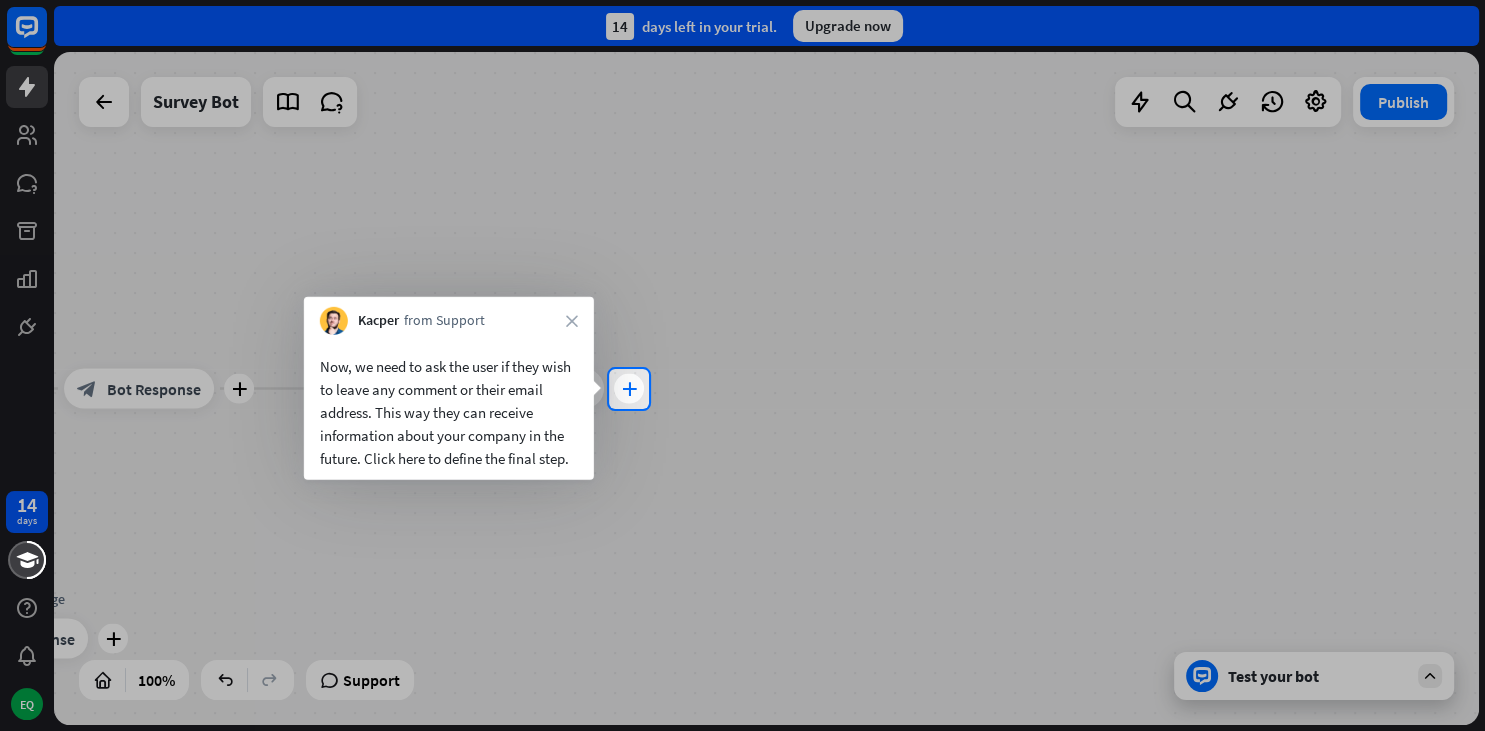 click on "plus" at bounding box center (629, 389) 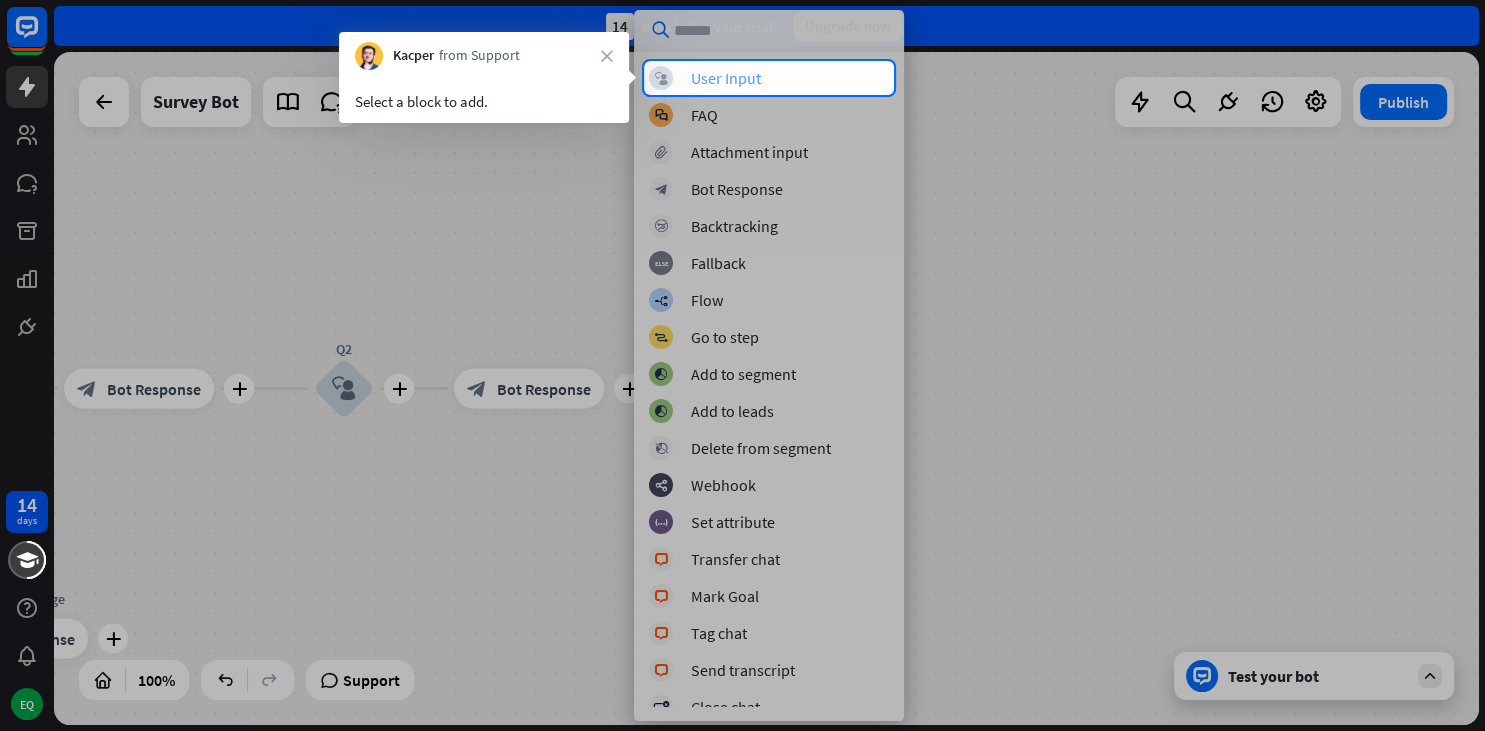 click on "User Input" at bounding box center (726, 78) 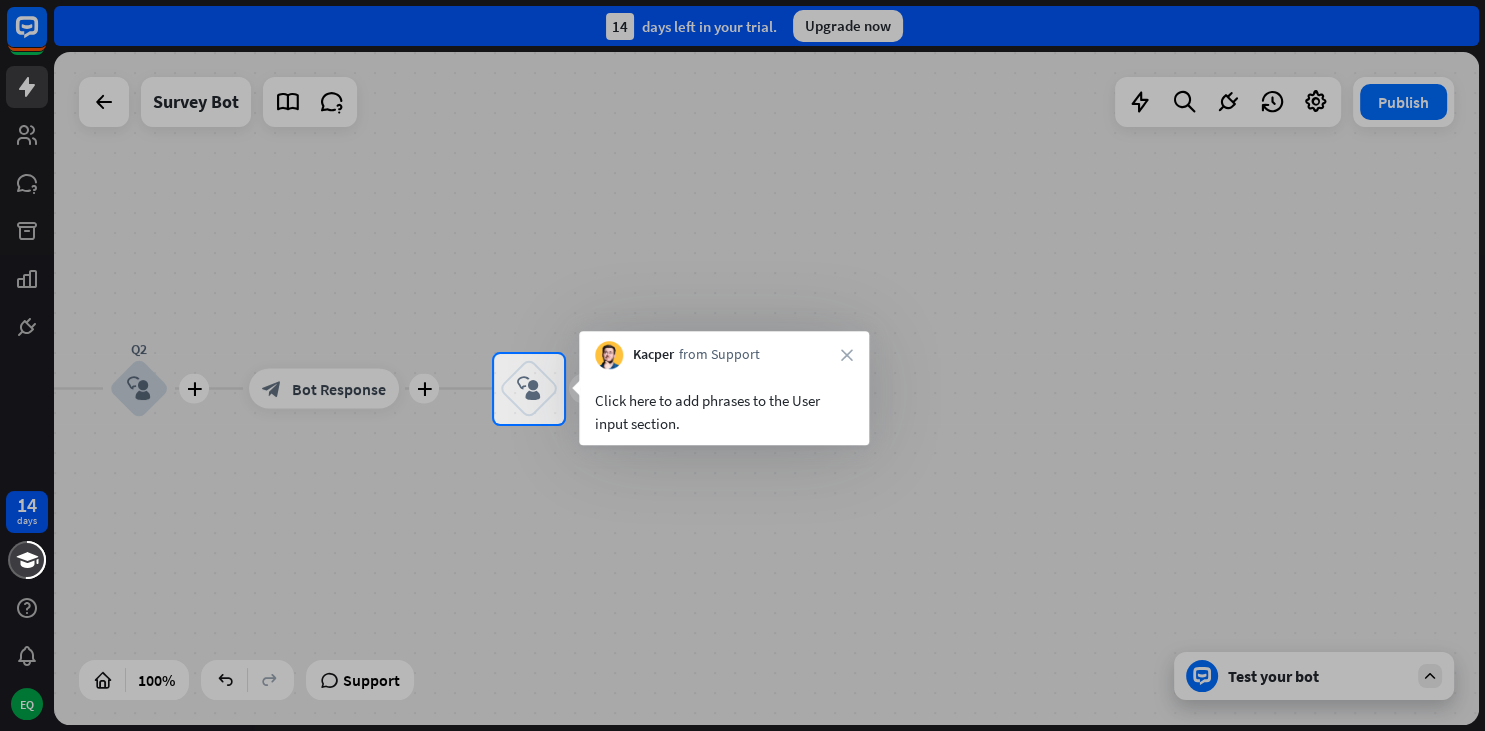 click on "Click here to add phrases to the User input section." at bounding box center (724, 412) 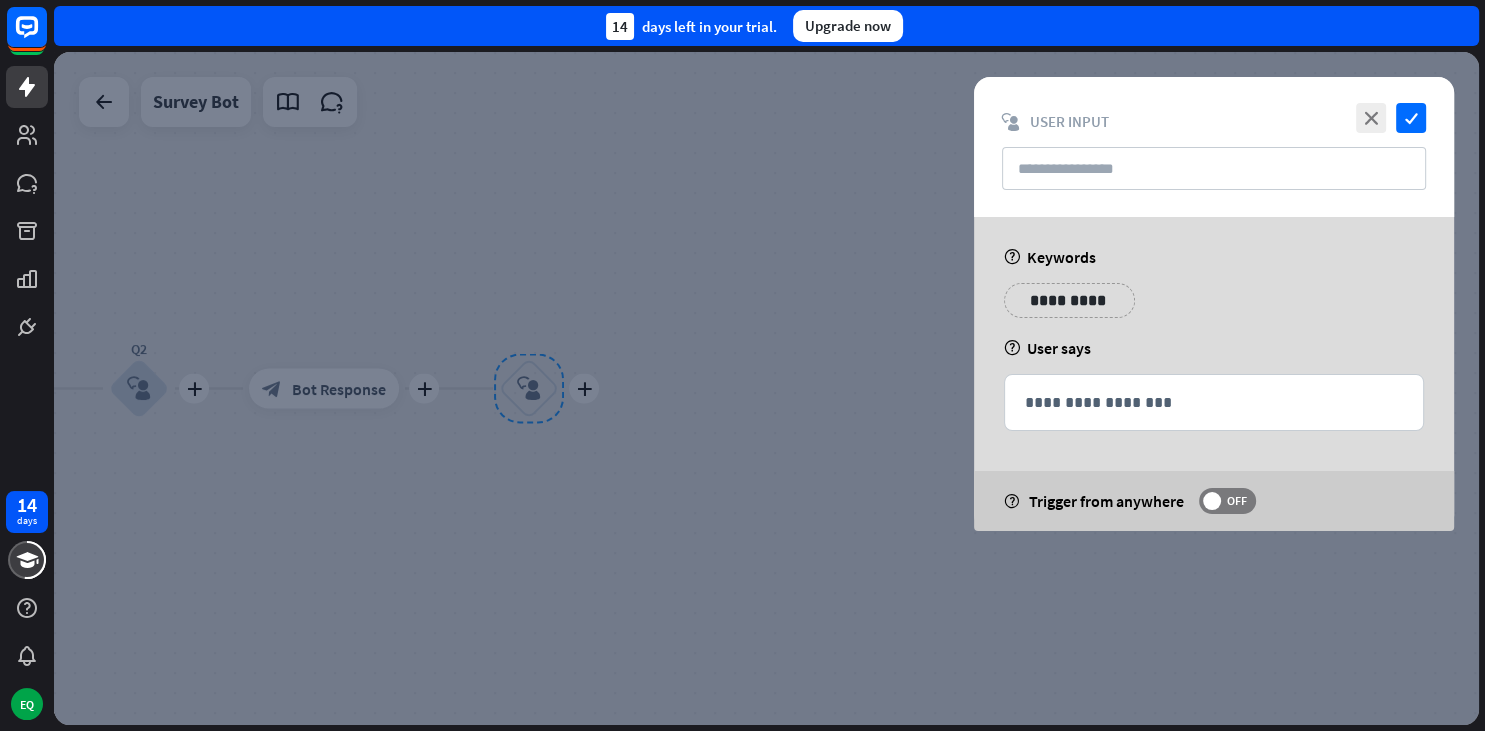 type on "**" 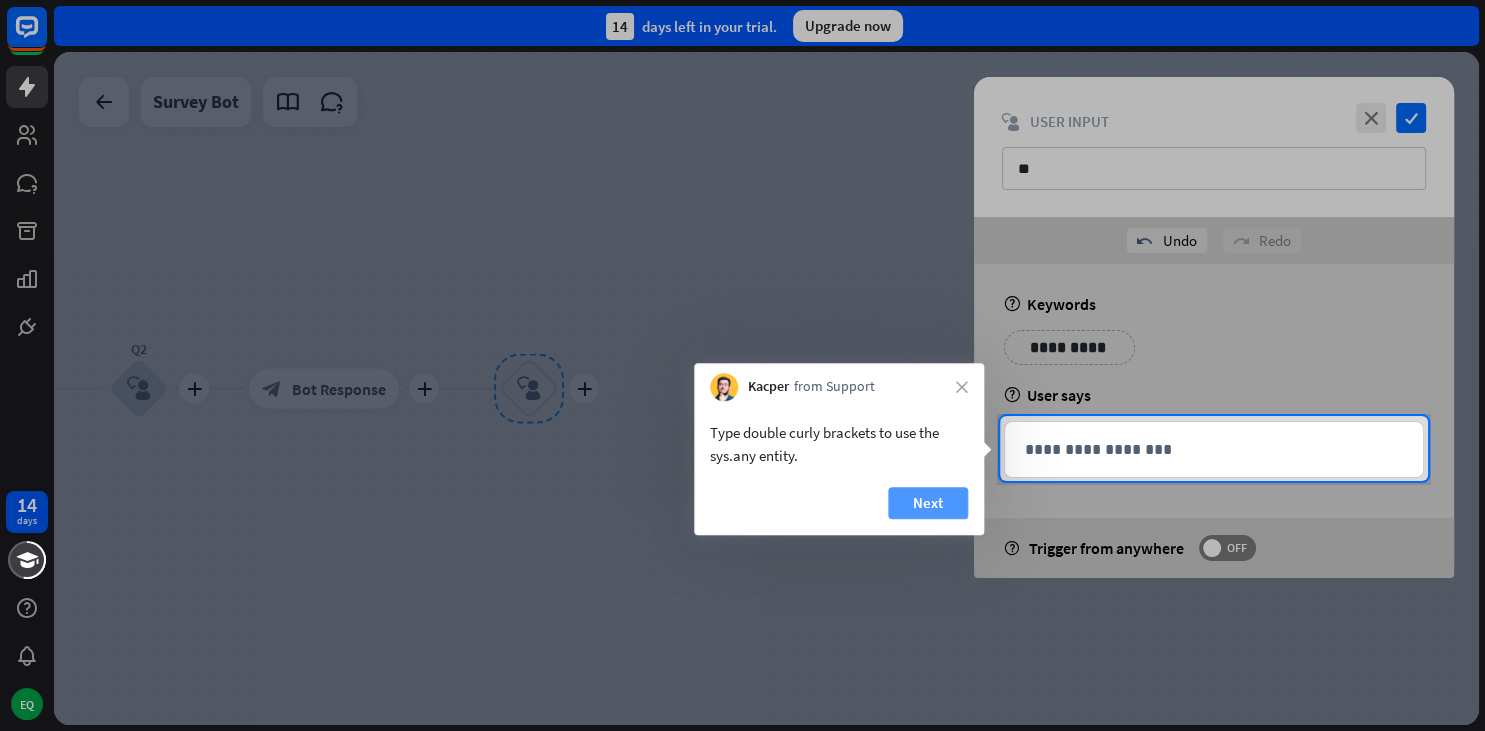click on "Next" at bounding box center [928, 503] 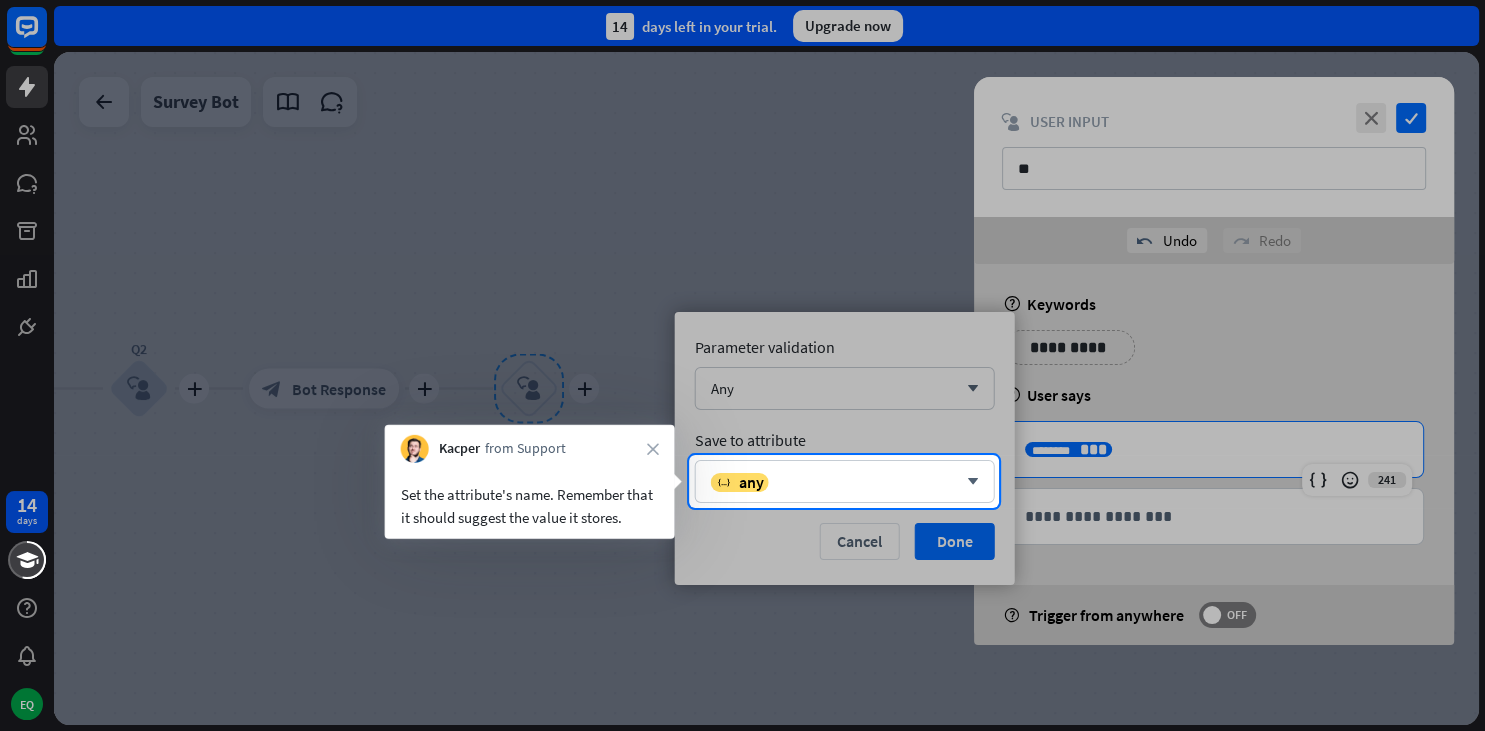 click at bounding box center (742, 619) 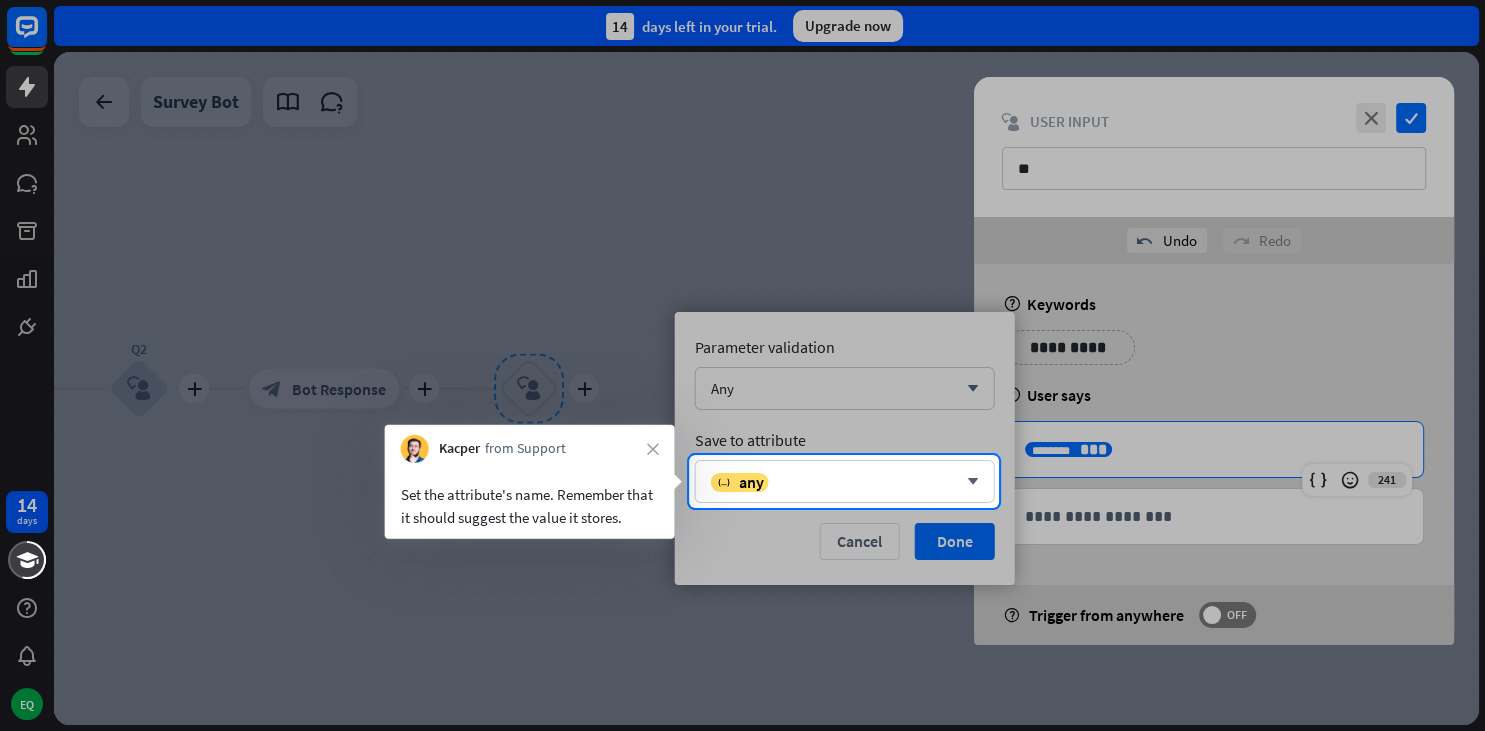 click at bounding box center (742, 227) 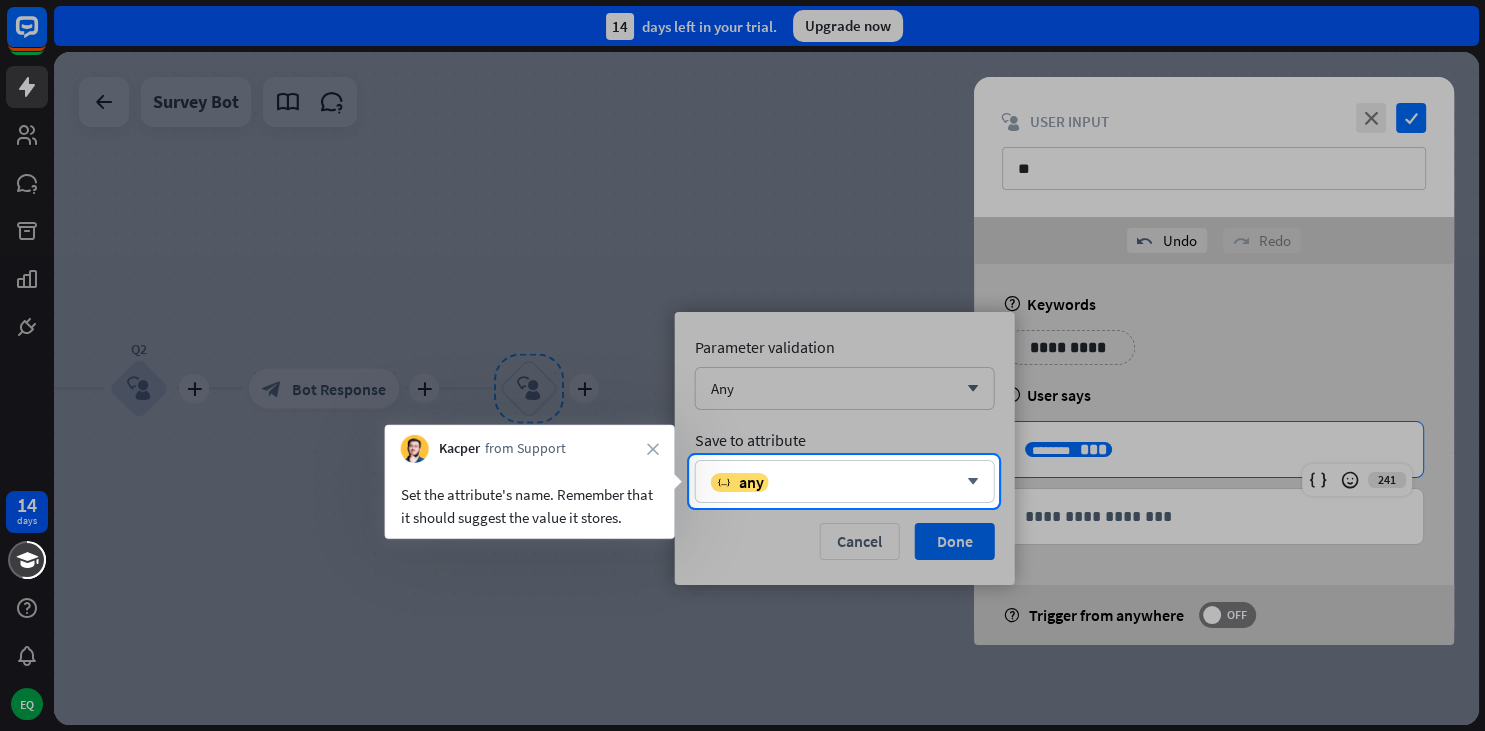 click at bounding box center (742, 619) 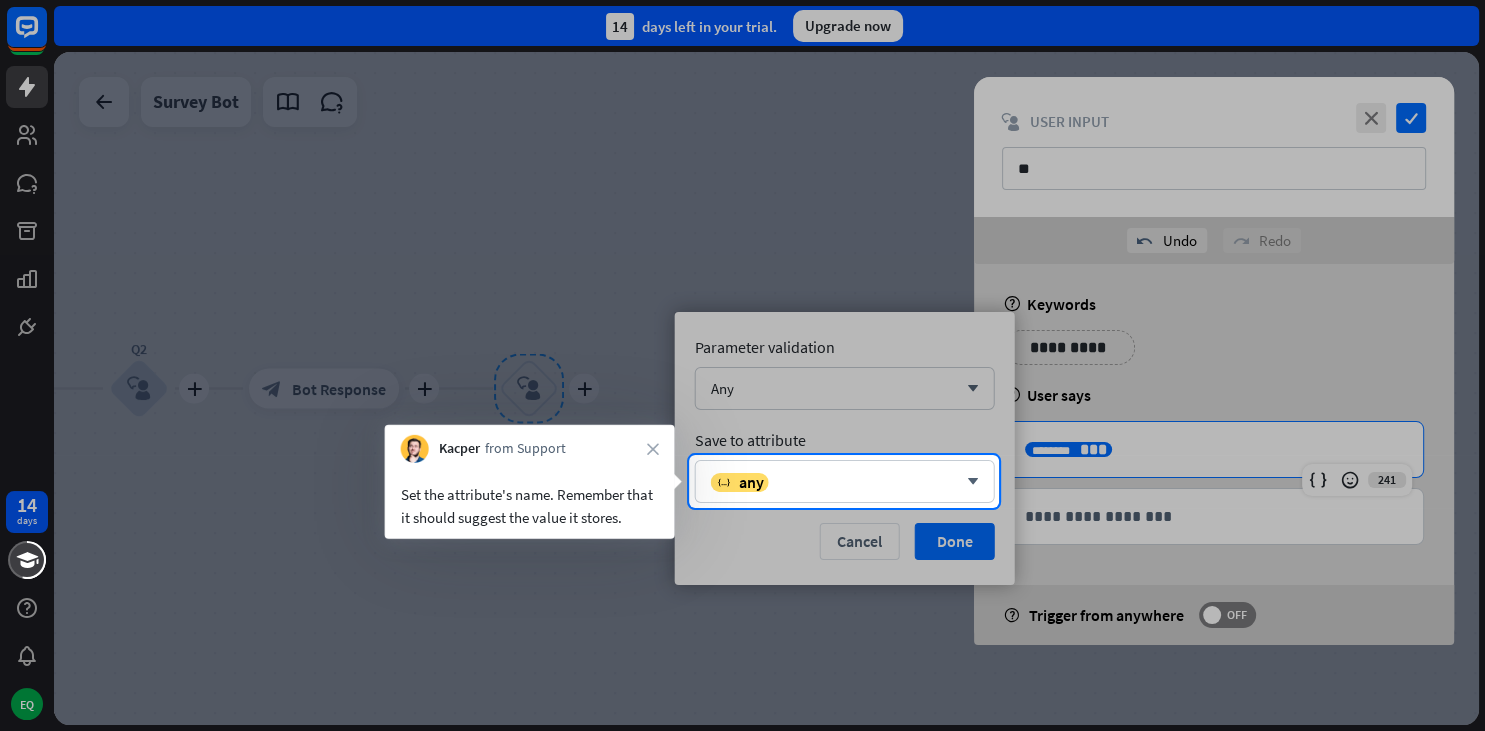 click on "Set the attribute's name. Remember that it should suggest the value it stores." at bounding box center [530, 506] 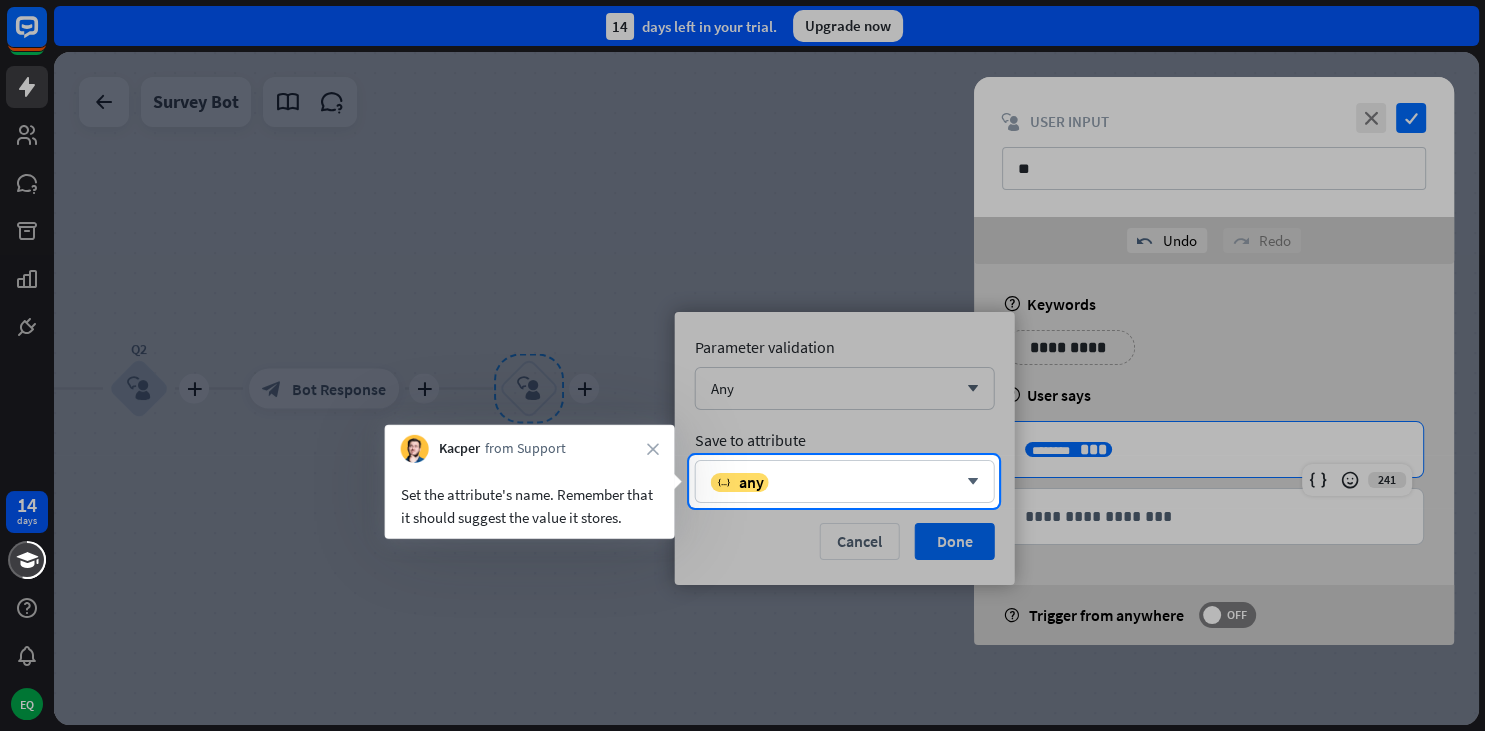 click at bounding box center [742, 619] 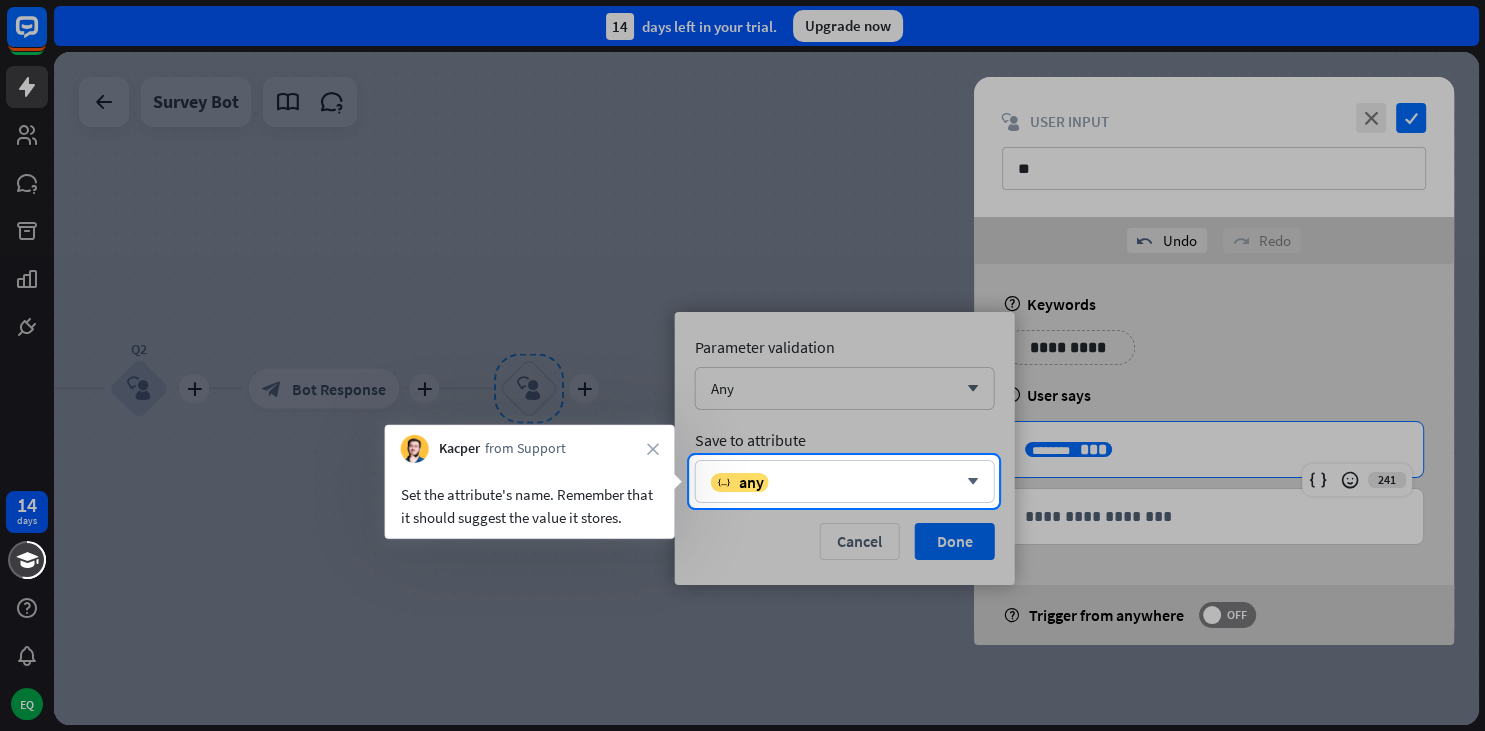 click at bounding box center [742, 619] 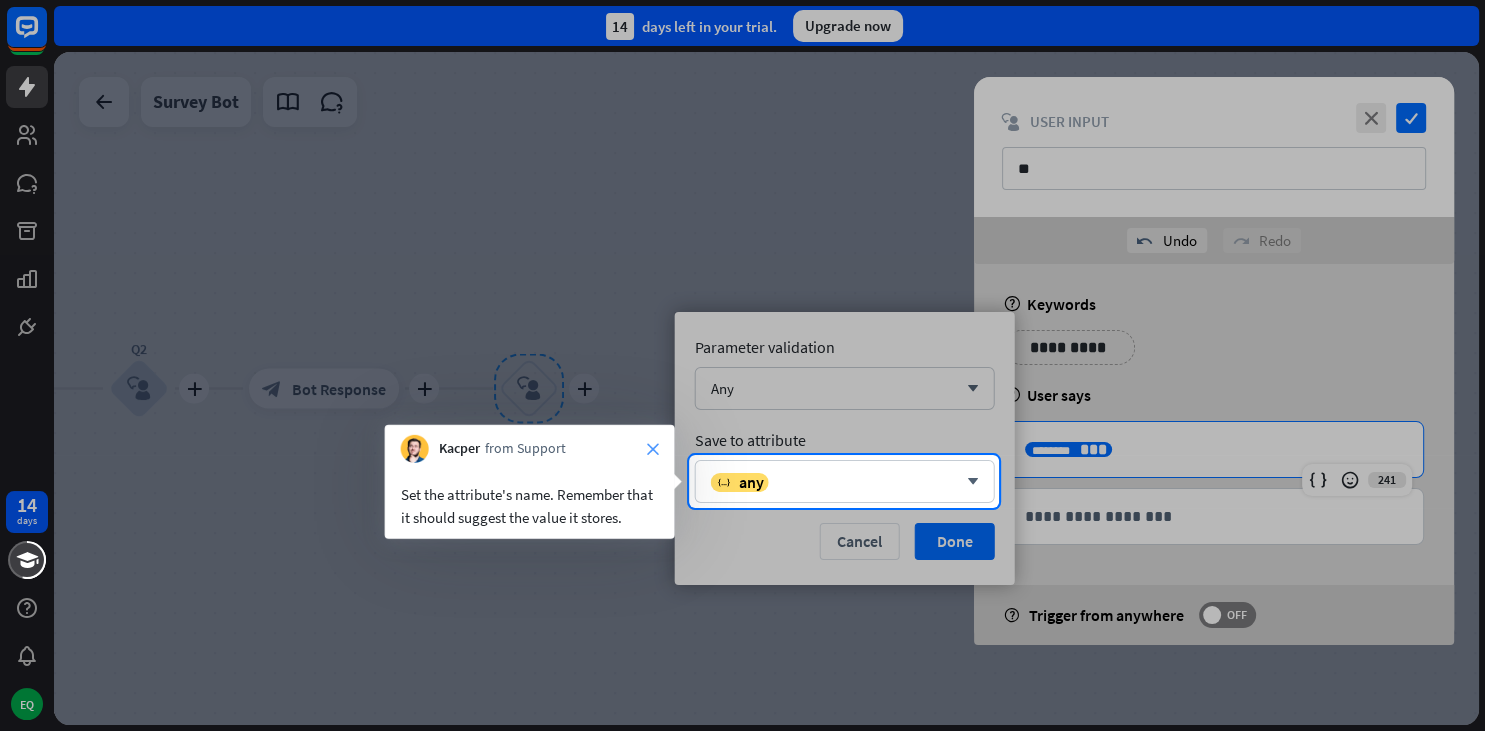 click on "close" at bounding box center [653, 449] 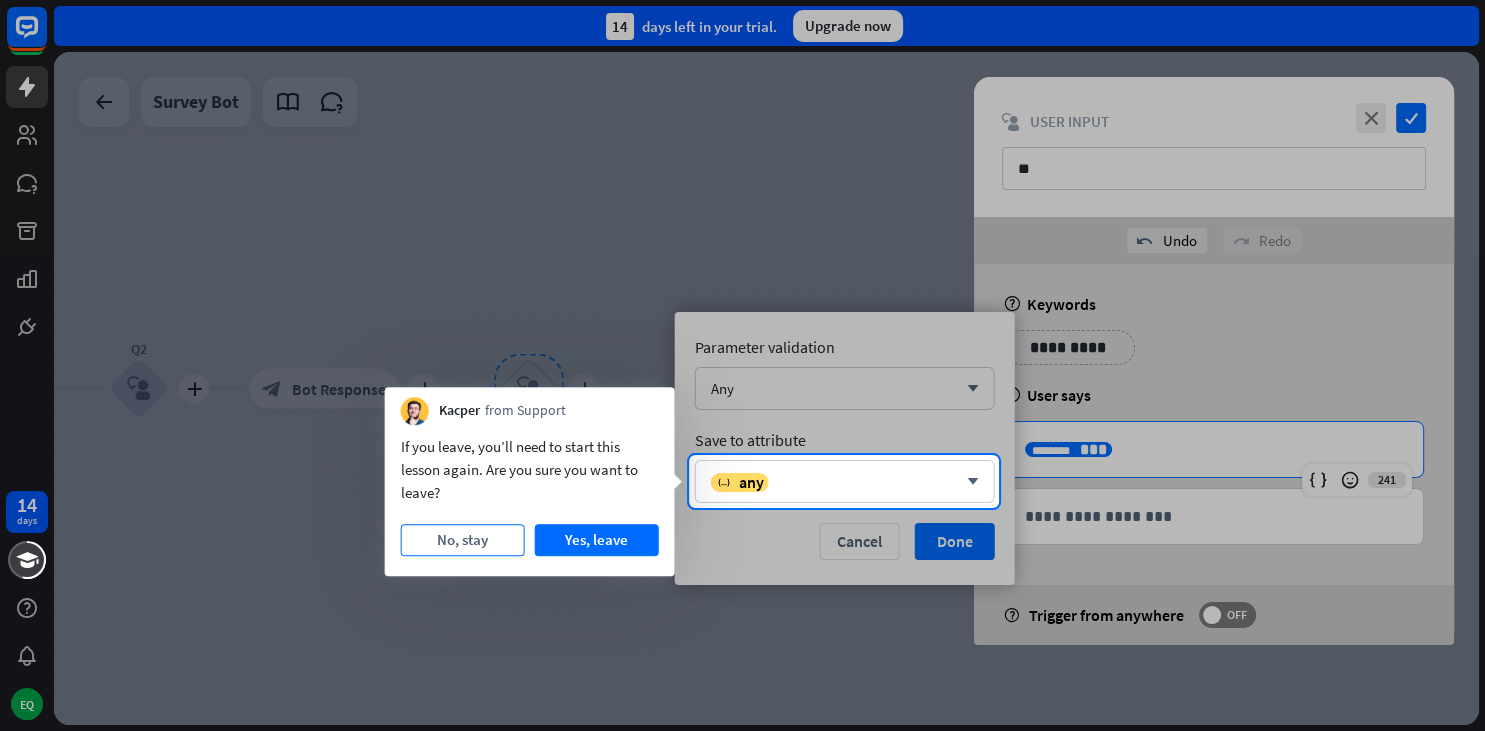 click on "No, stay" at bounding box center (463, 540) 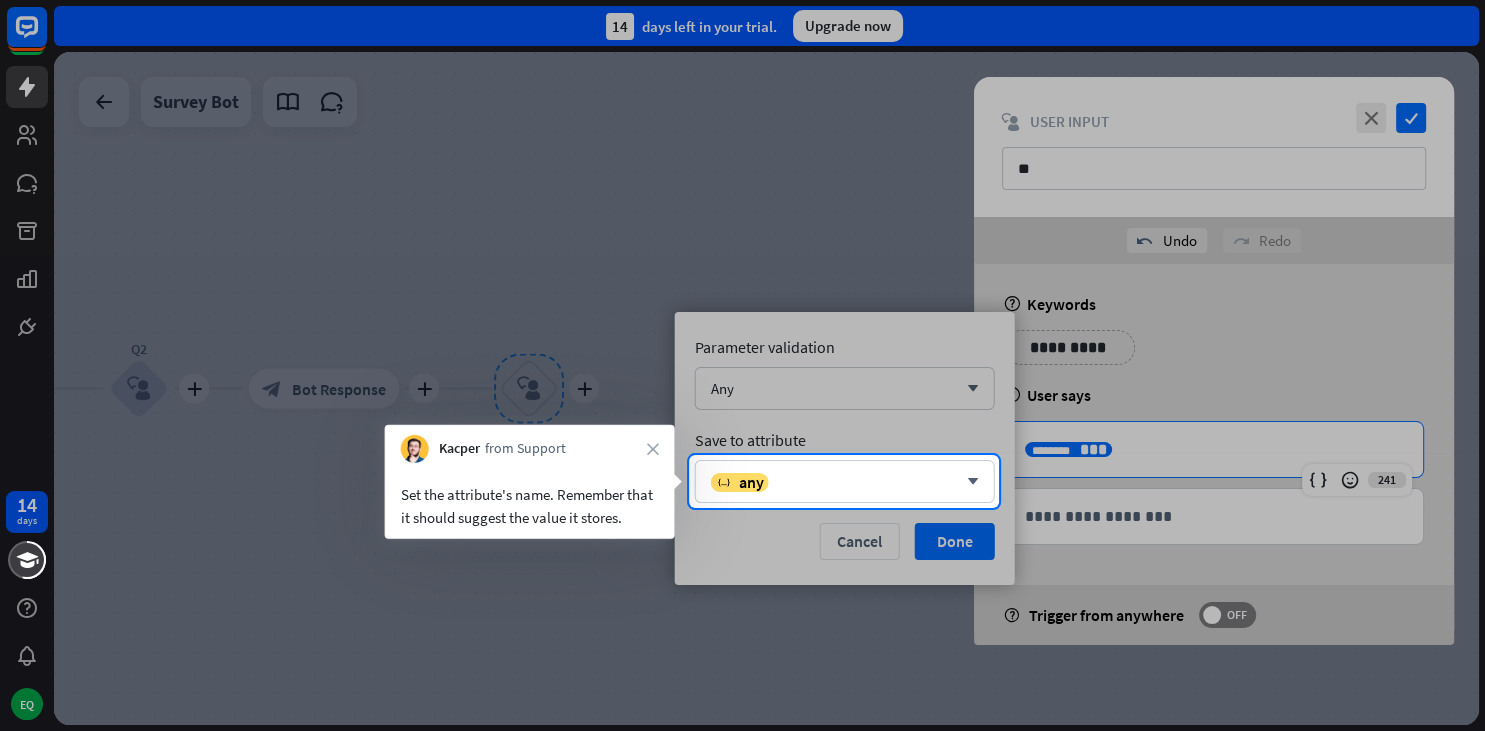 click at bounding box center [742, 619] 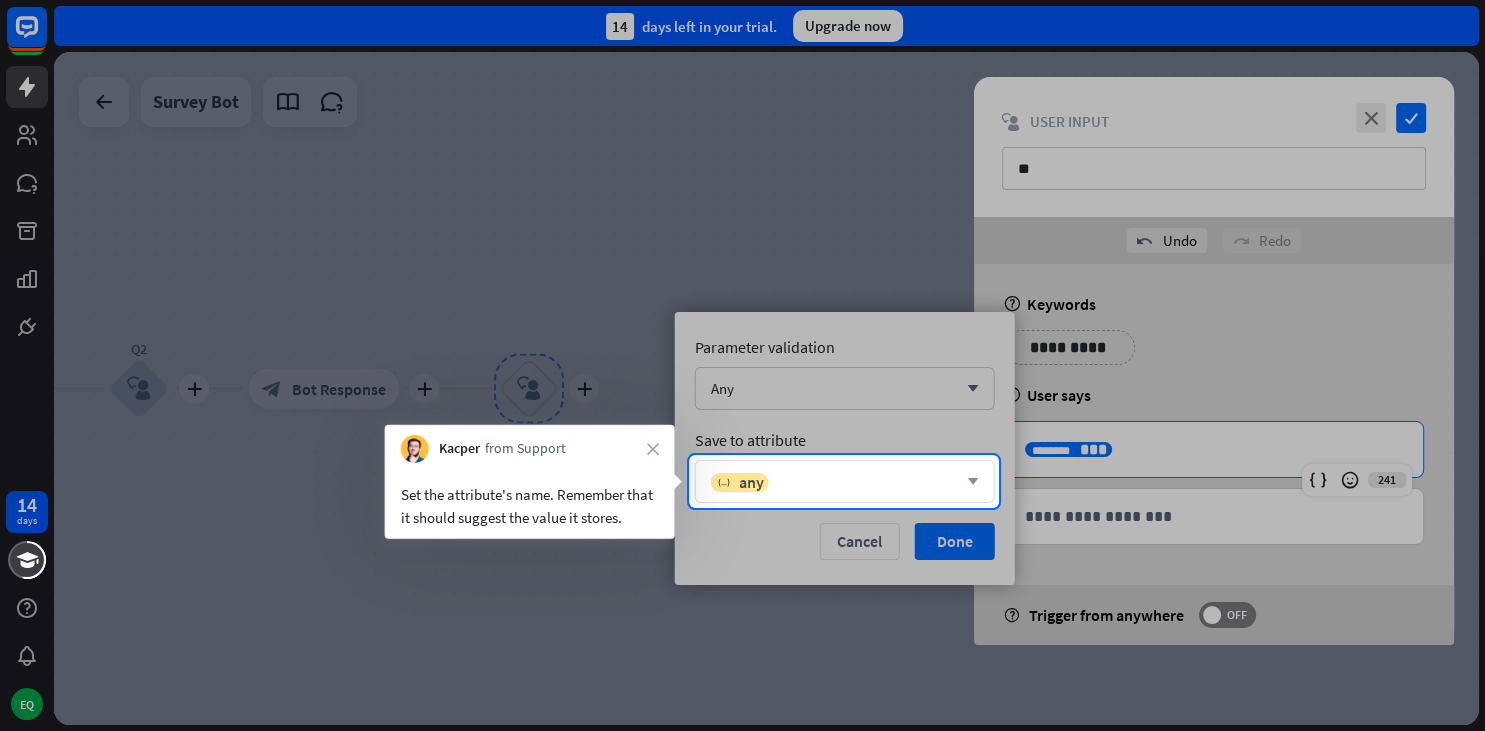 click on "variable   any" at bounding box center (834, 482) 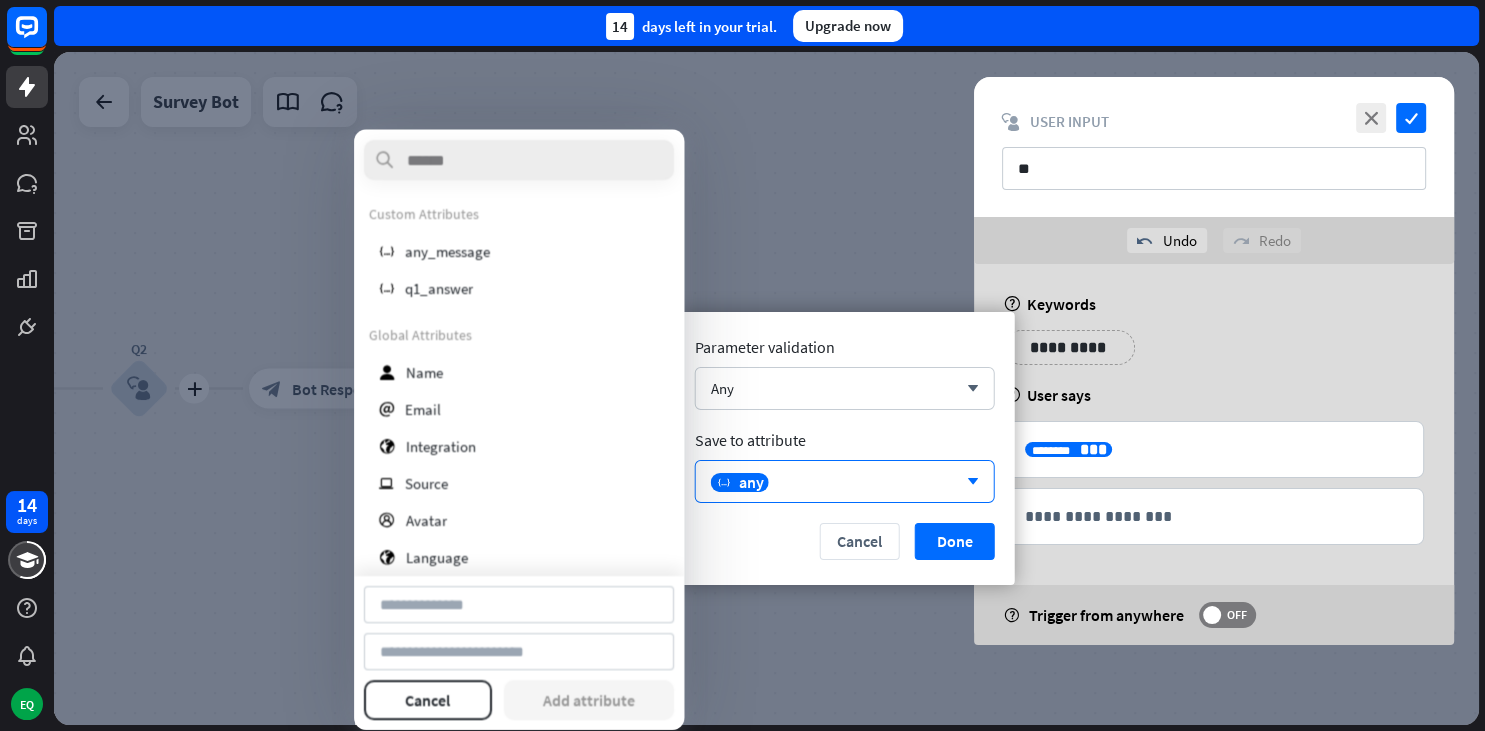 type on "*********" 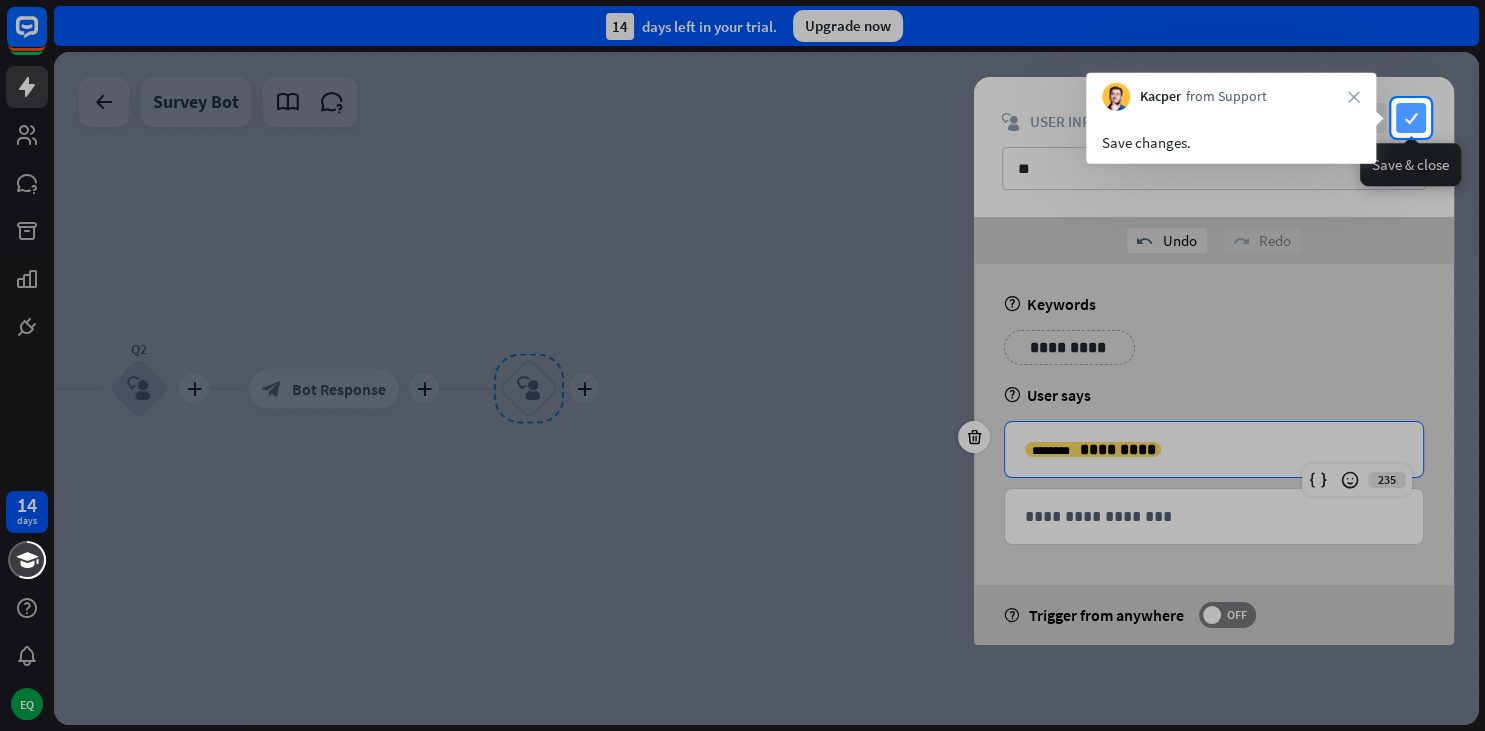 click on "check" at bounding box center [1411, 118] 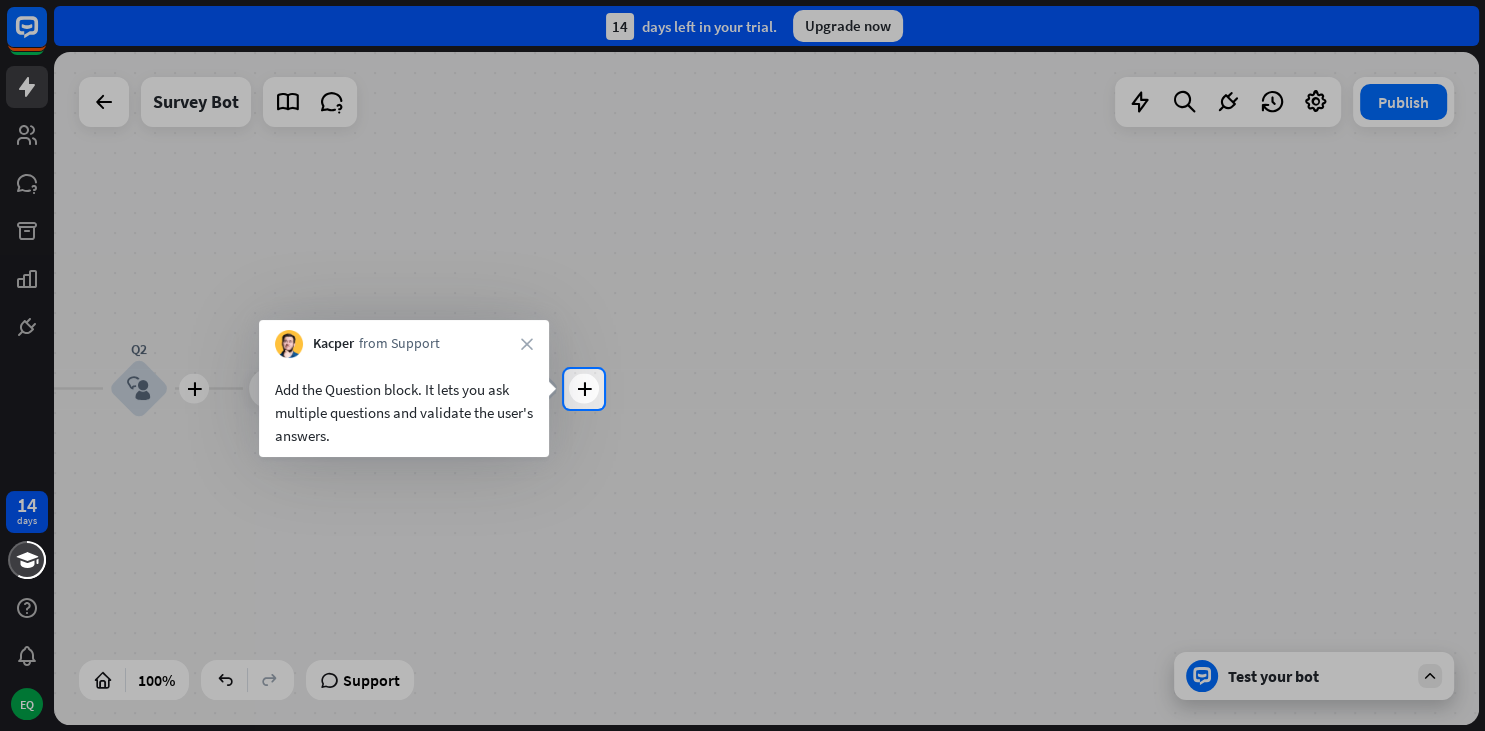 click on "plus     home_2   Start point               plus   Welcome message   block_bot_response   Bot Response               plus   Q1   block_user_input               plus     block_bot_response   Bot Response               plus   Q2   block_user_input               plus     block_bot_response   Bot Response               plus   Q3   block_user_input               plus       AI Assist               plus     block_fallback   Default fallback               plus   Fallback message   block_bot_response   Bot Response" at bounding box center [766, 388] 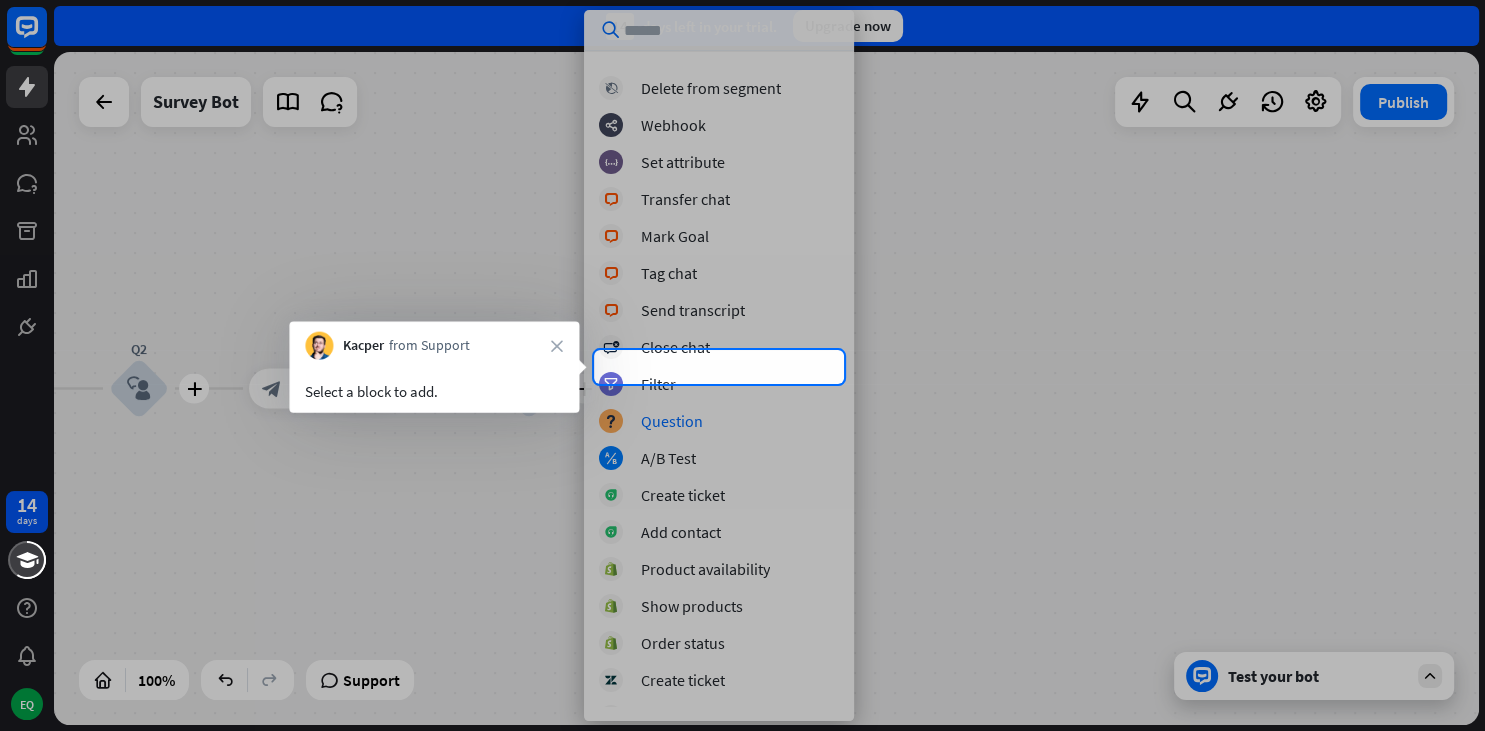 scroll, scrollTop: 346, scrollLeft: 0, axis: vertical 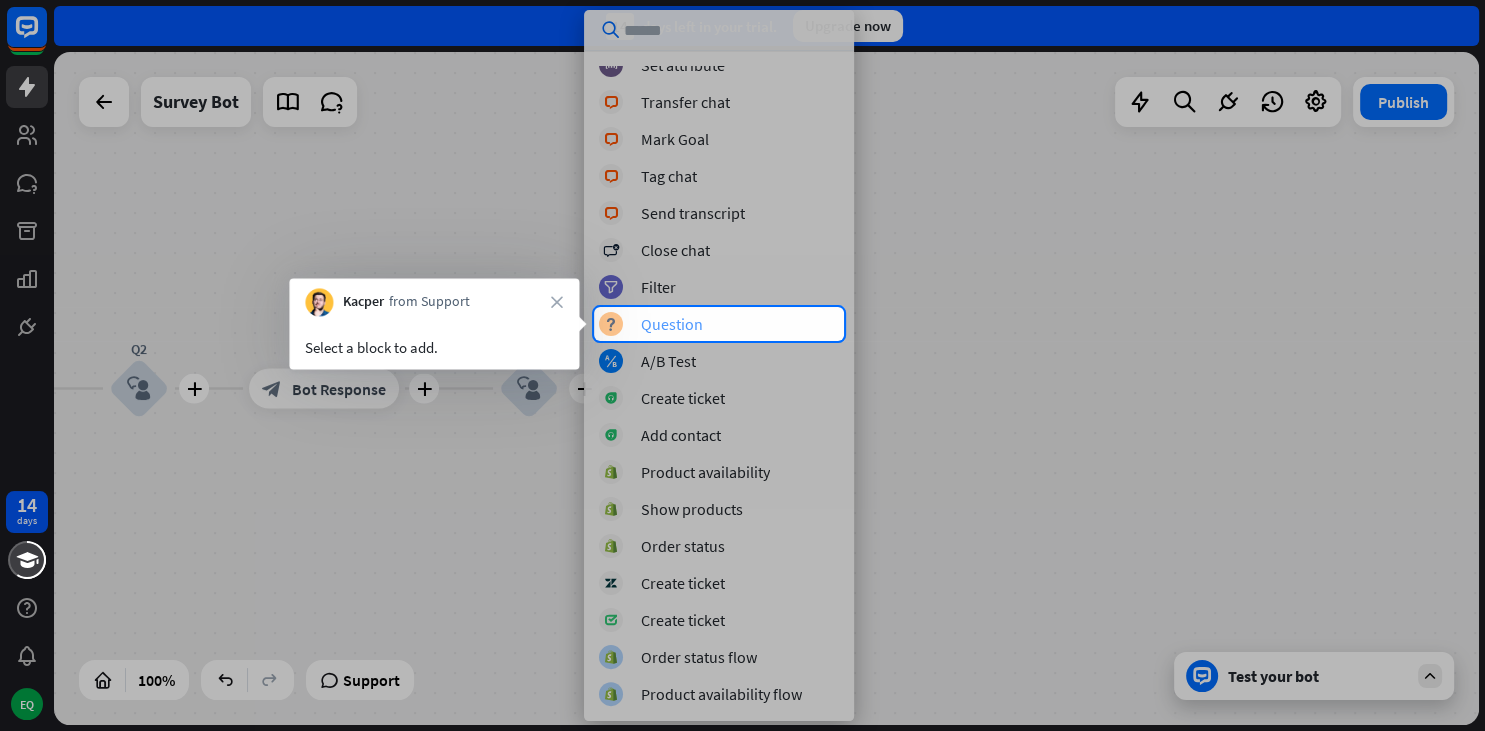 click on "Question" at bounding box center (672, 324) 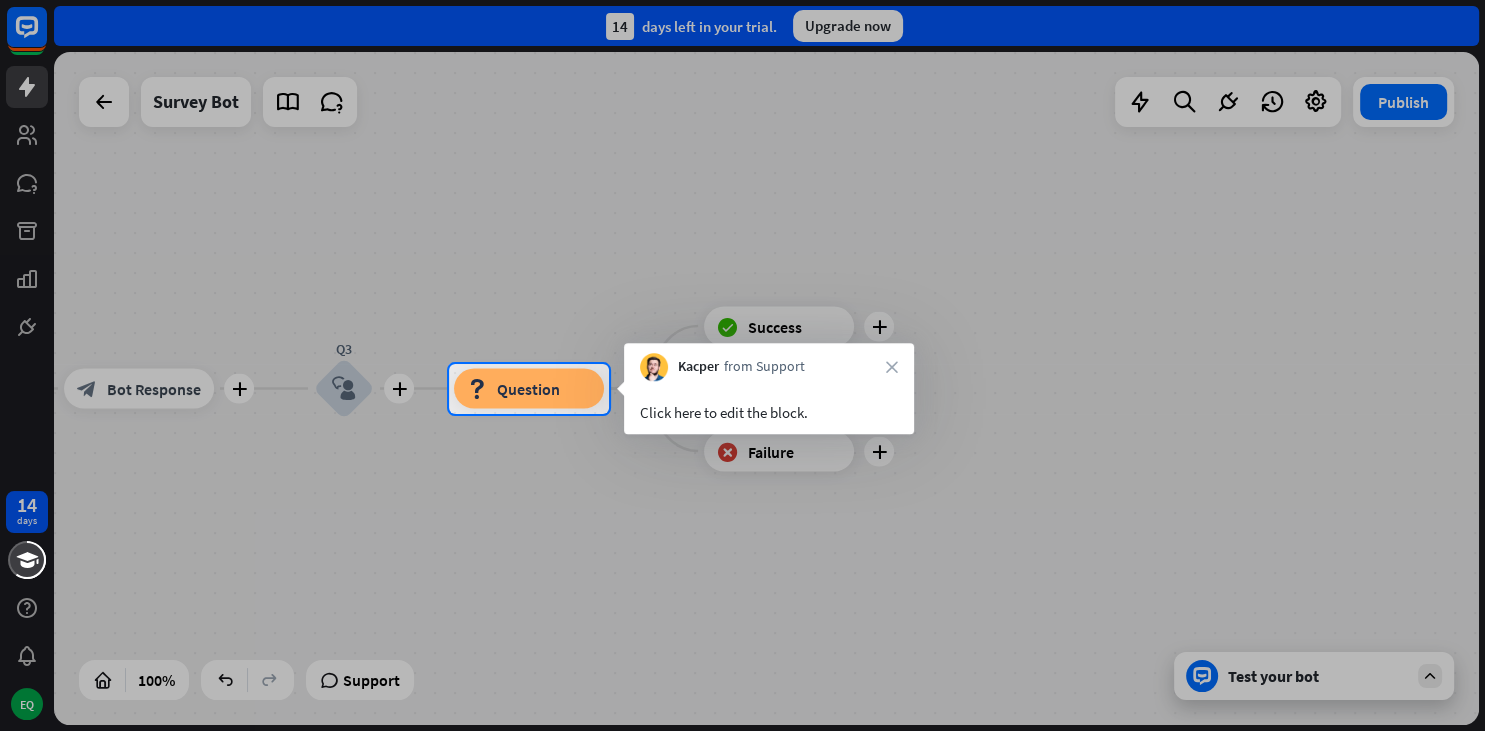 click on "Click here to edit the block." at bounding box center [769, 412] 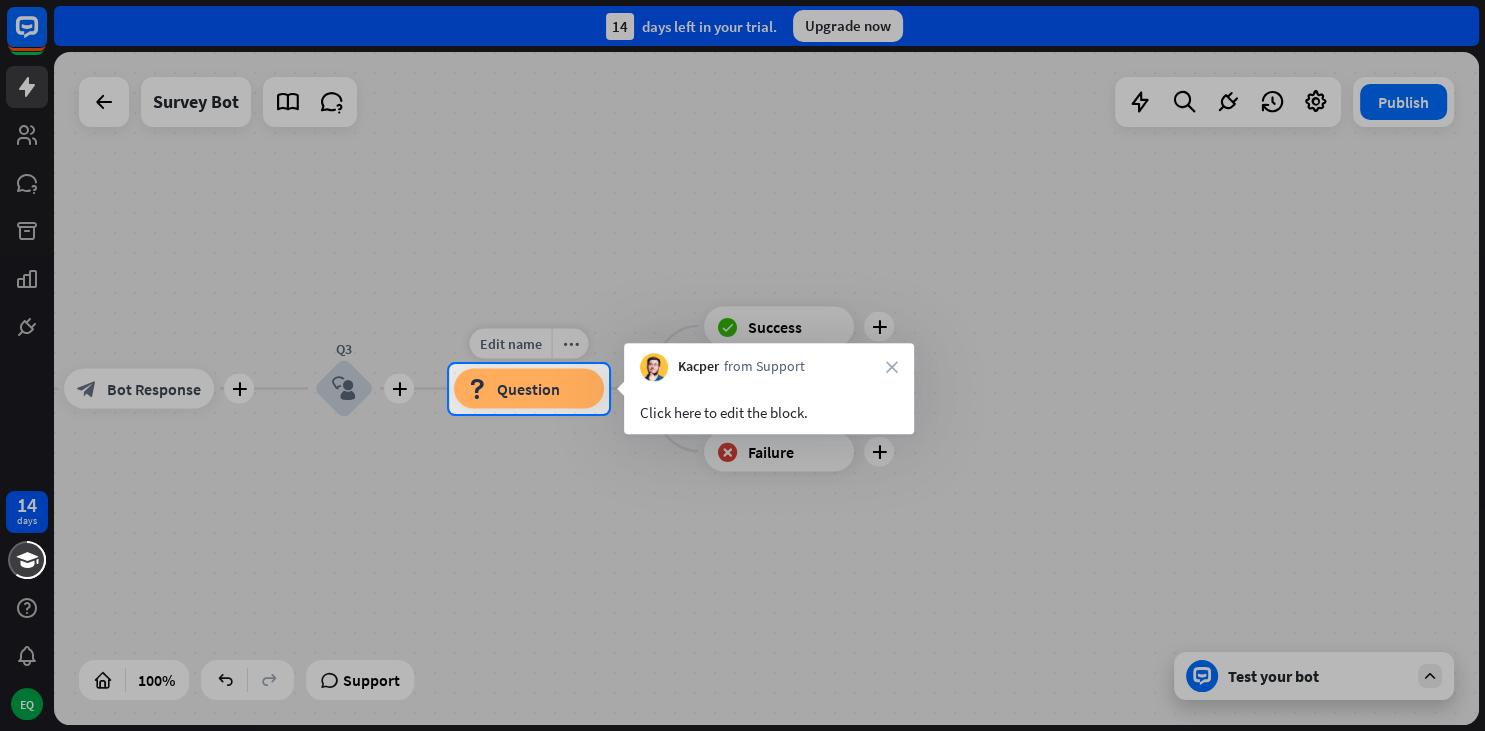 click on "Question" at bounding box center (528, 389) 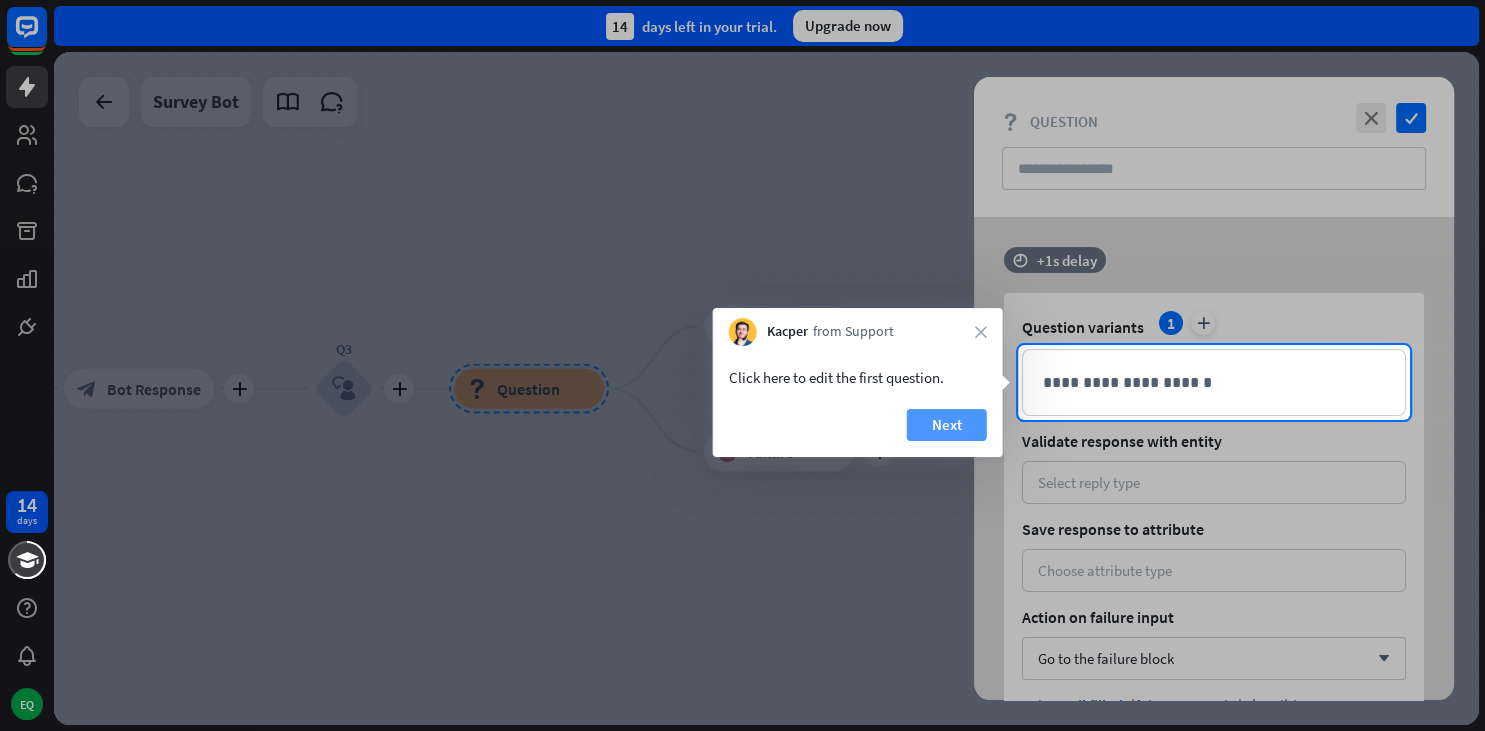 click on "Next" at bounding box center (947, 425) 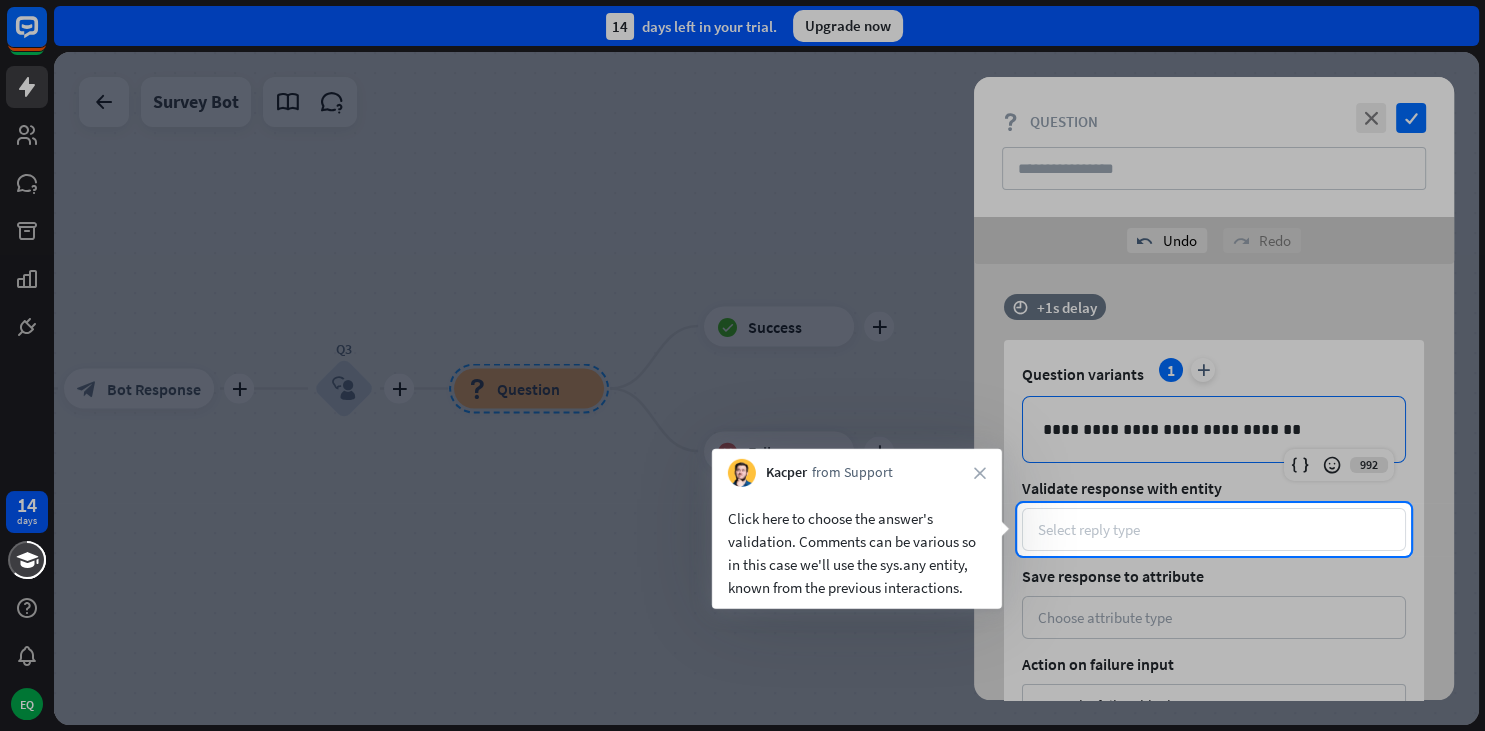 click on "Select reply type" at bounding box center (1089, 529) 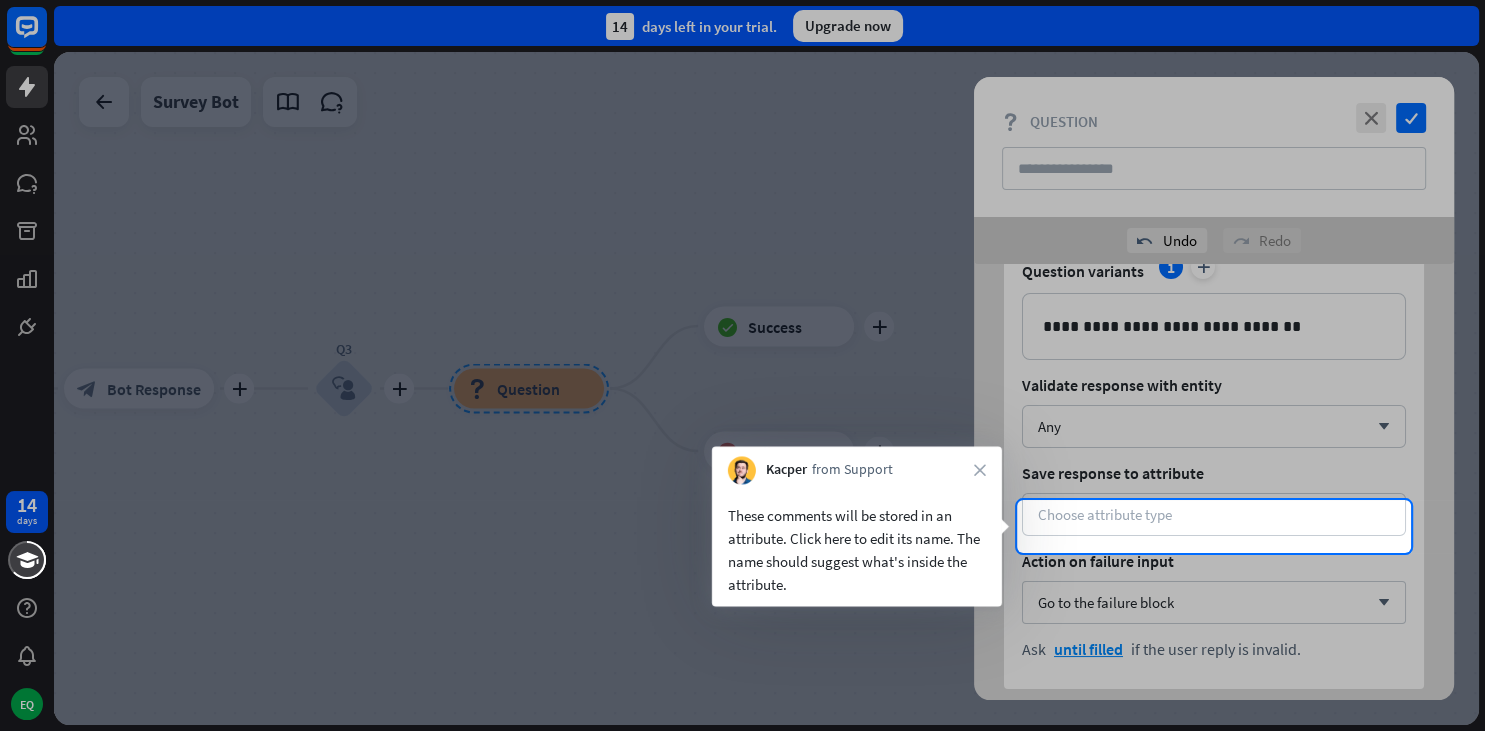 scroll, scrollTop: 107, scrollLeft: 0, axis: vertical 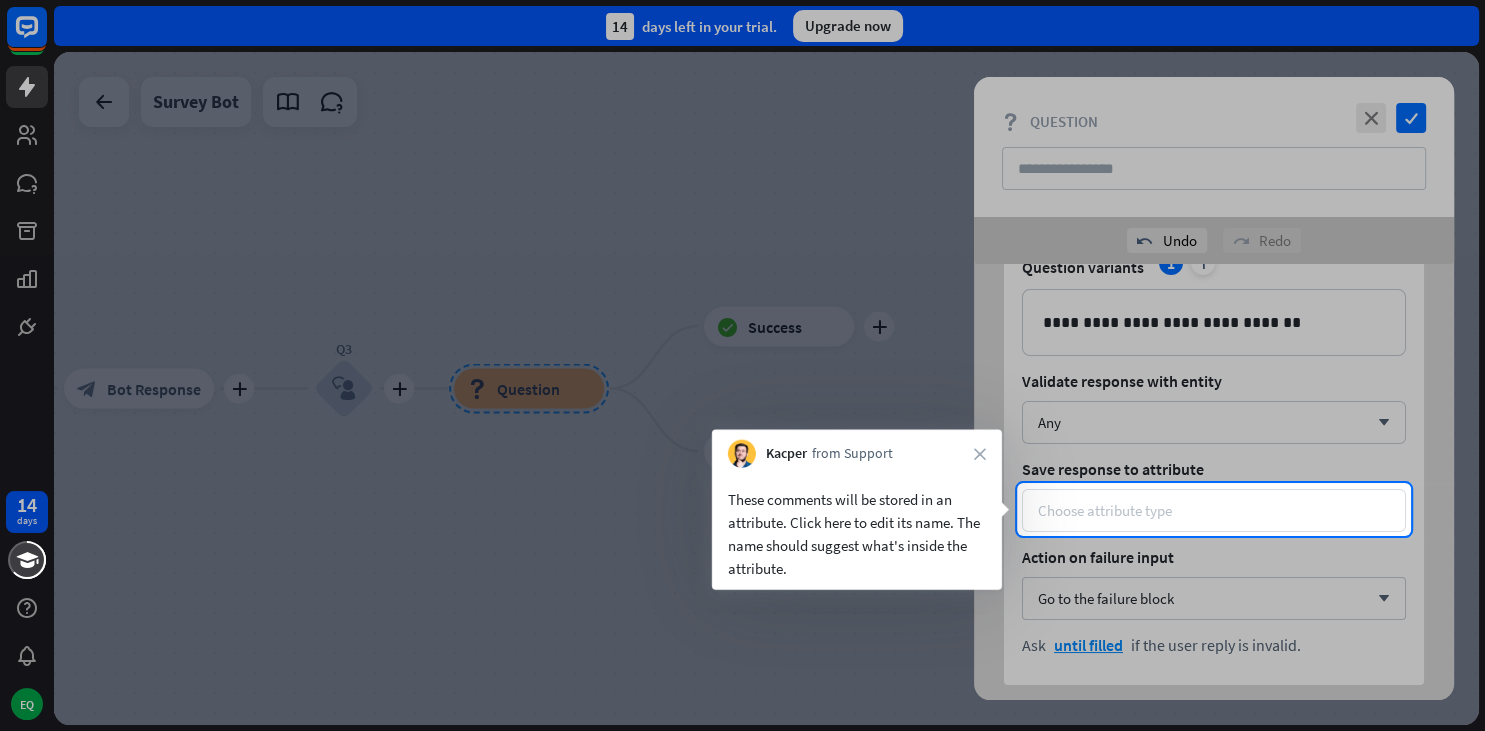 click on "Choose attribute type" at bounding box center (1105, 510) 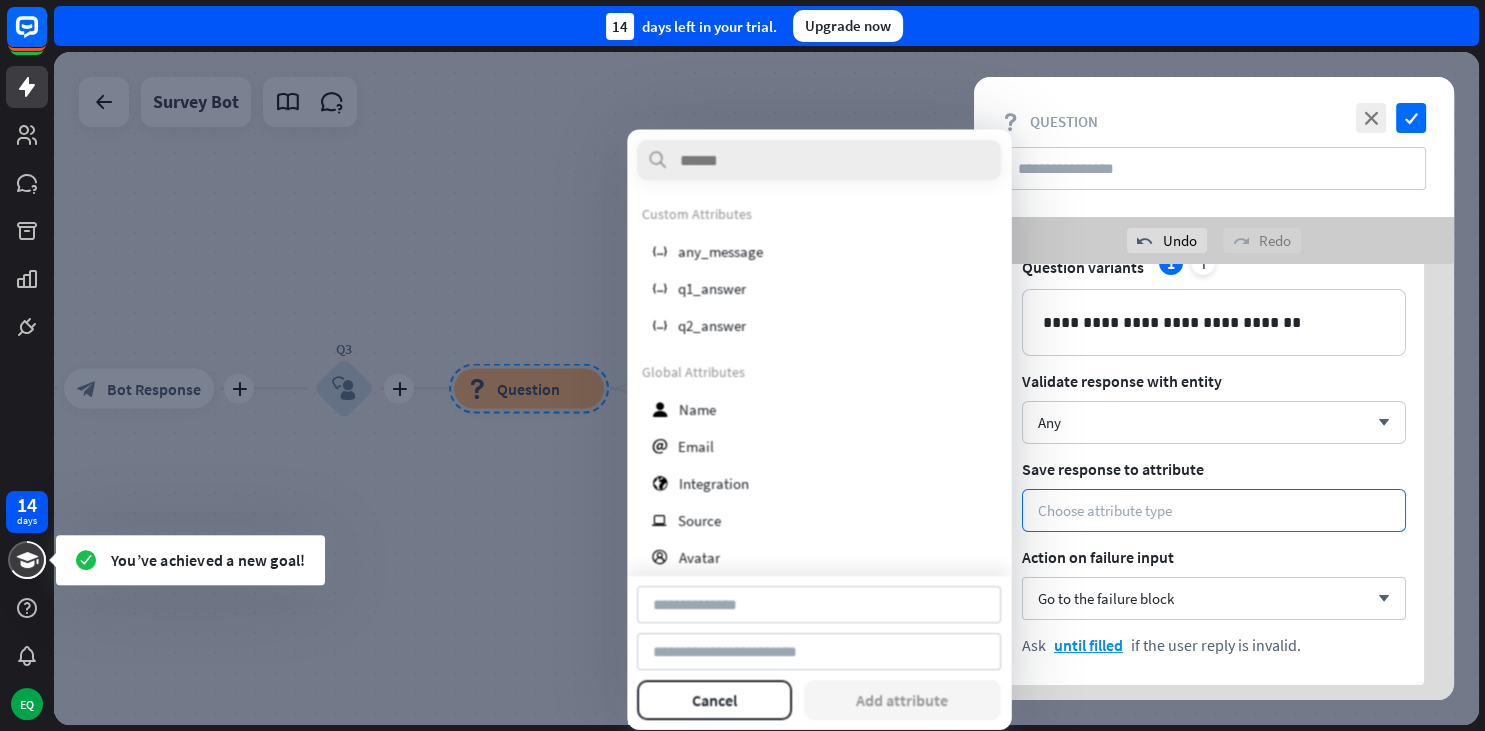 type on "********" 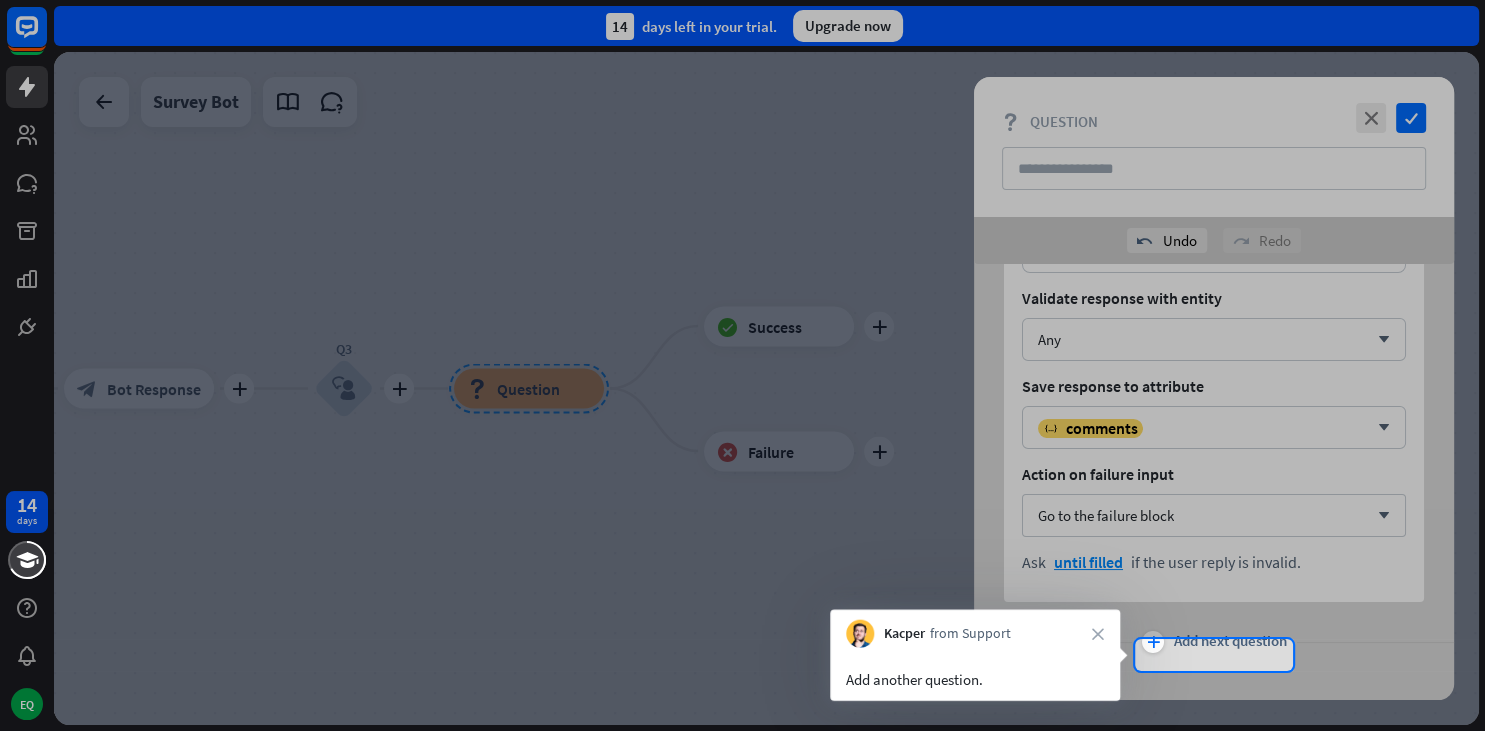 scroll, scrollTop: 212, scrollLeft: 0, axis: vertical 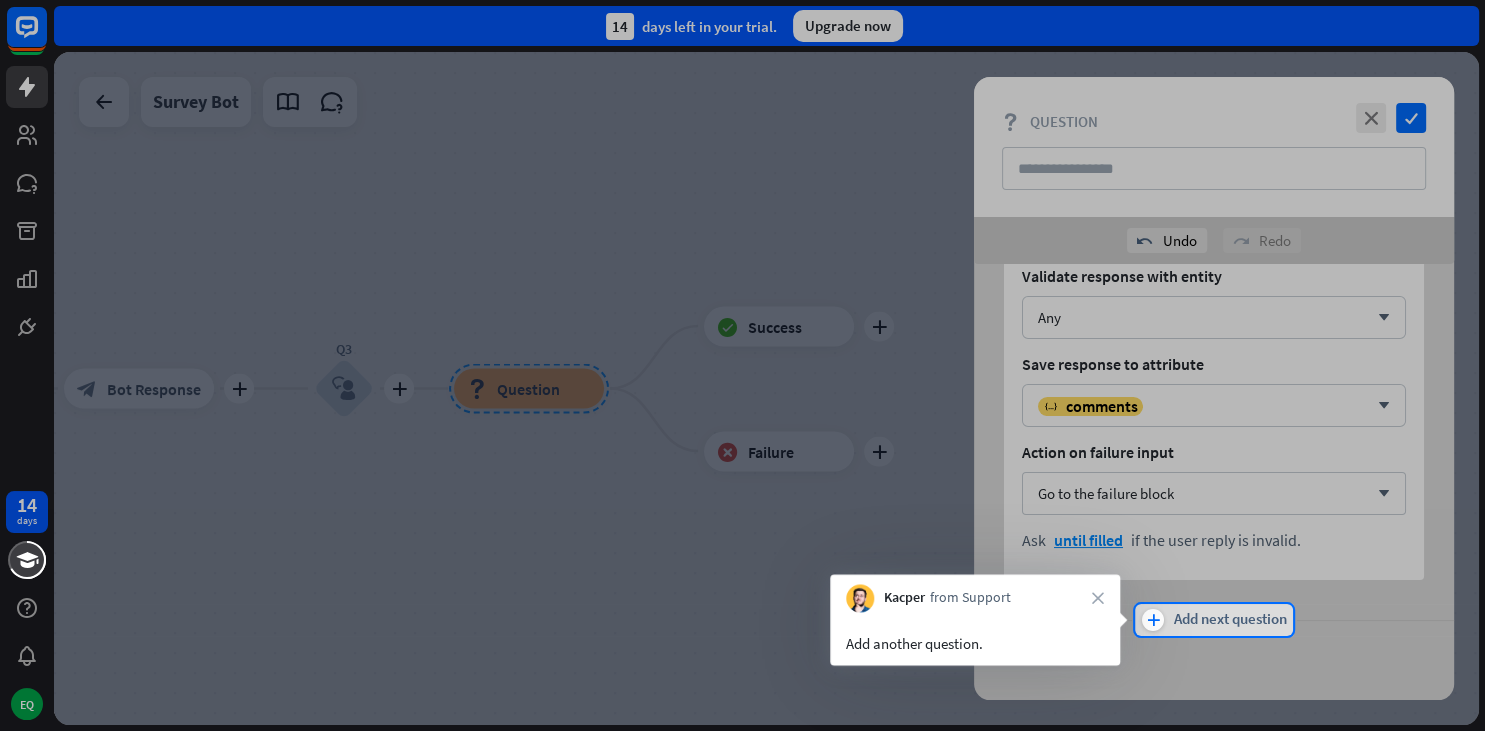 click at bounding box center [742, 302] 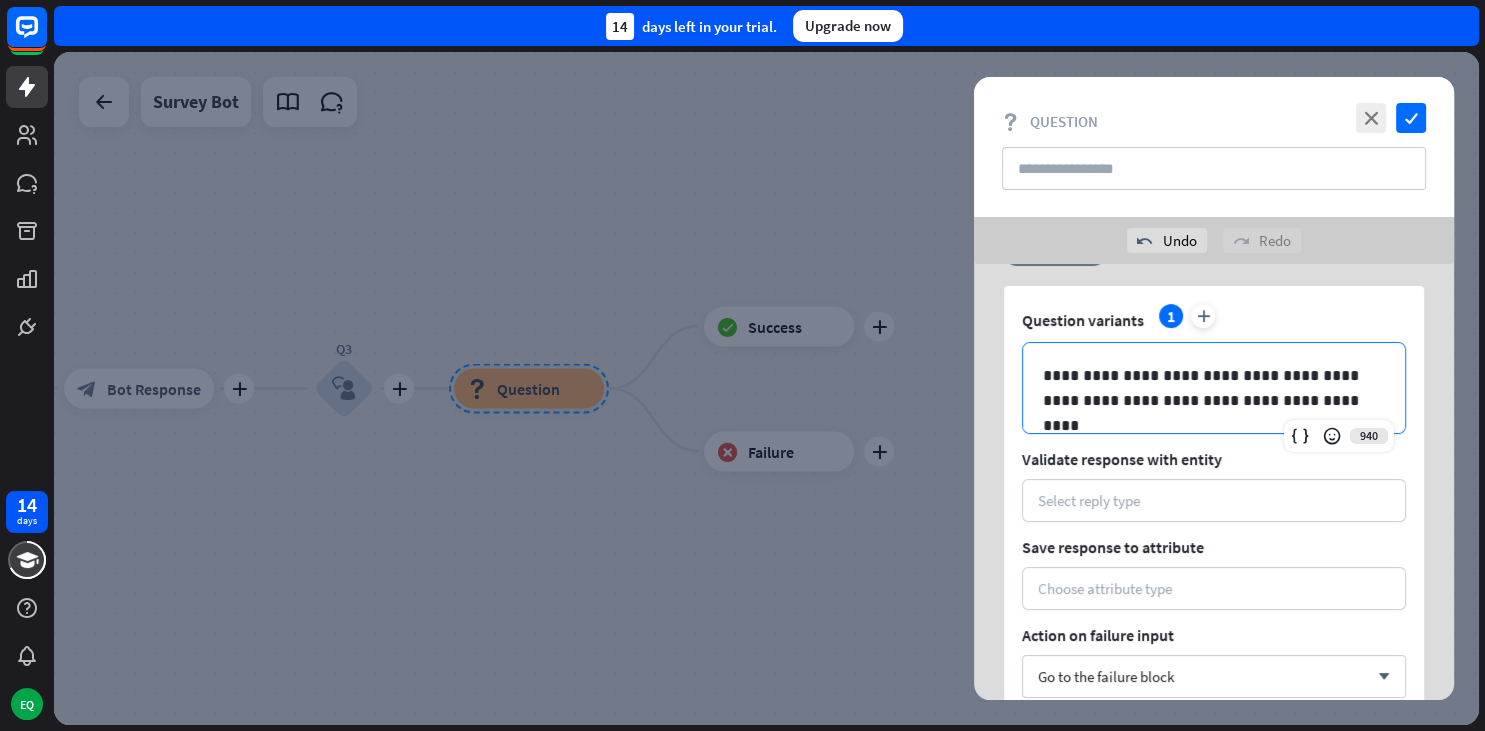 scroll, scrollTop: 730, scrollLeft: 0, axis: vertical 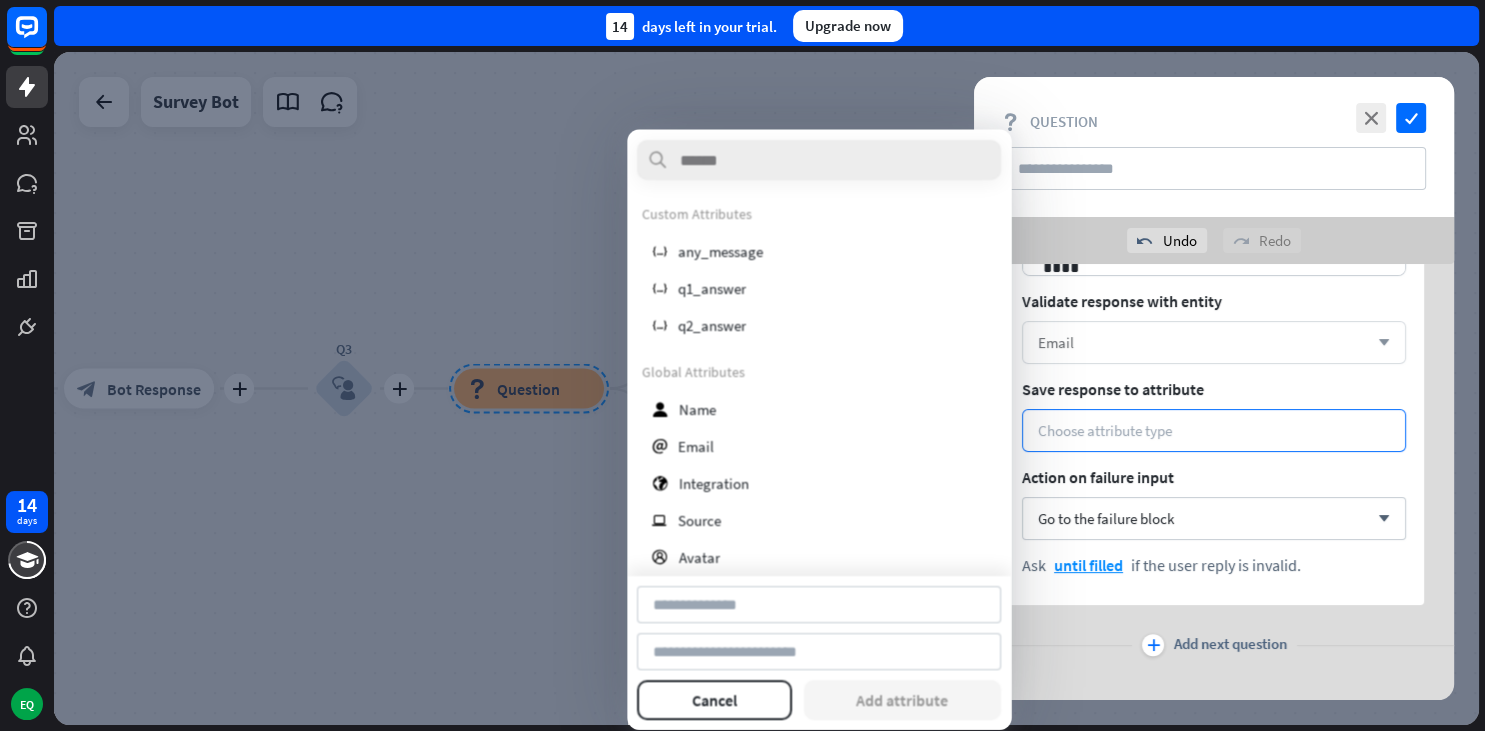 type on "*****" 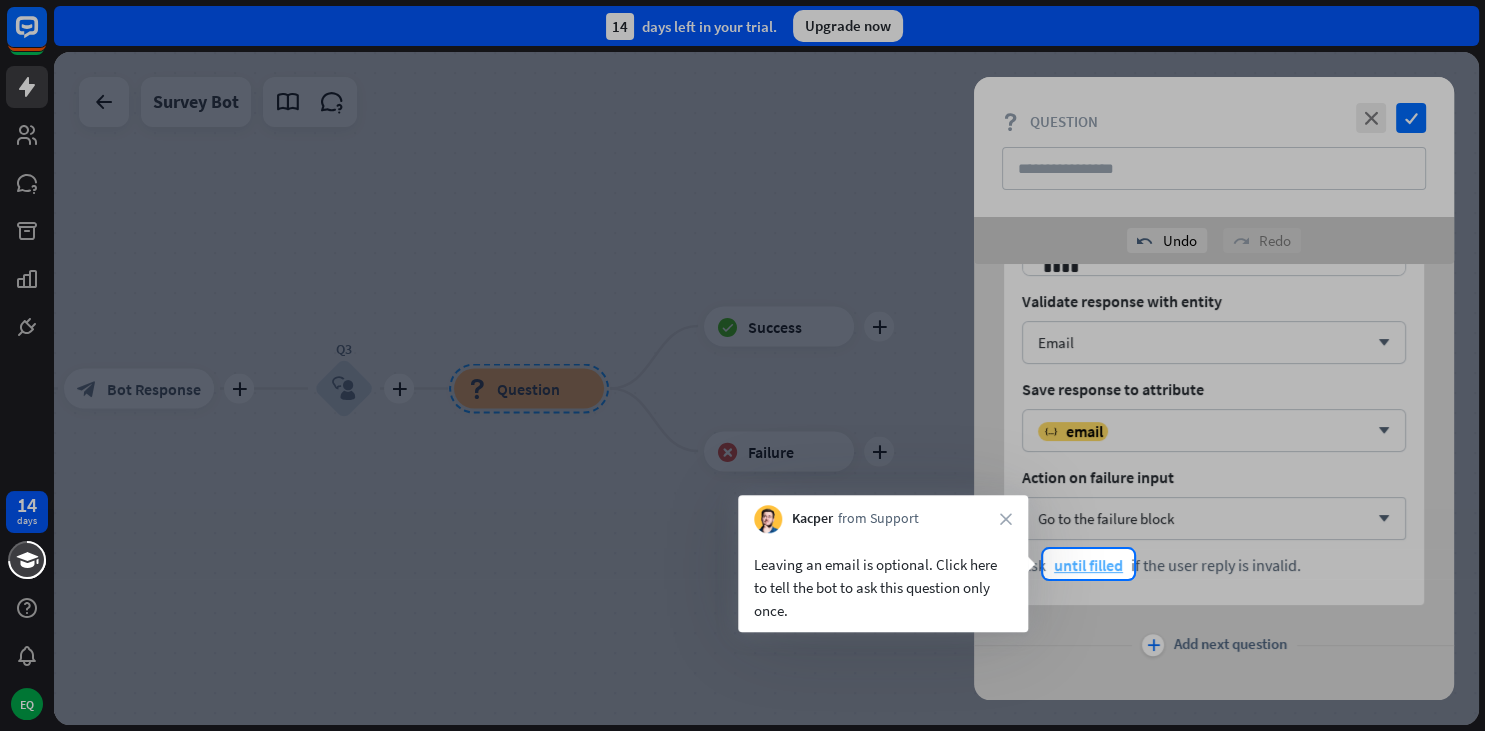 click on "until filled" at bounding box center [1088, 565] 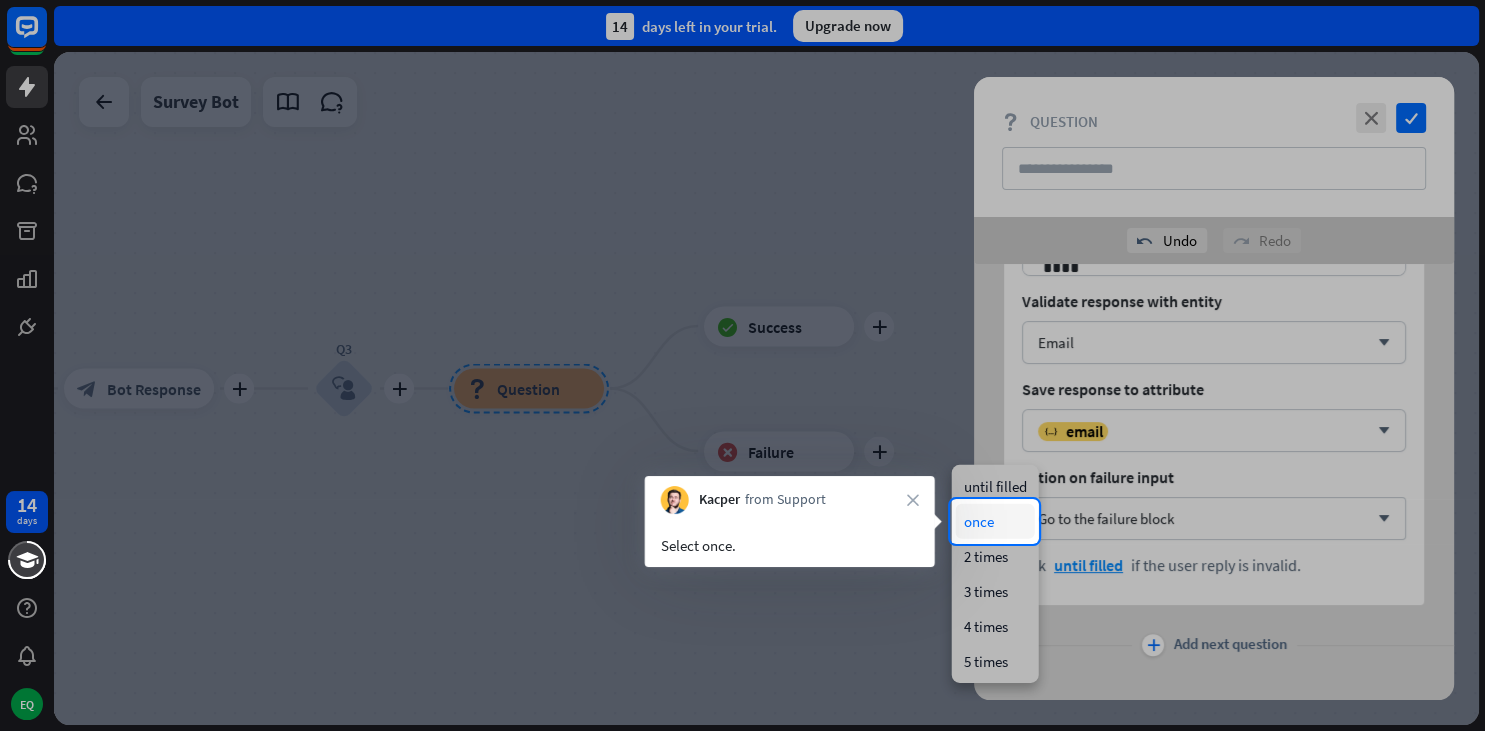 click on "once" at bounding box center [995, 521] 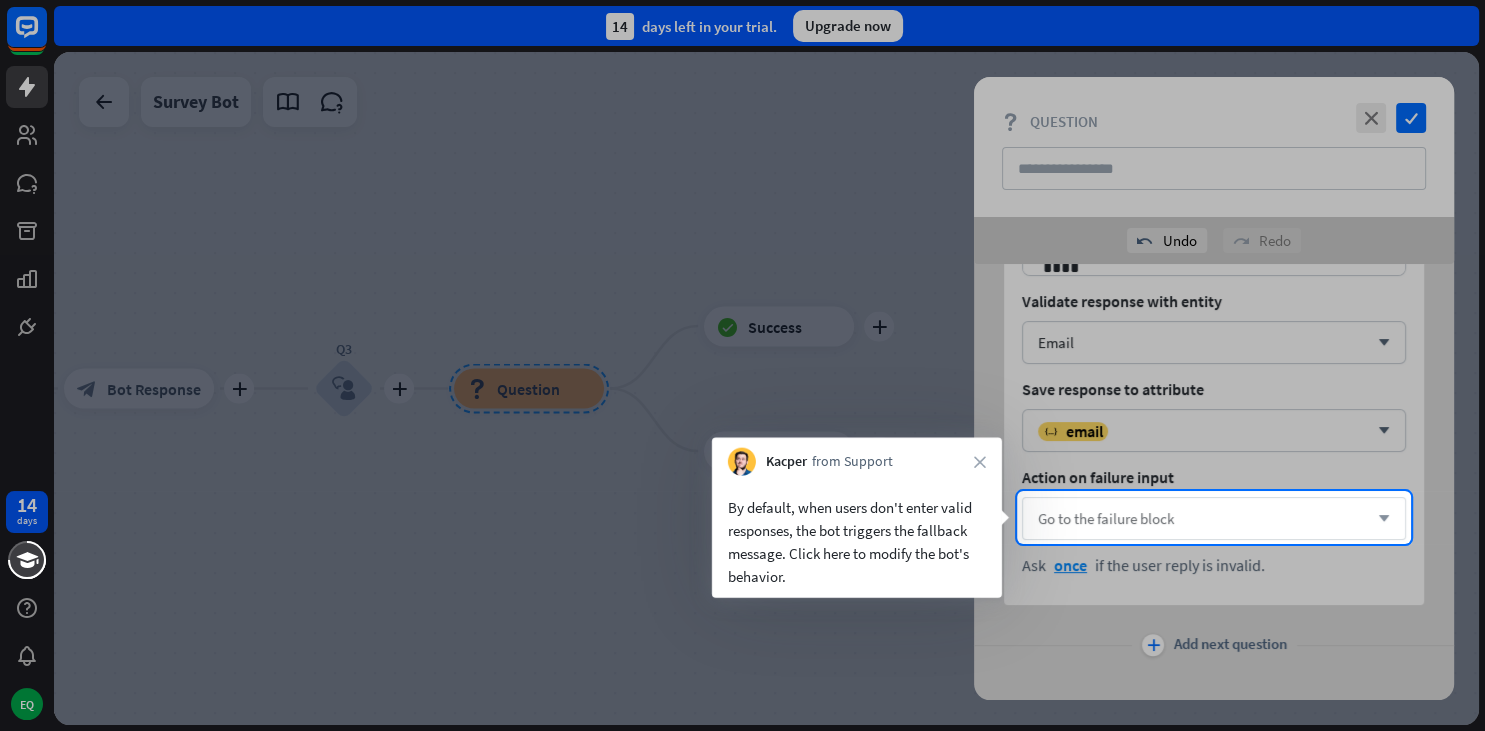 click on "Go to the failure block" at bounding box center (1106, 518) 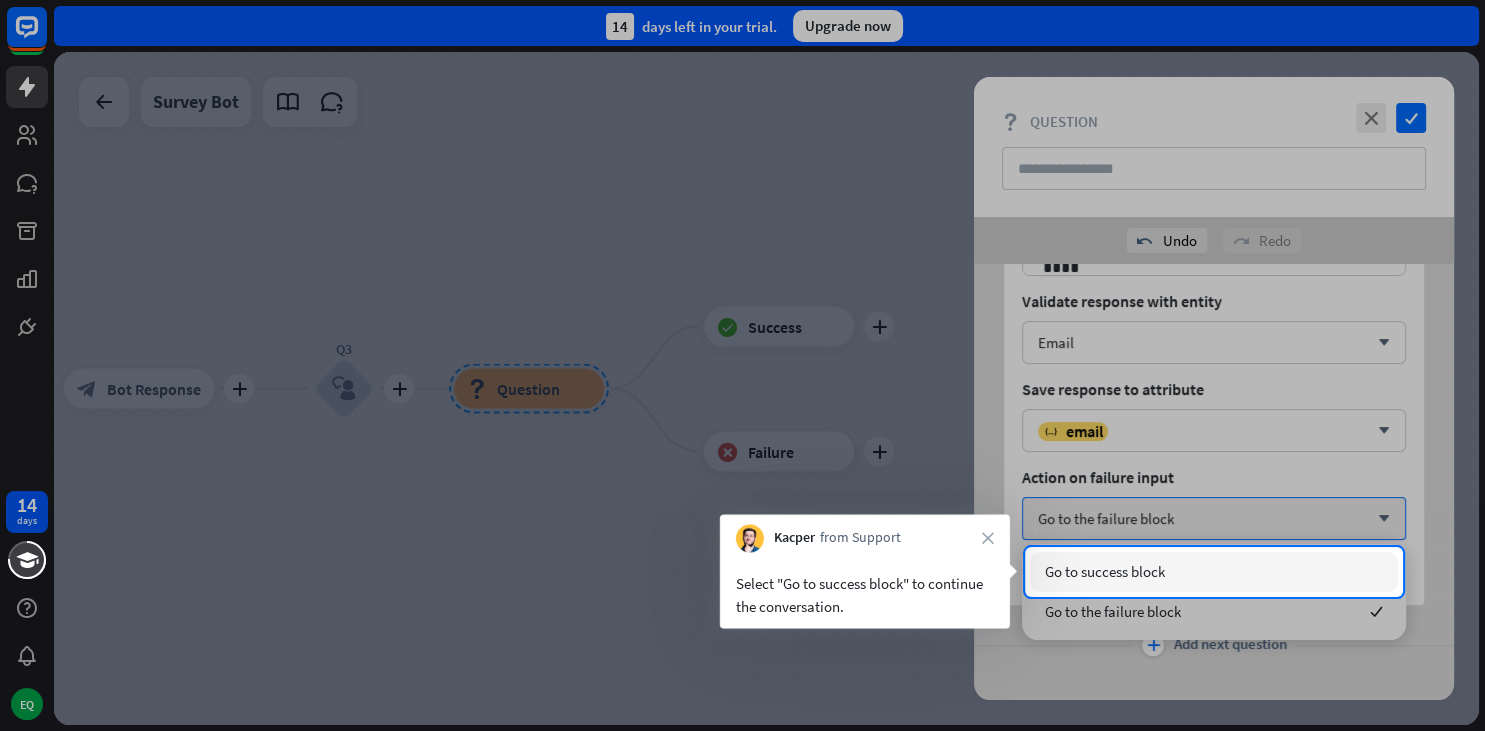 click at bounding box center [742, 664] 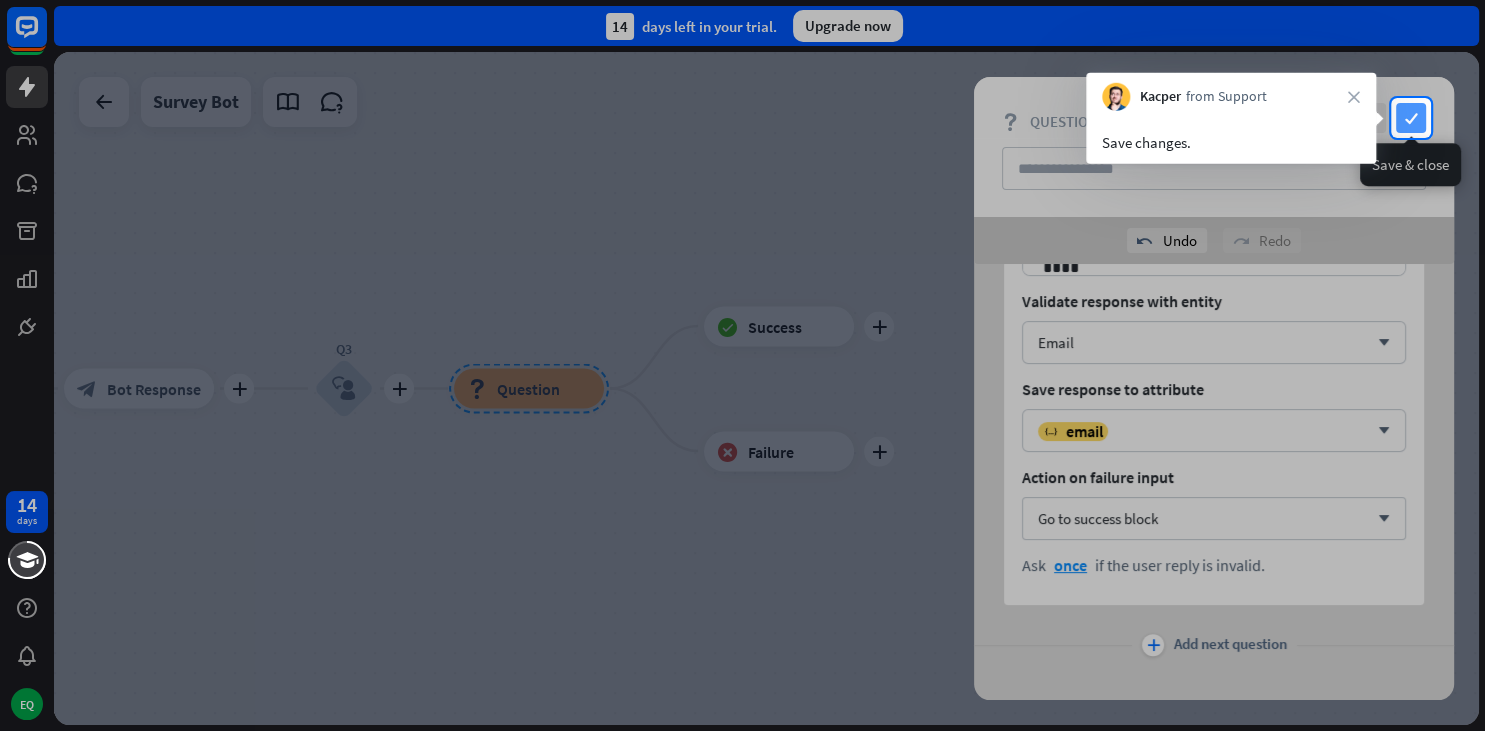 click on "check" at bounding box center [1411, 118] 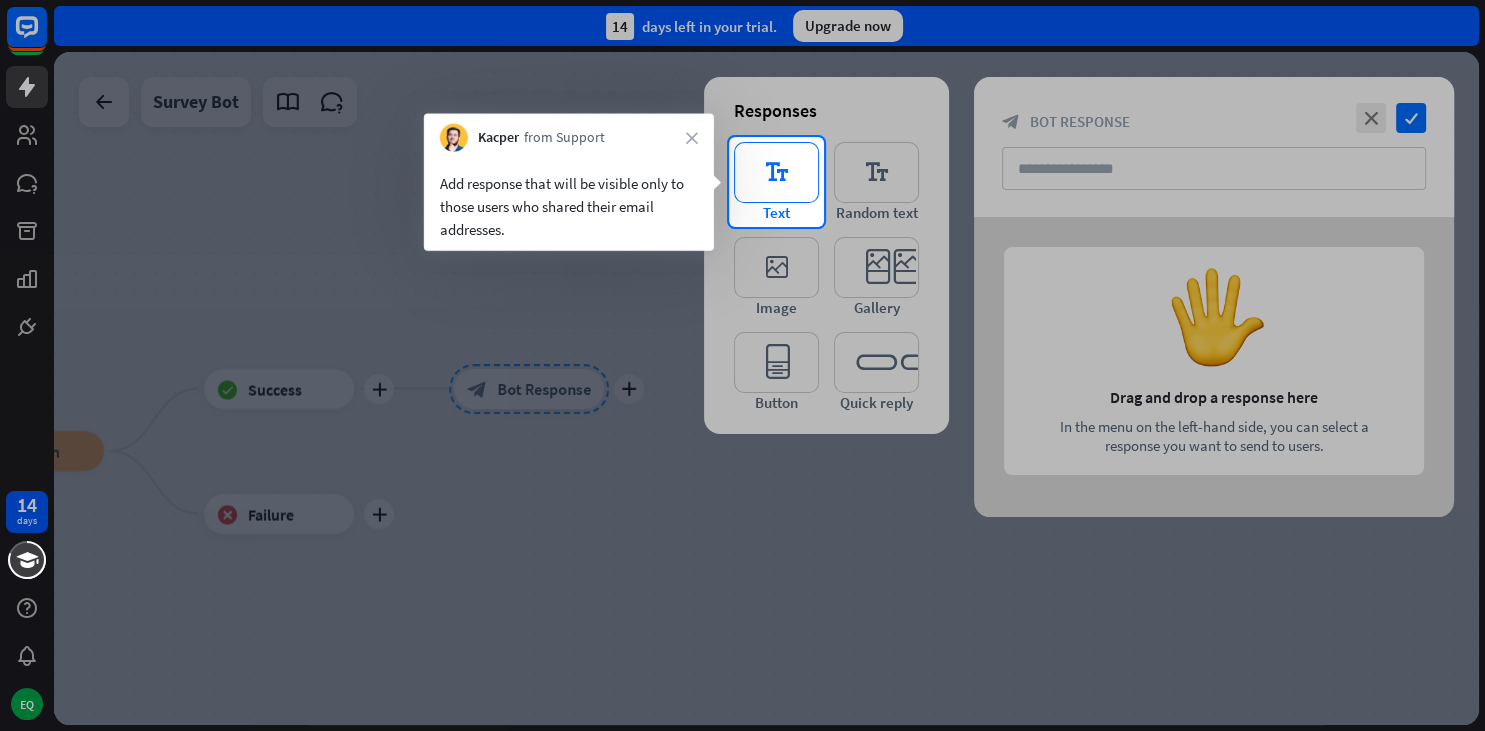 click on "editor_text" at bounding box center [776, 172] 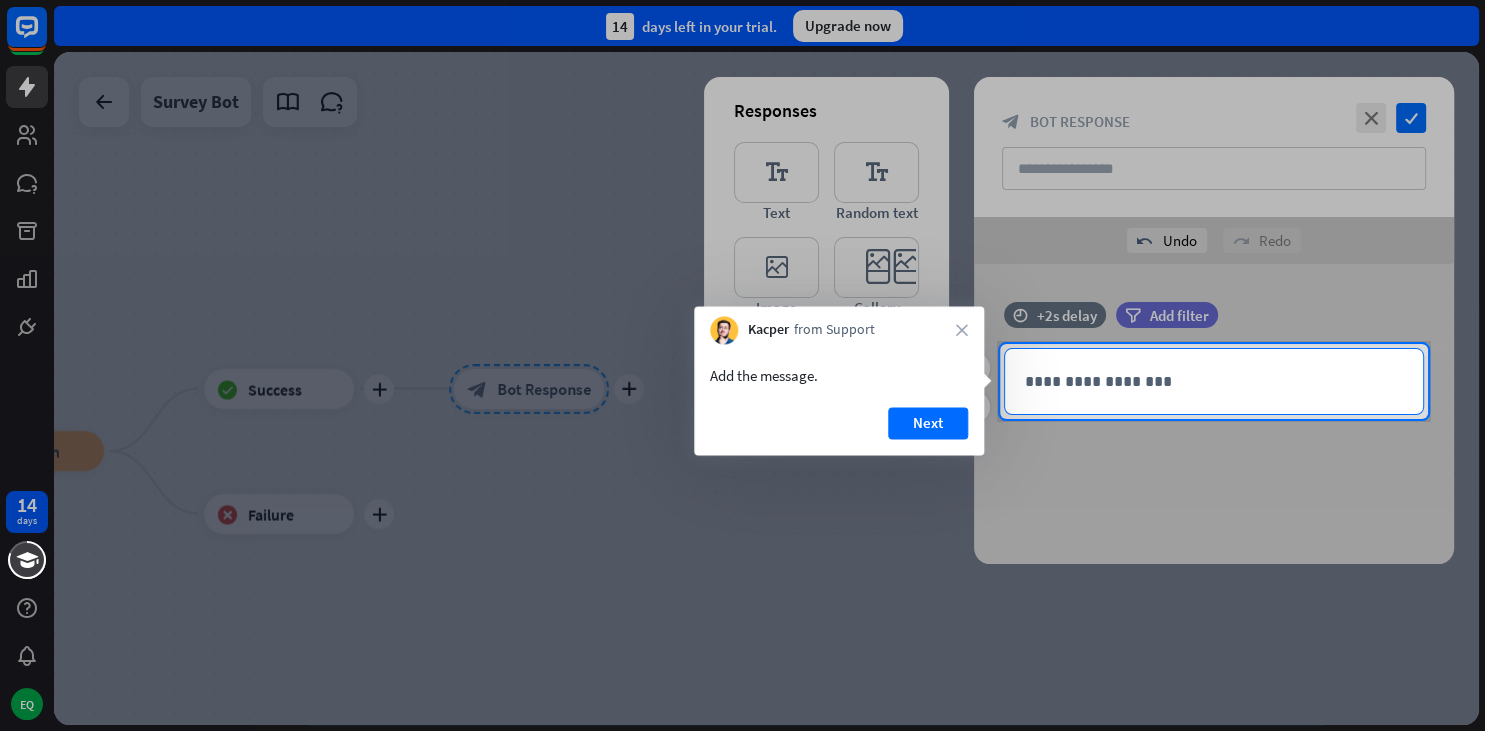 click on "**********" at bounding box center (1214, 381) 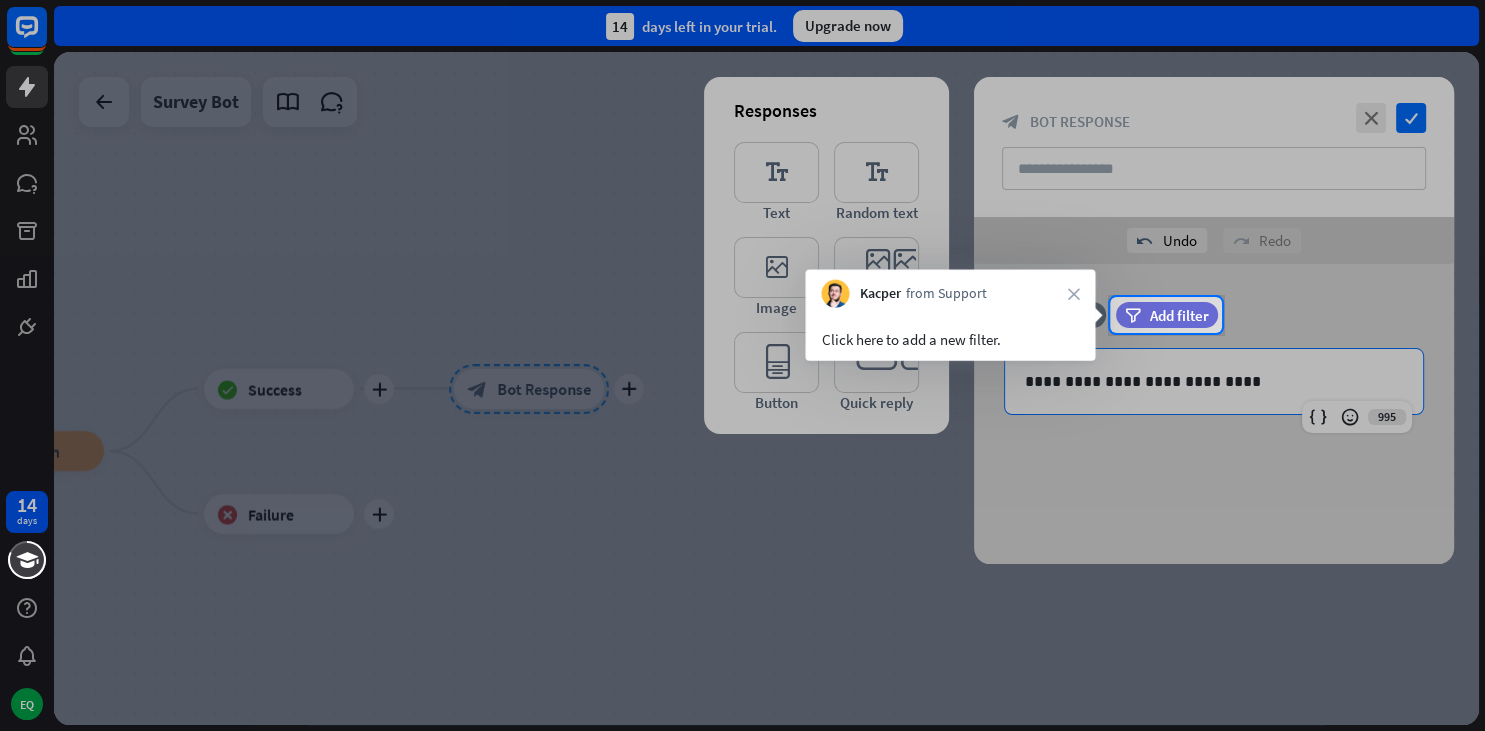 click at bounding box center [742, 532] 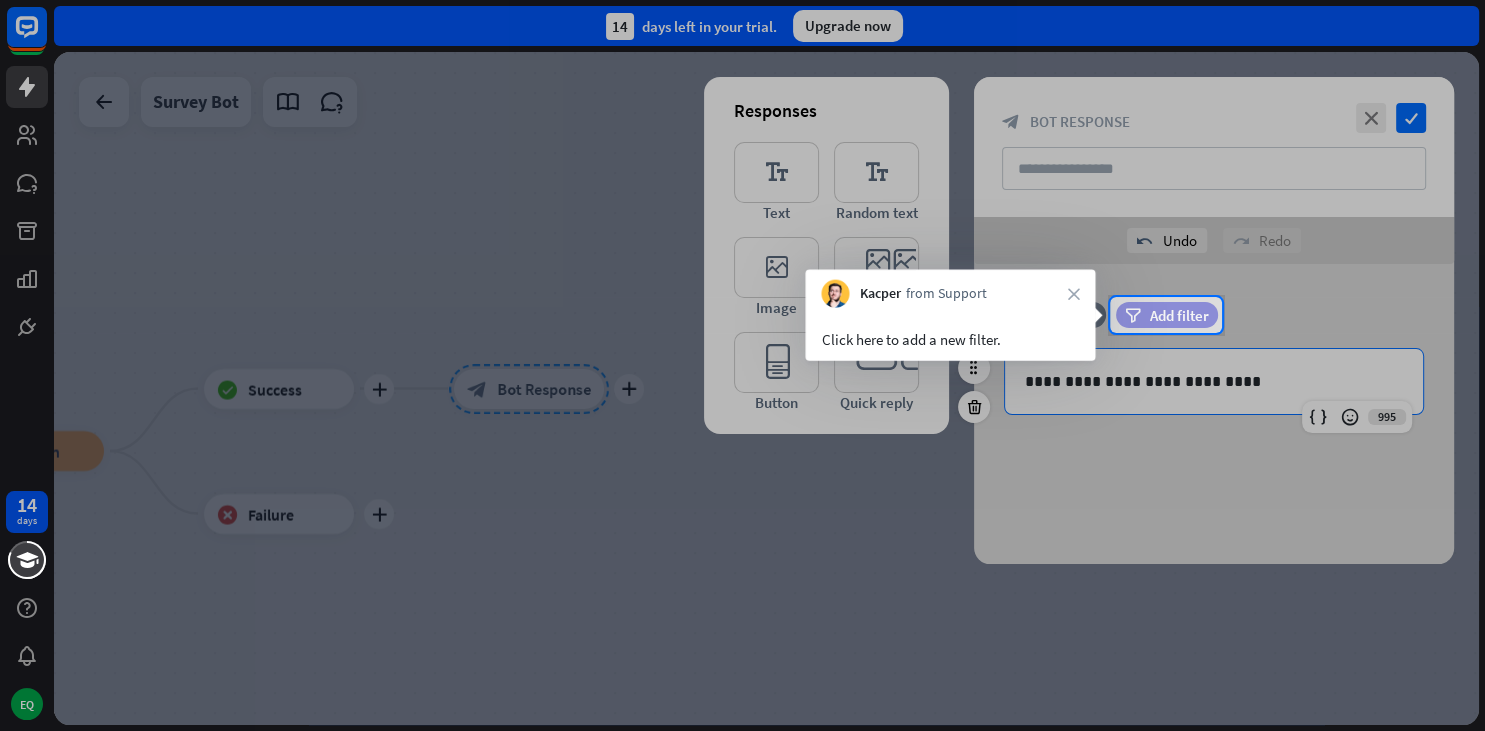click on "Add filter" at bounding box center [1179, 315] 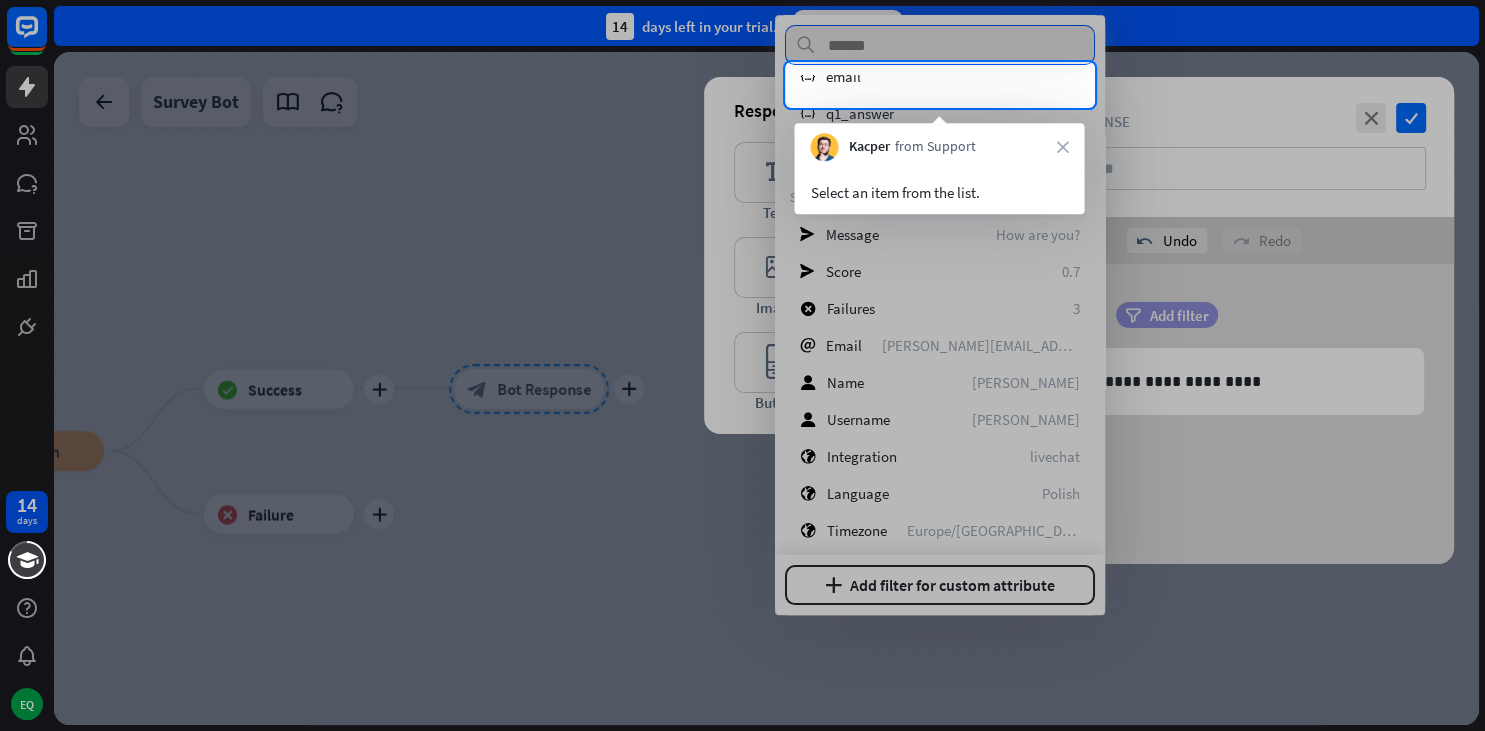 scroll, scrollTop: 177, scrollLeft: 0, axis: vertical 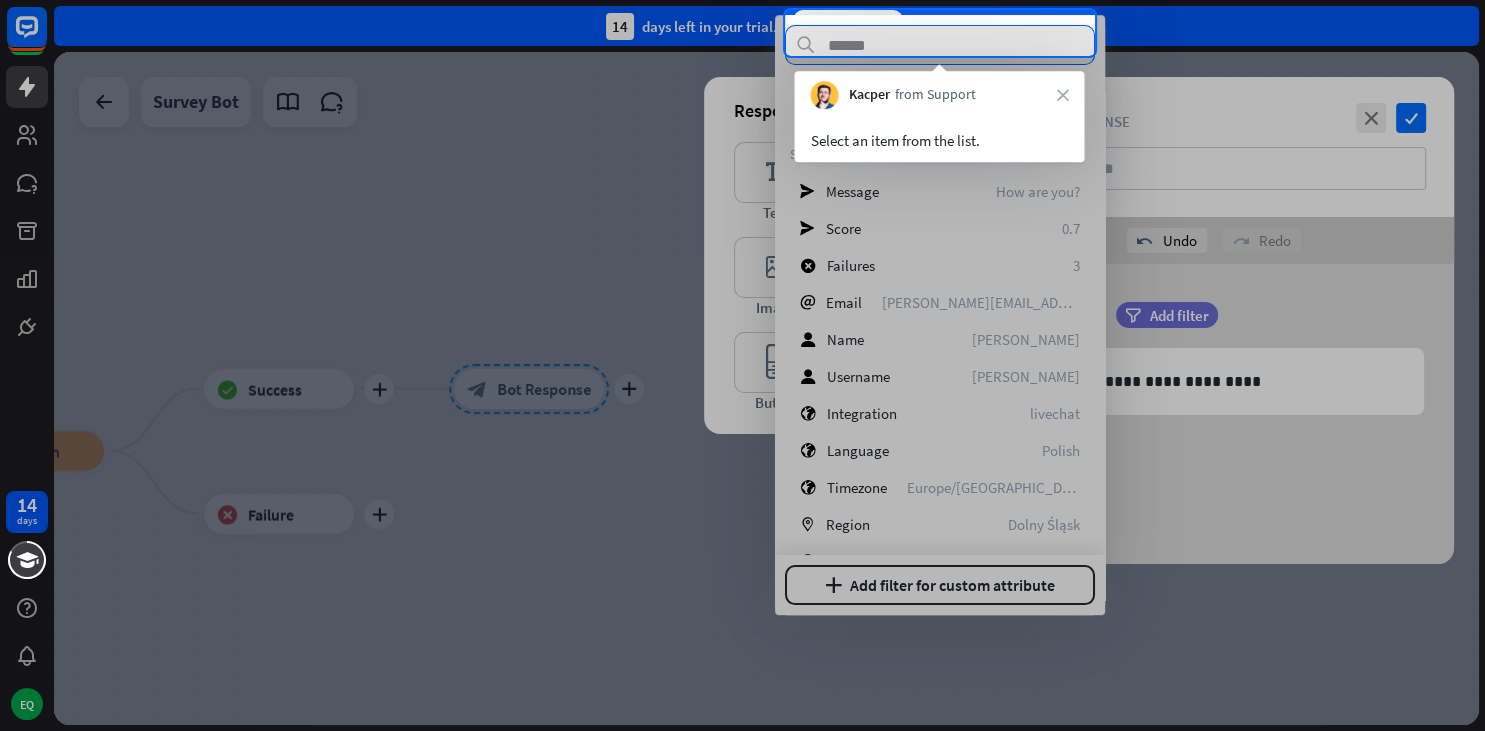 click at bounding box center [742, 393] 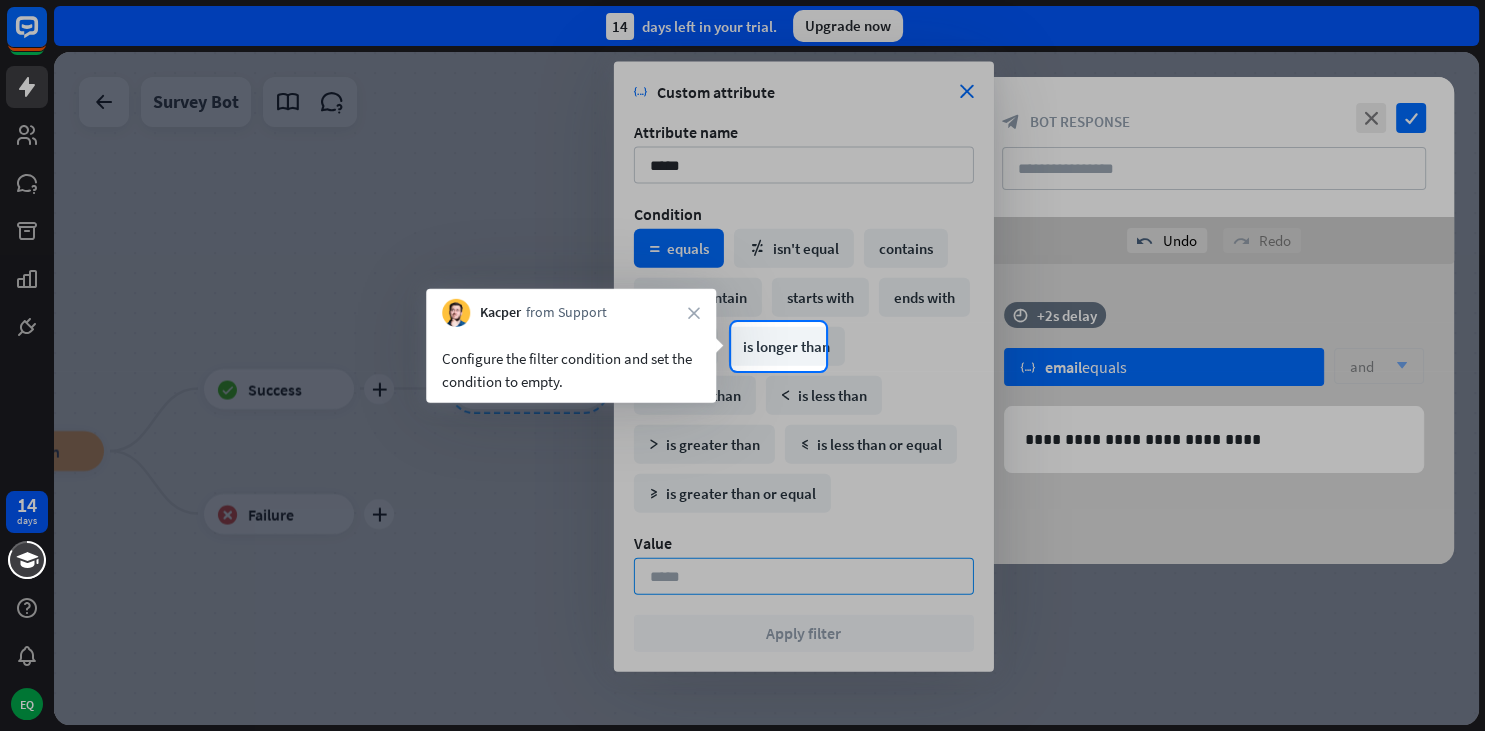 click at bounding box center [742, 161] 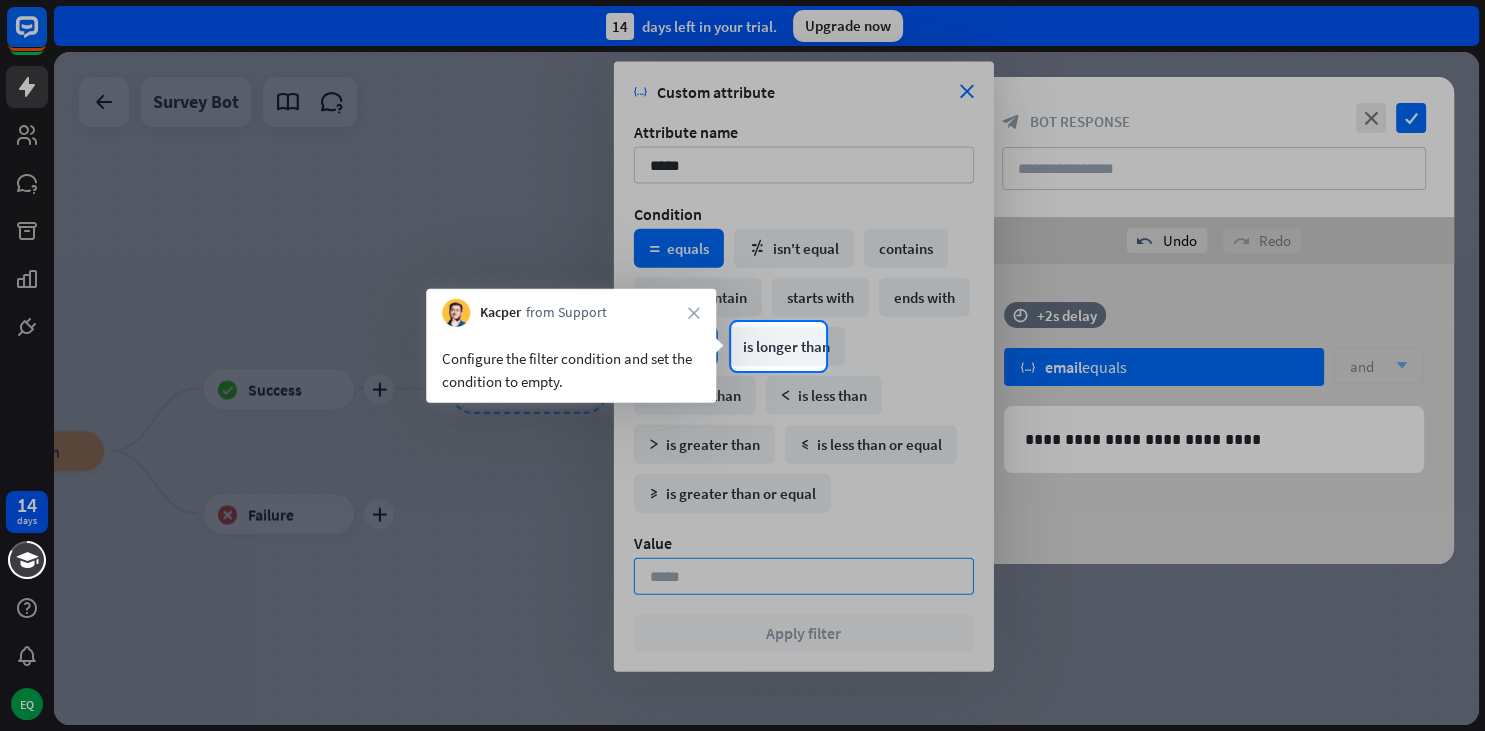 click on "is empty" at bounding box center (676, 346) 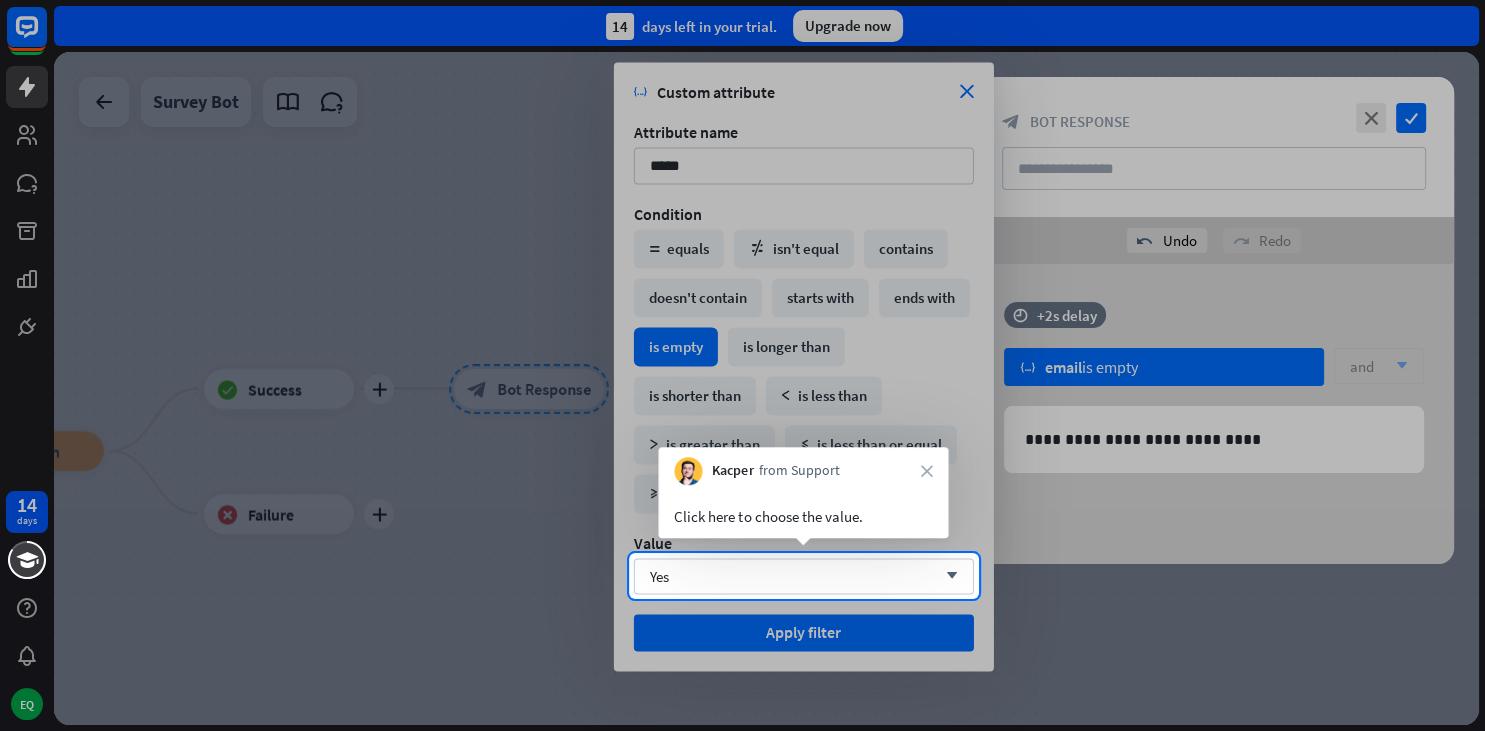 click at bounding box center [742, 665] 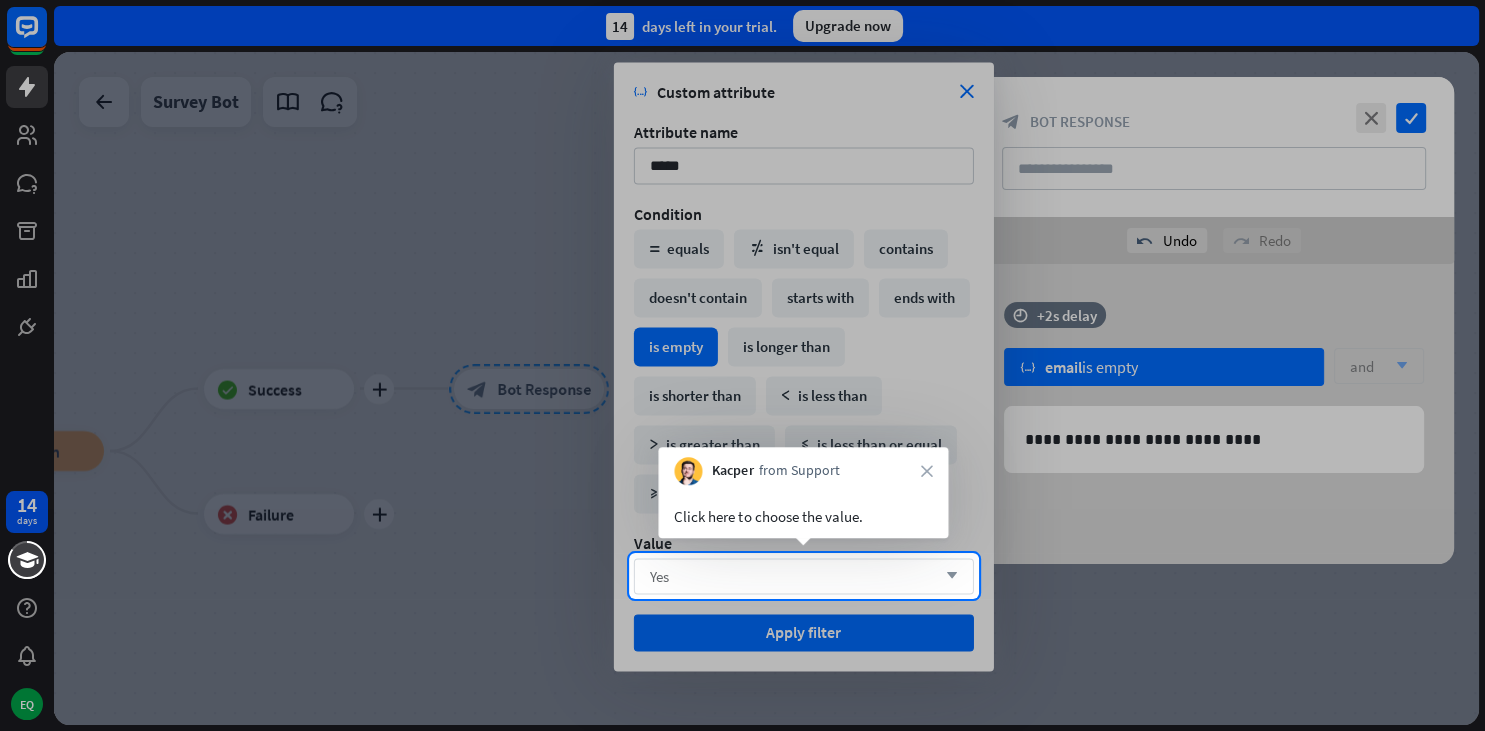 click on "Yes
arrow_down" at bounding box center [804, 576] 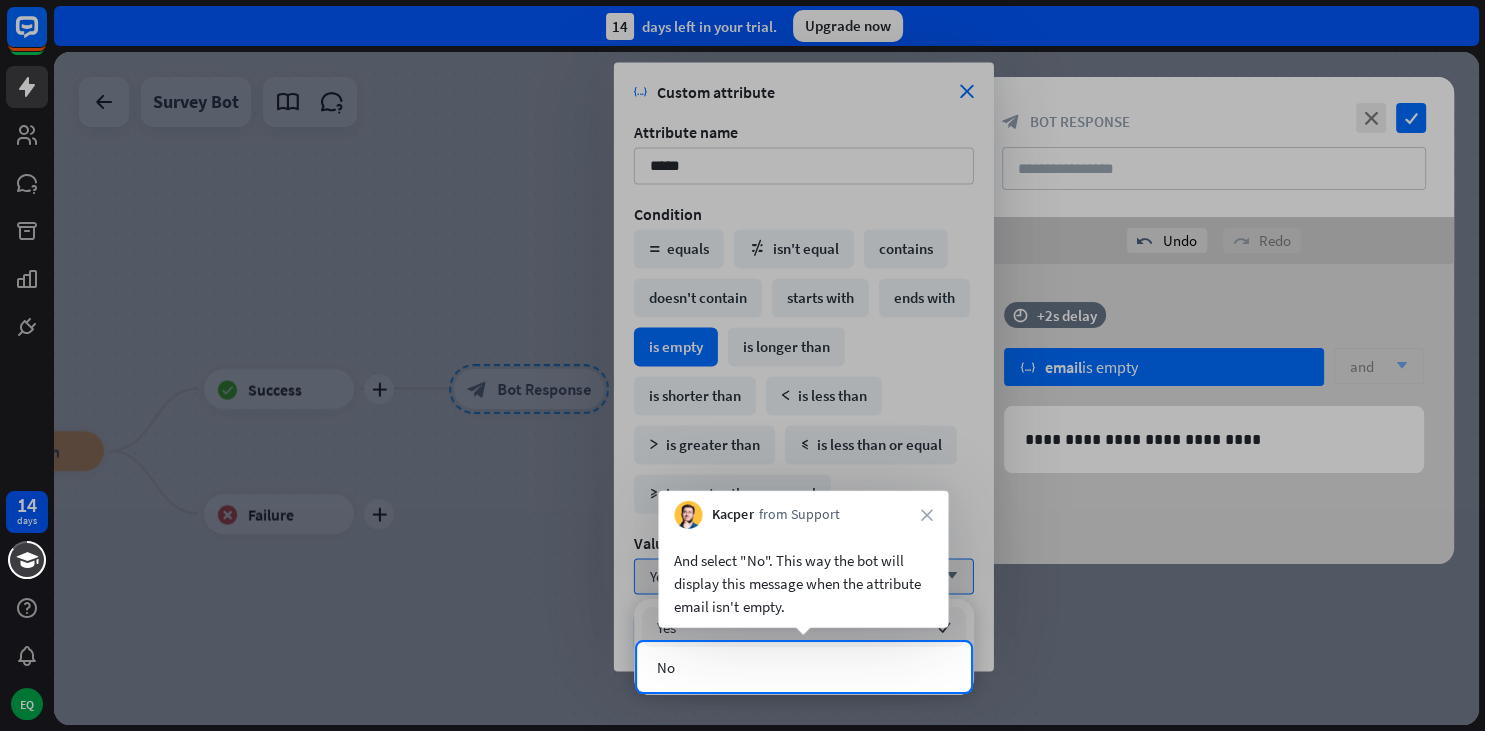 click at bounding box center [803, 620] 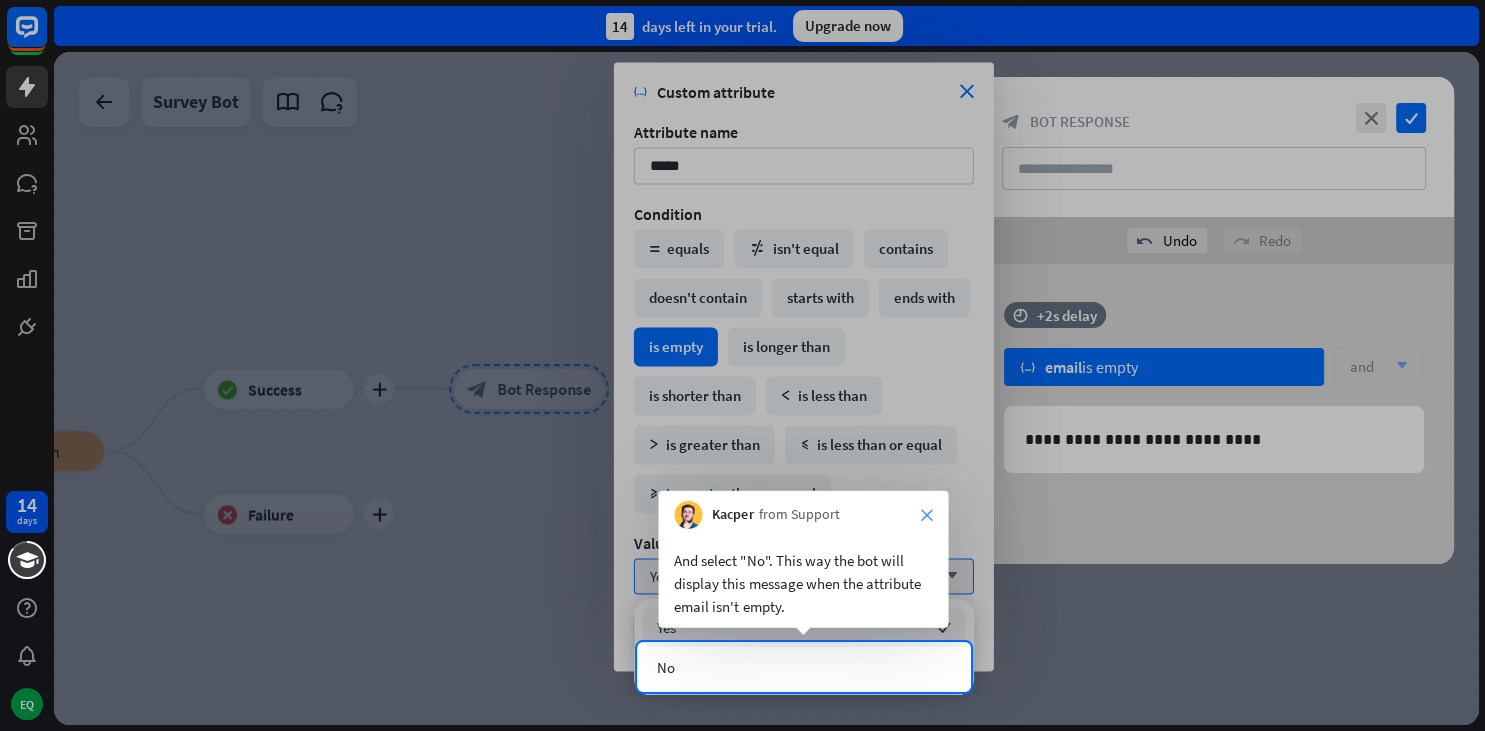 click on "close" at bounding box center (926, 515) 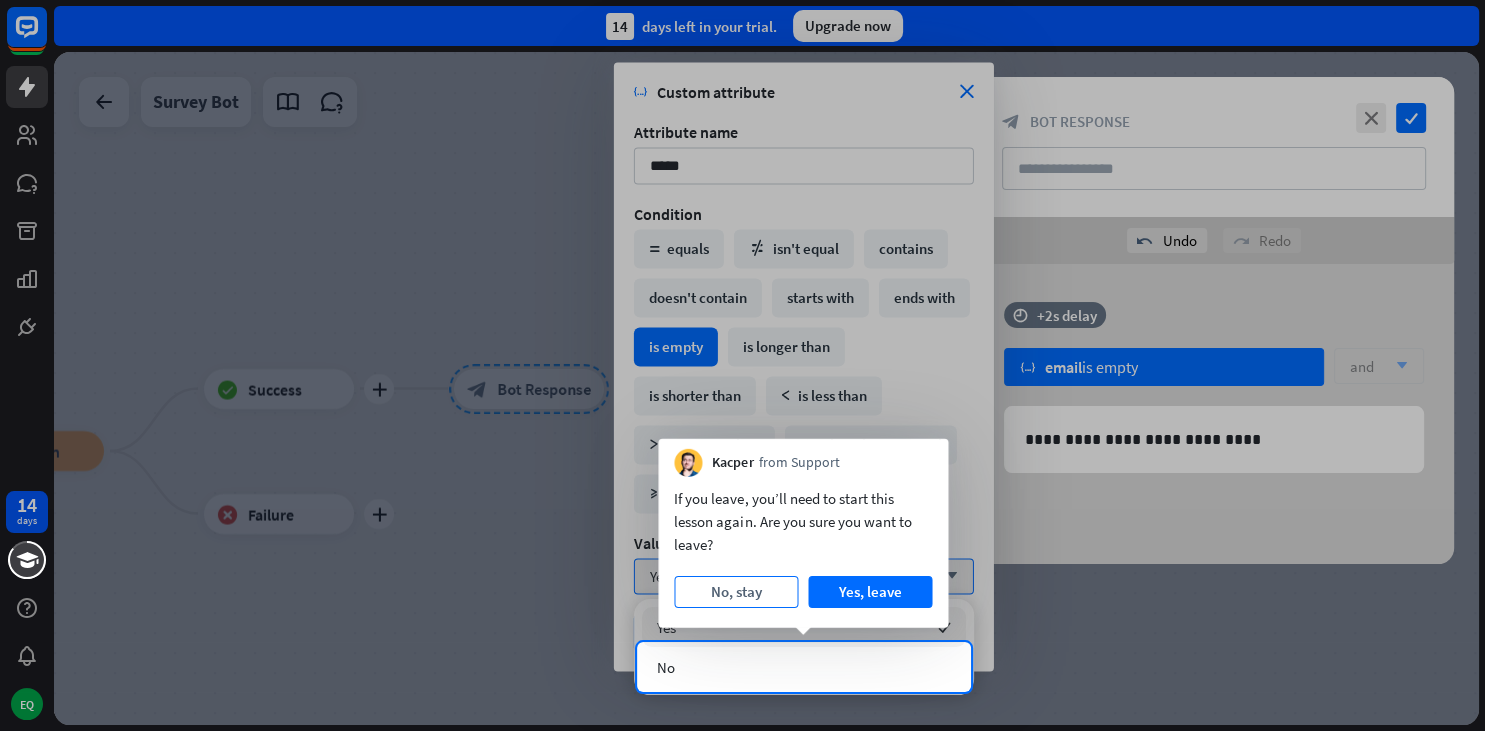 click on "No, stay" at bounding box center [736, 592] 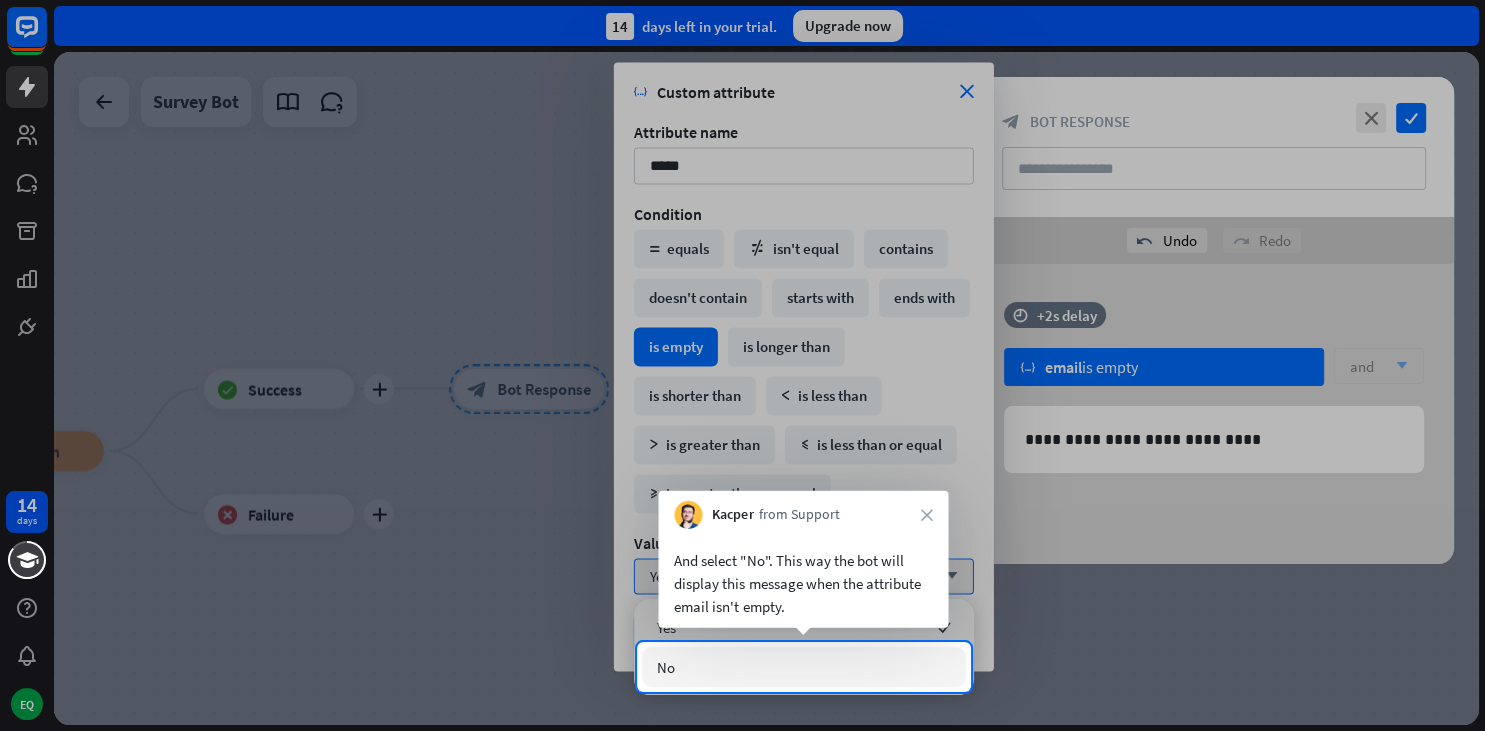 click on "No" at bounding box center (804, 667) 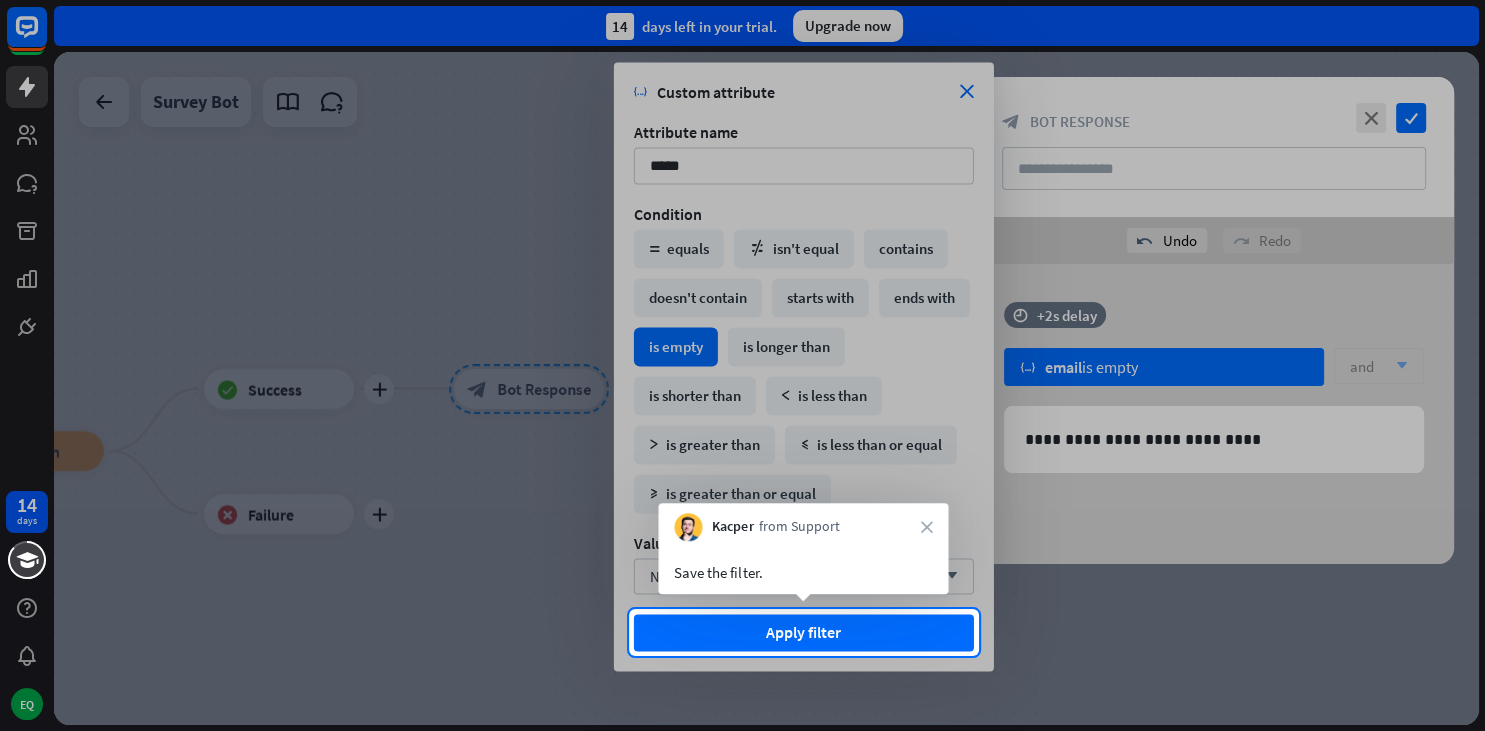 click at bounding box center (742, 693) 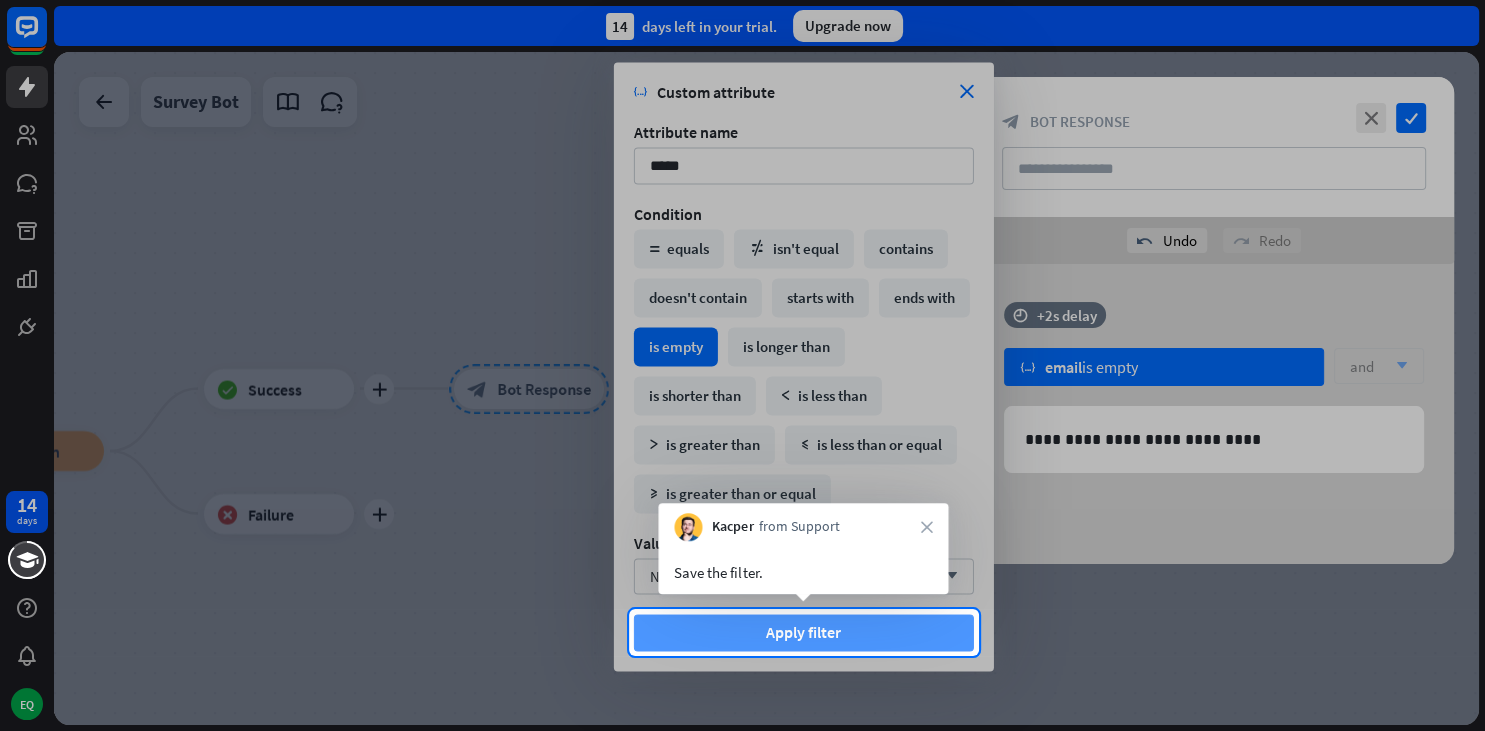 click on "Apply filter" at bounding box center (804, 632) 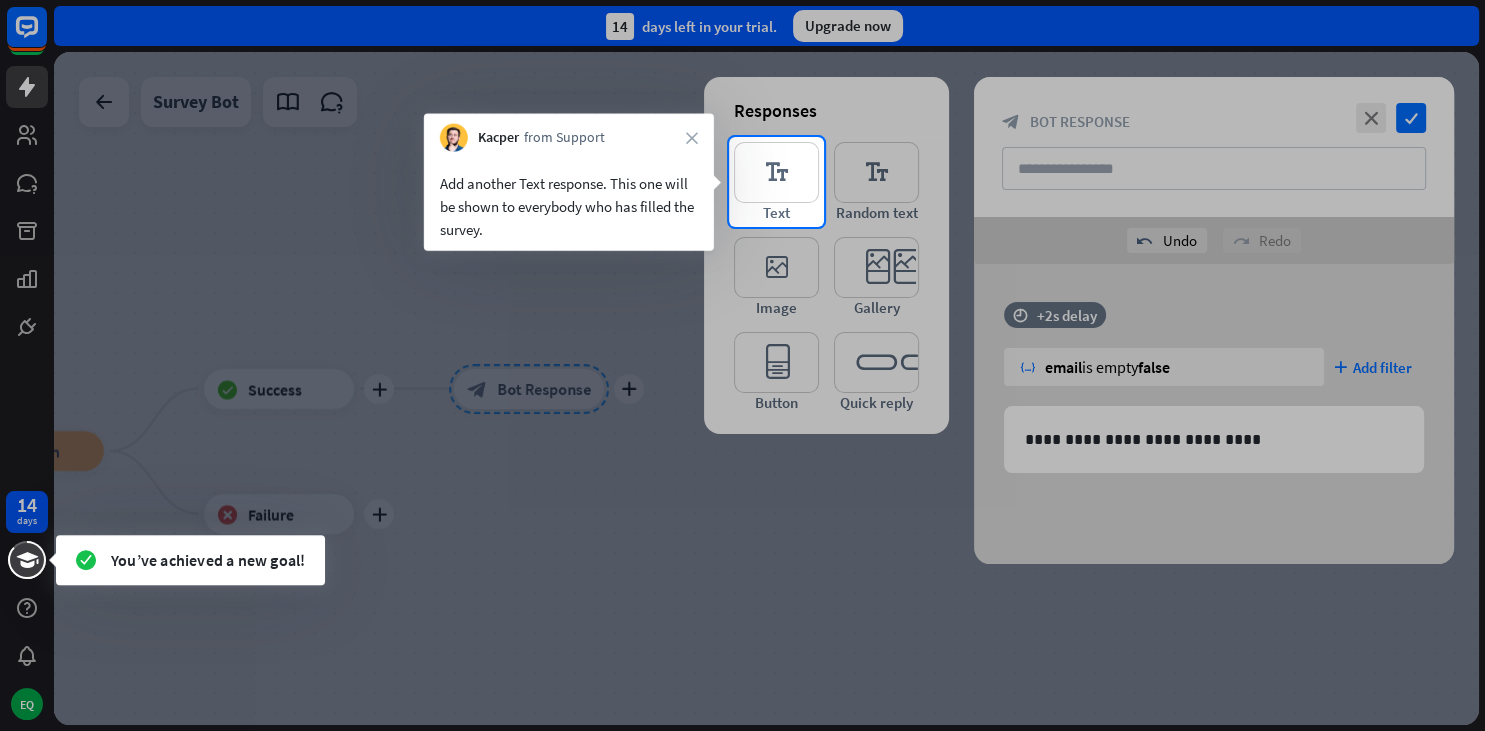 click at bounding box center (742, 68) 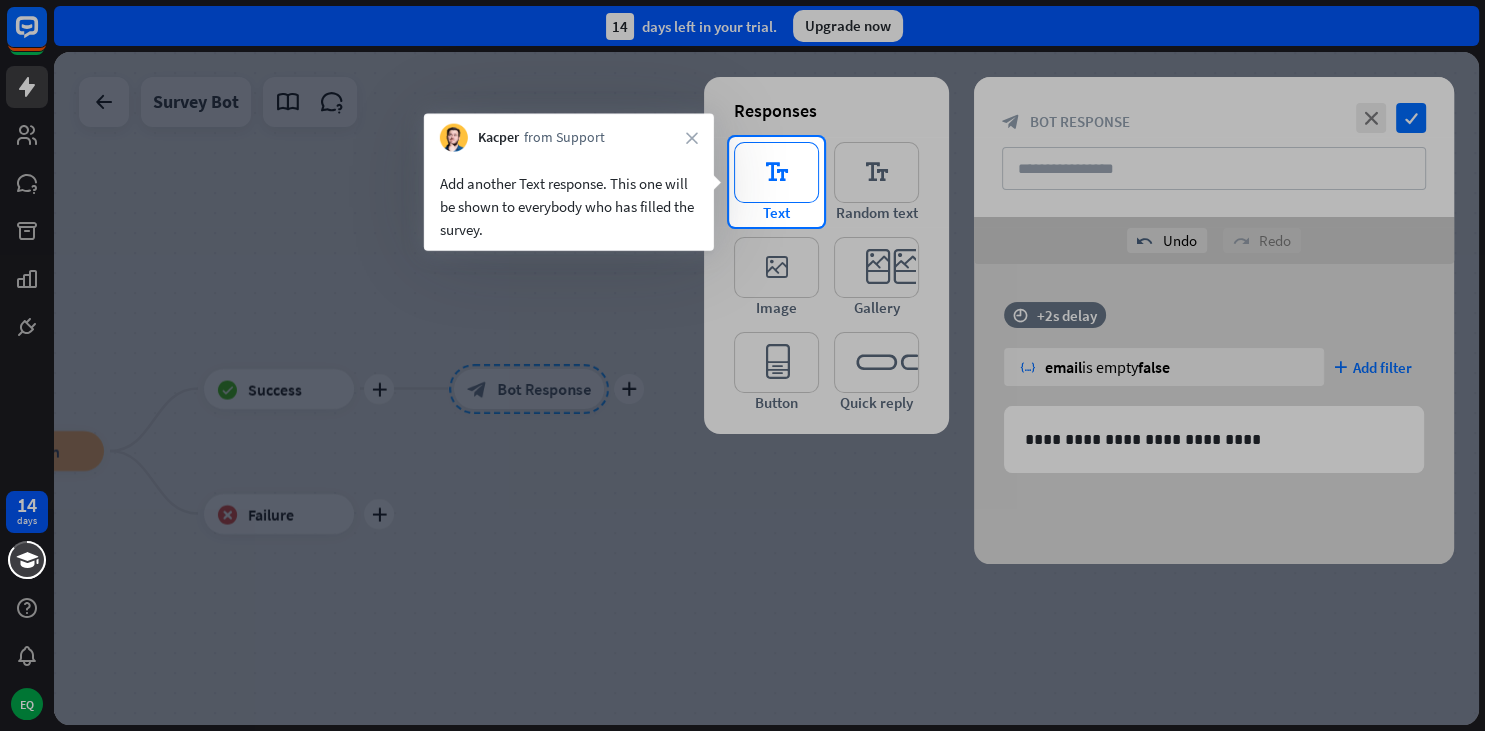 click on "editor_text" at bounding box center (776, 172) 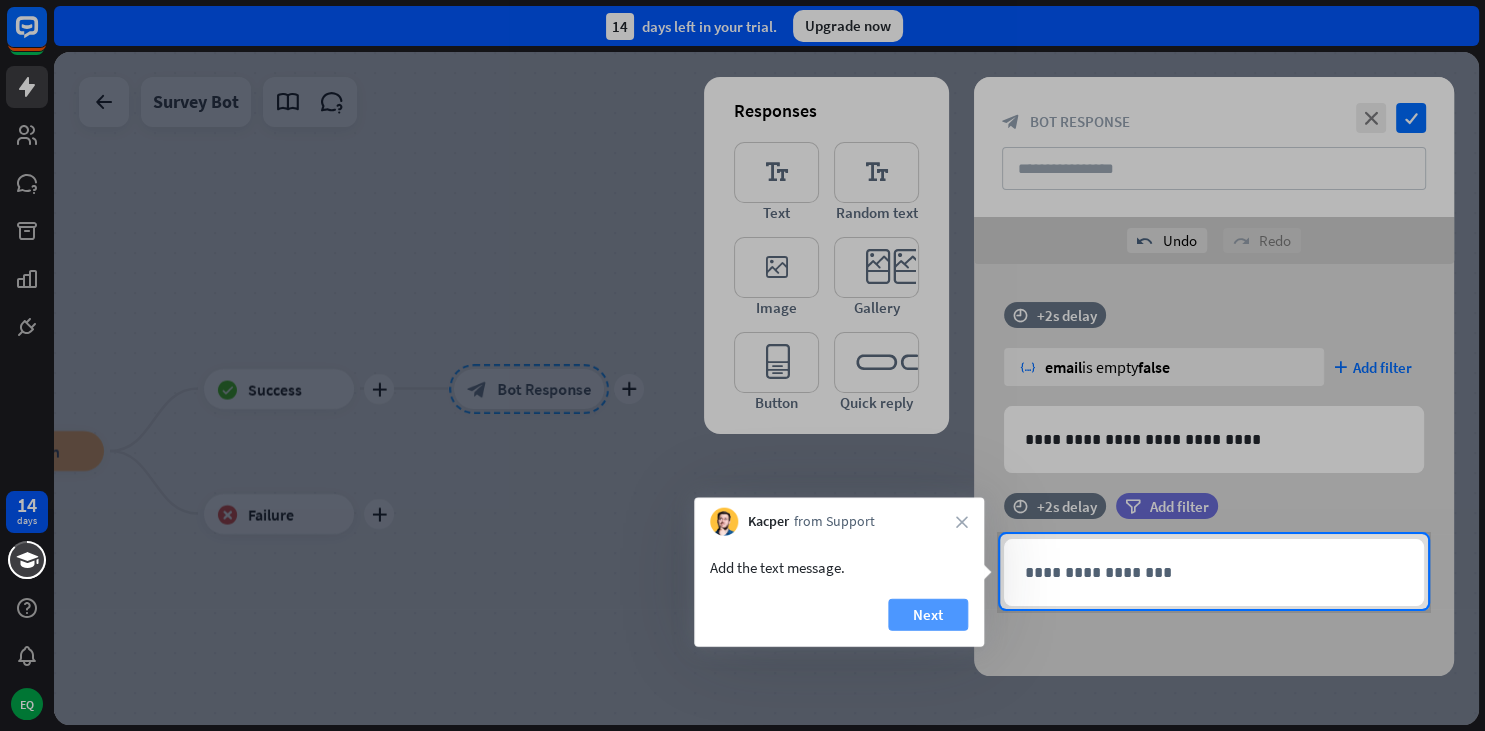 click on "Next" at bounding box center (928, 615) 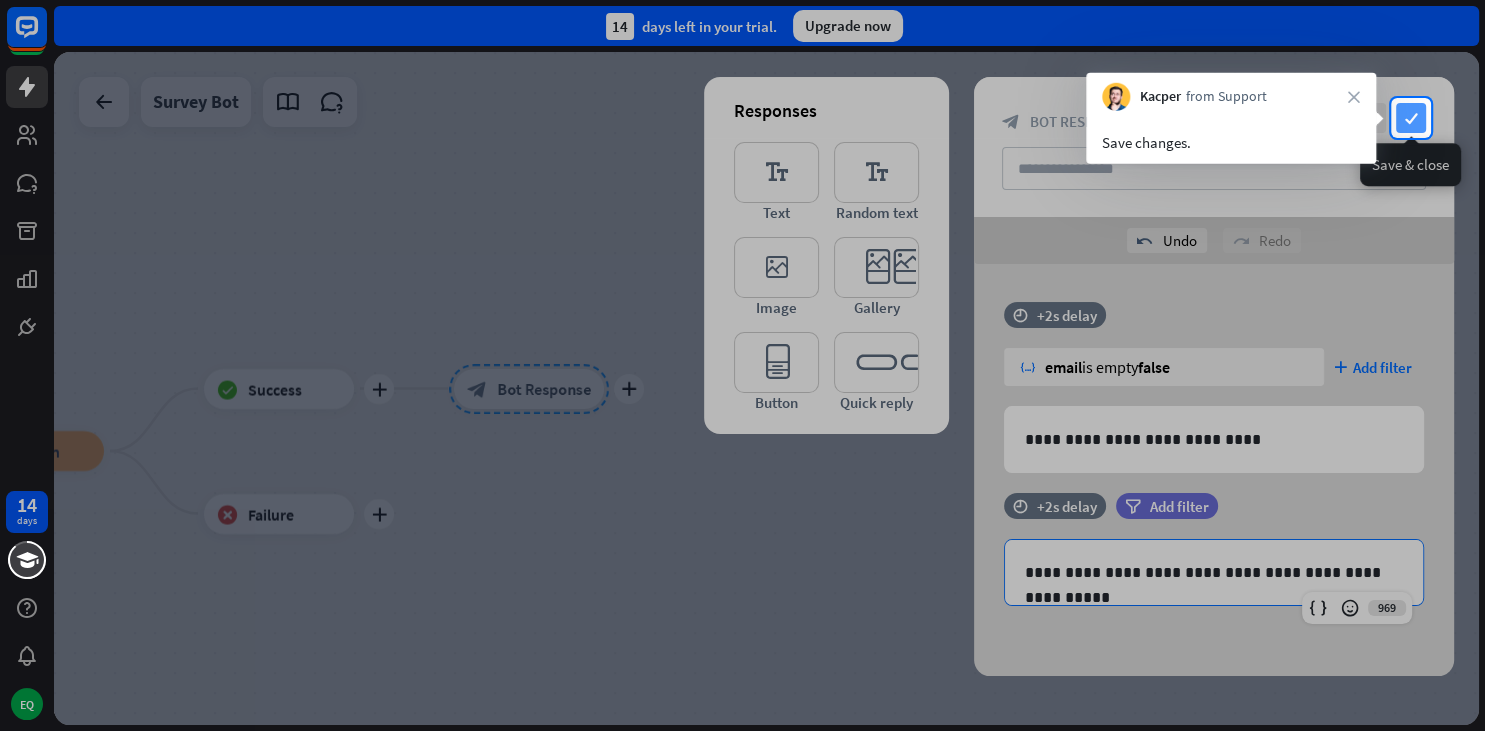 click on "check" at bounding box center (1411, 118) 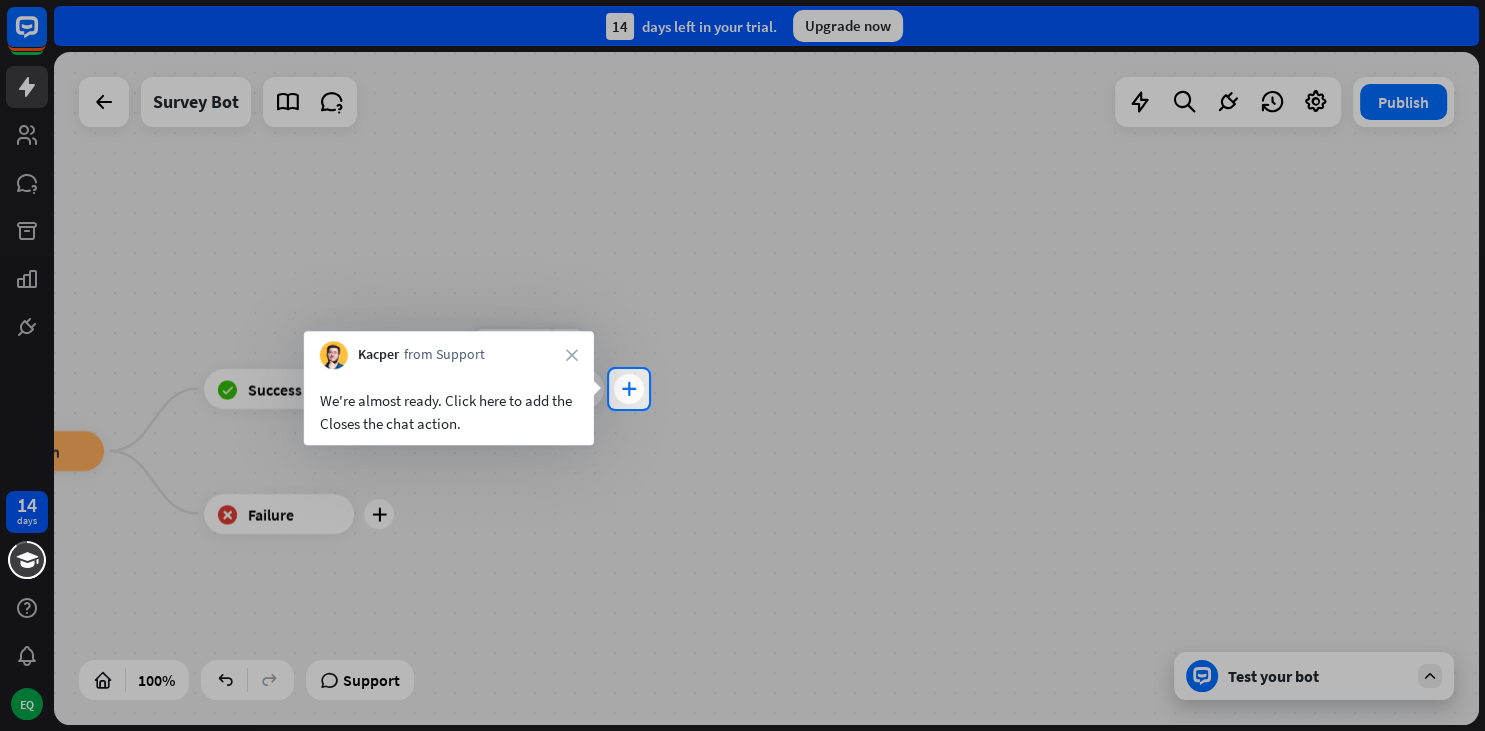 click on "plus" at bounding box center (629, 389) 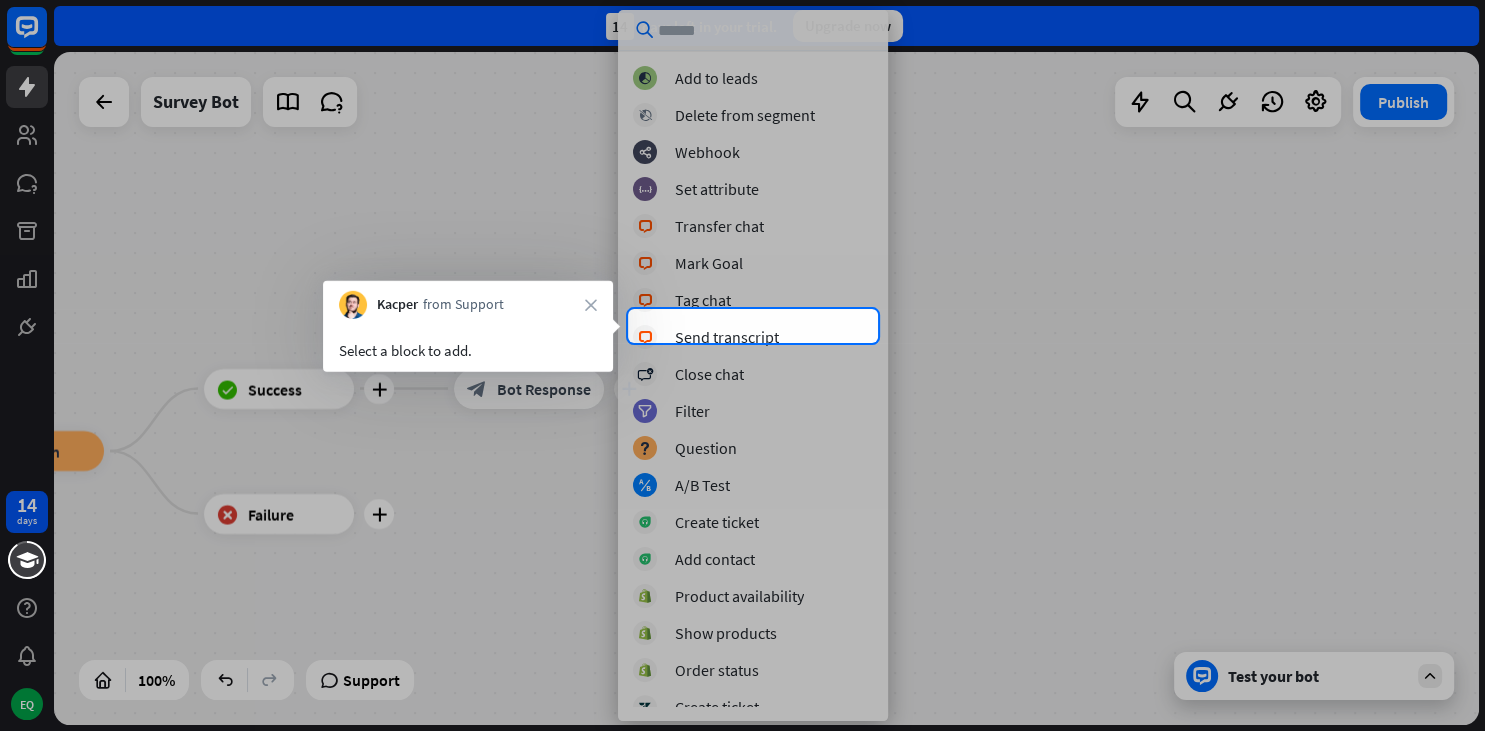 scroll, scrollTop: 457, scrollLeft: 0, axis: vertical 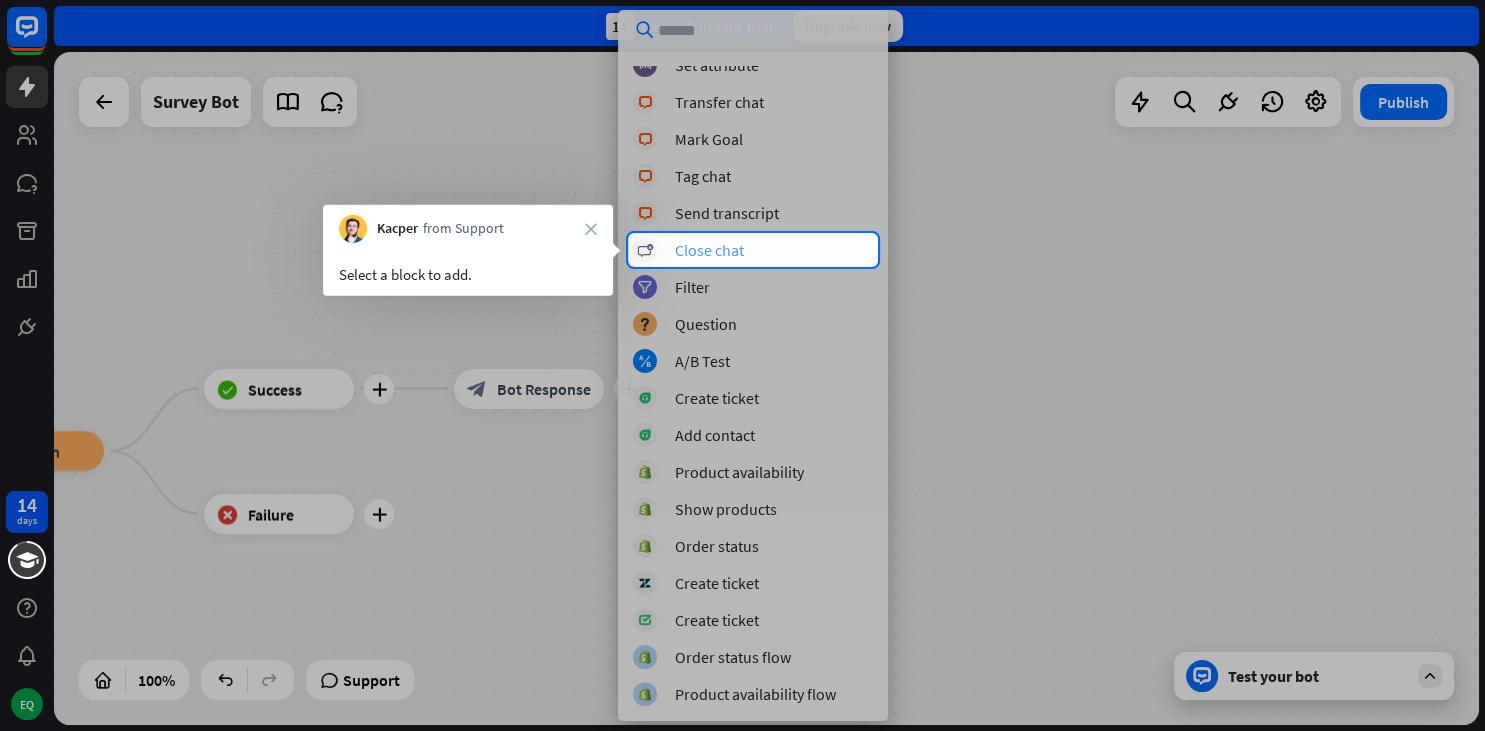 click on "Close chat" at bounding box center (709, 250) 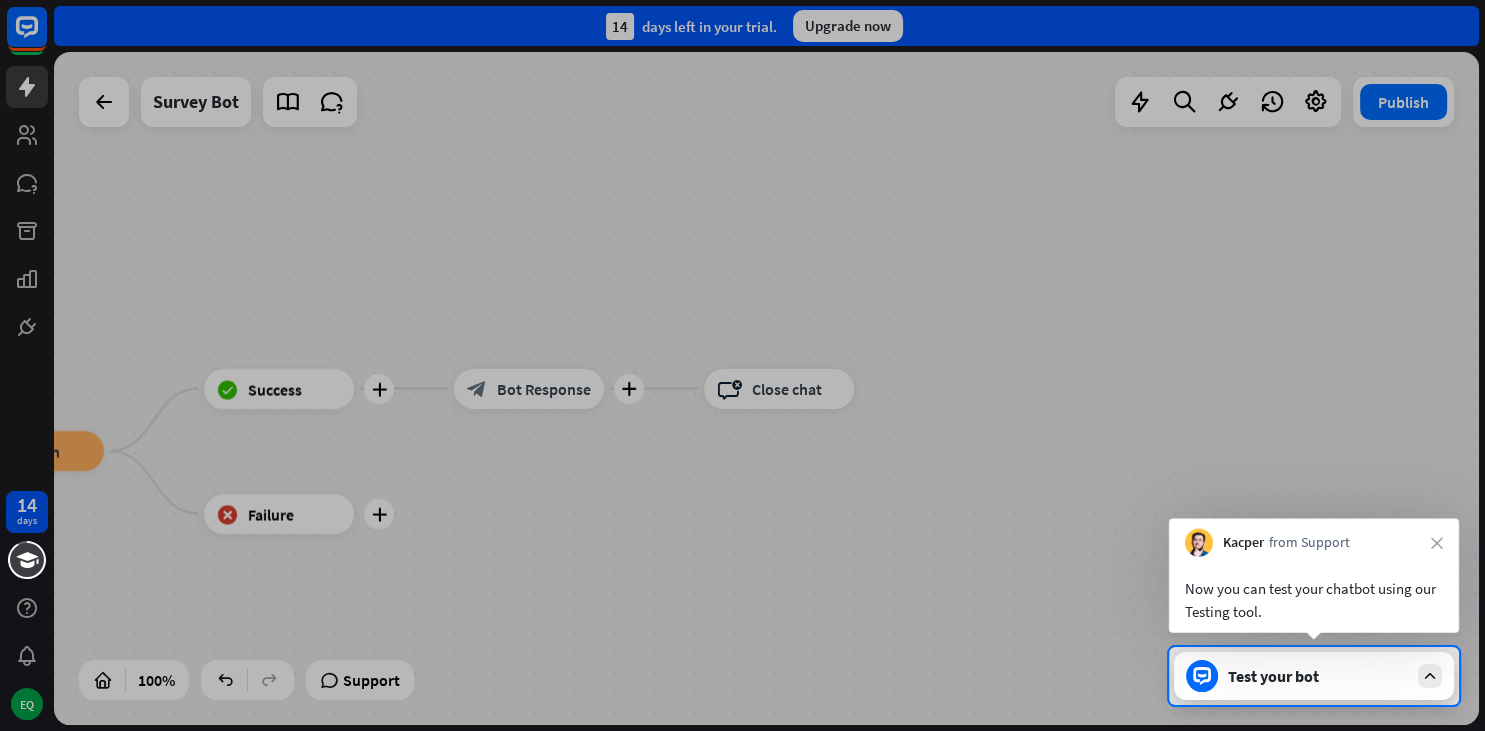 click on "Test your bot" at bounding box center (1318, 676) 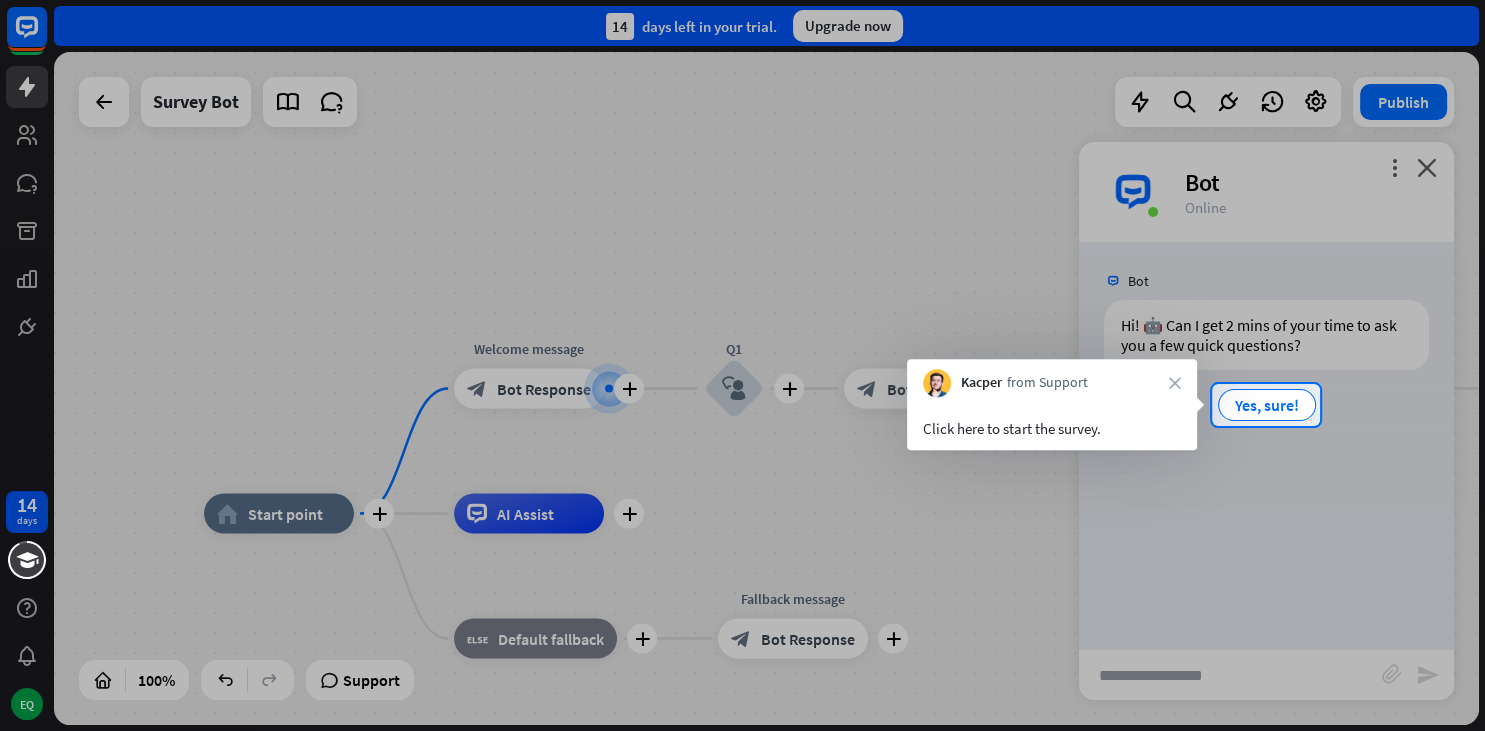 click at bounding box center (742, 578) 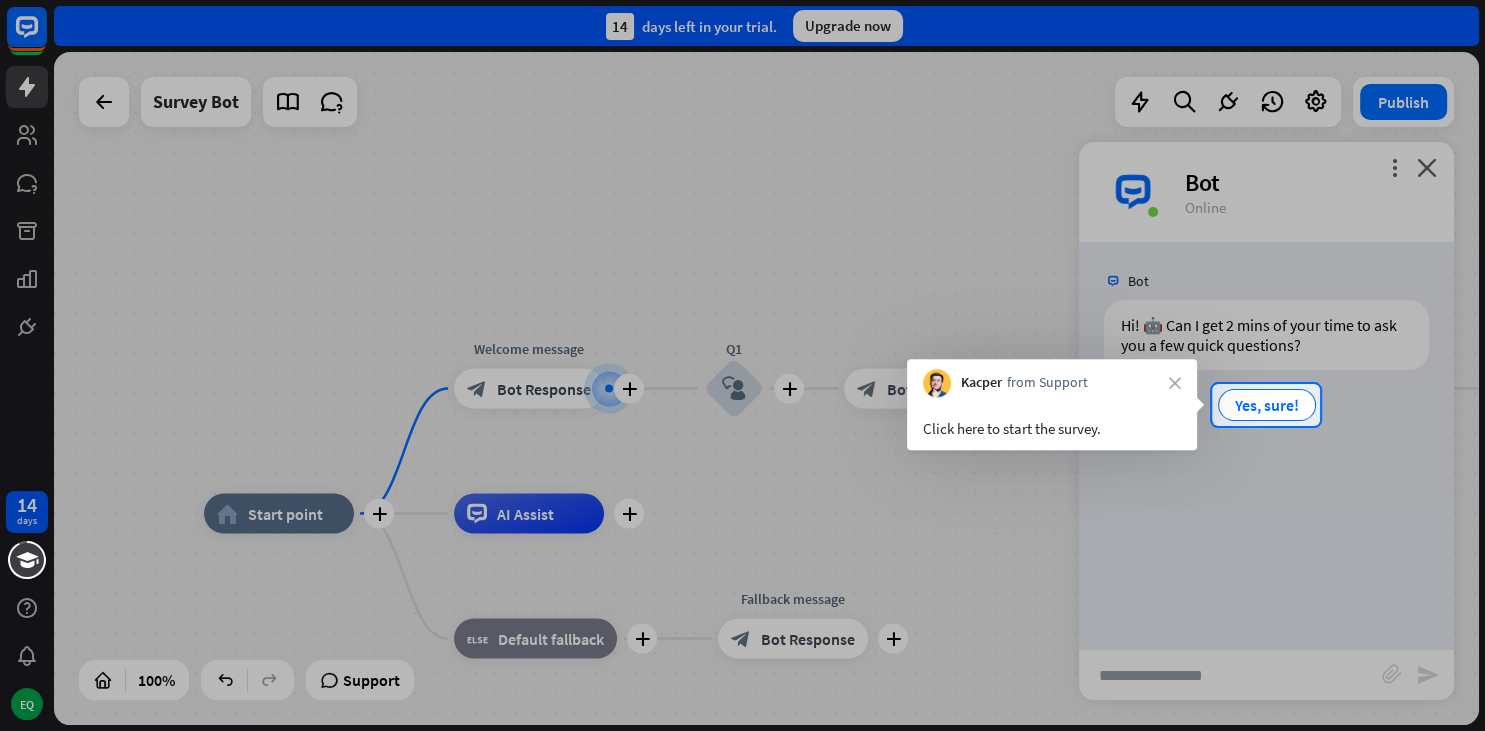 click at bounding box center [742, 578] 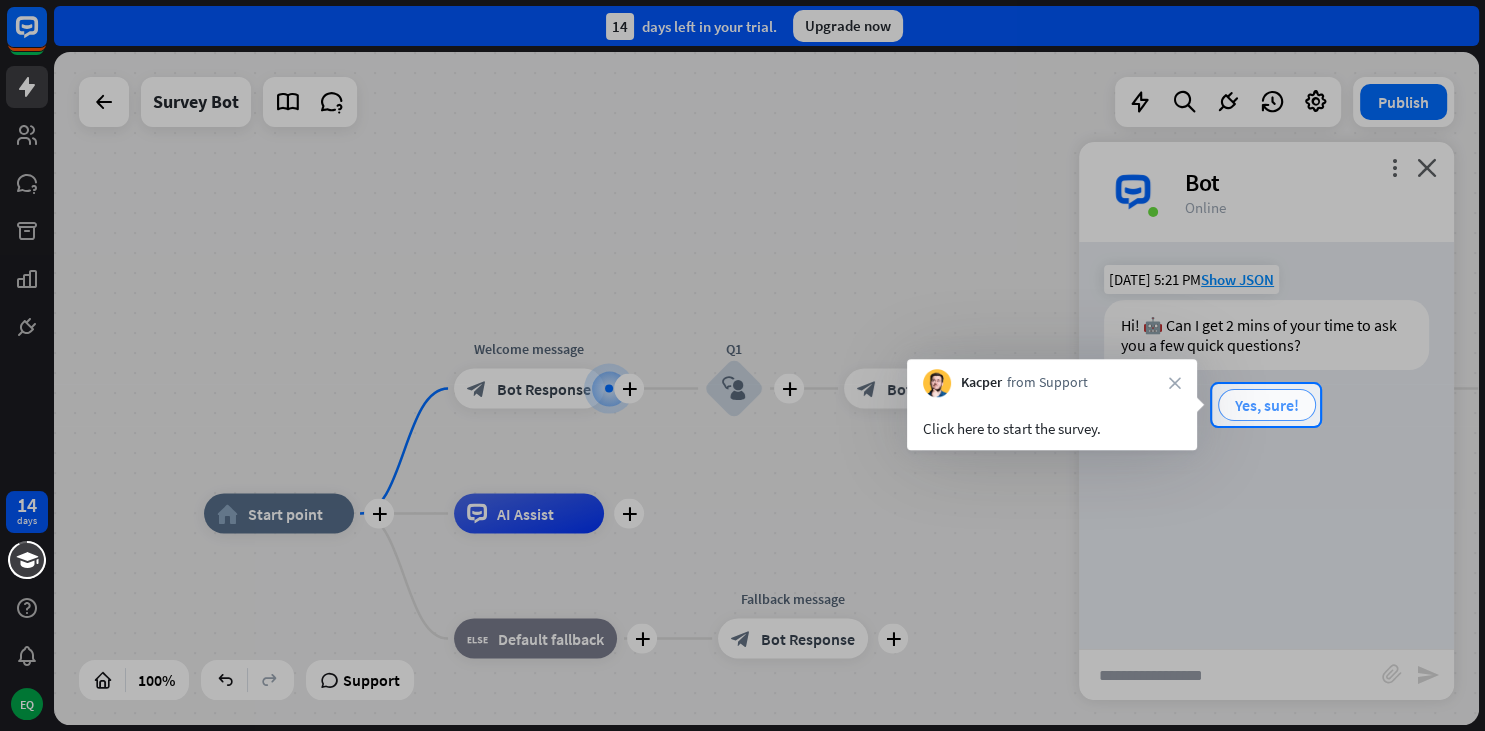 click on "Yes, sure!" at bounding box center (1267, 405) 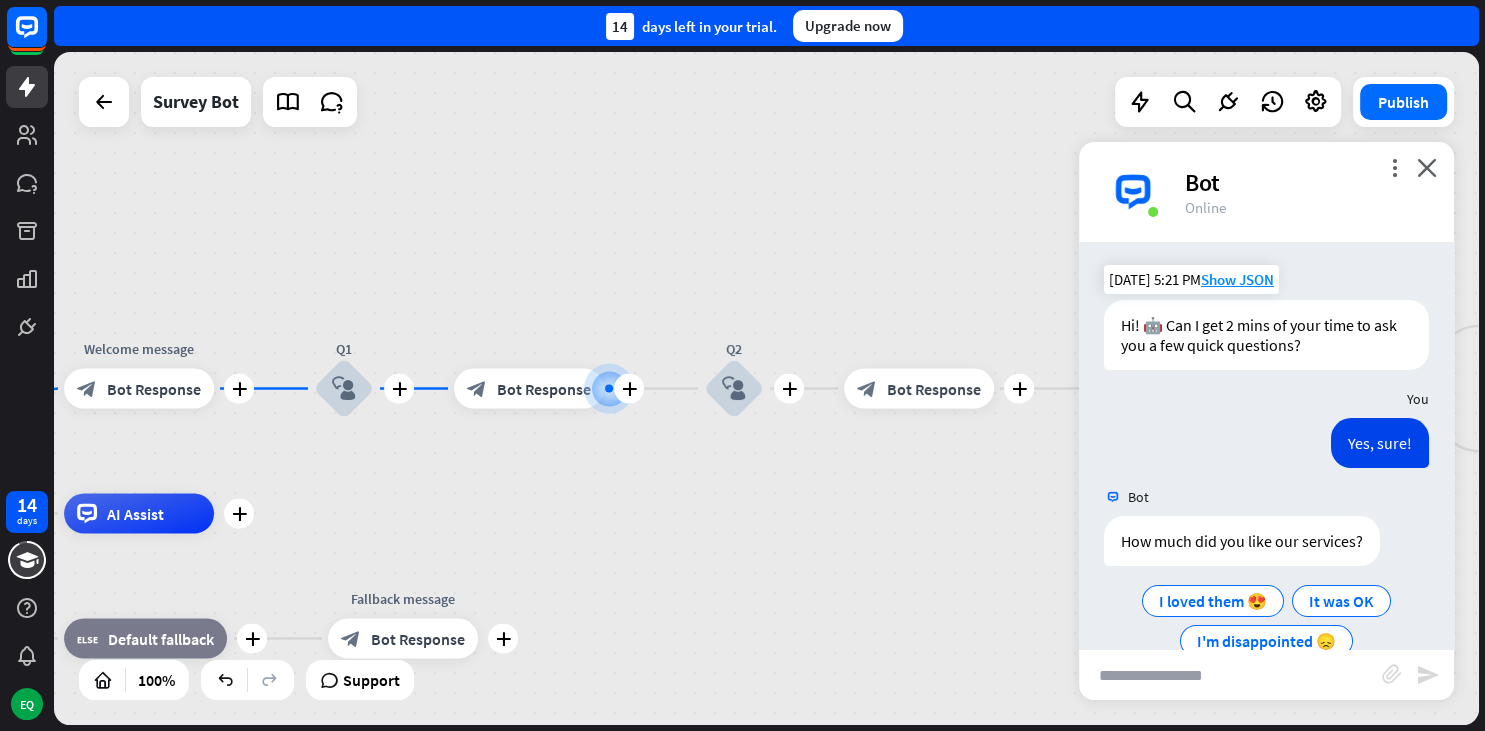 scroll, scrollTop: 42, scrollLeft: 0, axis: vertical 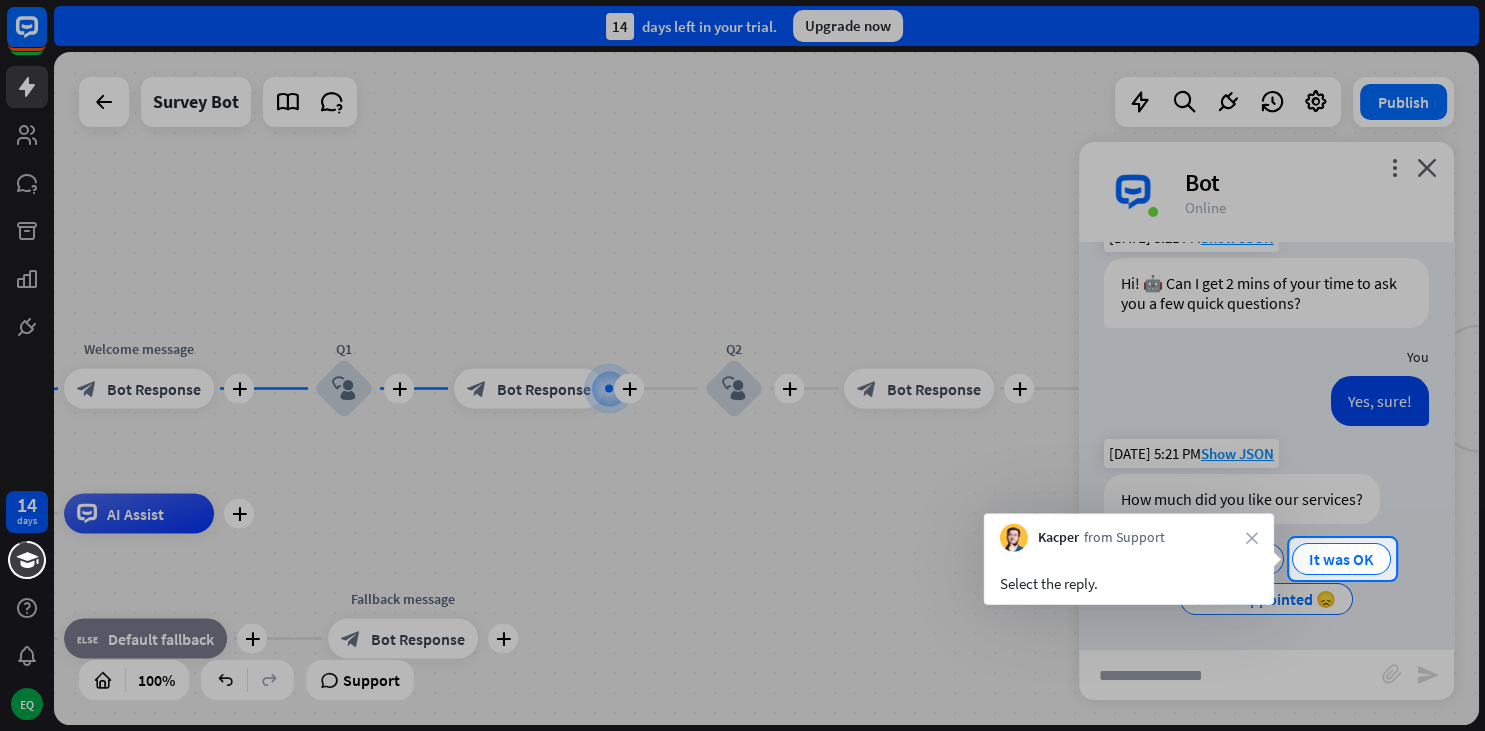click on "I loved them 😍 It was OK I'm disappointed 😞" at bounding box center [1266, 579] 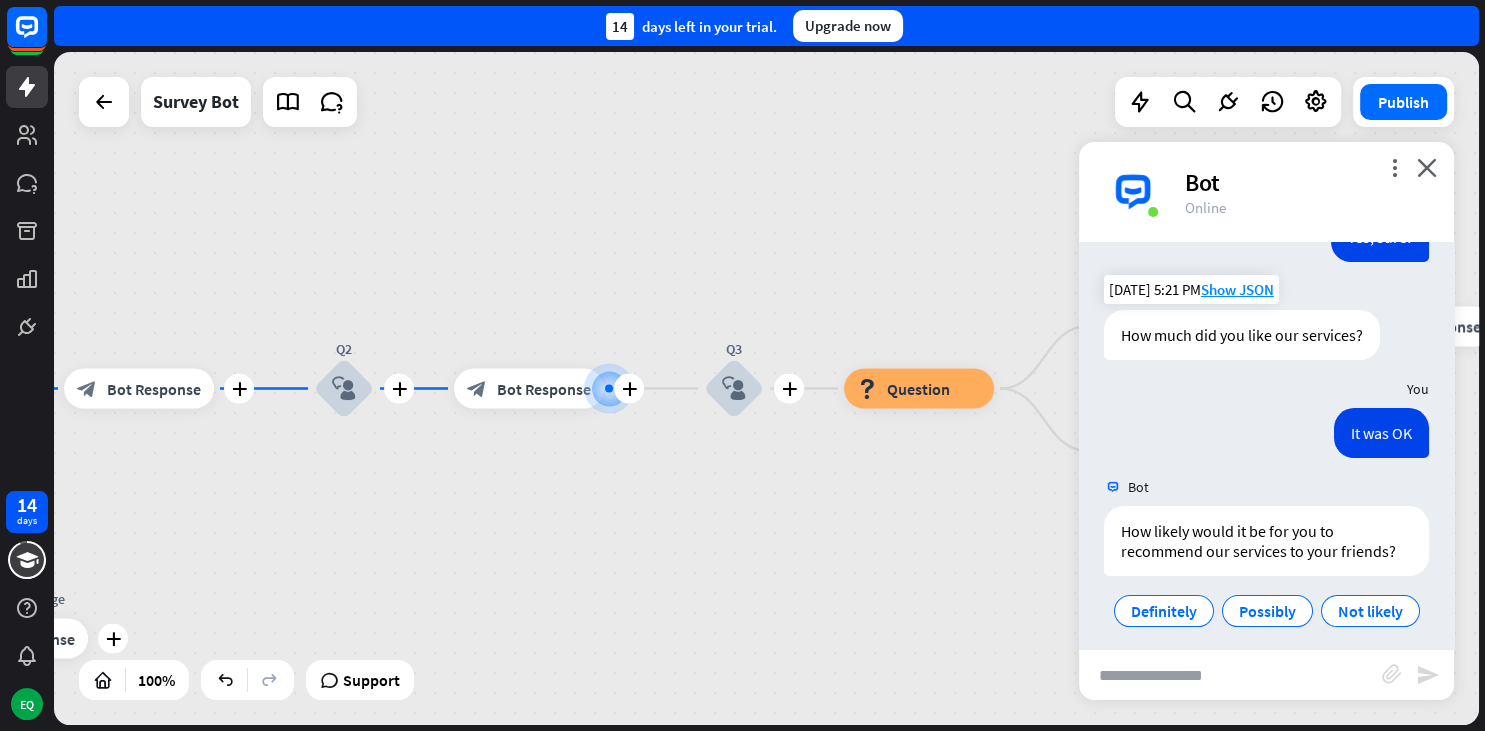 scroll, scrollTop: 218, scrollLeft: 0, axis: vertical 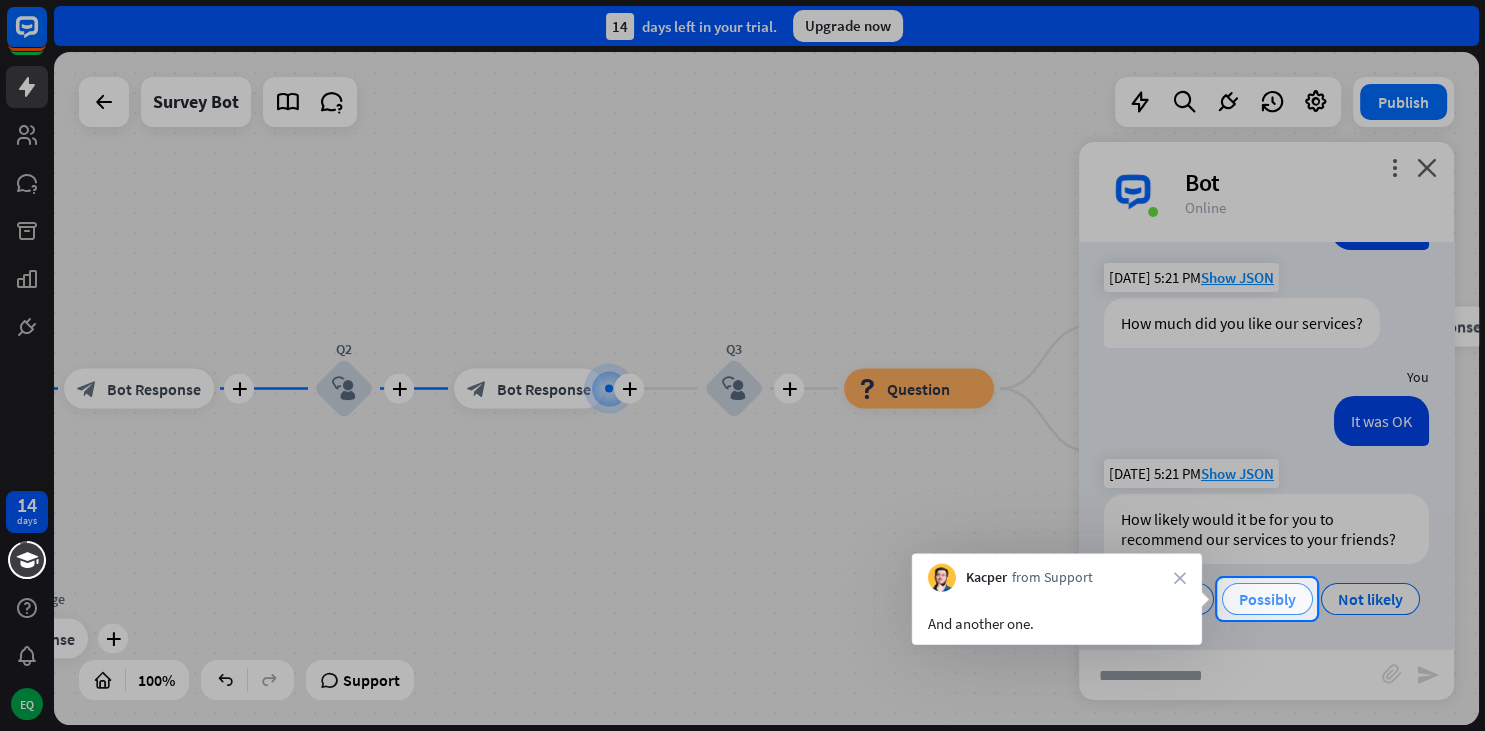 click on "Possibly" at bounding box center (1267, 599) 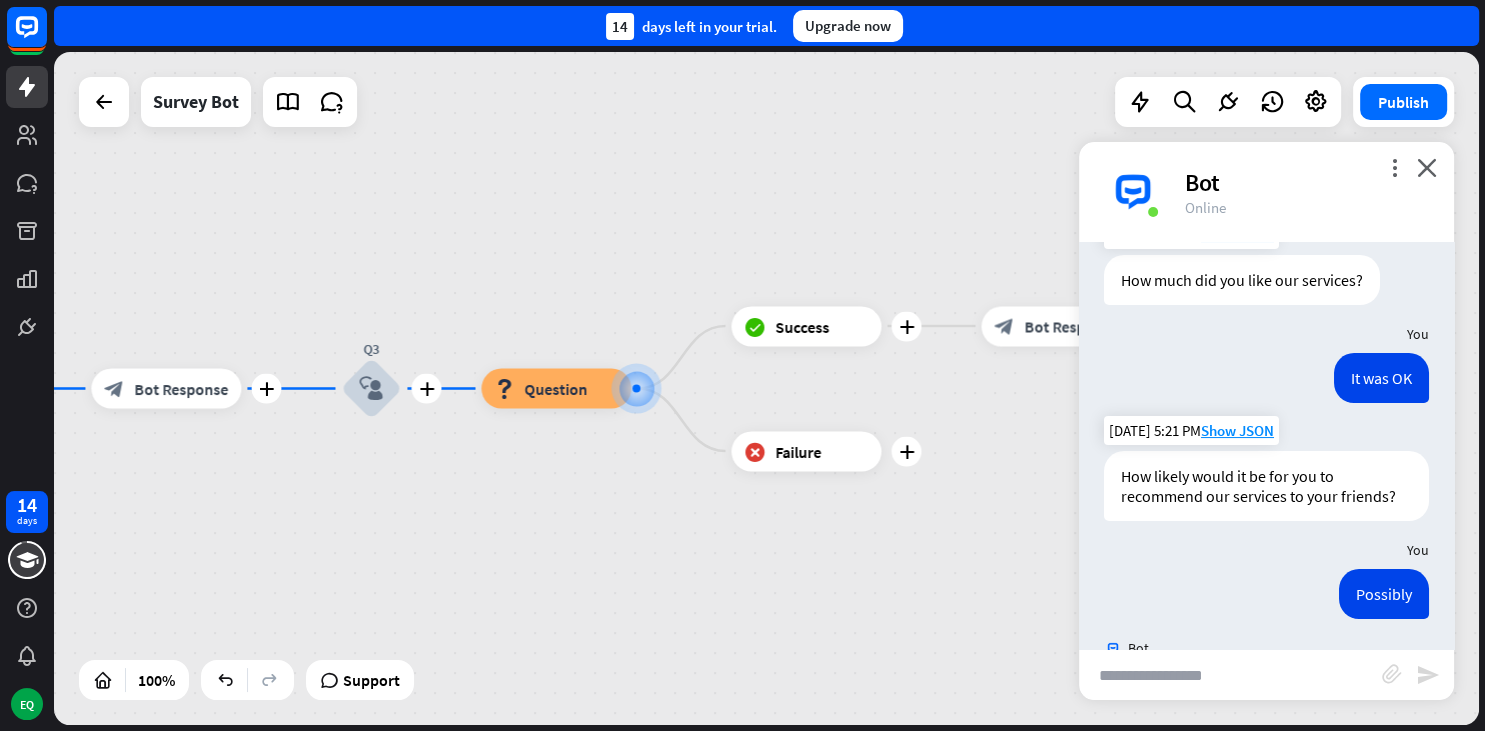 scroll, scrollTop: 358, scrollLeft: 0, axis: vertical 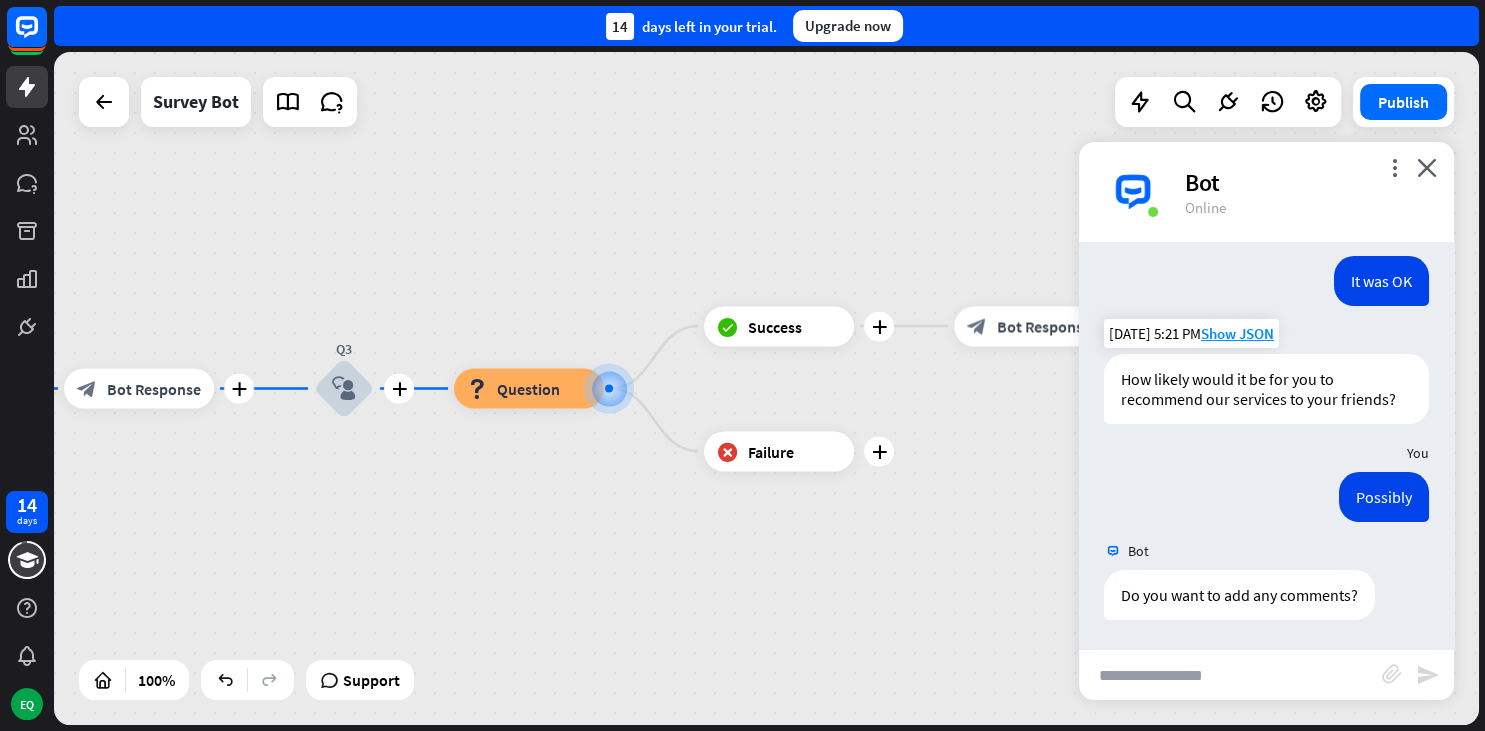 click at bounding box center [1230, 675] 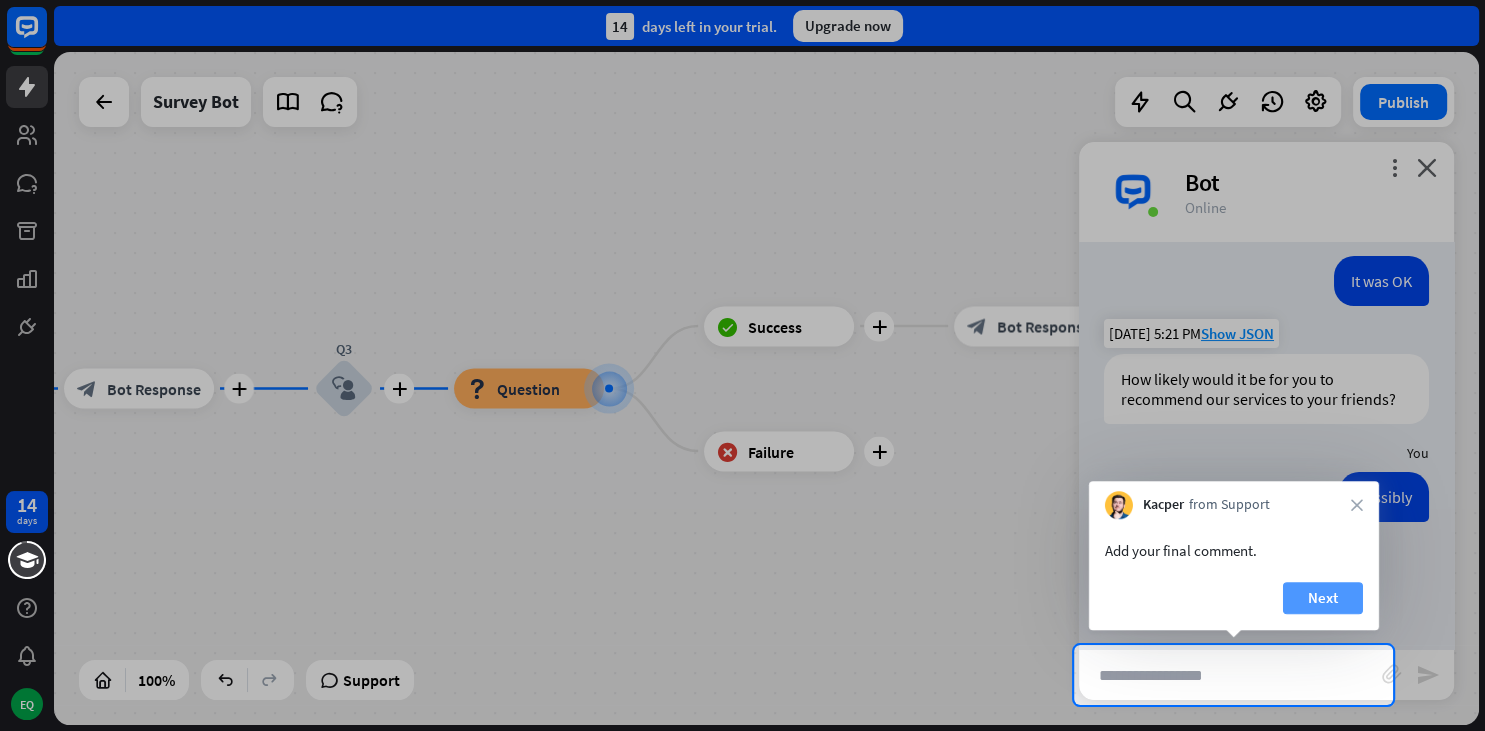 click on "Next" at bounding box center [1323, 598] 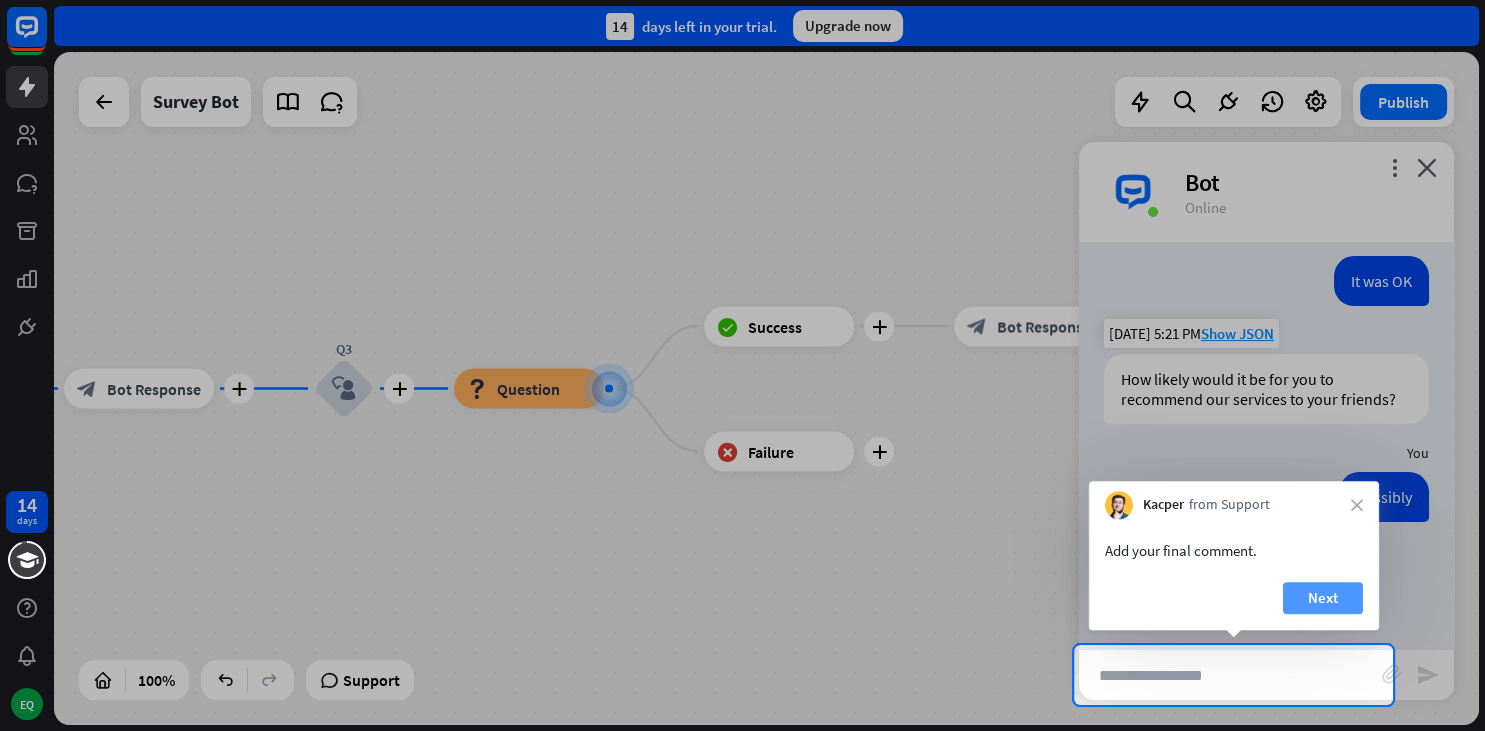 type on "**********" 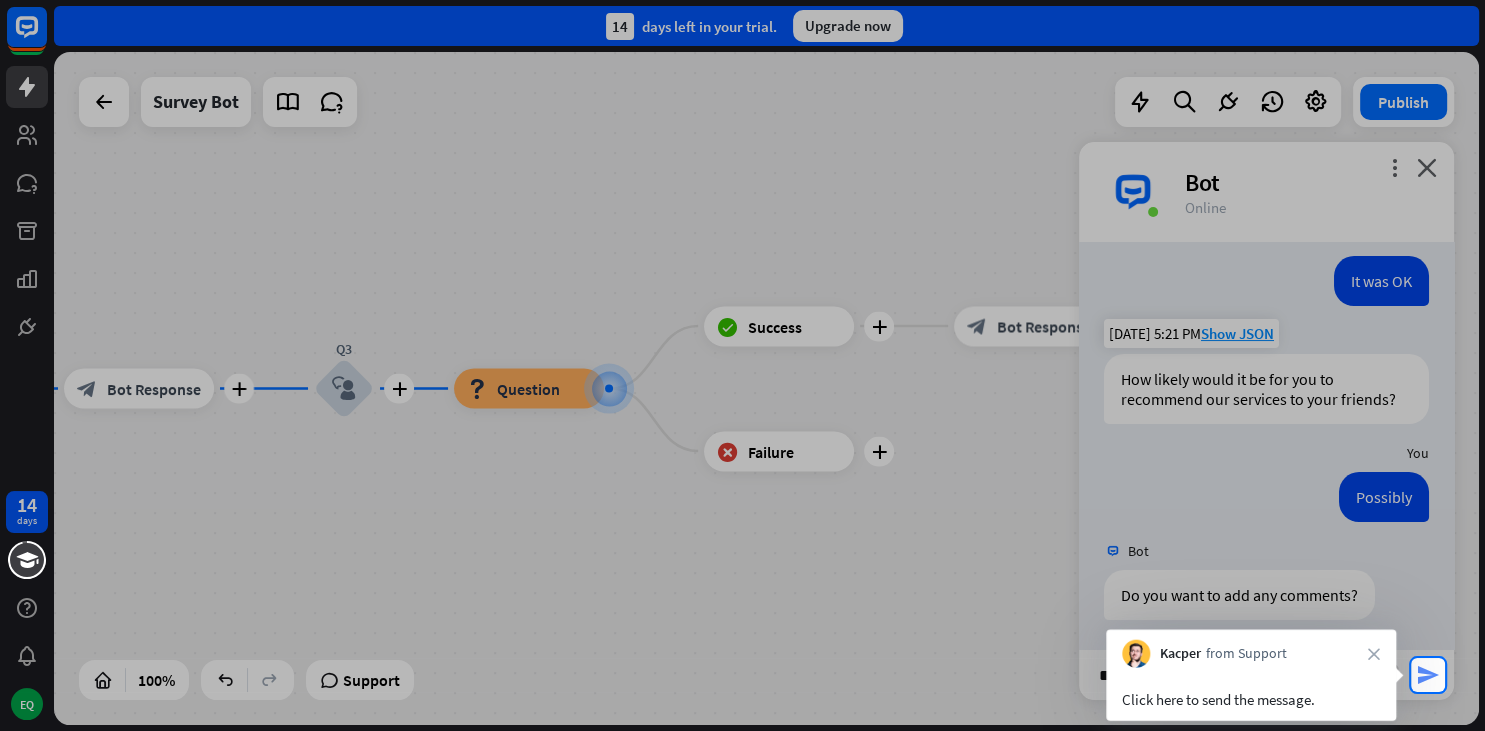 click on "send" at bounding box center [1428, 675] 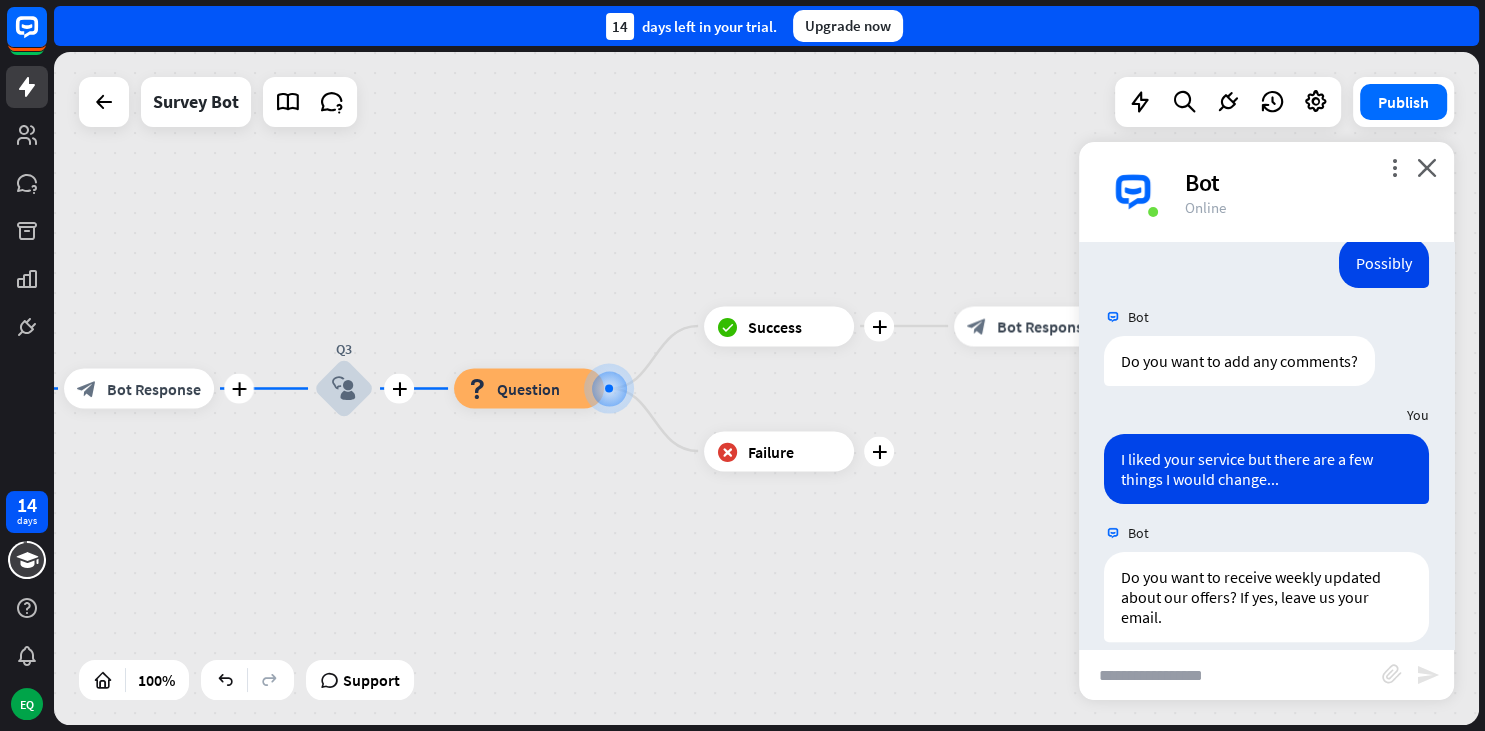 scroll, scrollTop: 594, scrollLeft: 0, axis: vertical 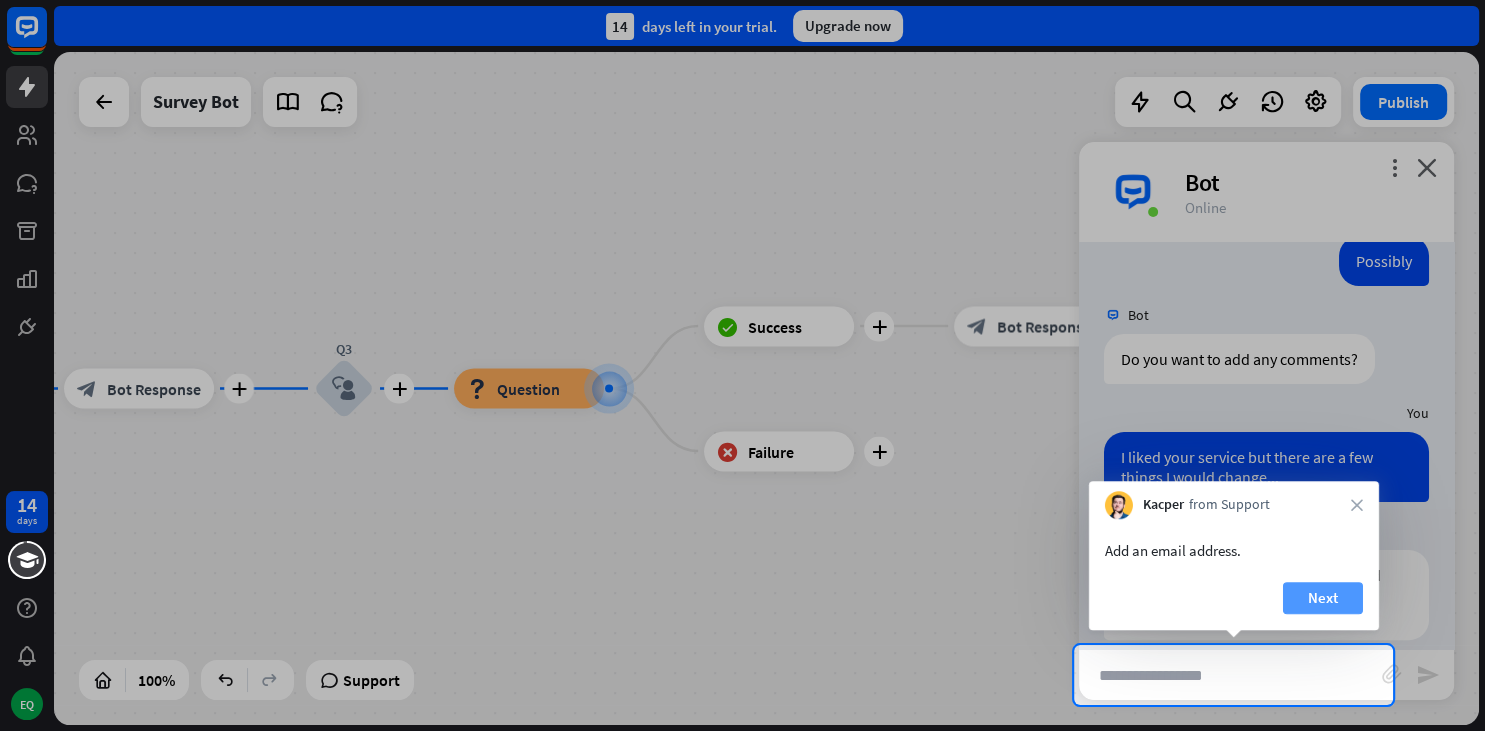 click on "Next" at bounding box center (1323, 598) 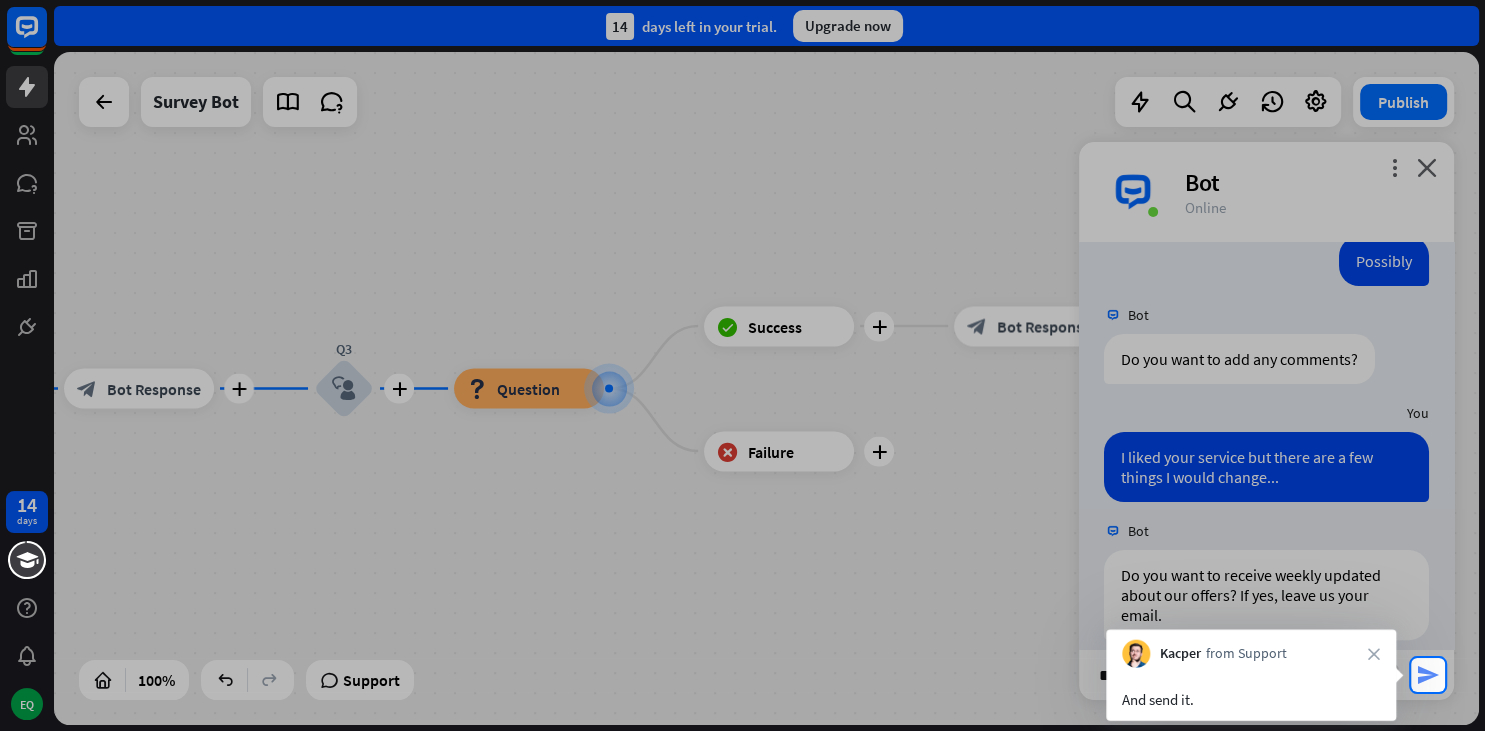 click on "send" at bounding box center [1428, 675] 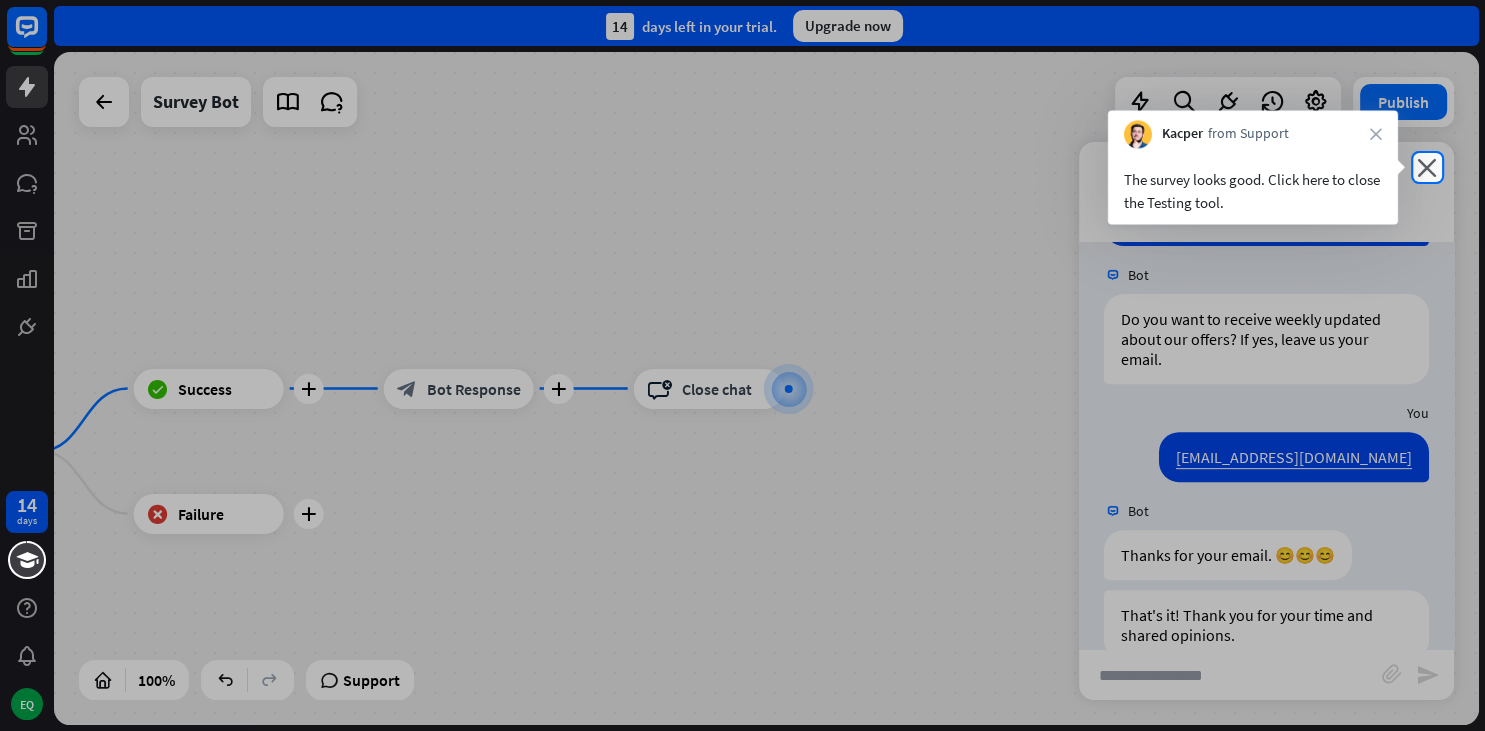 scroll, scrollTop: 870, scrollLeft: 0, axis: vertical 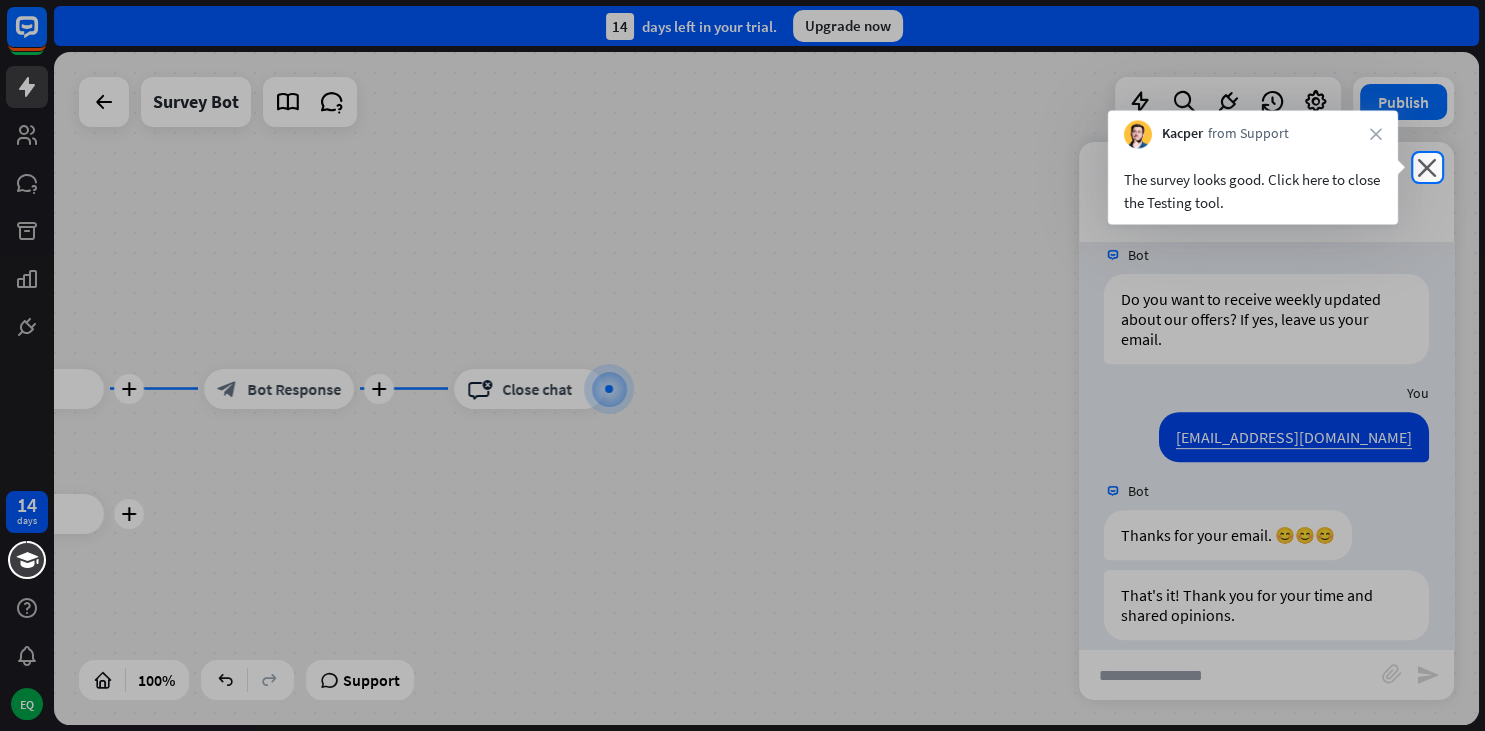 click at bounding box center [742, 456] 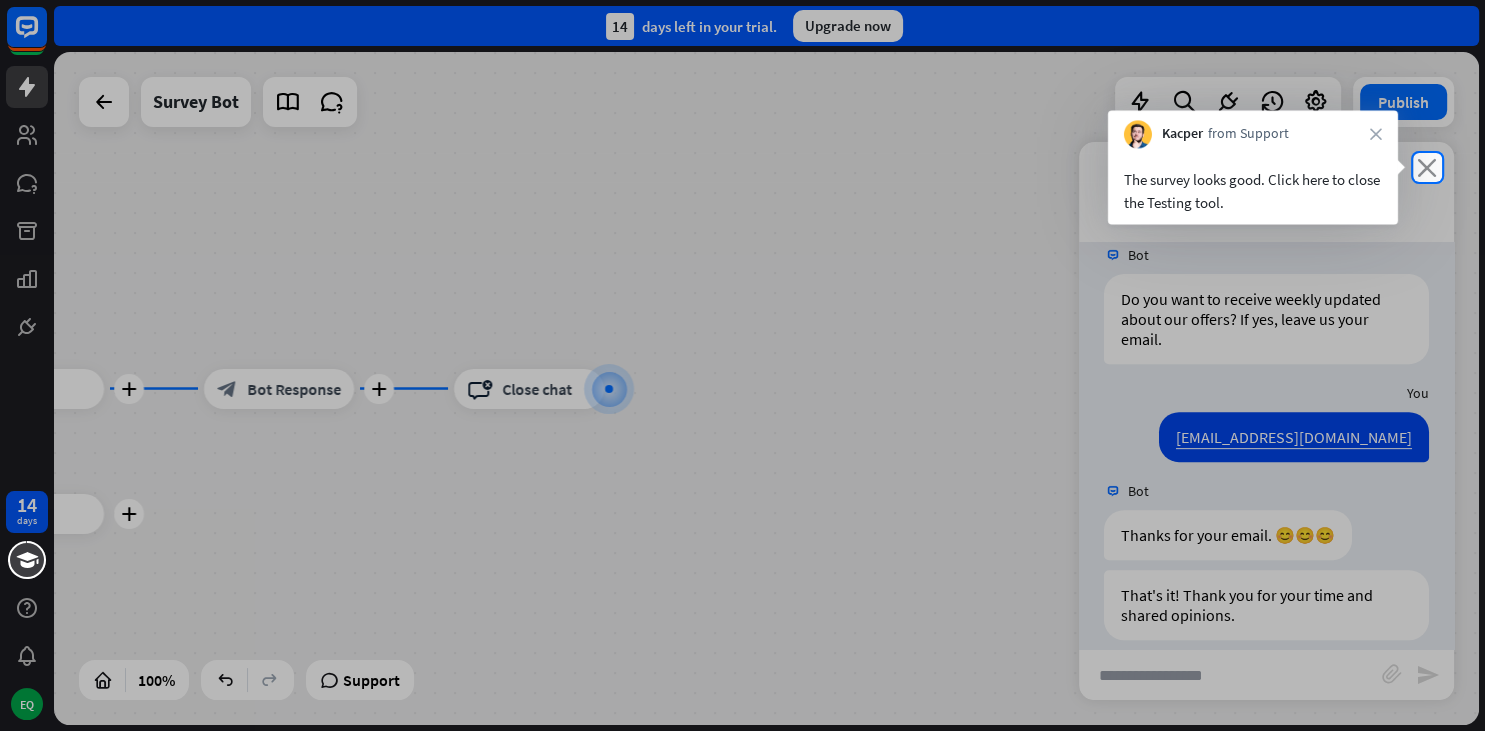 click on "close" at bounding box center (1427, 167) 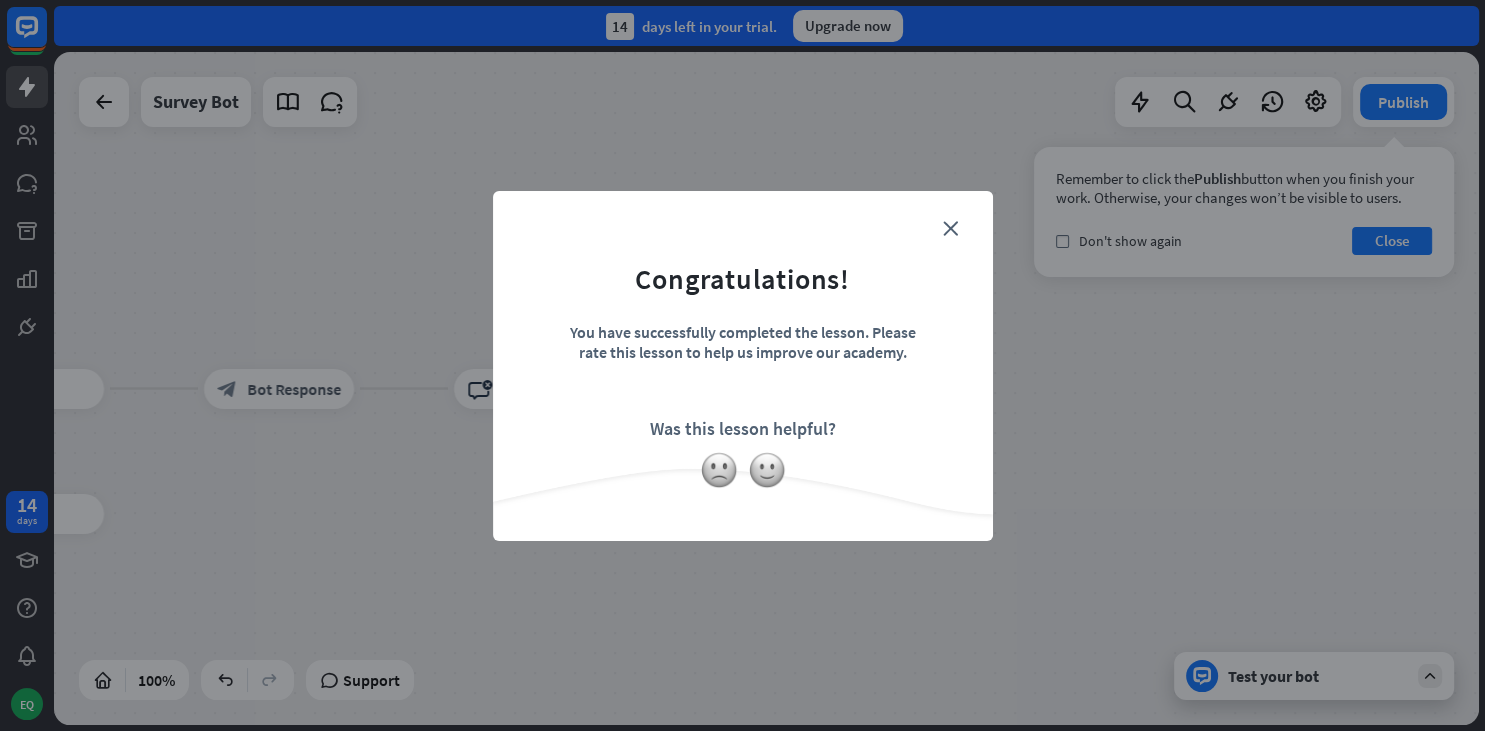 scroll, scrollTop: 0, scrollLeft: 0, axis: both 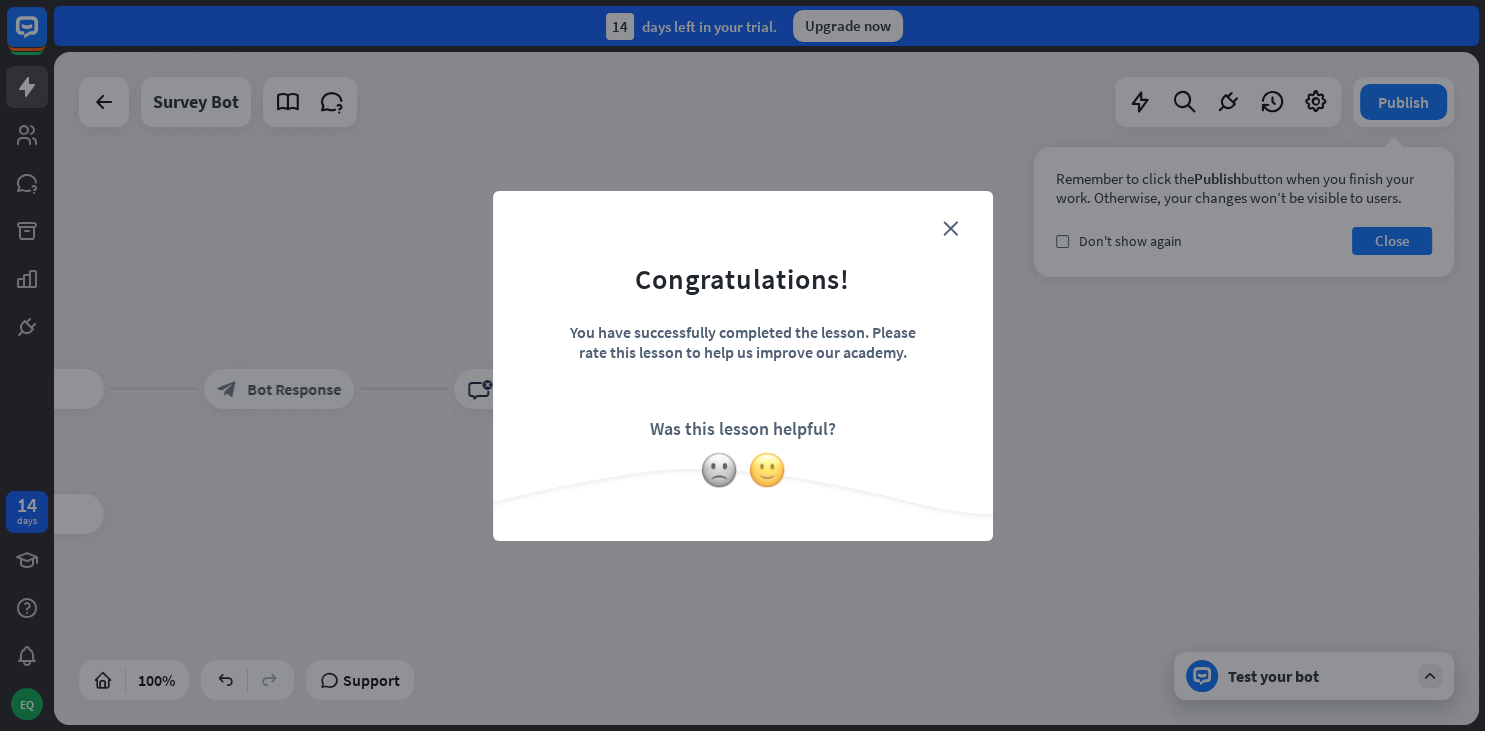 click at bounding box center [767, 470] 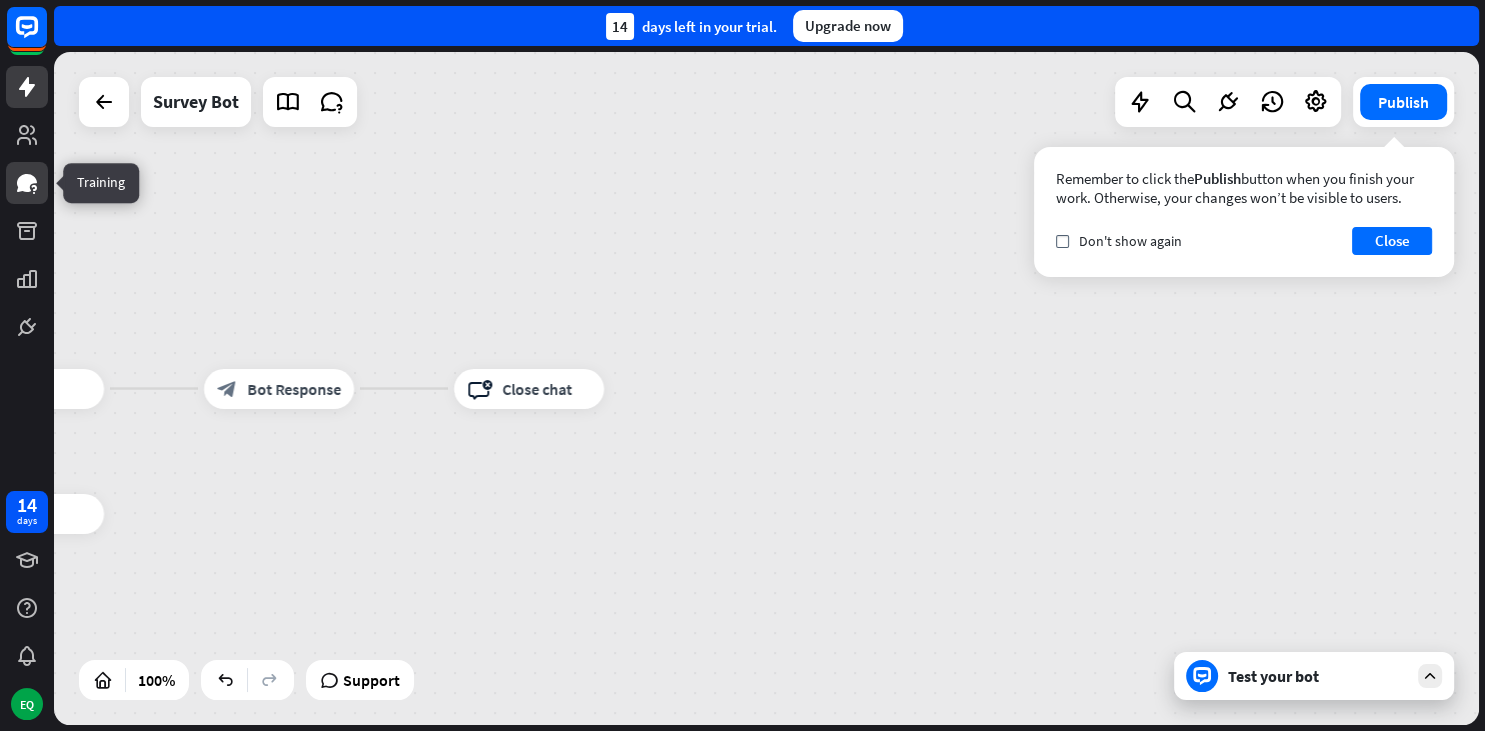 click 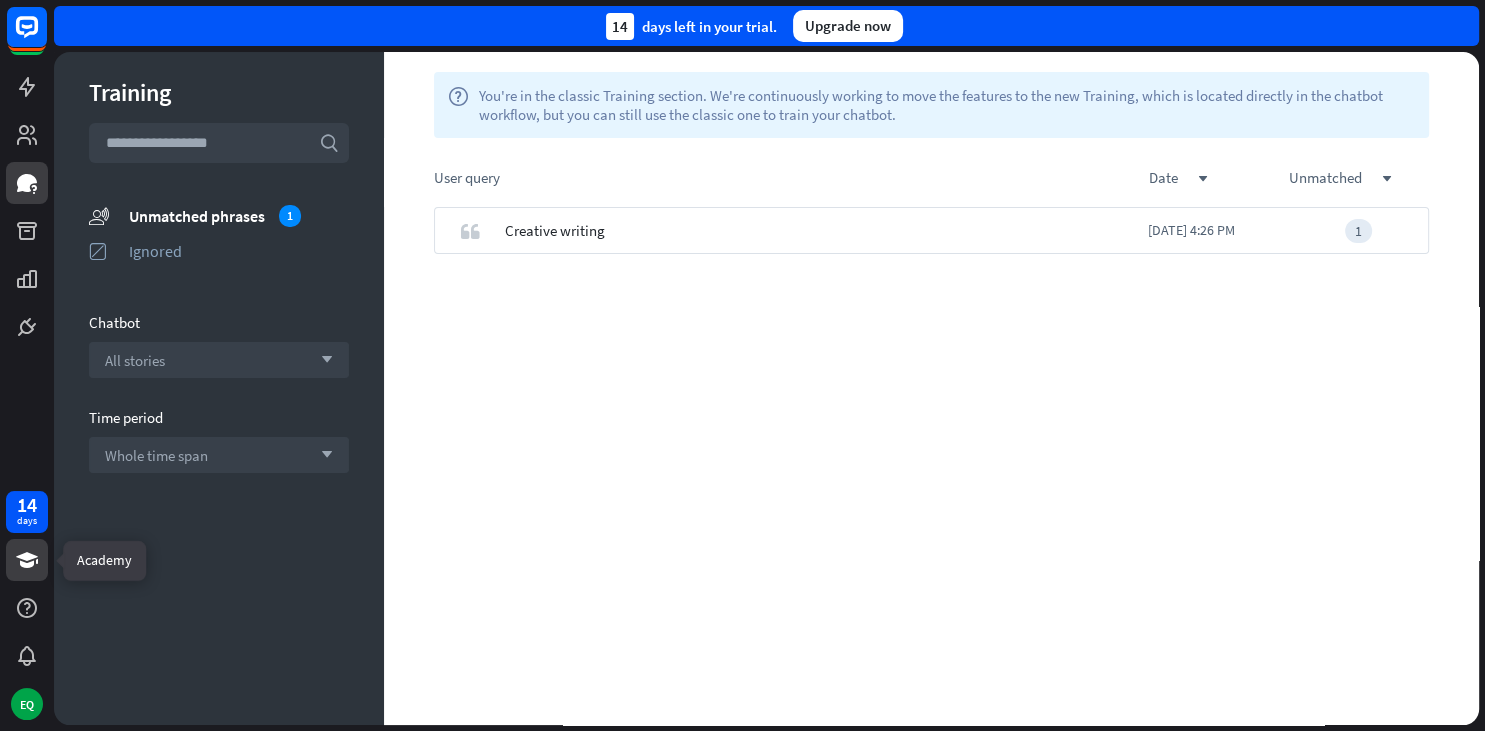 click at bounding box center [27, 560] 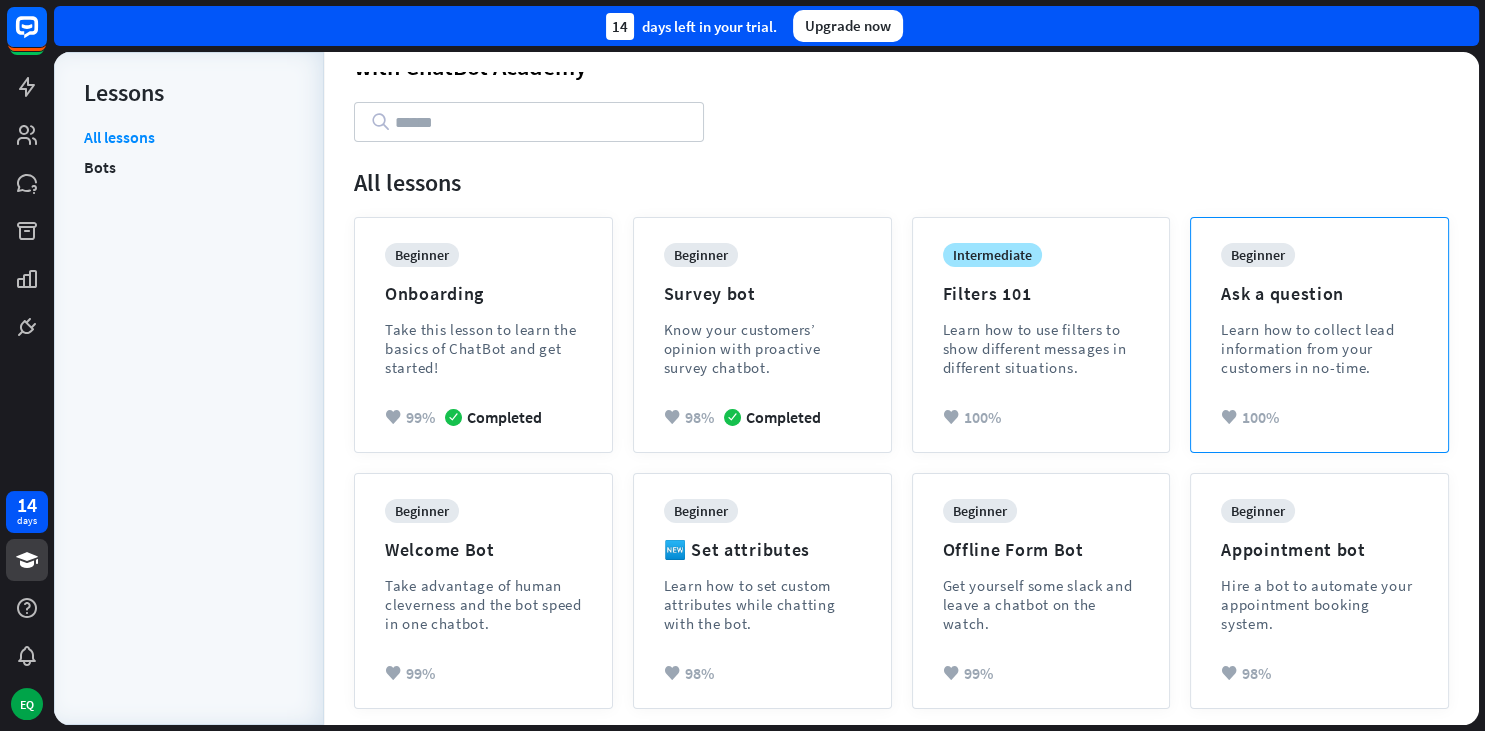 scroll, scrollTop: 108, scrollLeft: 0, axis: vertical 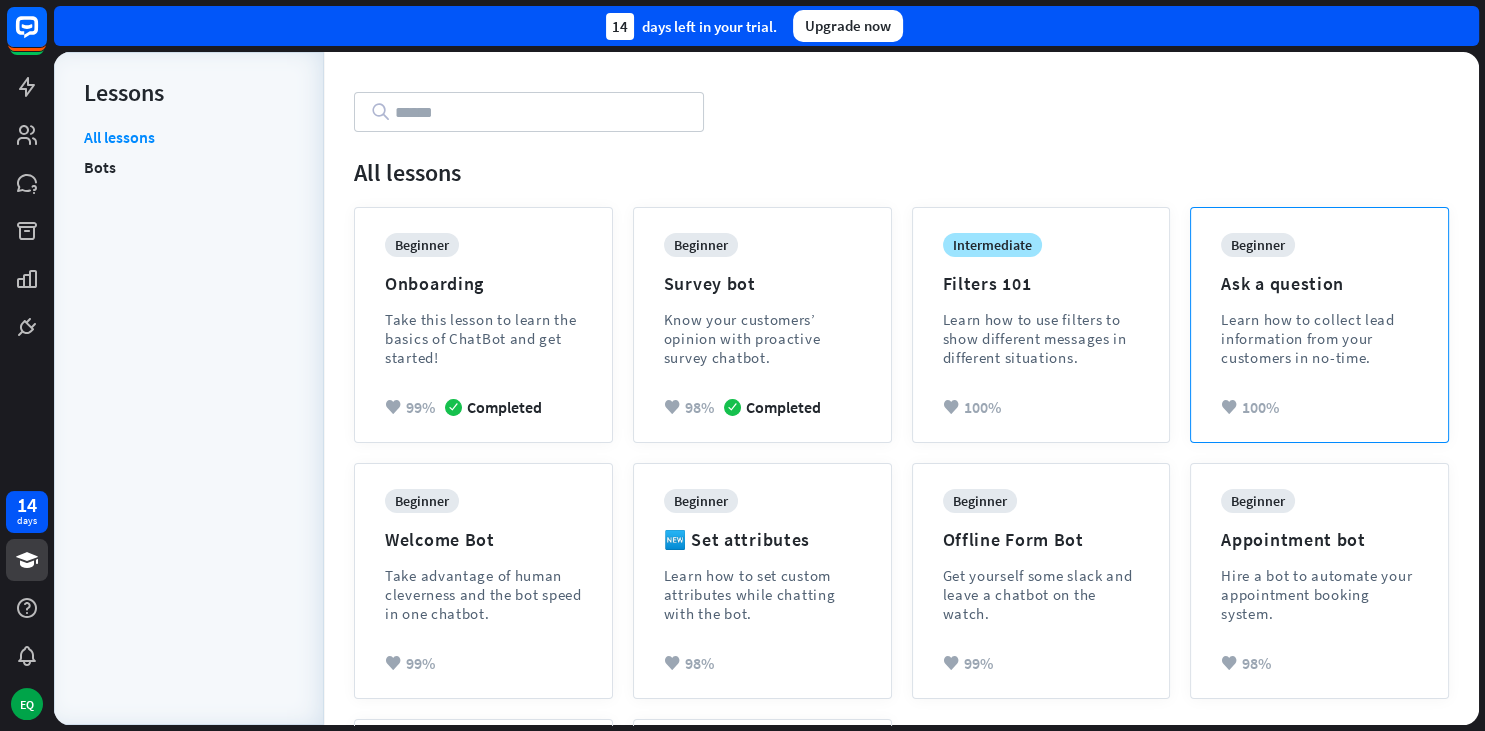 click on "Ask a question" at bounding box center [1282, 283] 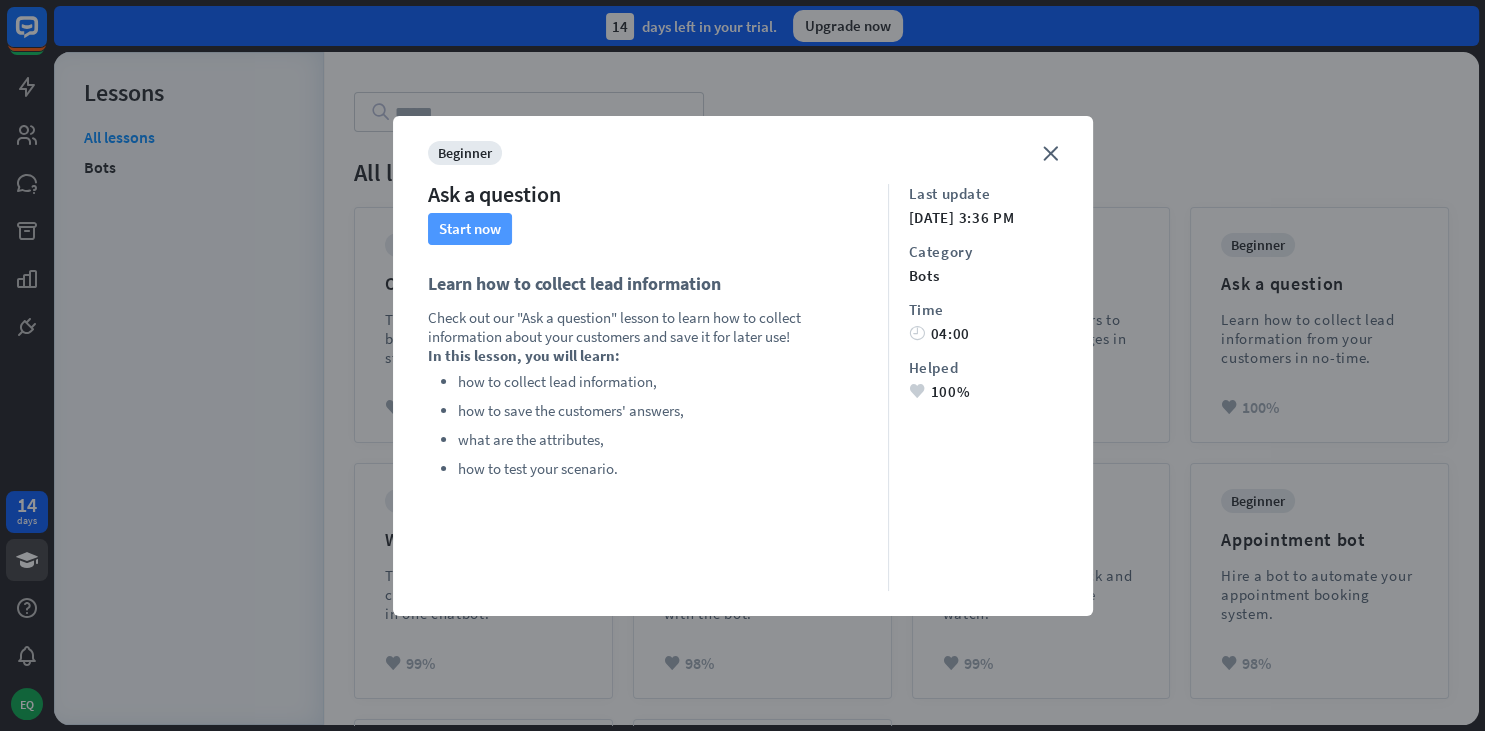 click on "Start now" at bounding box center [470, 229] 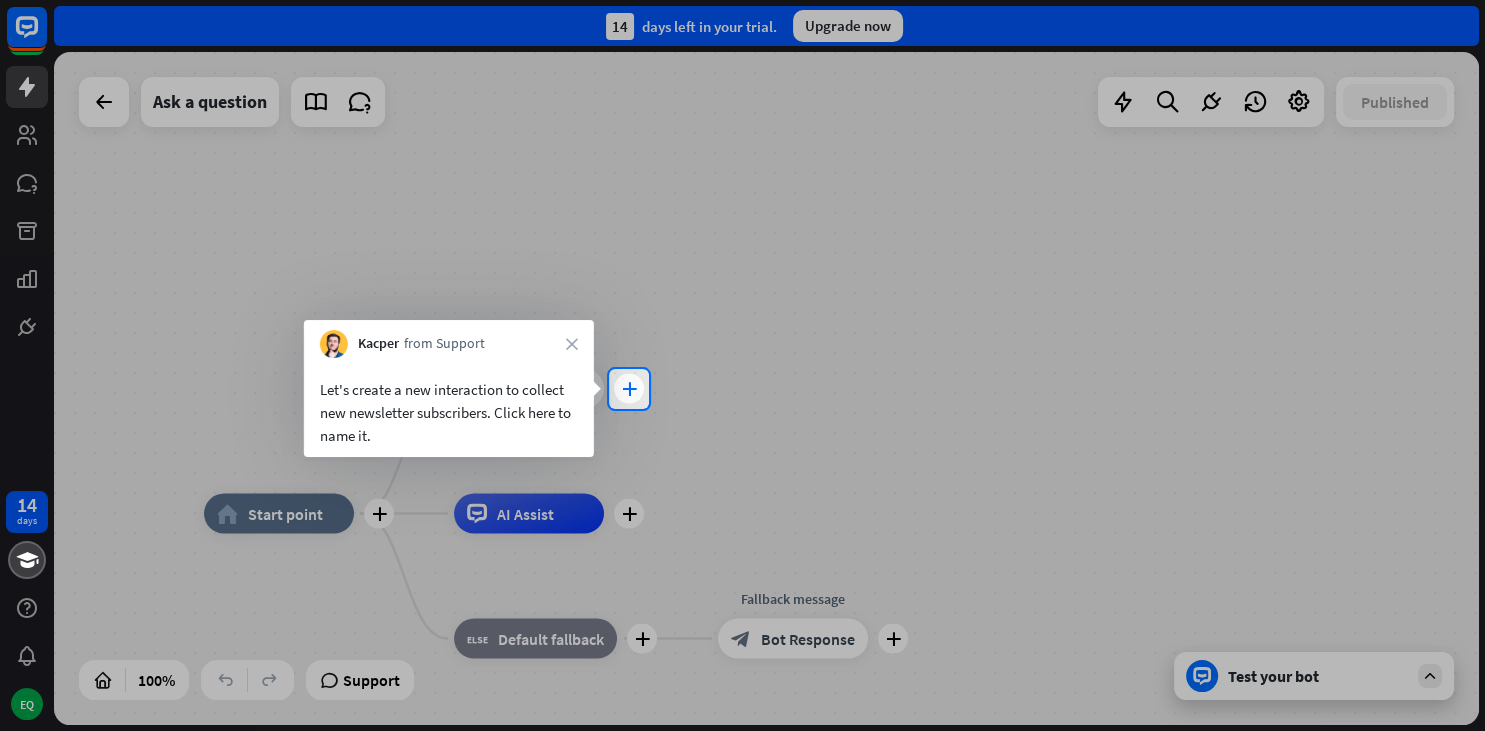 click on "plus" at bounding box center (629, 389) 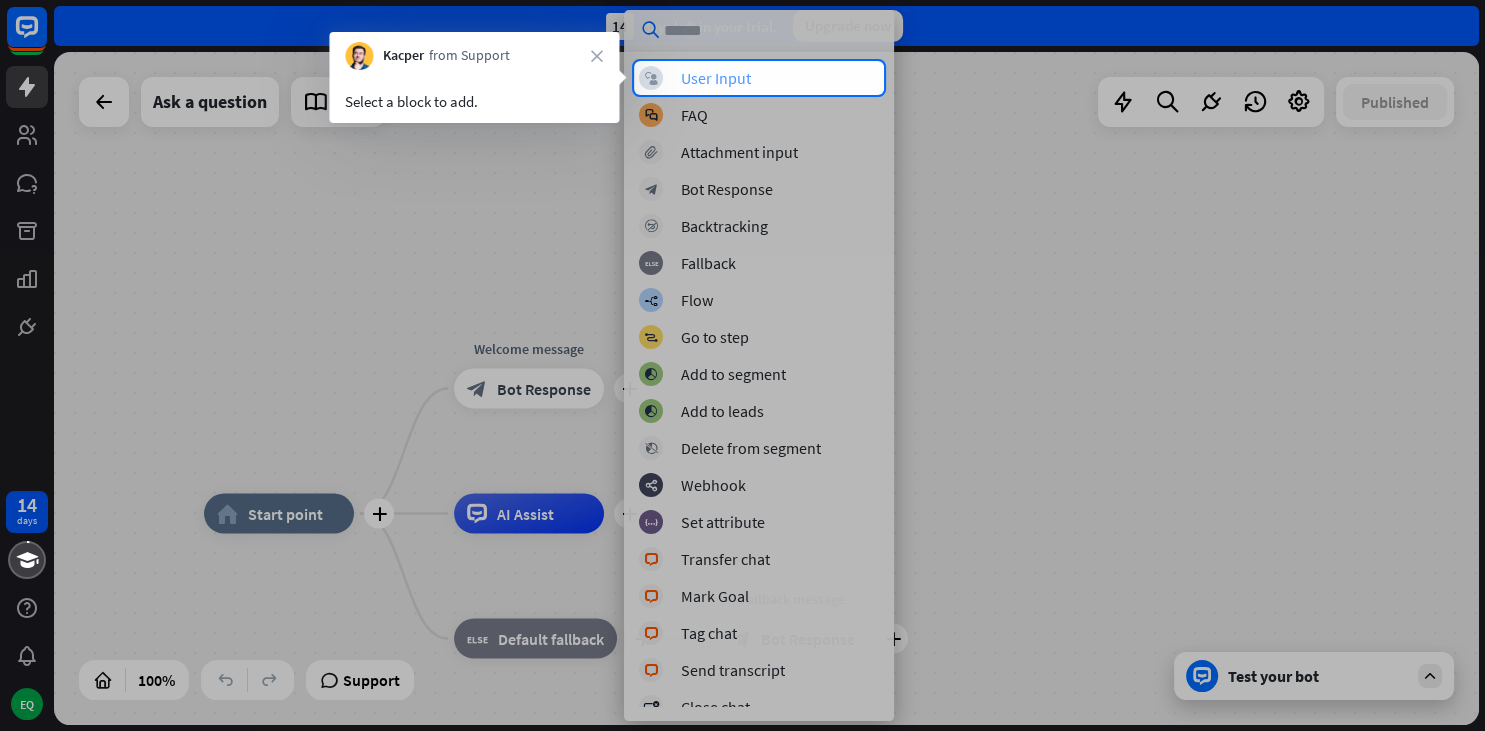 click on "User Input" at bounding box center [716, 78] 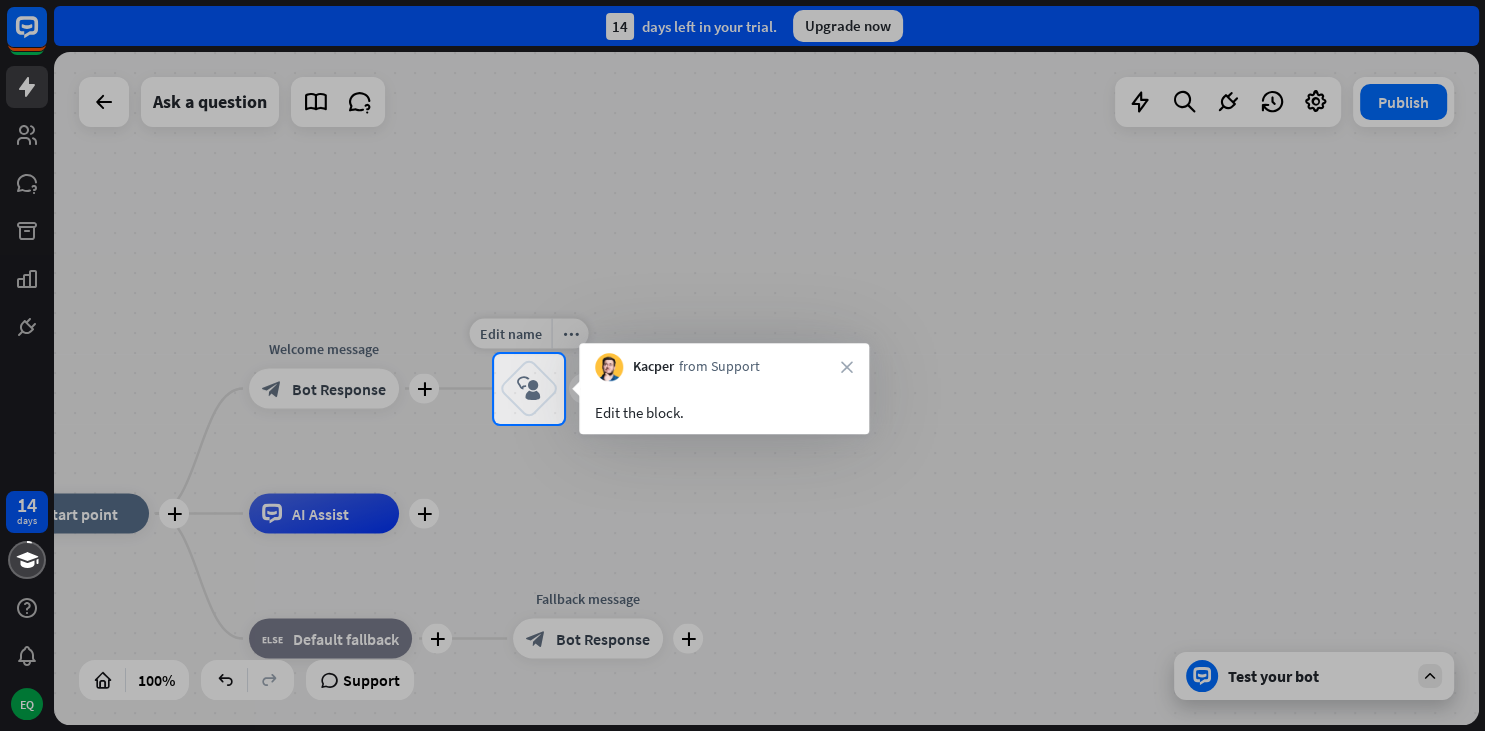 click on "block_user_input" at bounding box center (529, 389) 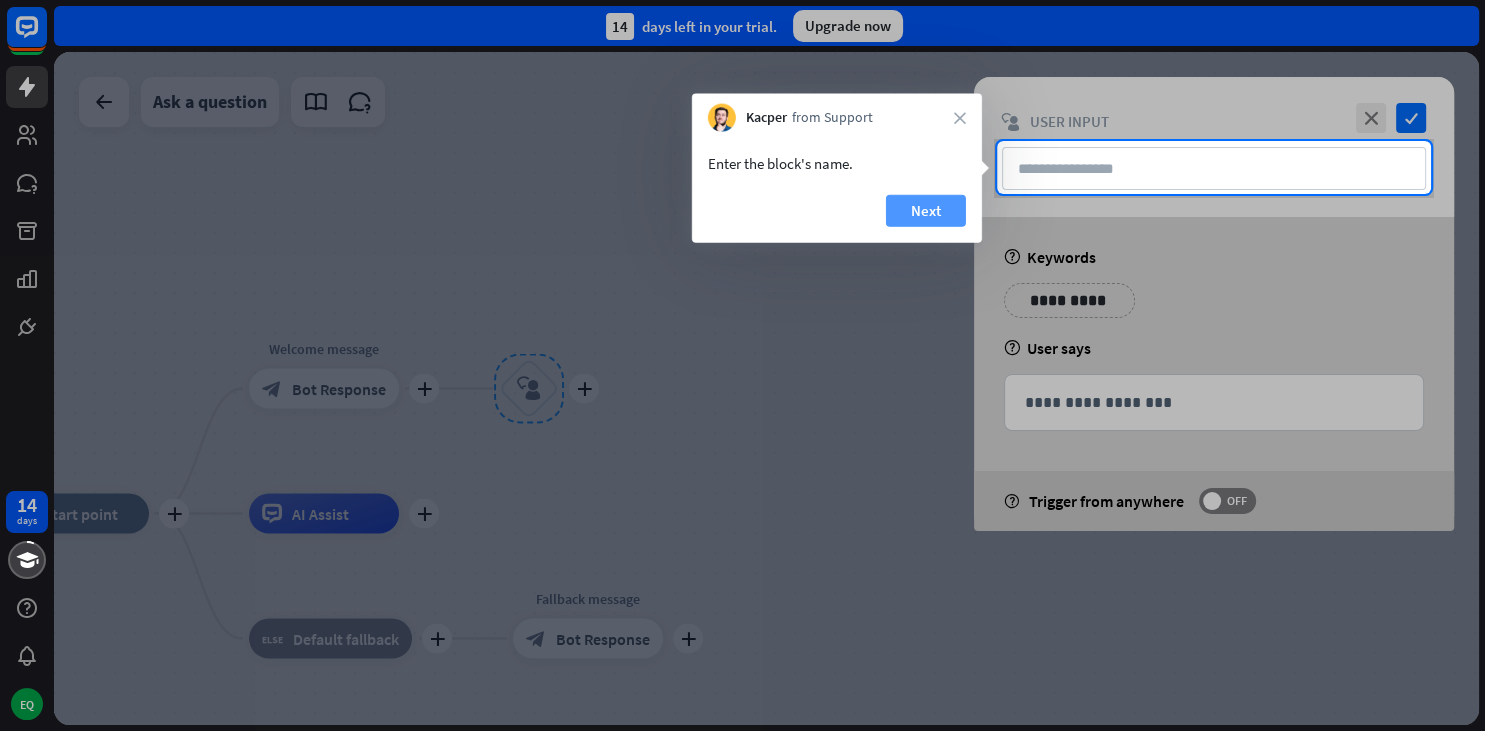 click on "Next" at bounding box center (926, 211) 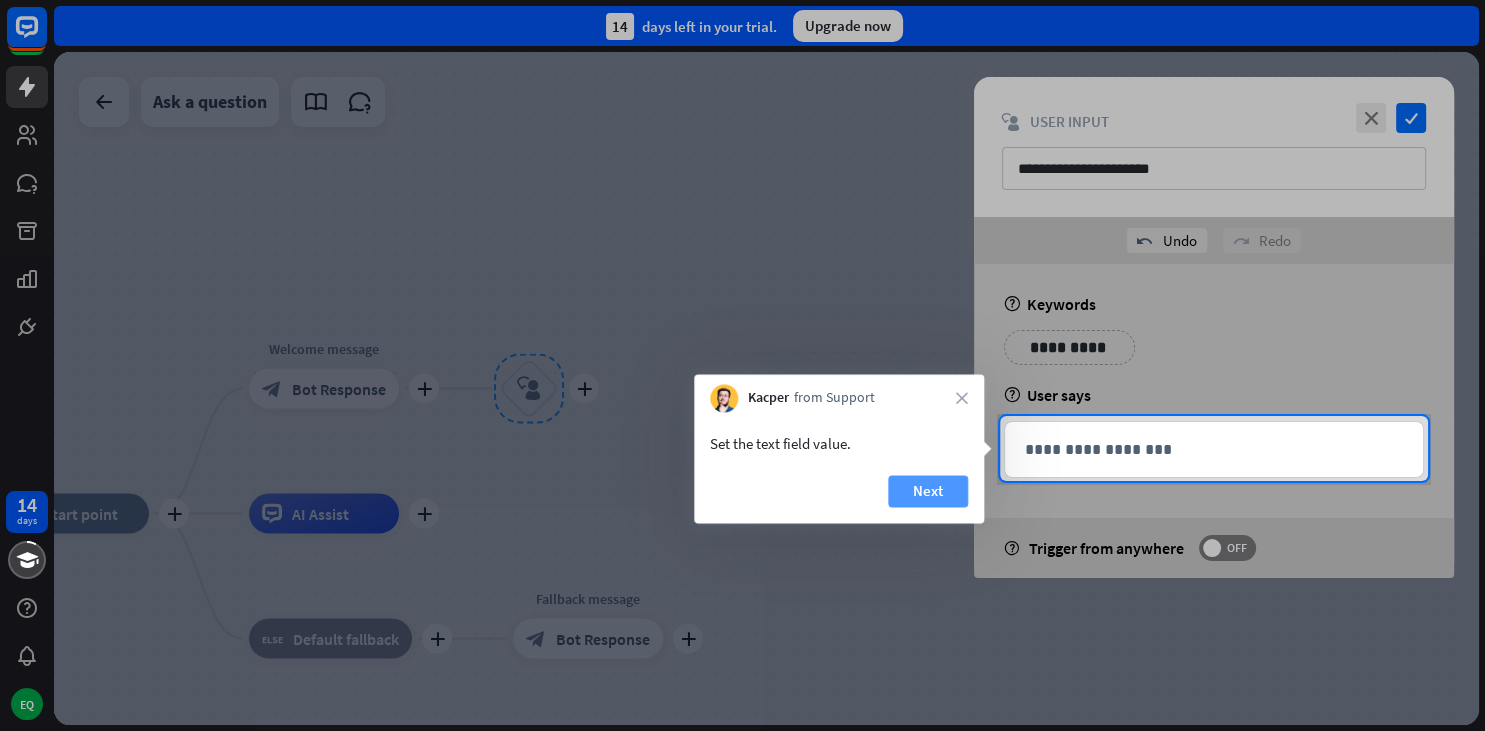 click on "Next" at bounding box center (928, 491) 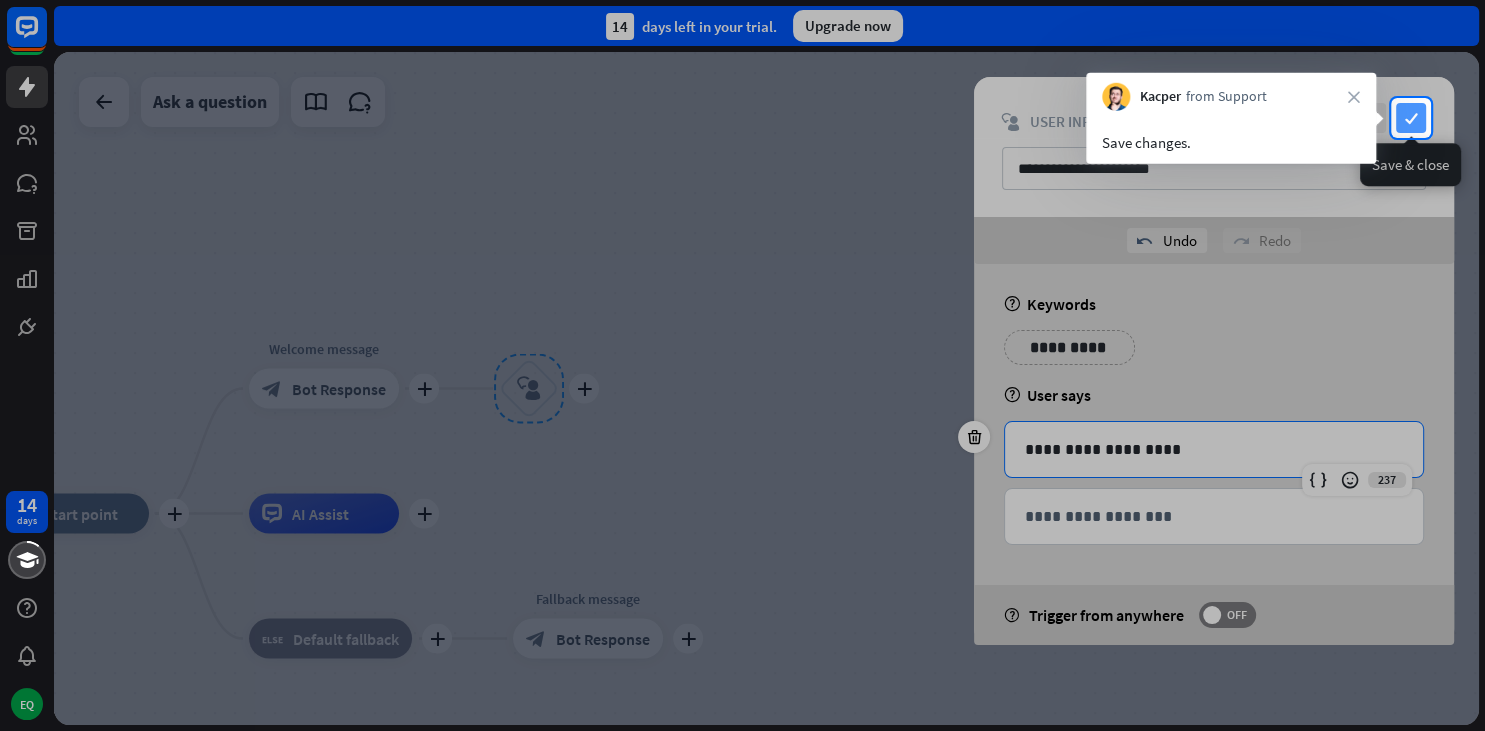 click on "check" at bounding box center [1411, 118] 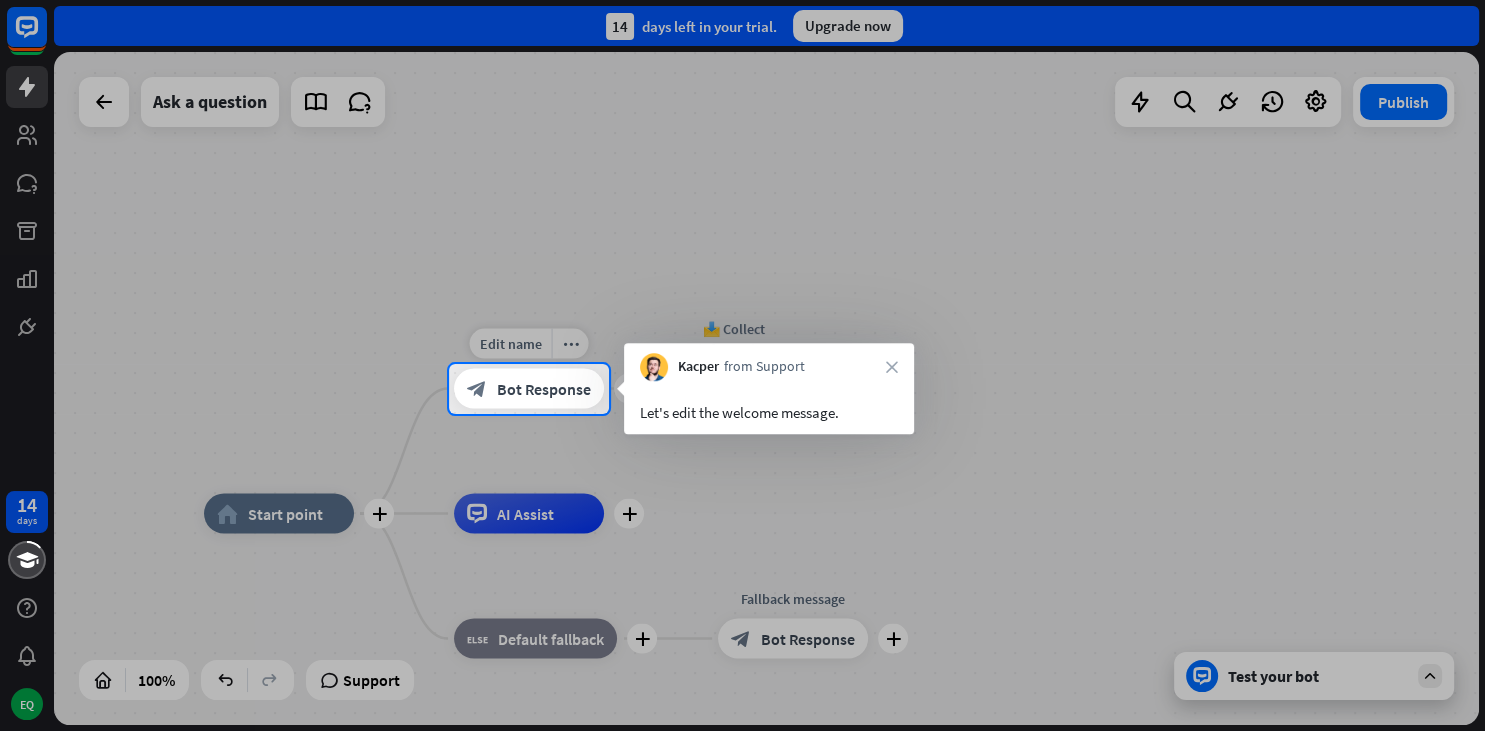 click on "Bot Response" at bounding box center [544, 389] 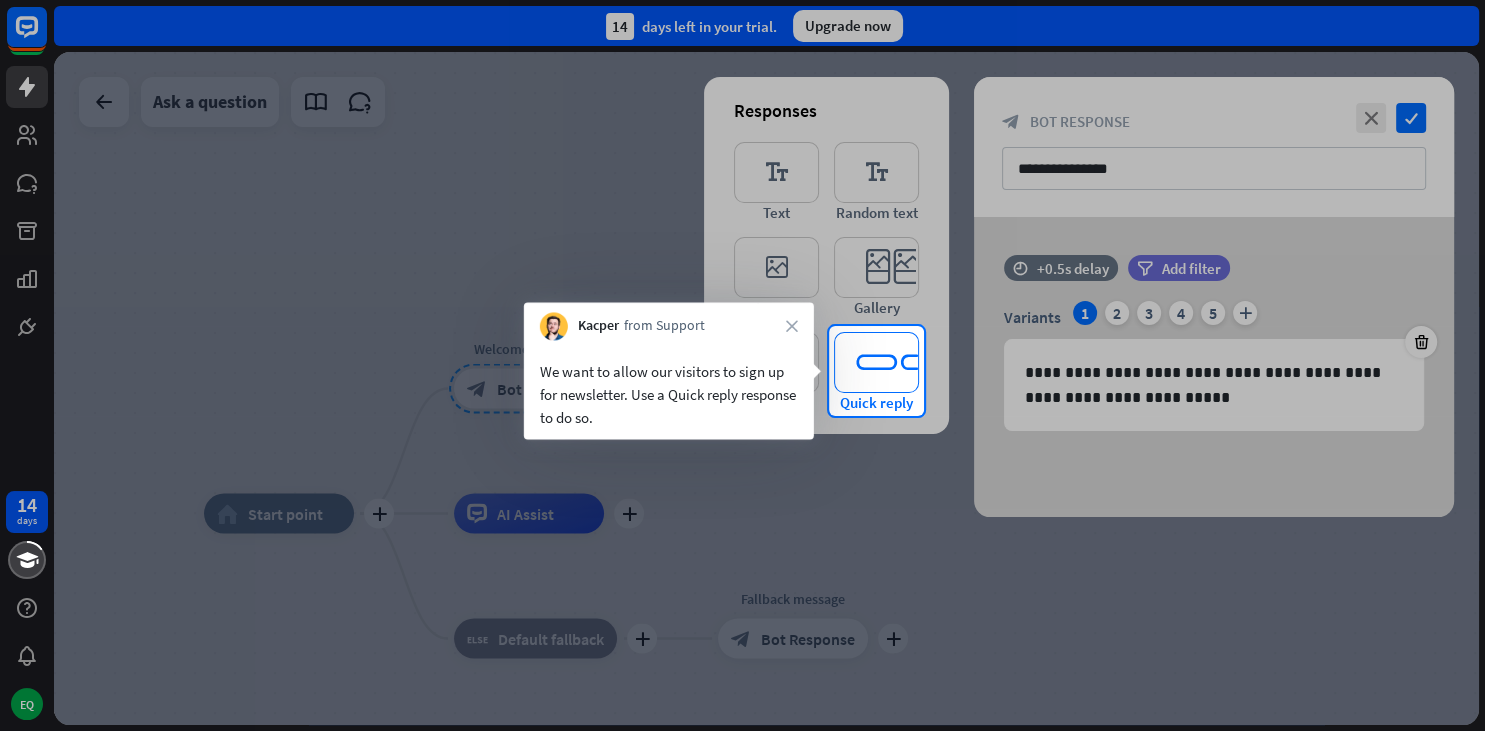 click on "editor_quick_replies" at bounding box center (876, 362) 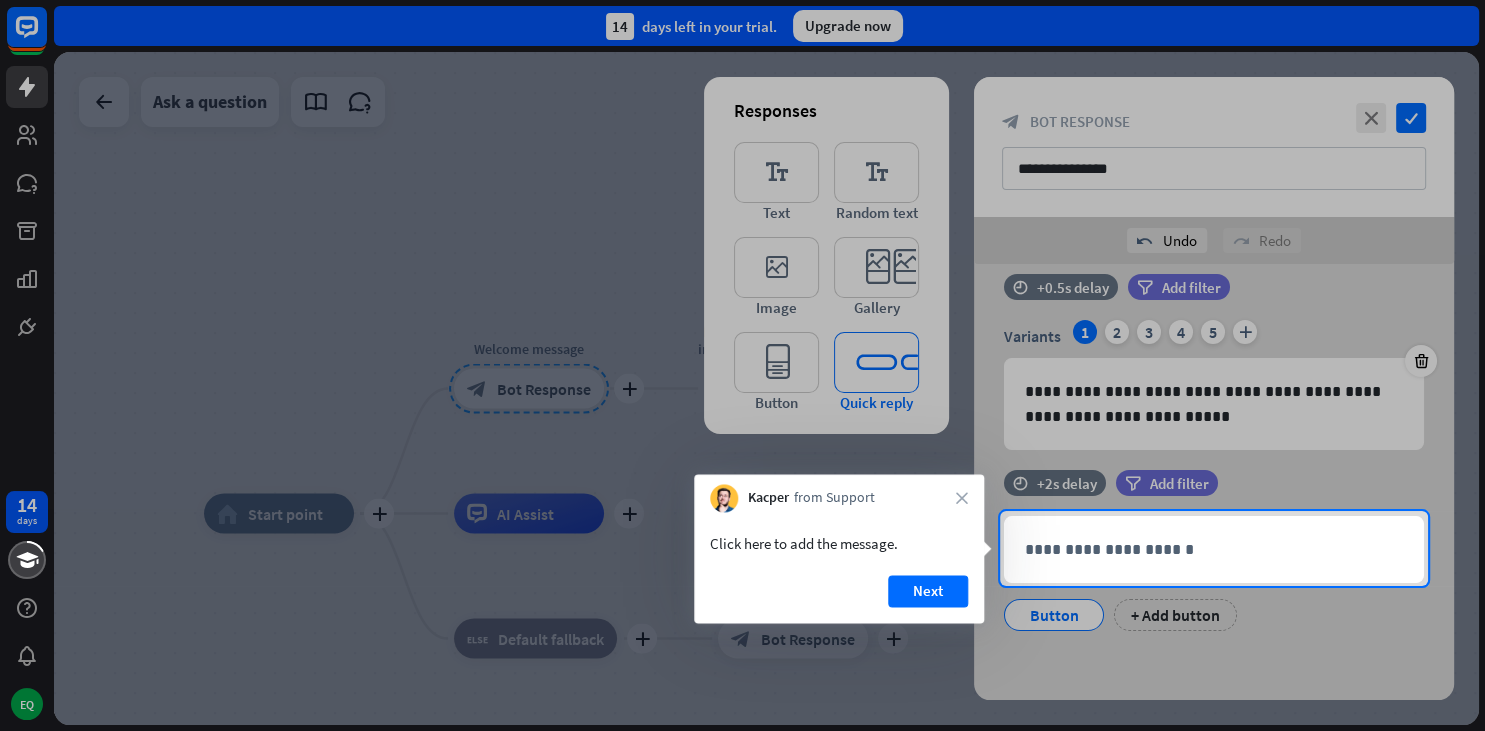 scroll, scrollTop: 28, scrollLeft: 0, axis: vertical 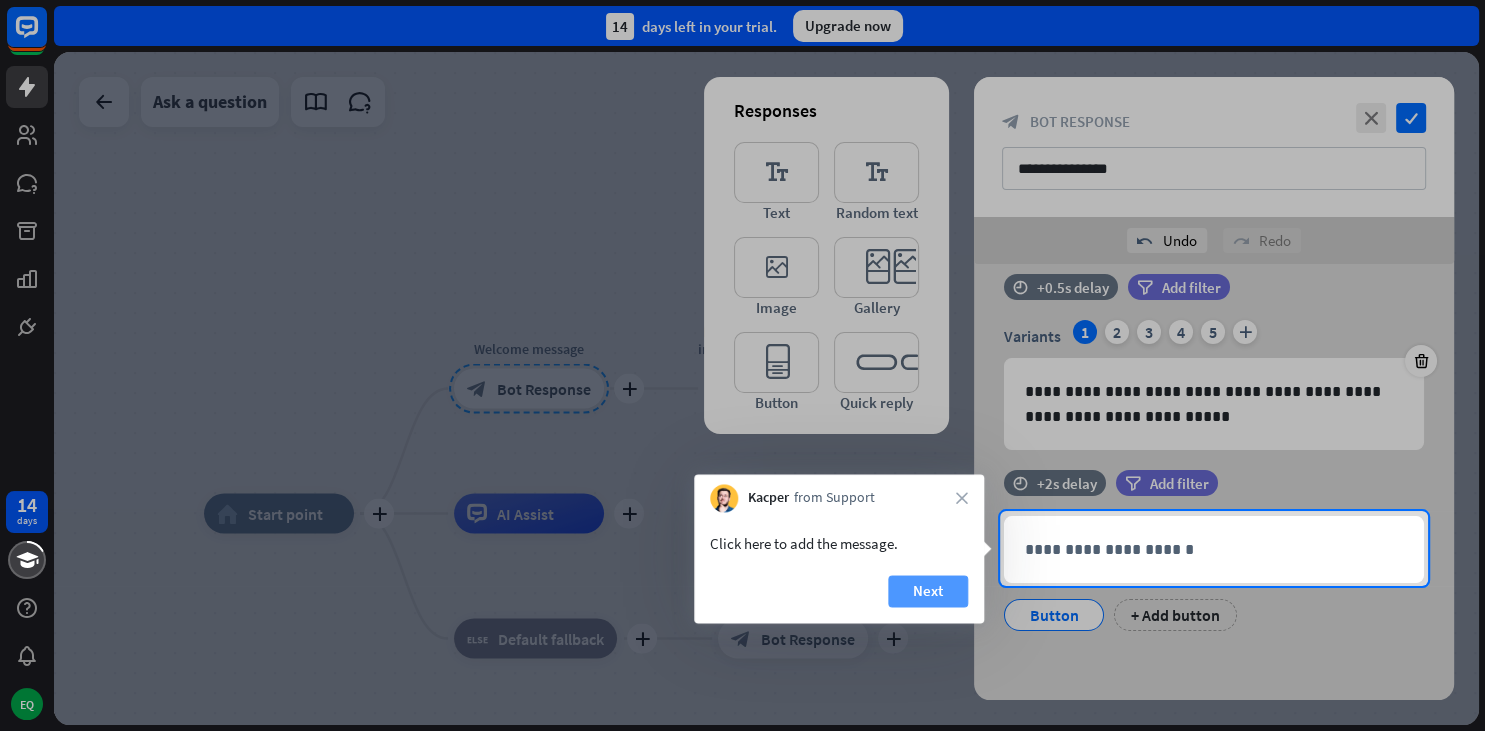click on "Next" at bounding box center [928, 591] 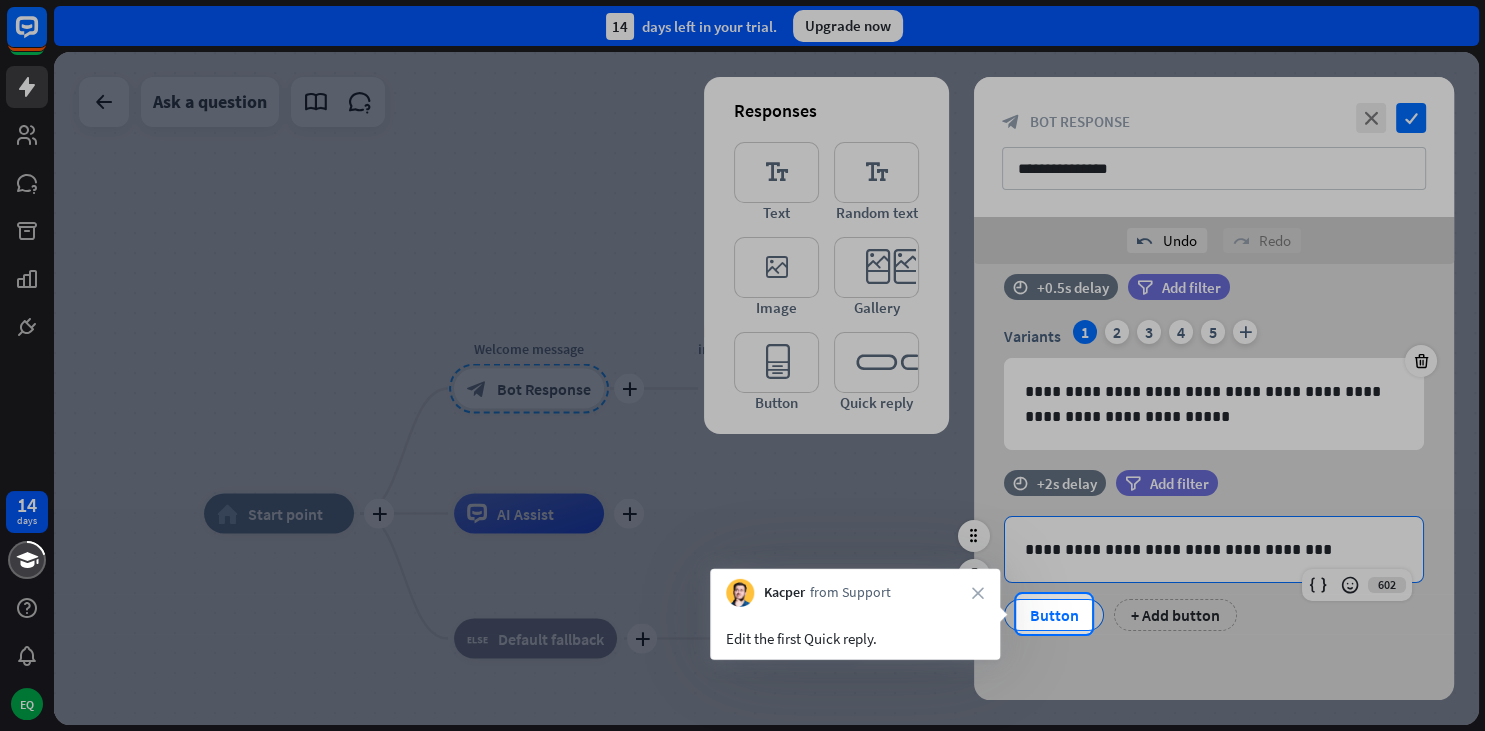 click on "Button" at bounding box center (1054, 615) 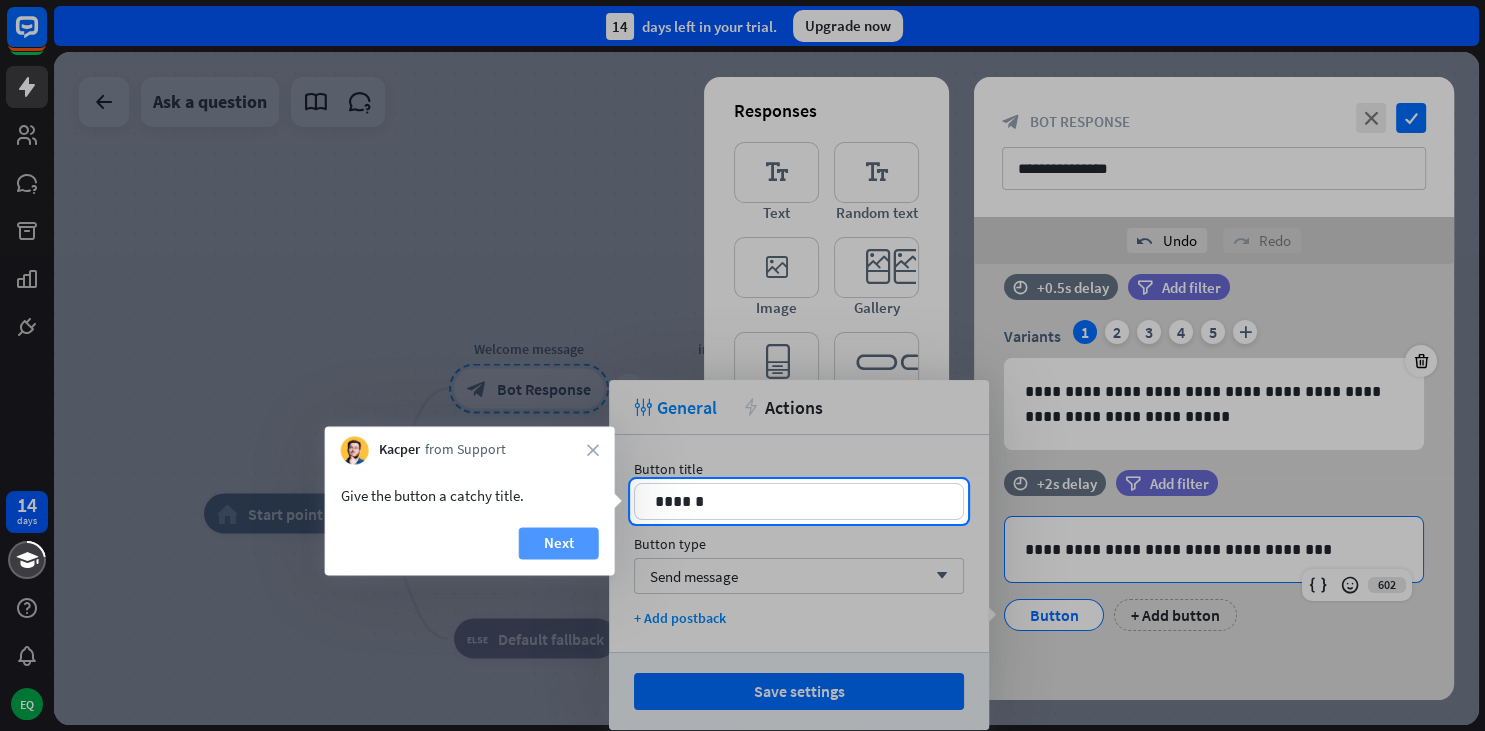 click on "Next" at bounding box center (559, 543) 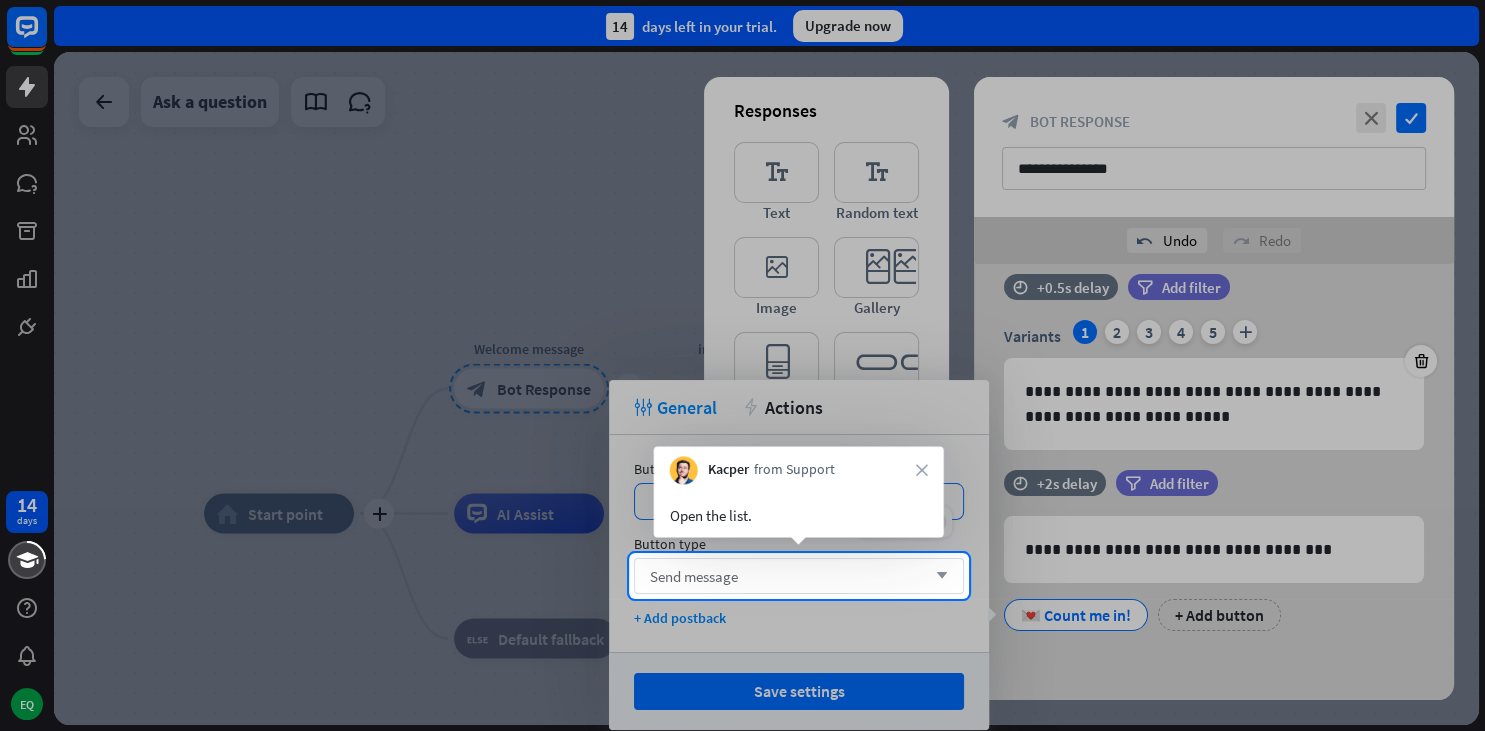 click on "Send message
arrow_down" at bounding box center (799, 576) 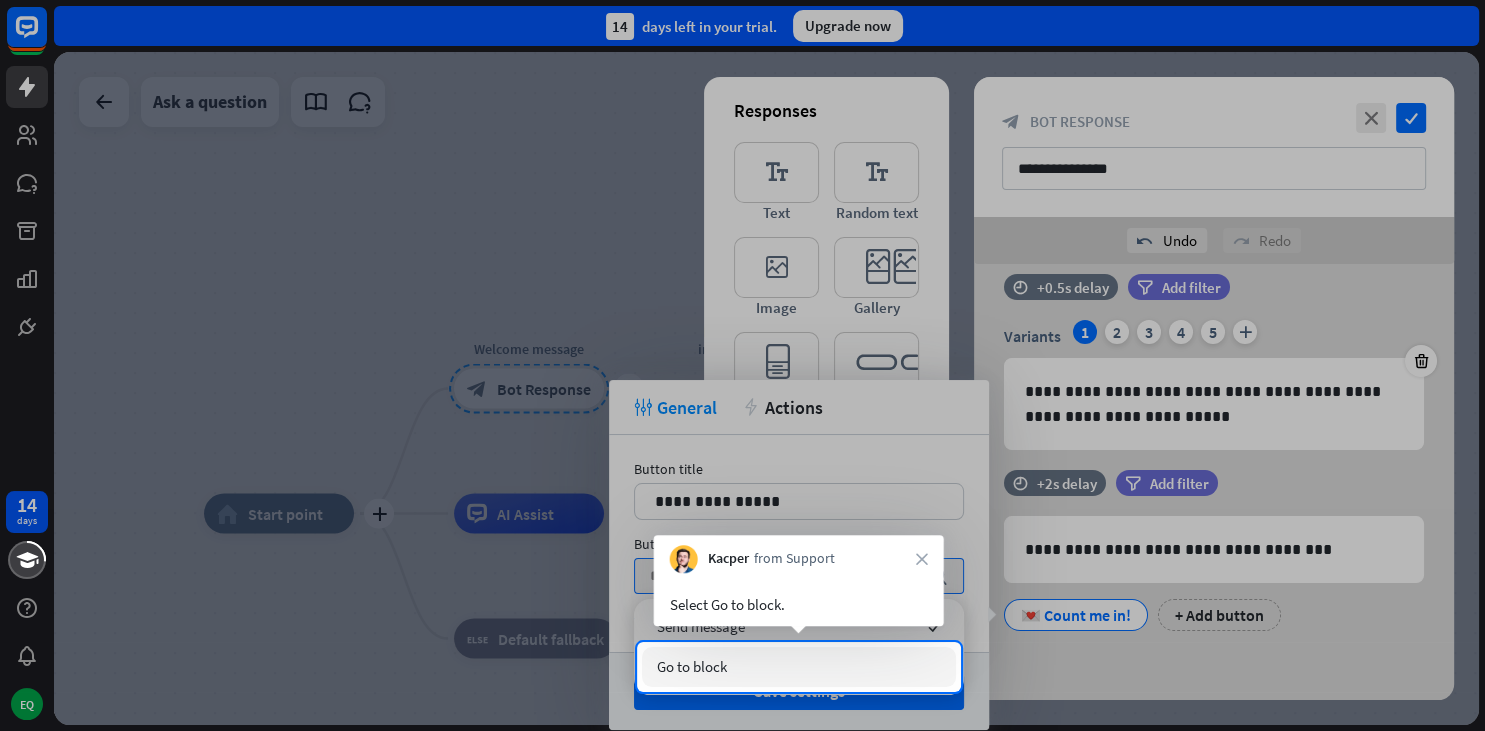 click on "Go to block" at bounding box center (799, 667) 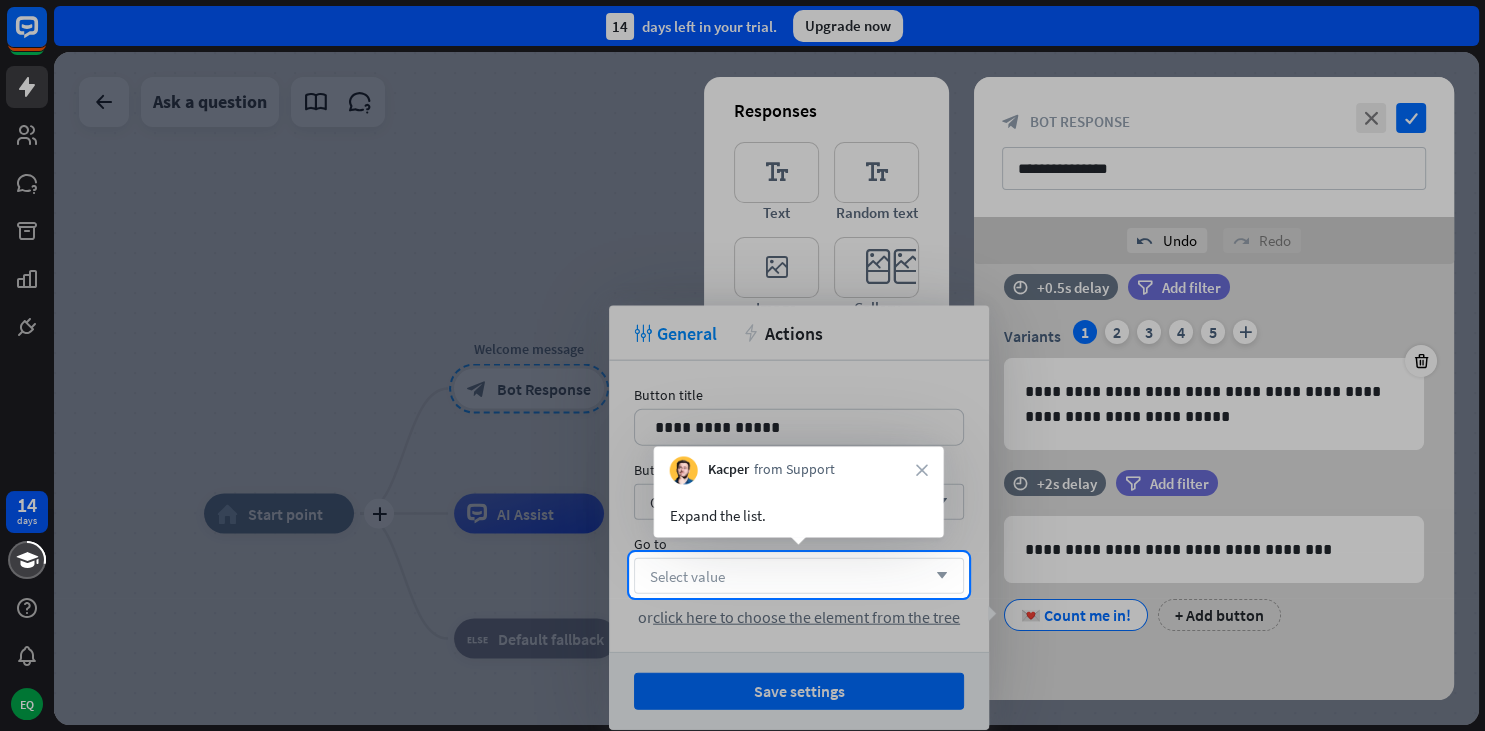 click on "Select value
arrow_down" at bounding box center [799, 576] 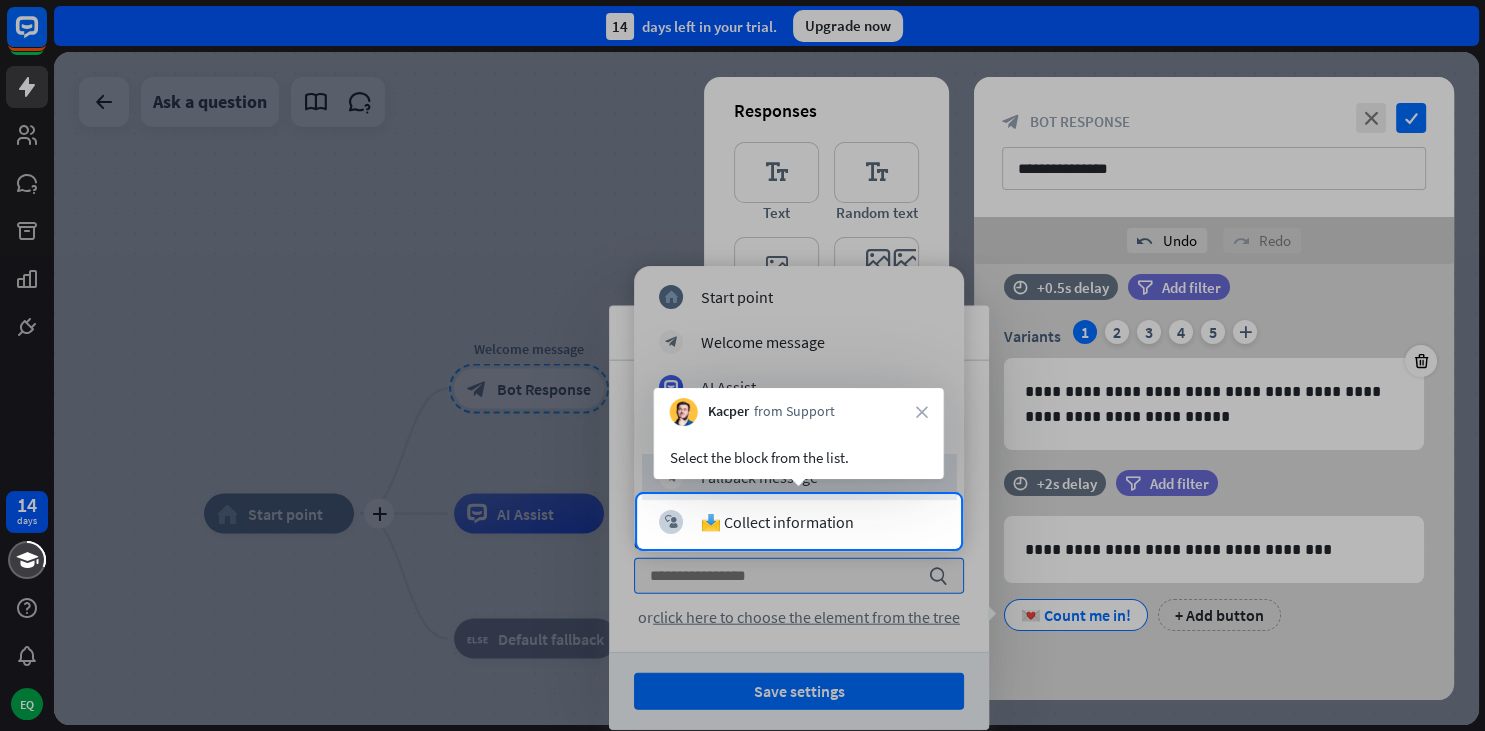 click at bounding box center (742, 247) 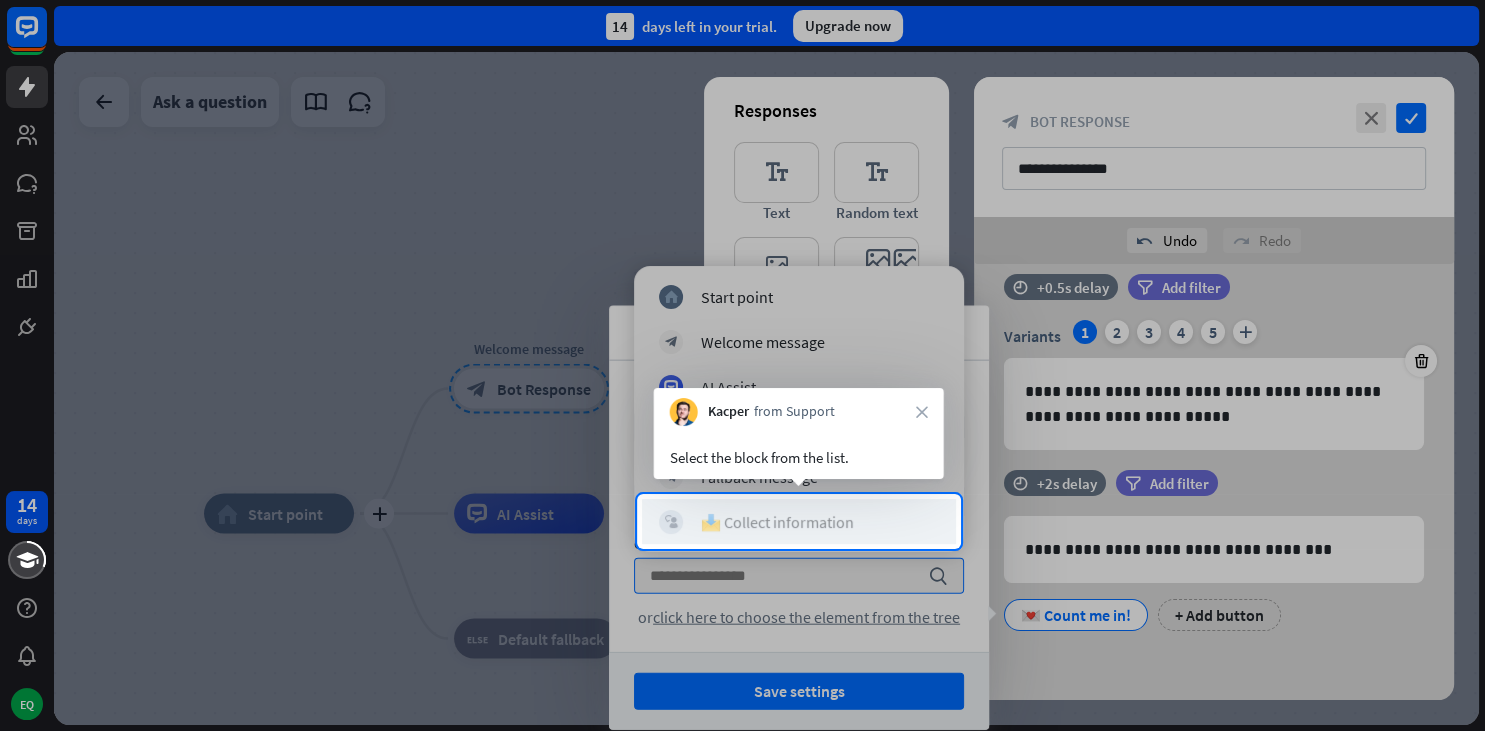 click on "📩 Collect information" at bounding box center (777, 522) 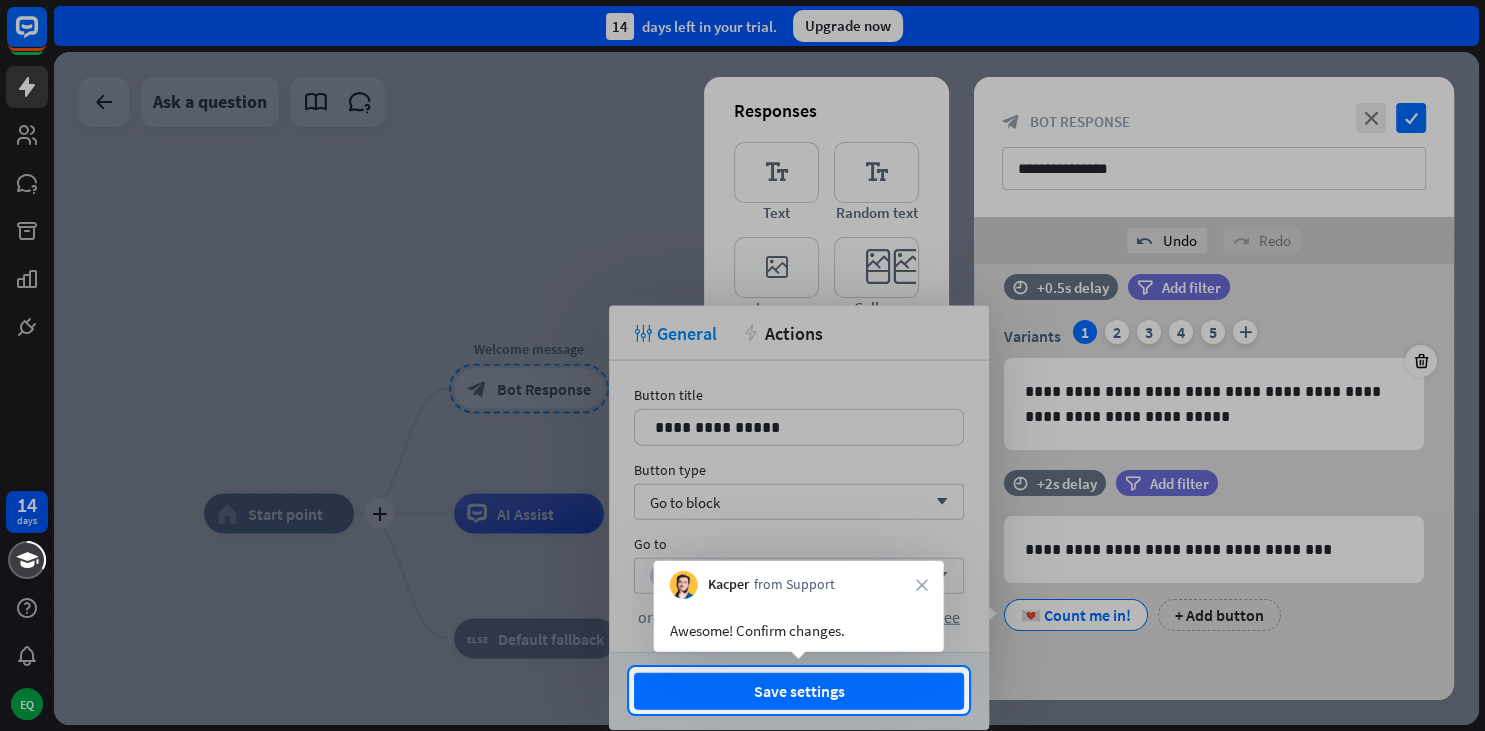 click on "Awesome! Confirm changes." at bounding box center [799, 630] 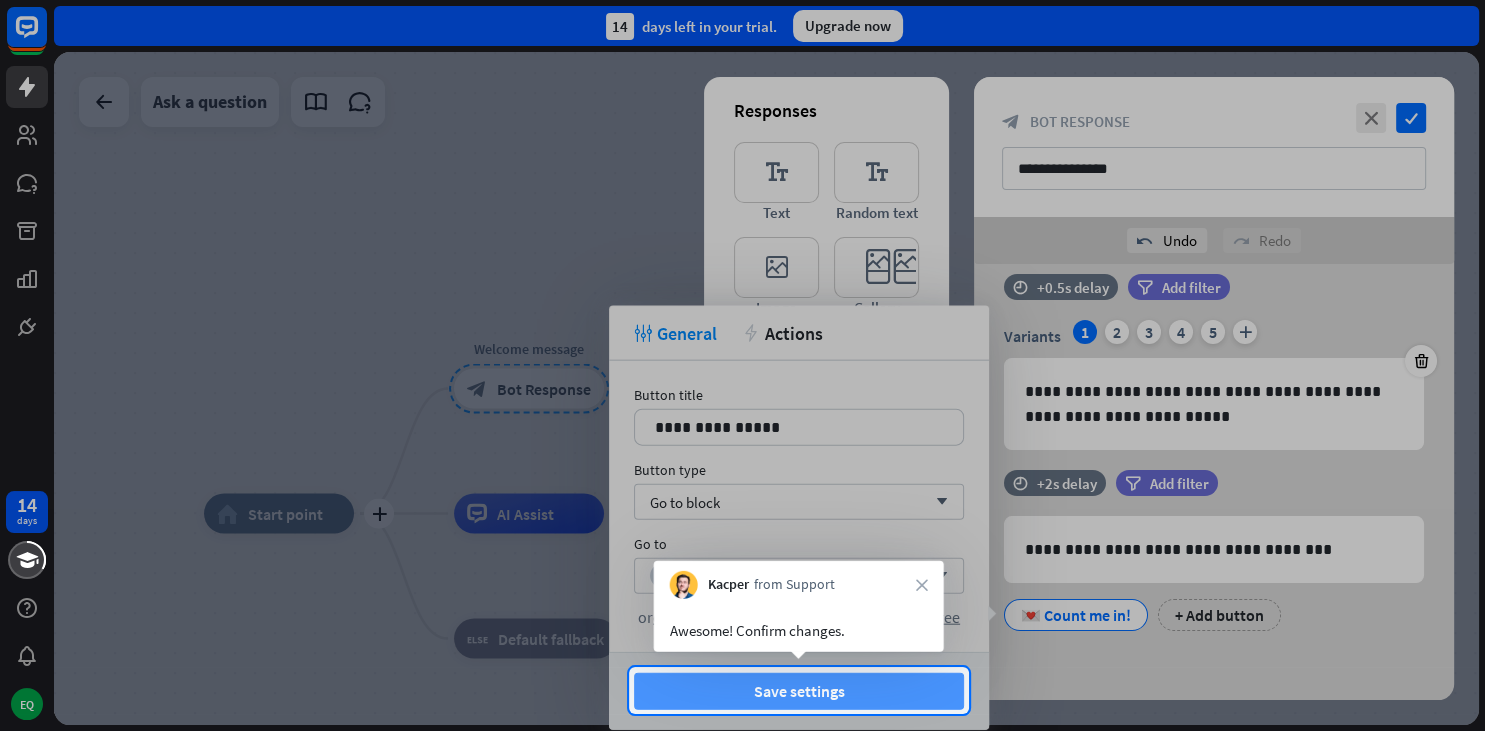 click on "Save settings" at bounding box center [799, 691] 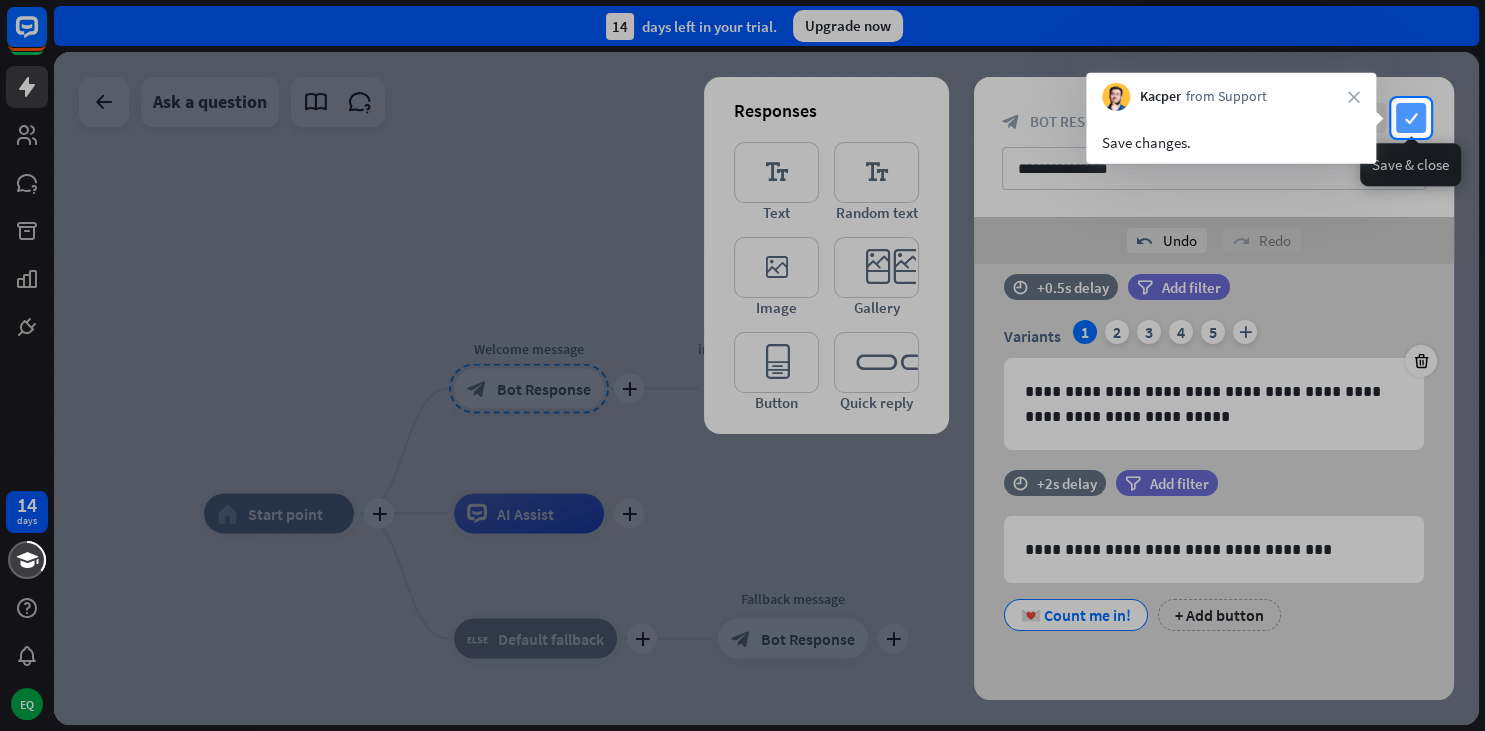 click on "check" at bounding box center [1411, 118] 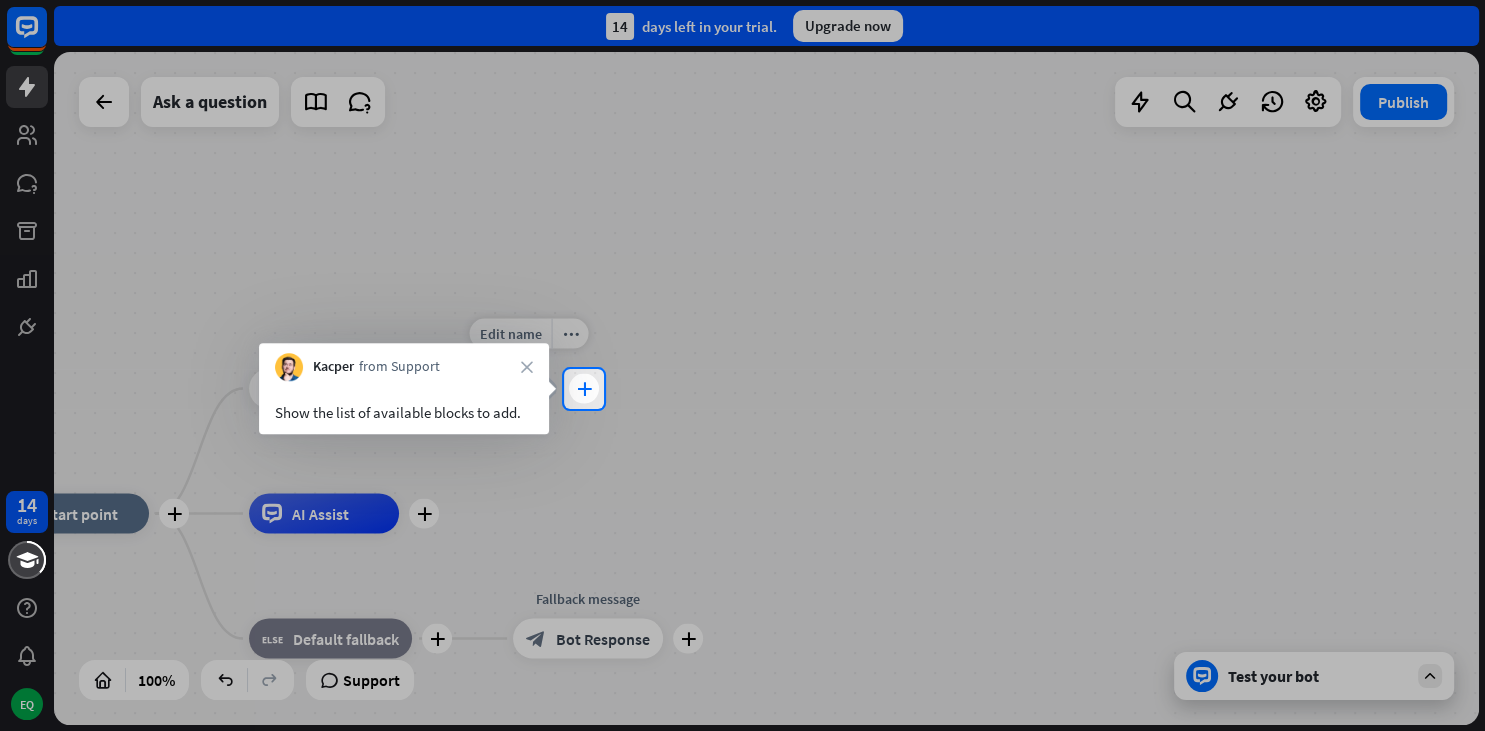 click on "plus" at bounding box center [584, 389] 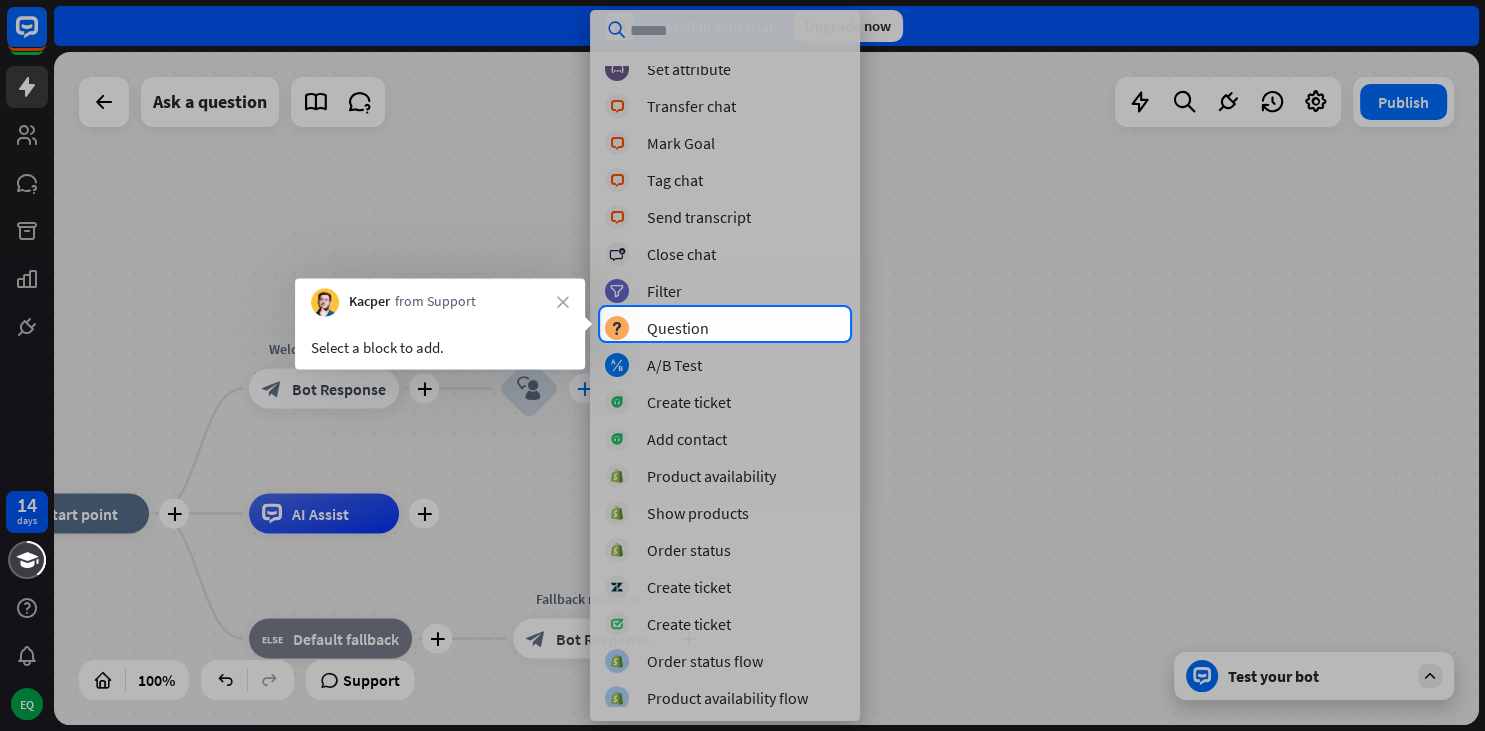 scroll, scrollTop: 346, scrollLeft: 0, axis: vertical 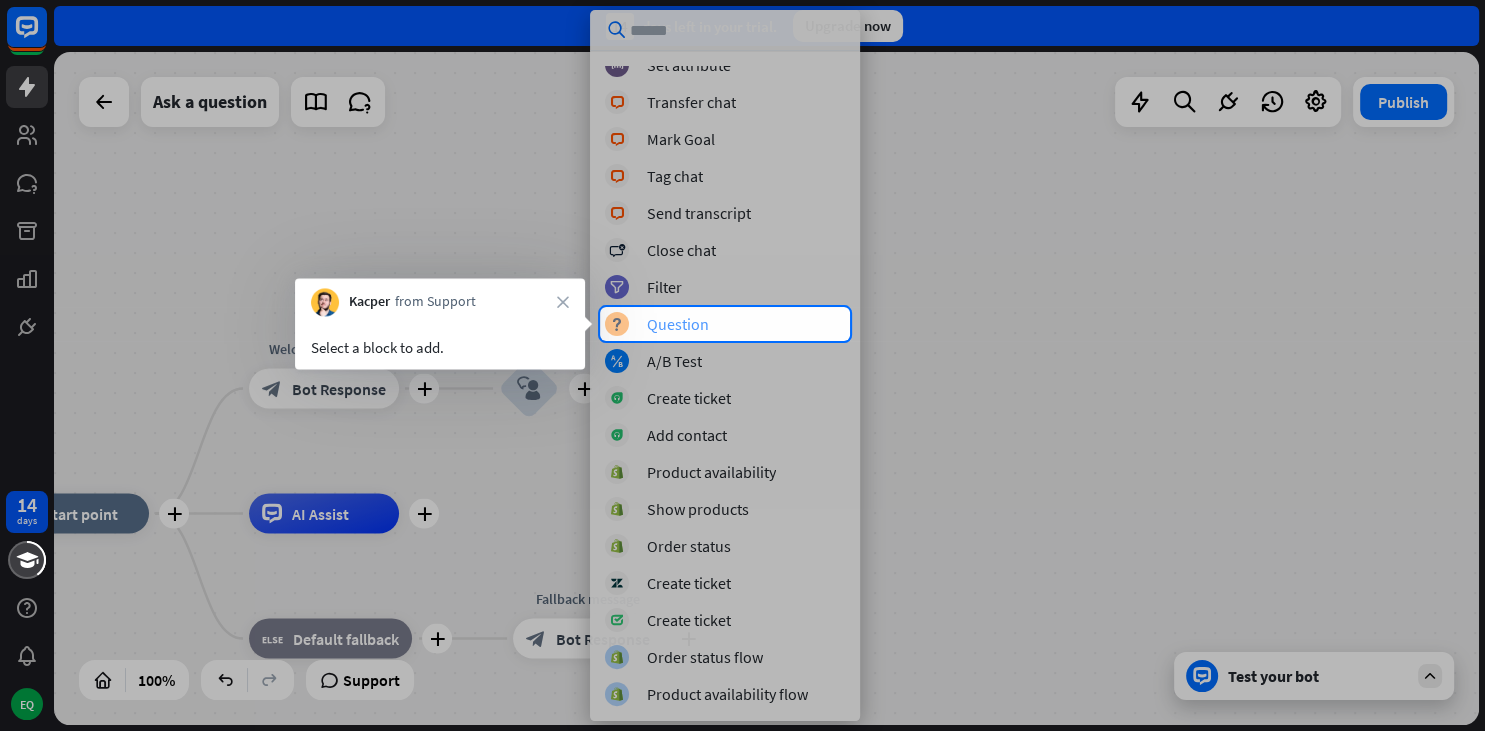 click on "Question" at bounding box center [678, 324] 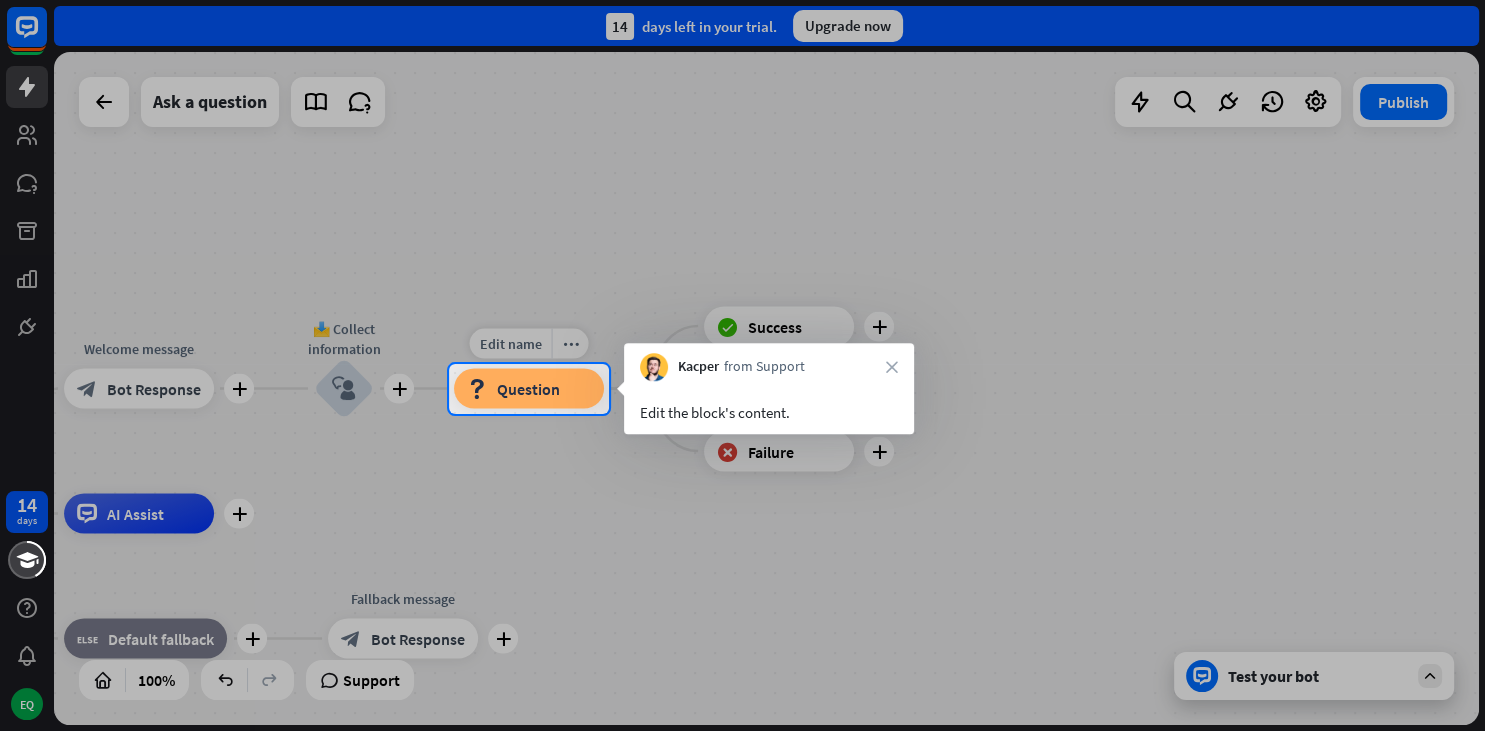 click on "block_question   Question" at bounding box center [529, 389] 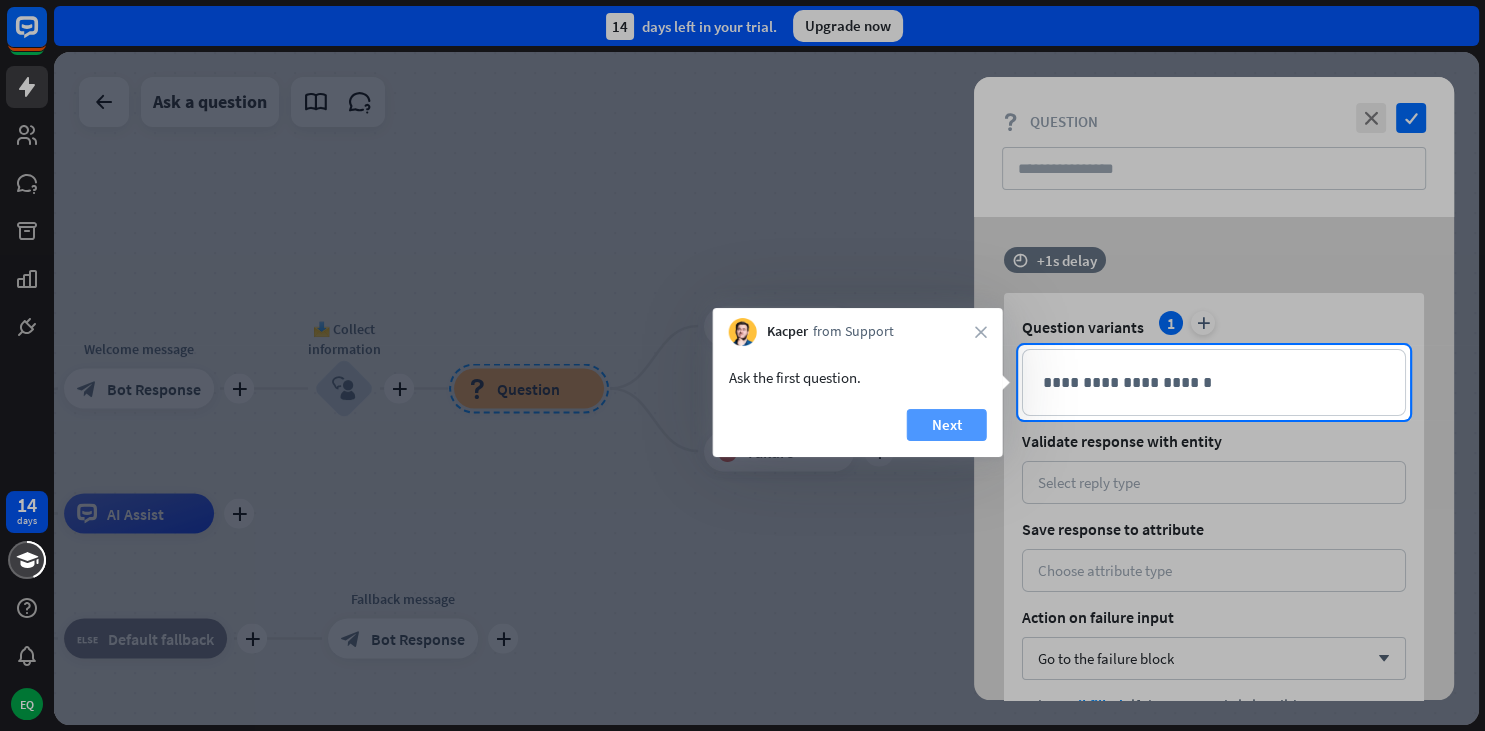 click on "Next" at bounding box center (947, 425) 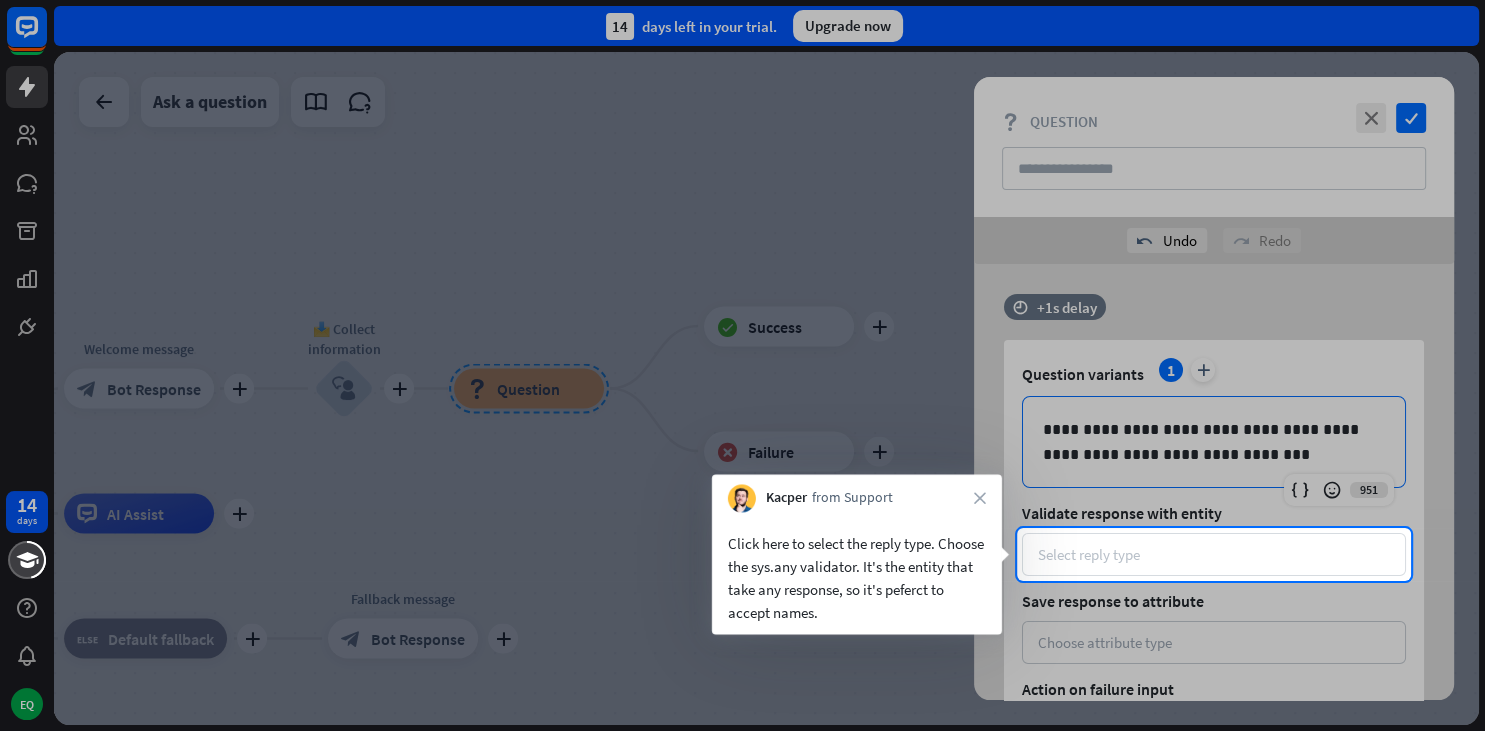 click on "Select reply type" at bounding box center [1089, 554] 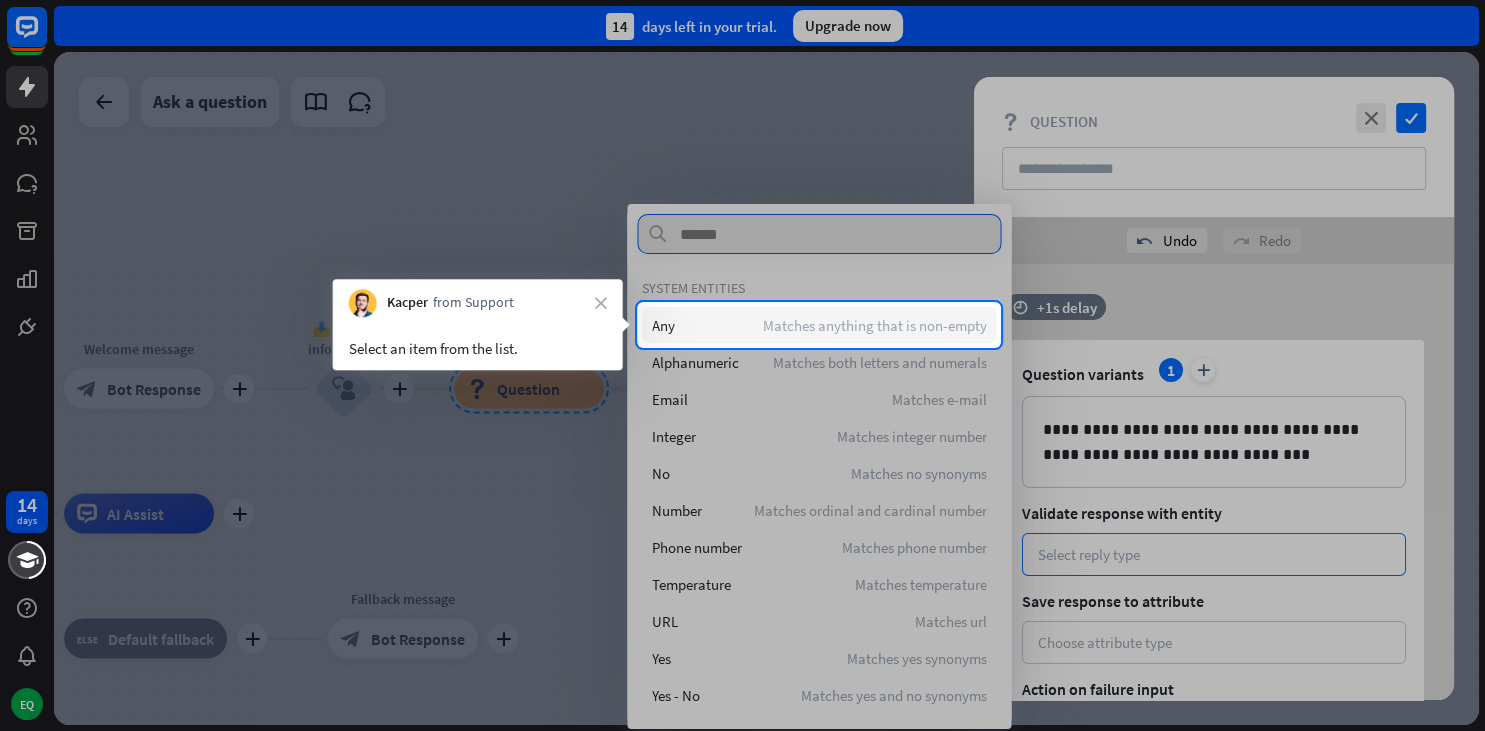 click on "Any
Matches anything that is non-empty" at bounding box center [819, 325] 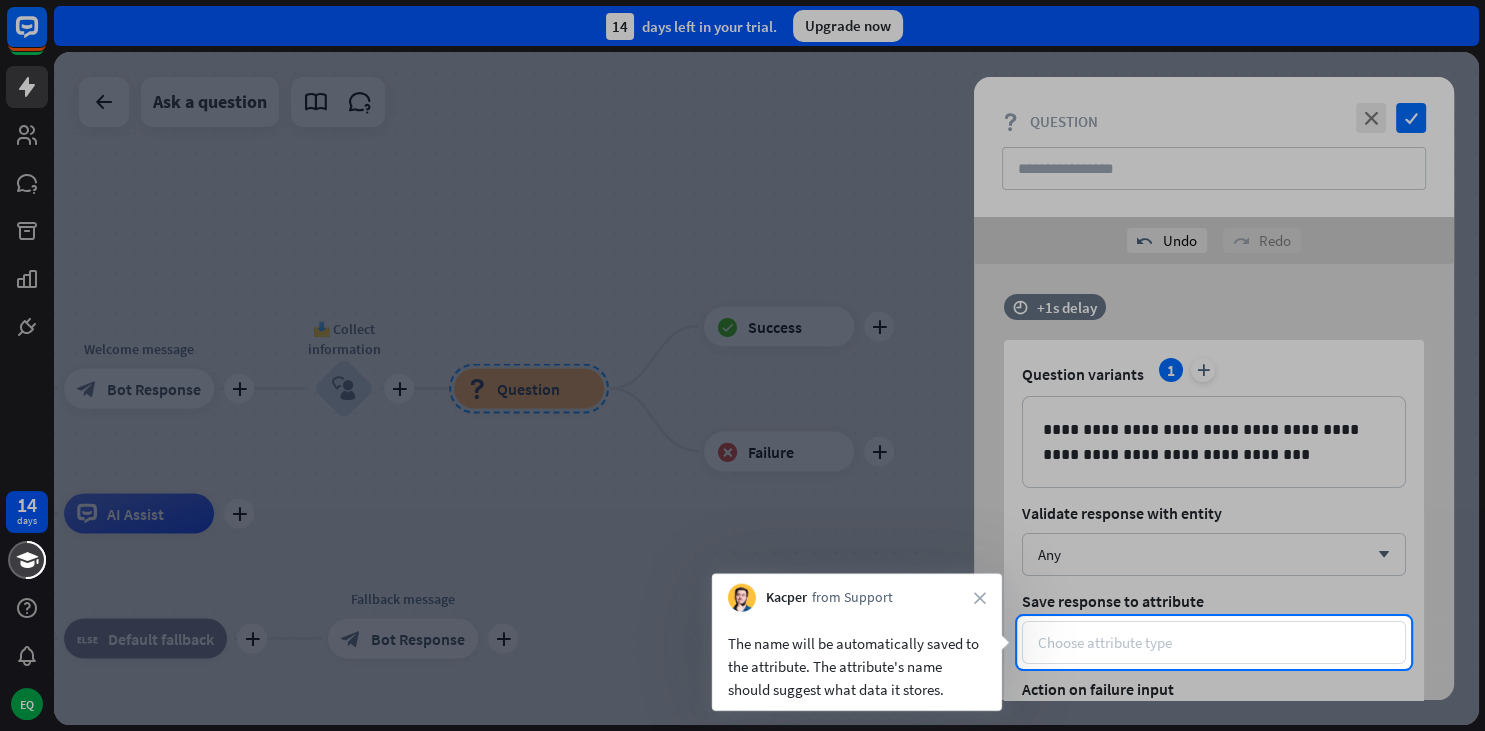 click on "Choose attribute type" at bounding box center (1105, 642) 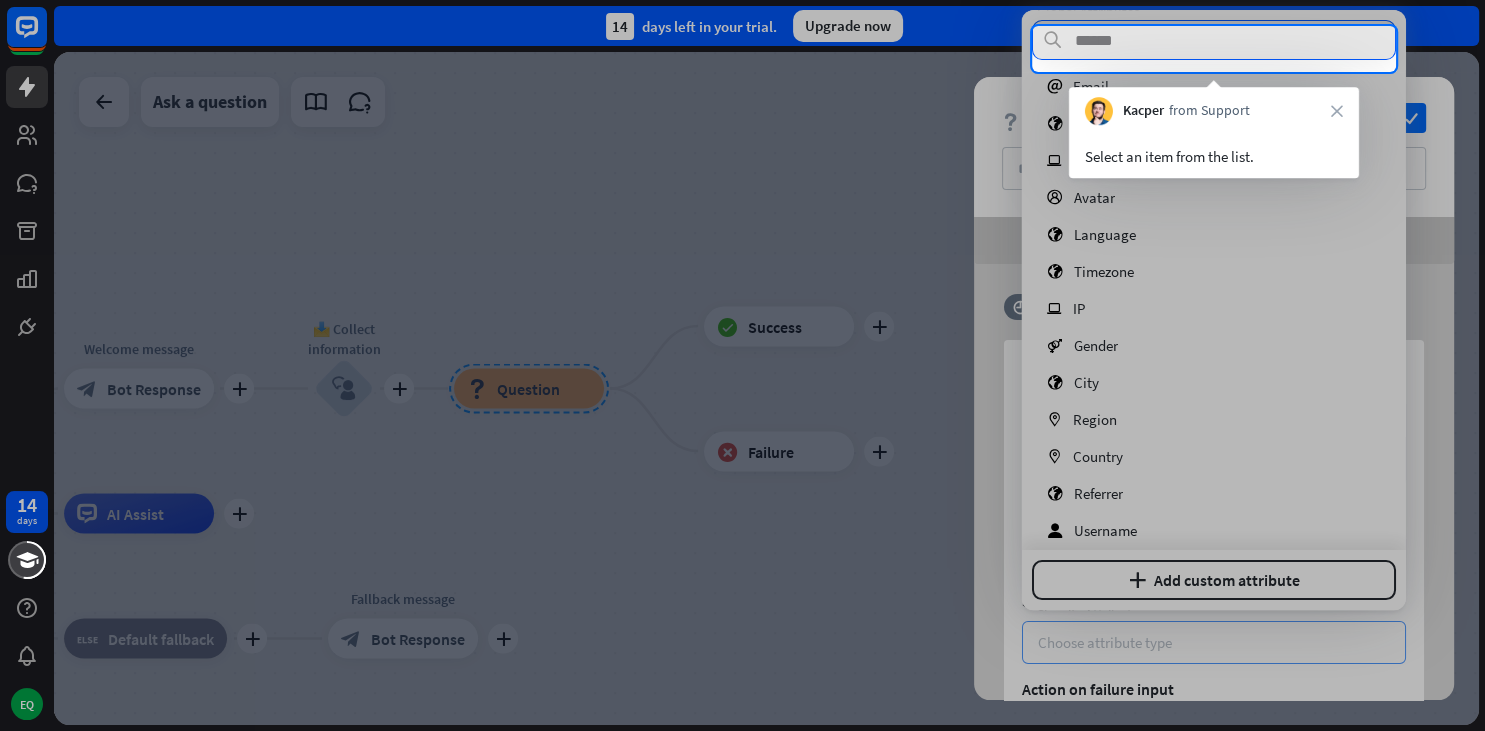 scroll, scrollTop: 103, scrollLeft: 0, axis: vertical 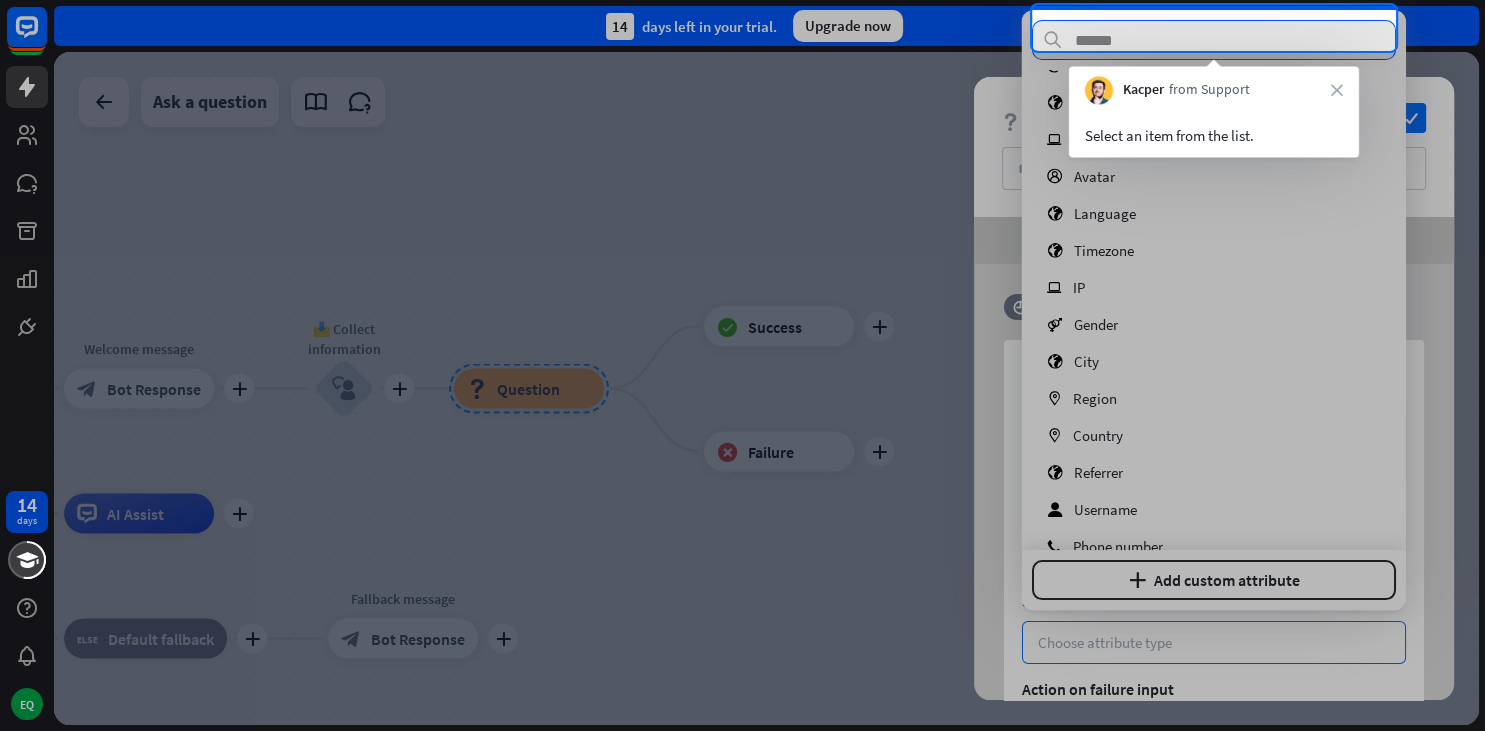 click at bounding box center [742, 391] 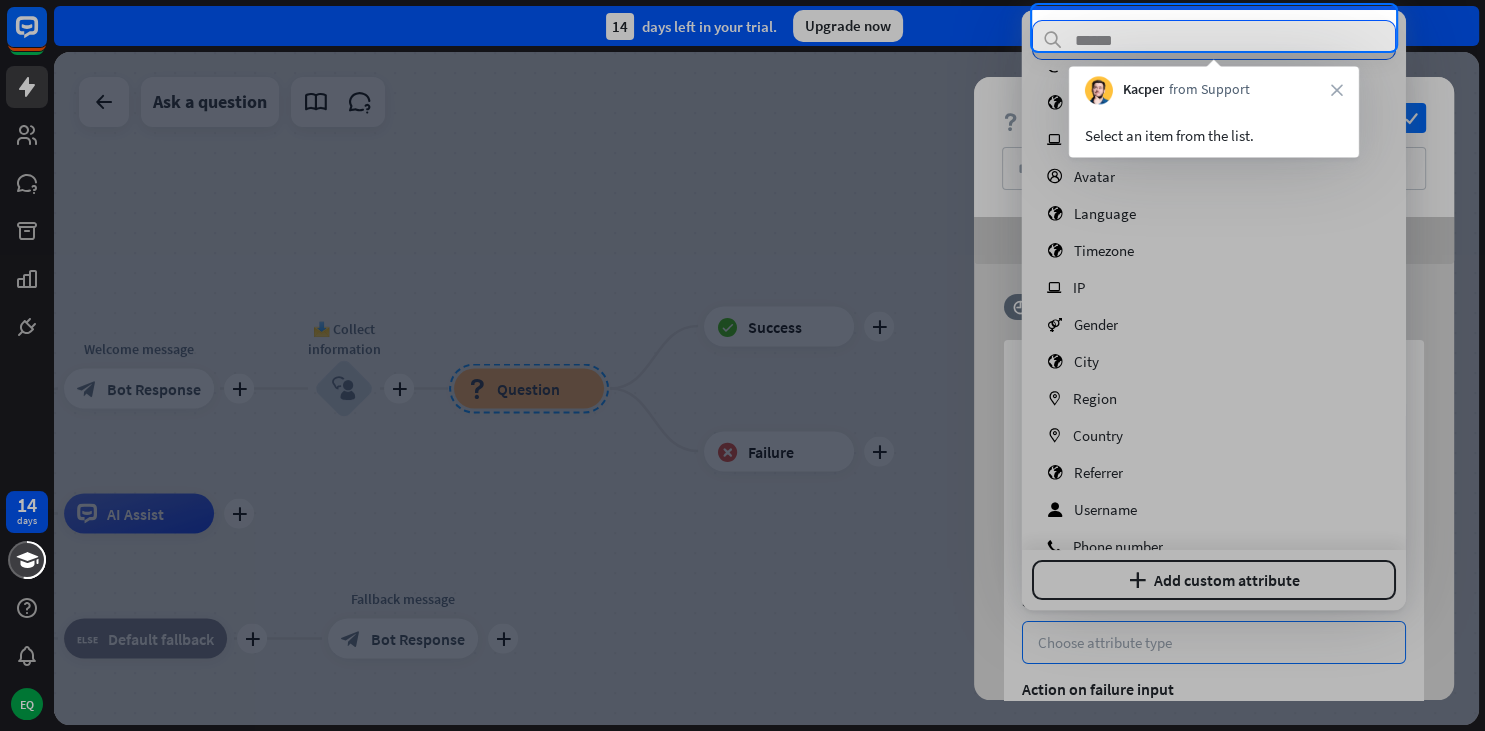 click at bounding box center (742, 391) 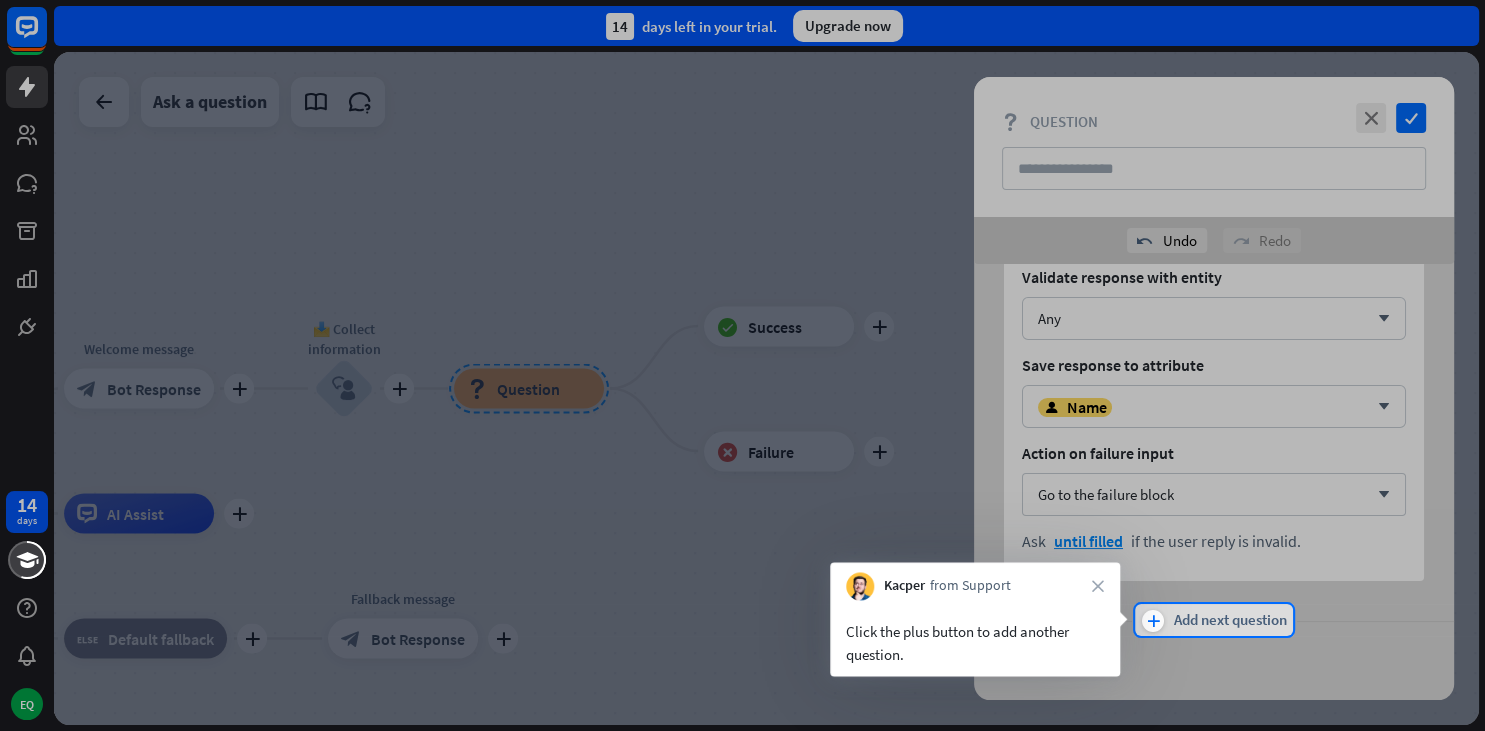 scroll, scrollTop: 237, scrollLeft: 0, axis: vertical 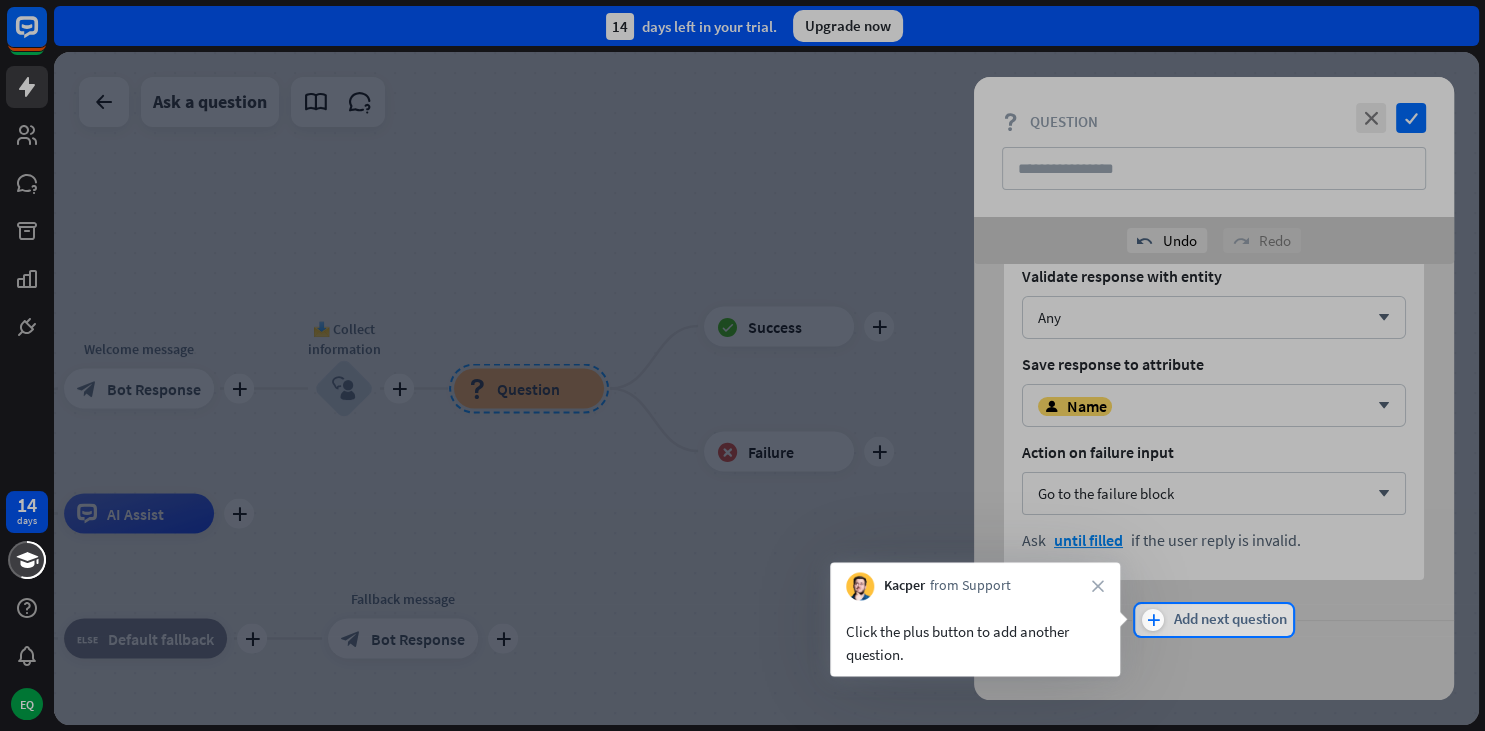 click on "Click the plus button to add another question." at bounding box center (975, 643) 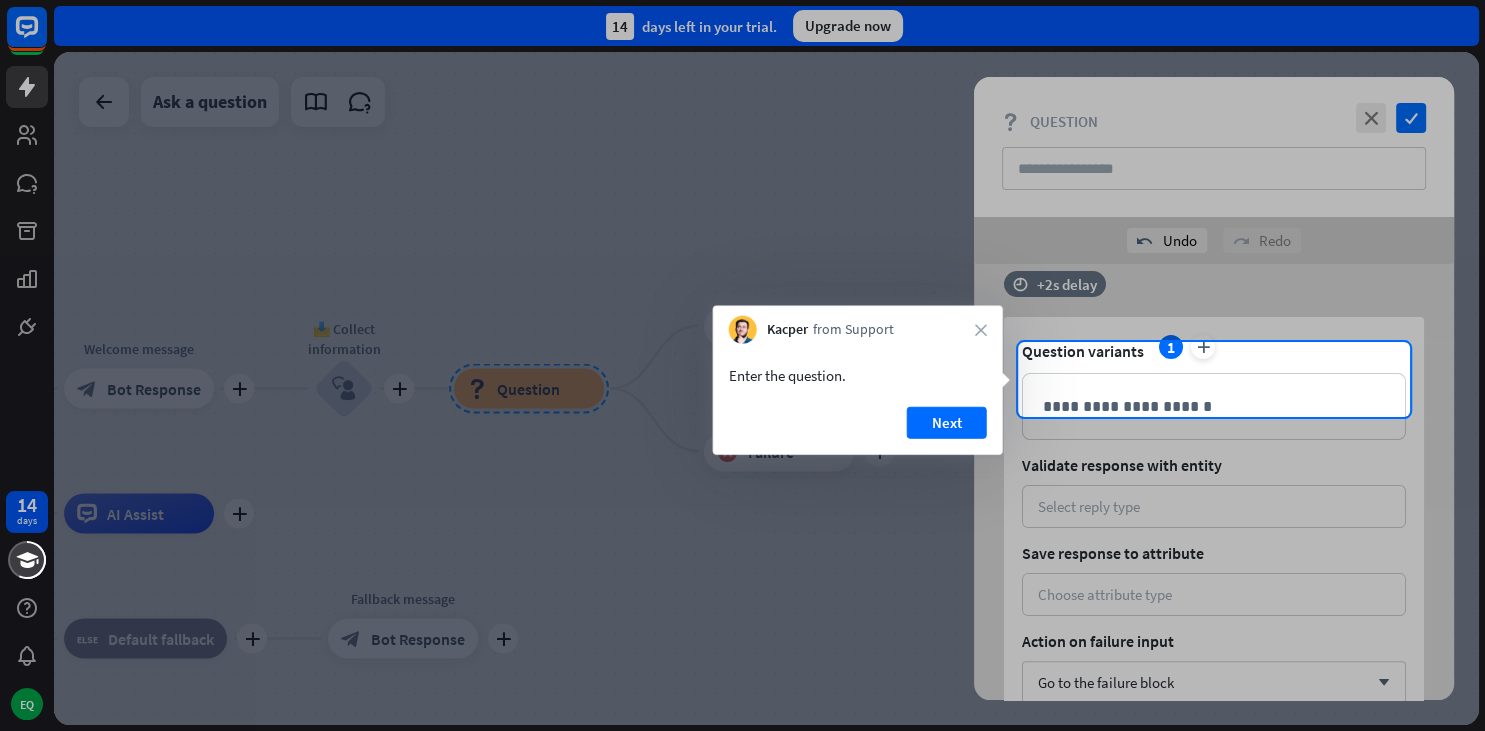 scroll, scrollTop: 675, scrollLeft: 0, axis: vertical 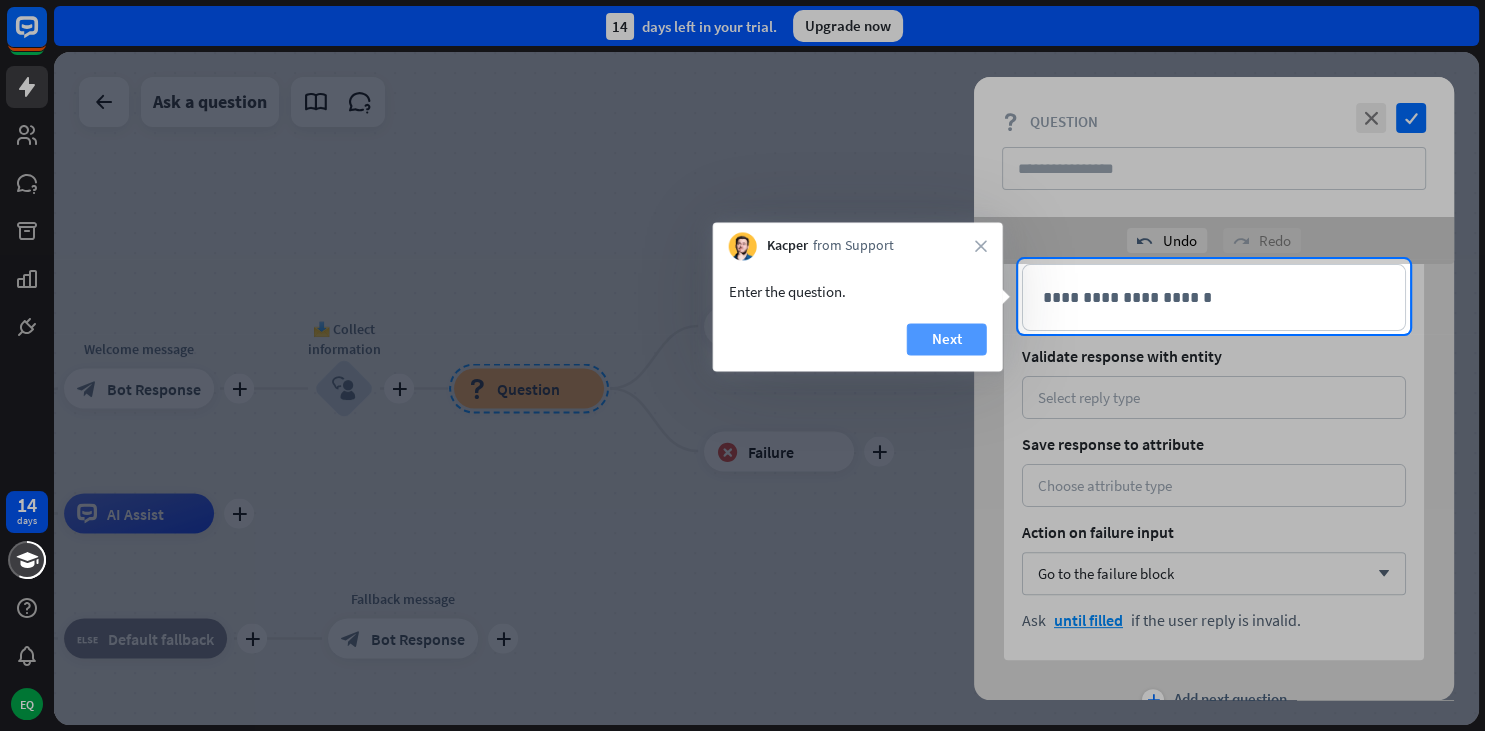 click on "Next" at bounding box center [947, 339] 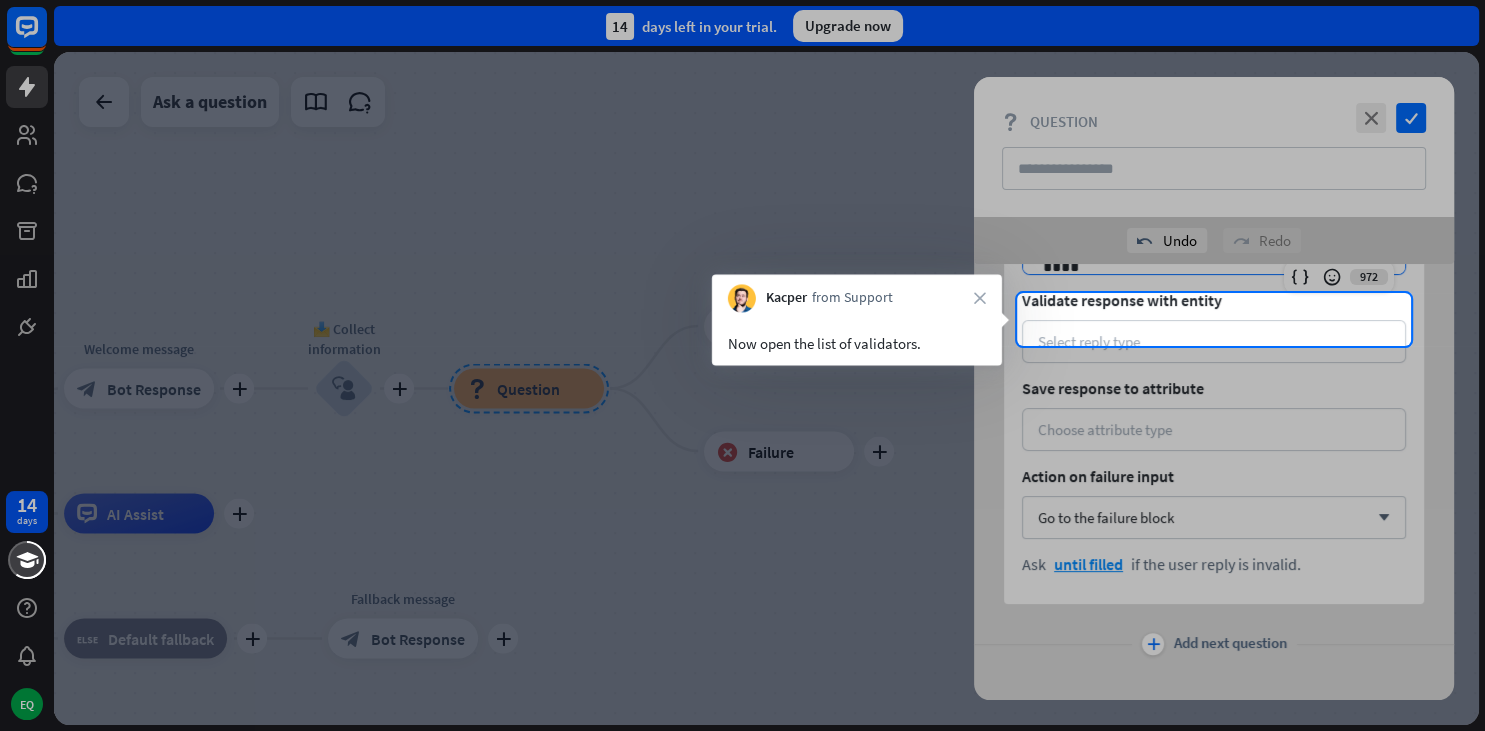 scroll, scrollTop: 754, scrollLeft: 0, axis: vertical 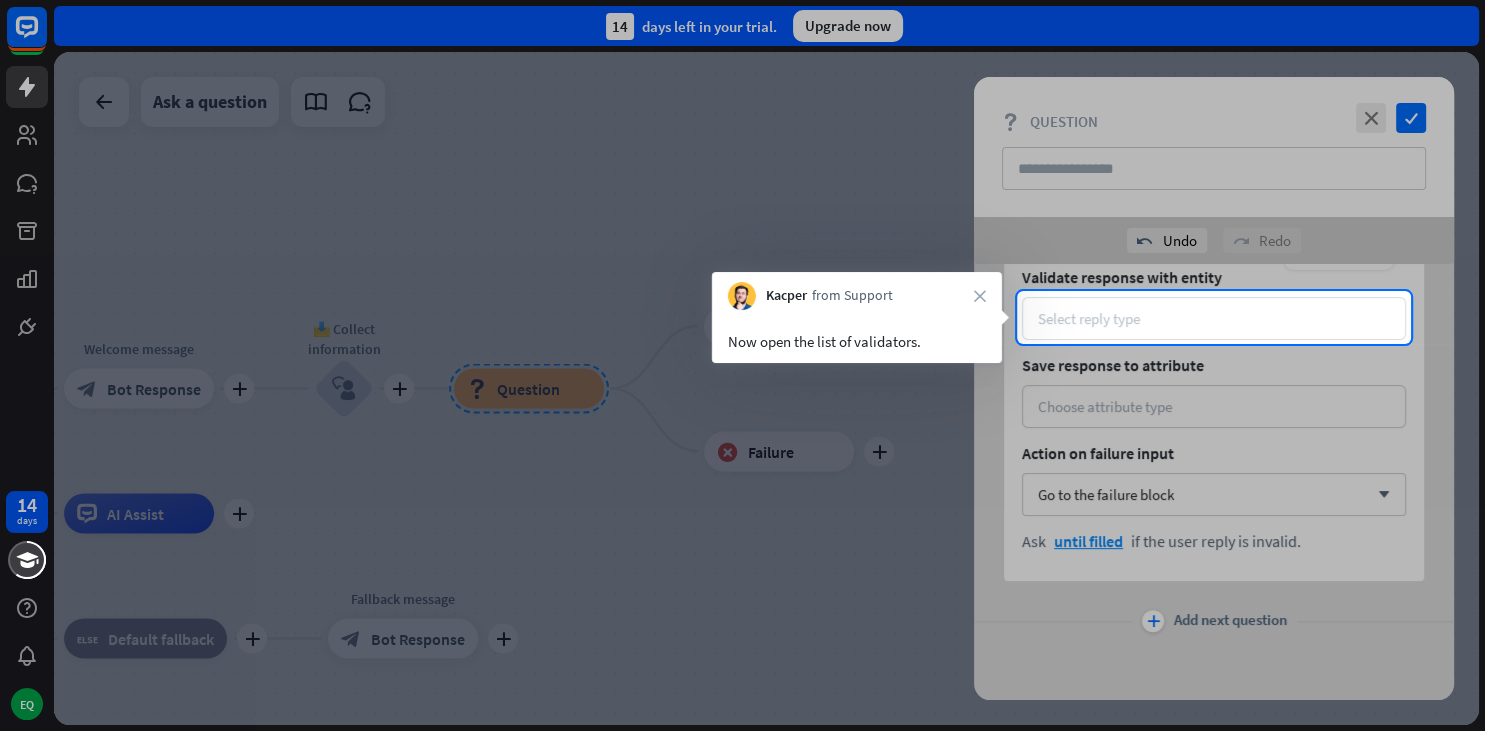 click on "Select reply type" at bounding box center (1089, 318) 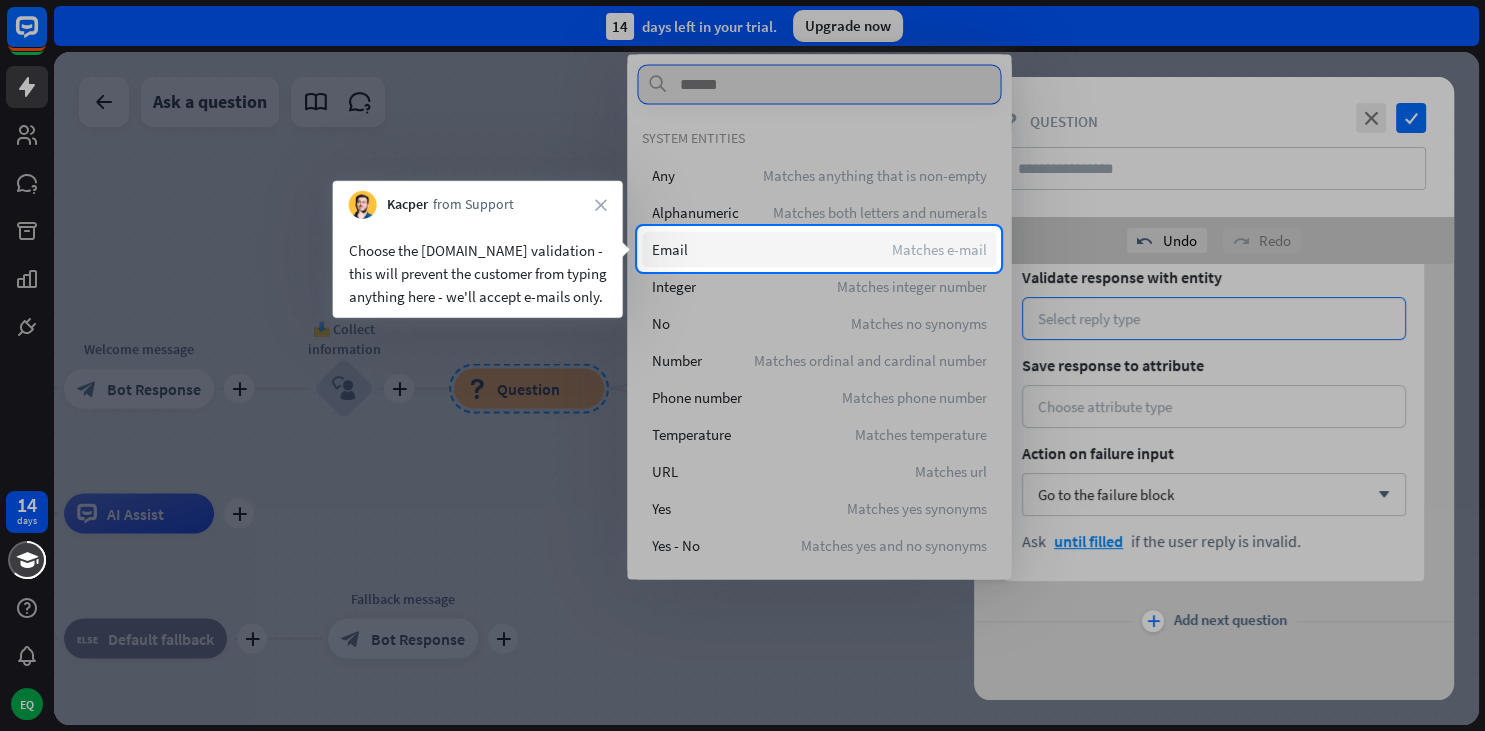 click on "Email
Matches e-mail" at bounding box center [819, 249] 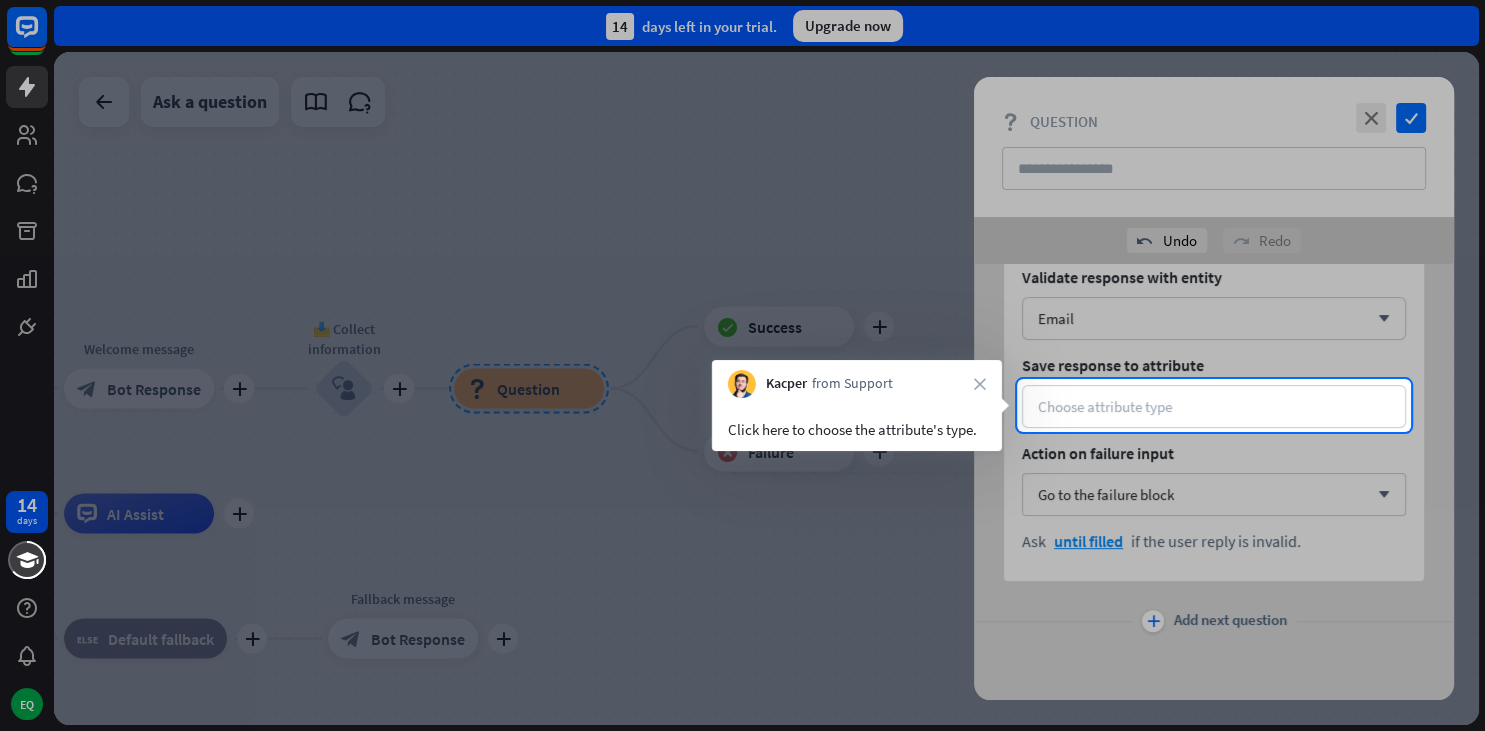 click on "Click here to choose the attribute's type." at bounding box center (857, 424) 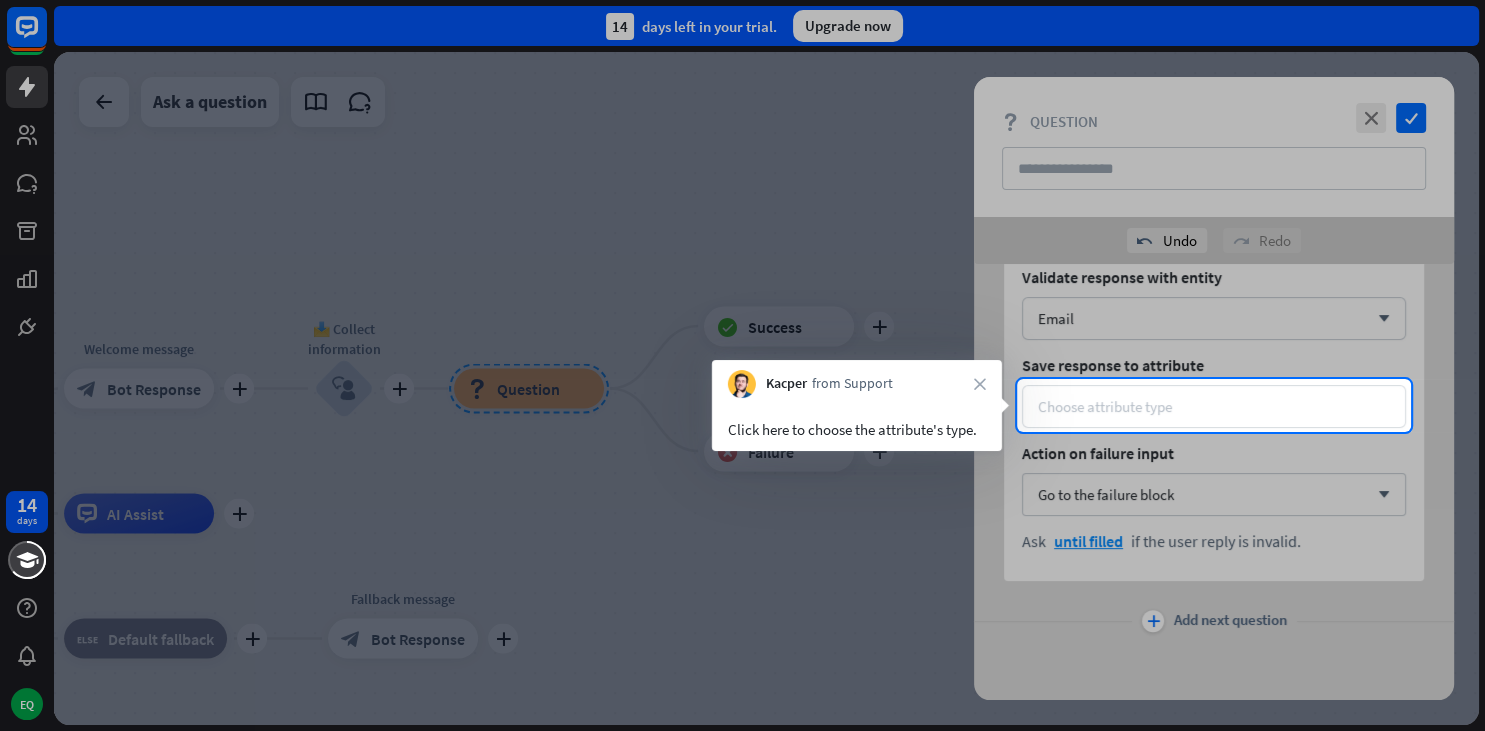 click on "Choose attribute type" at bounding box center [1105, 406] 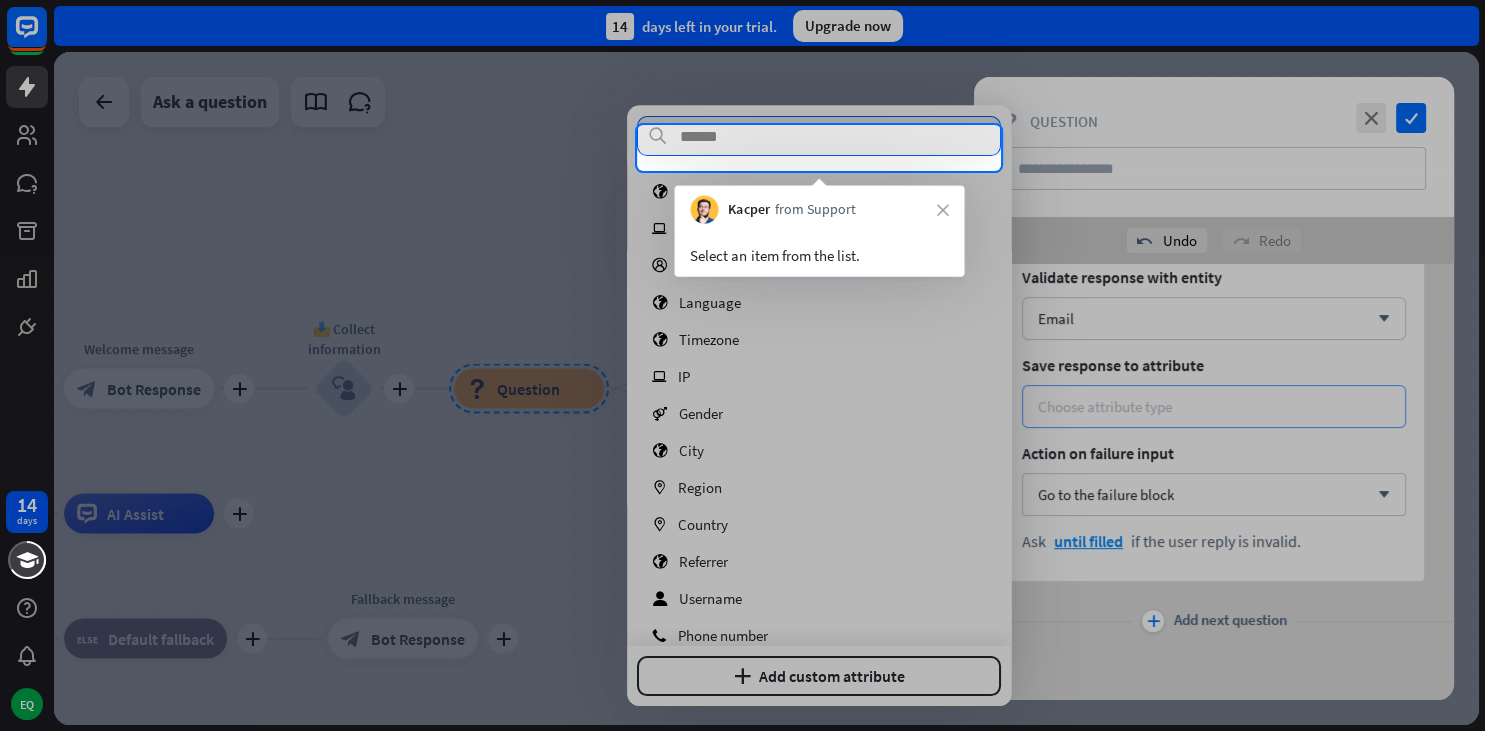 scroll, scrollTop: 140, scrollLeft: 0, axis: vertical 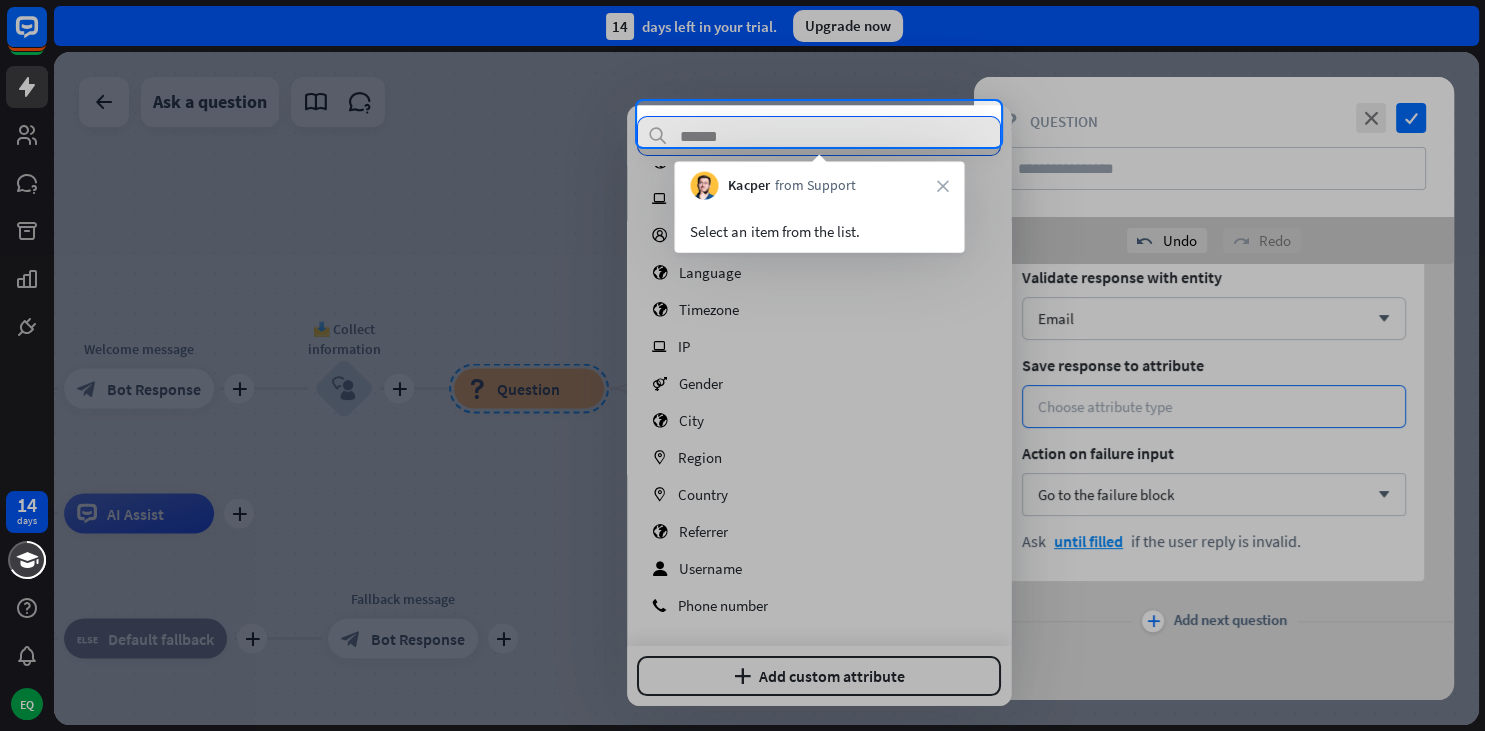 click at bounding box center [819, 136] 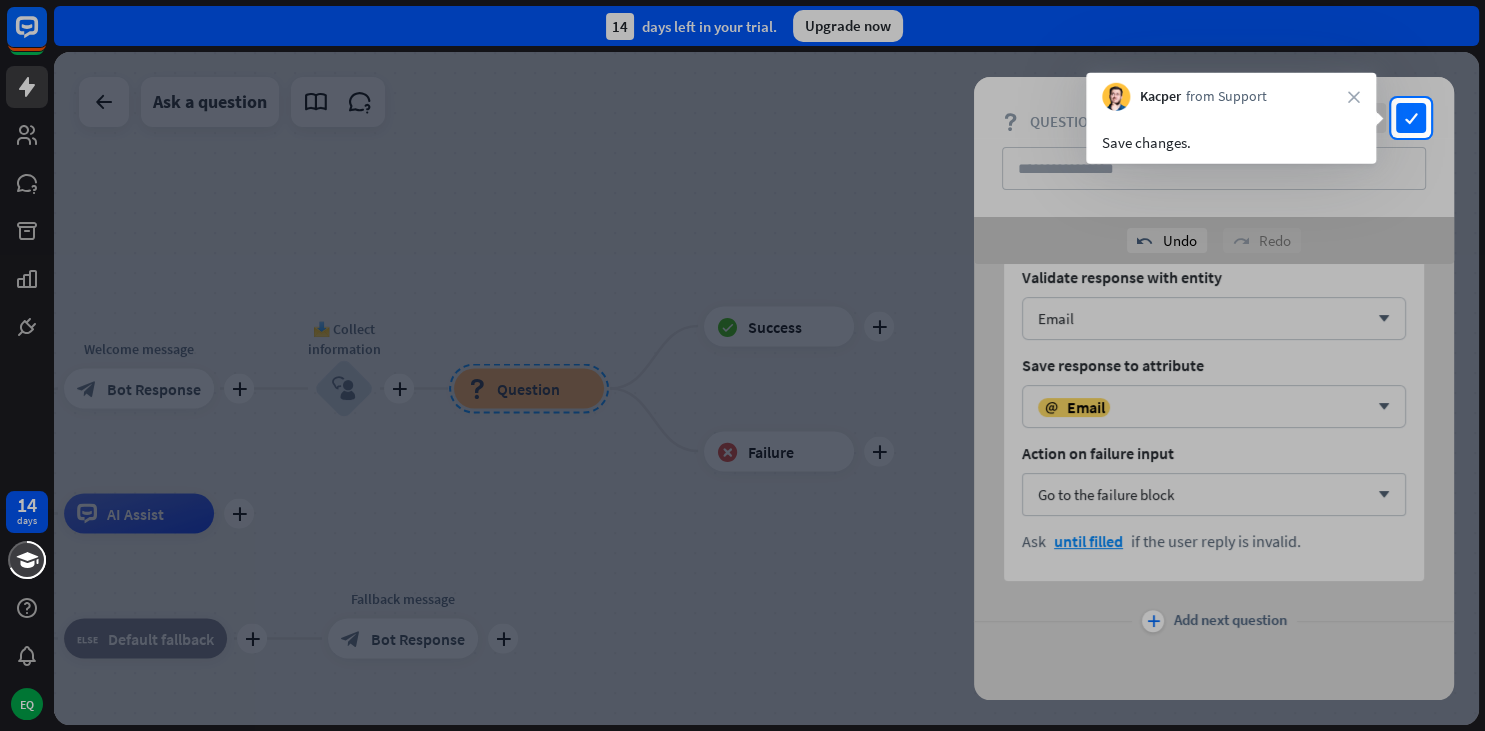 click at bounding box center (742, 434) 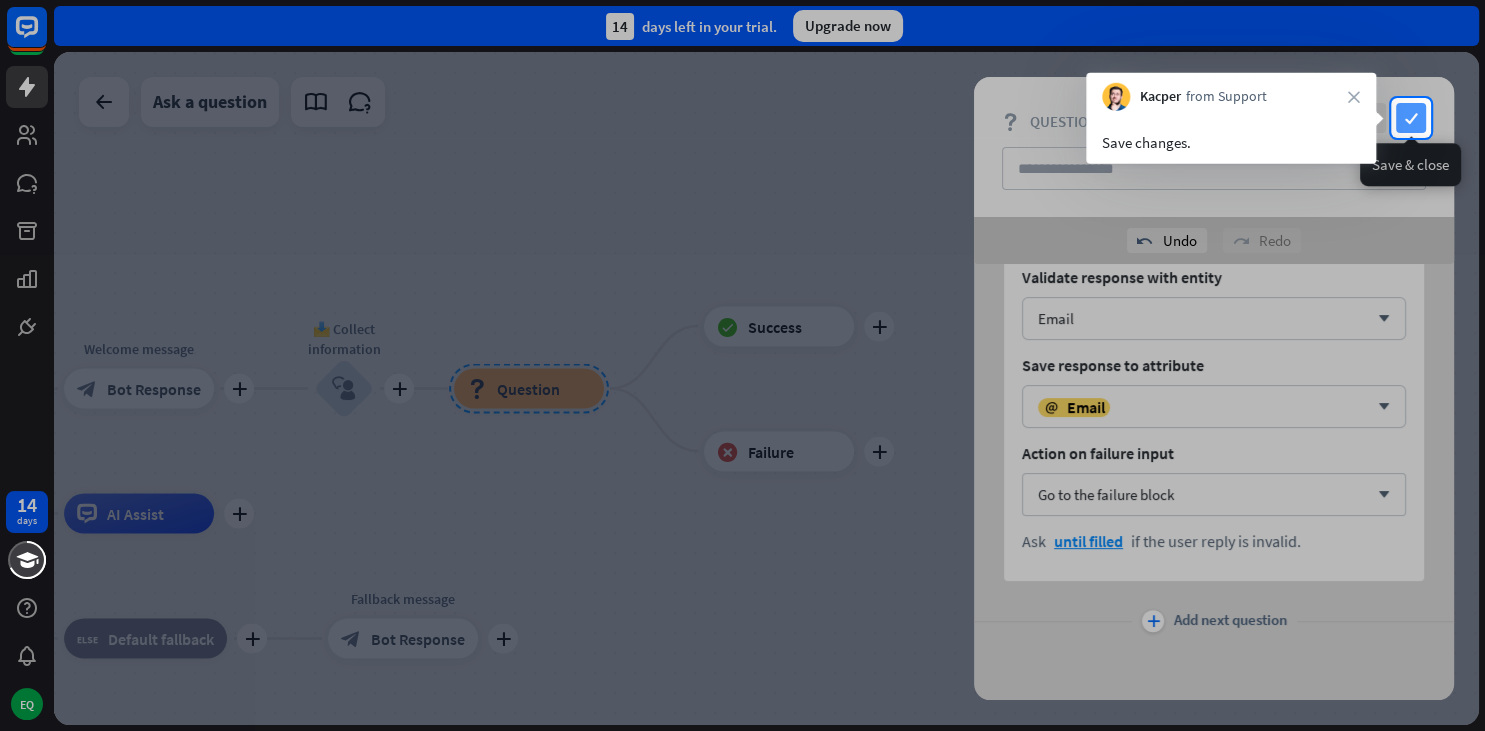 click on "check" at bounding box center [1411, 118] 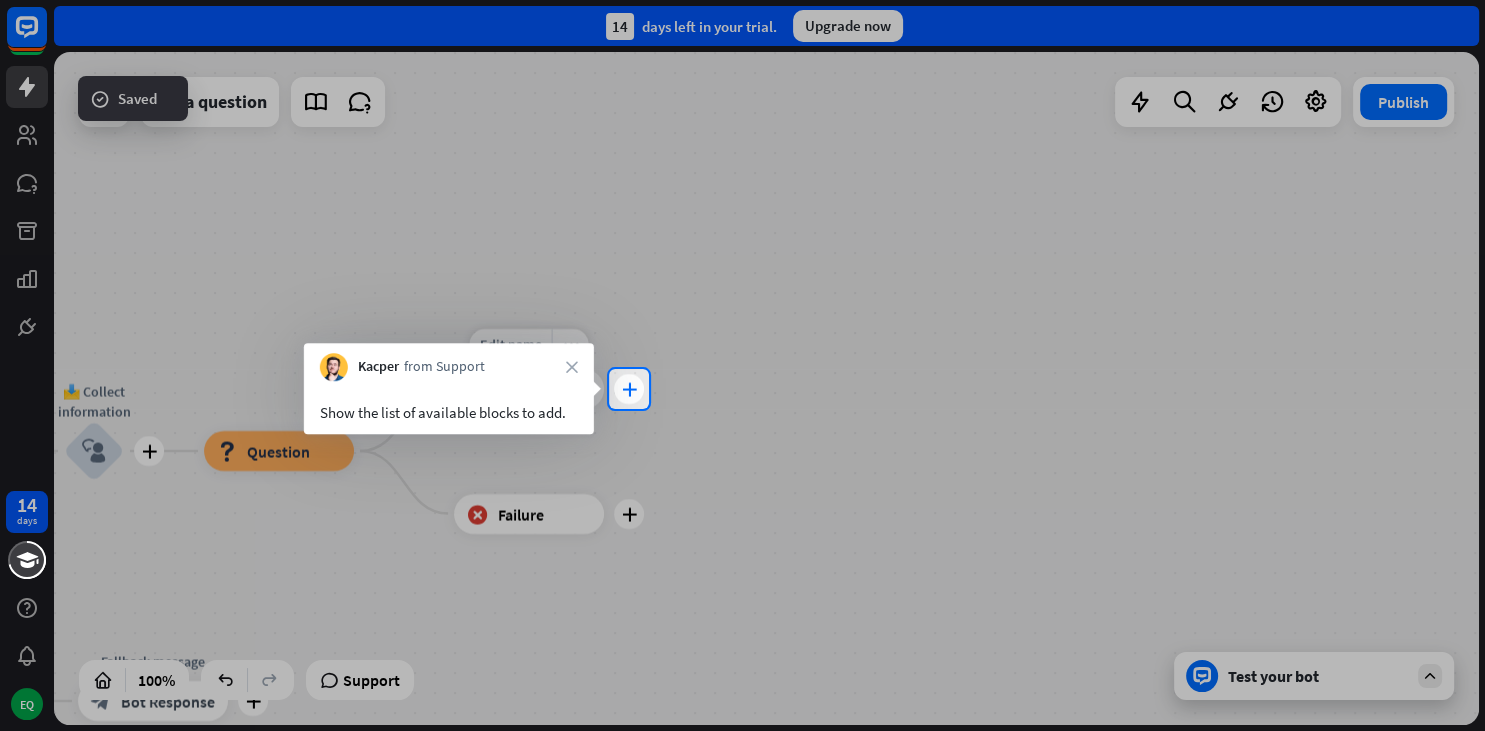 click on "plus" at bounding box center (629, 389) 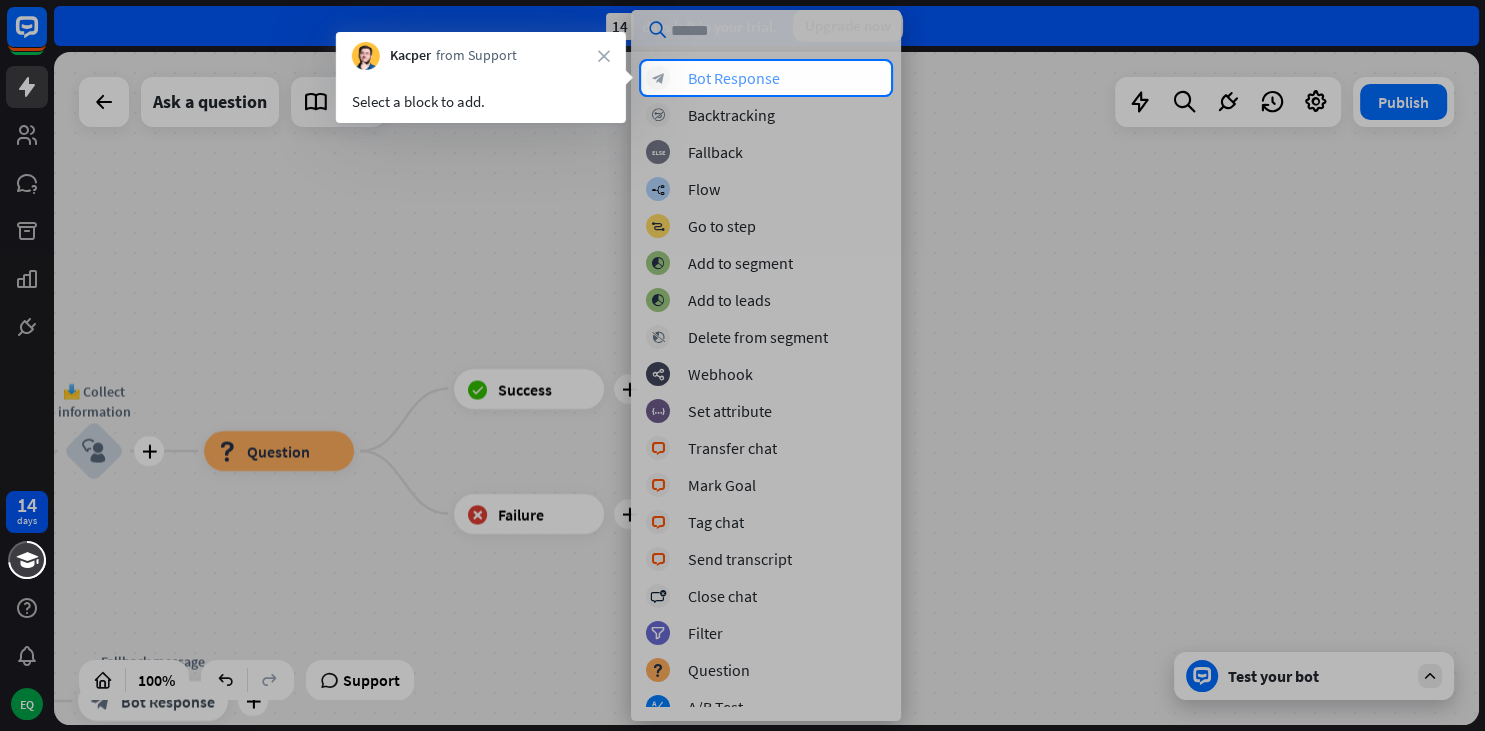 click on "Bot Response" at bounding box center (734, 78) 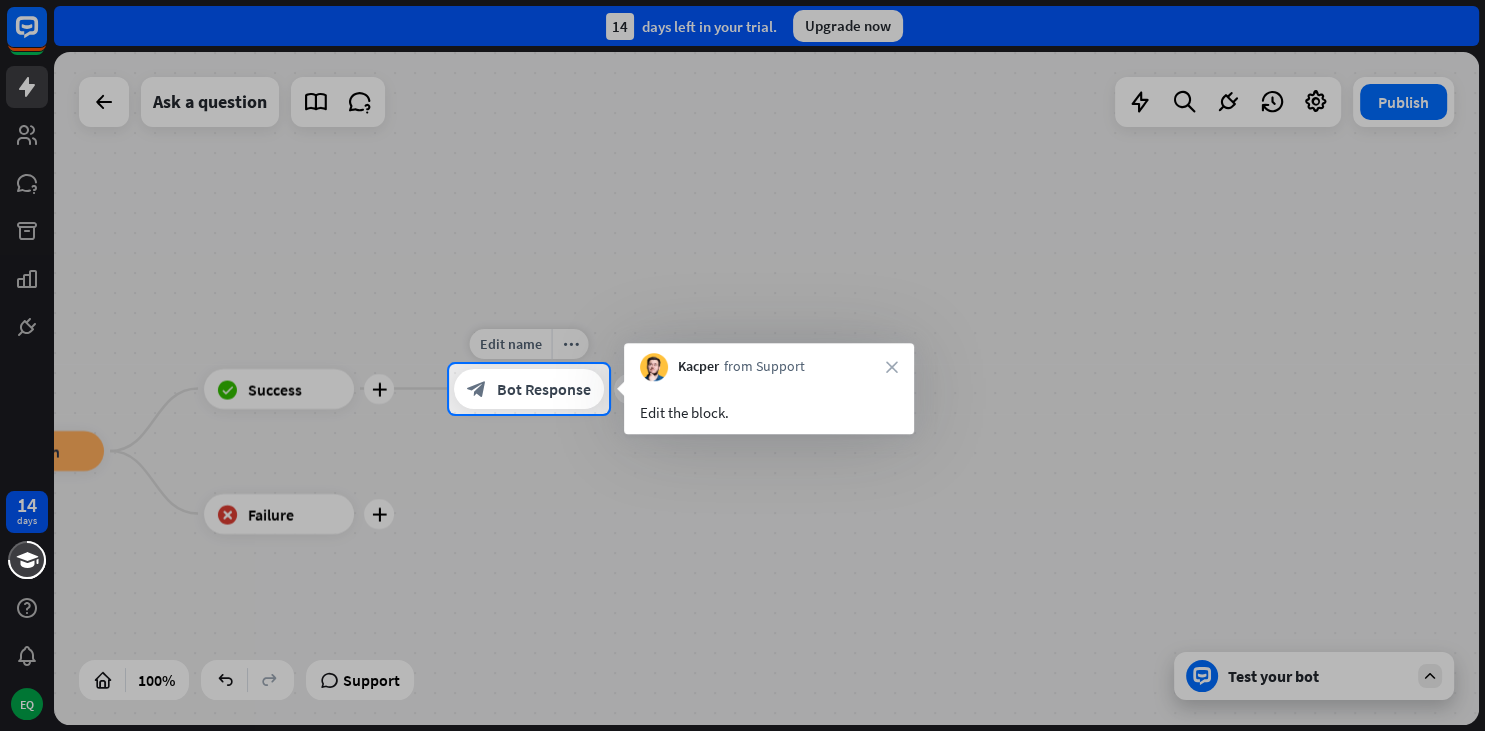 click on "Bot Response" at bounding box center (544, 389) 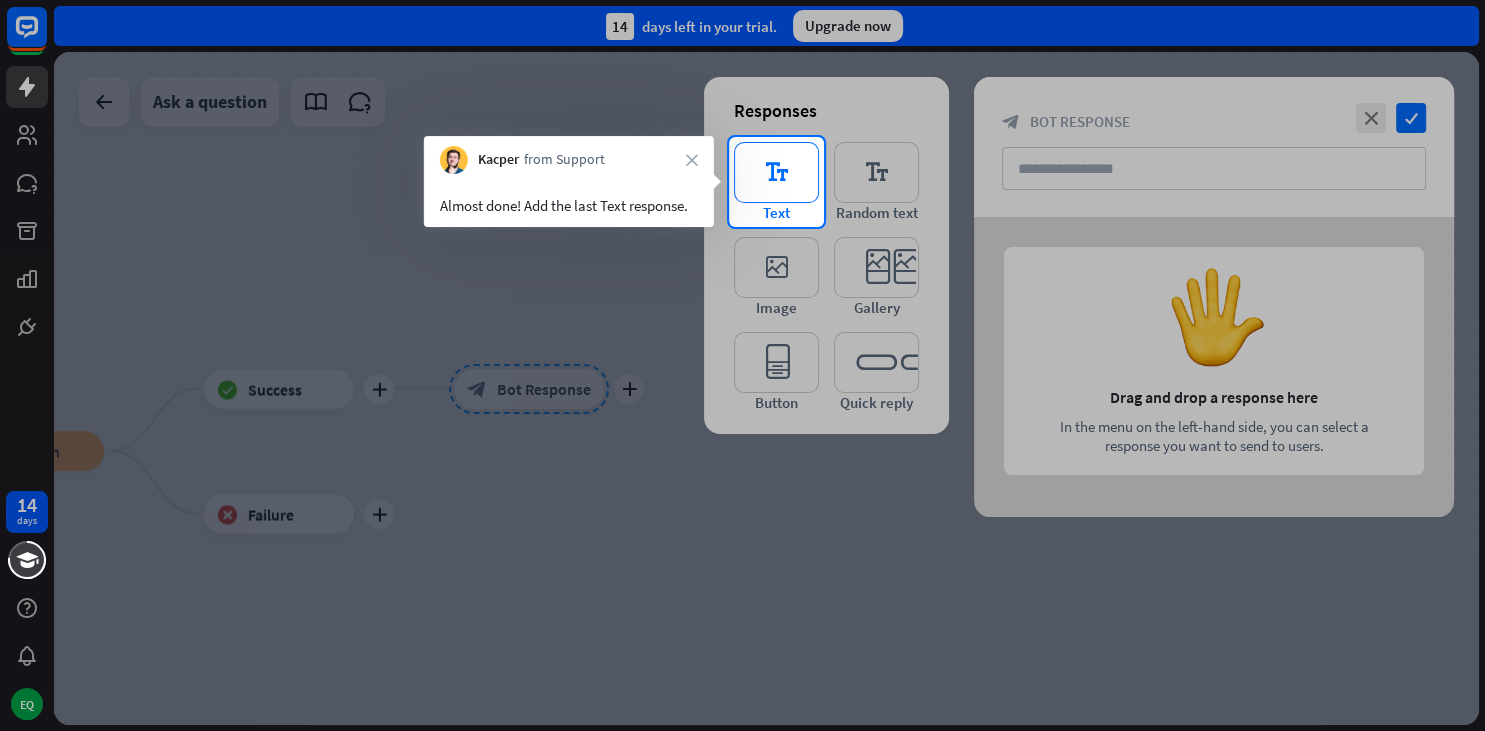 click on "editor_text" at bounding box center (776, 172) 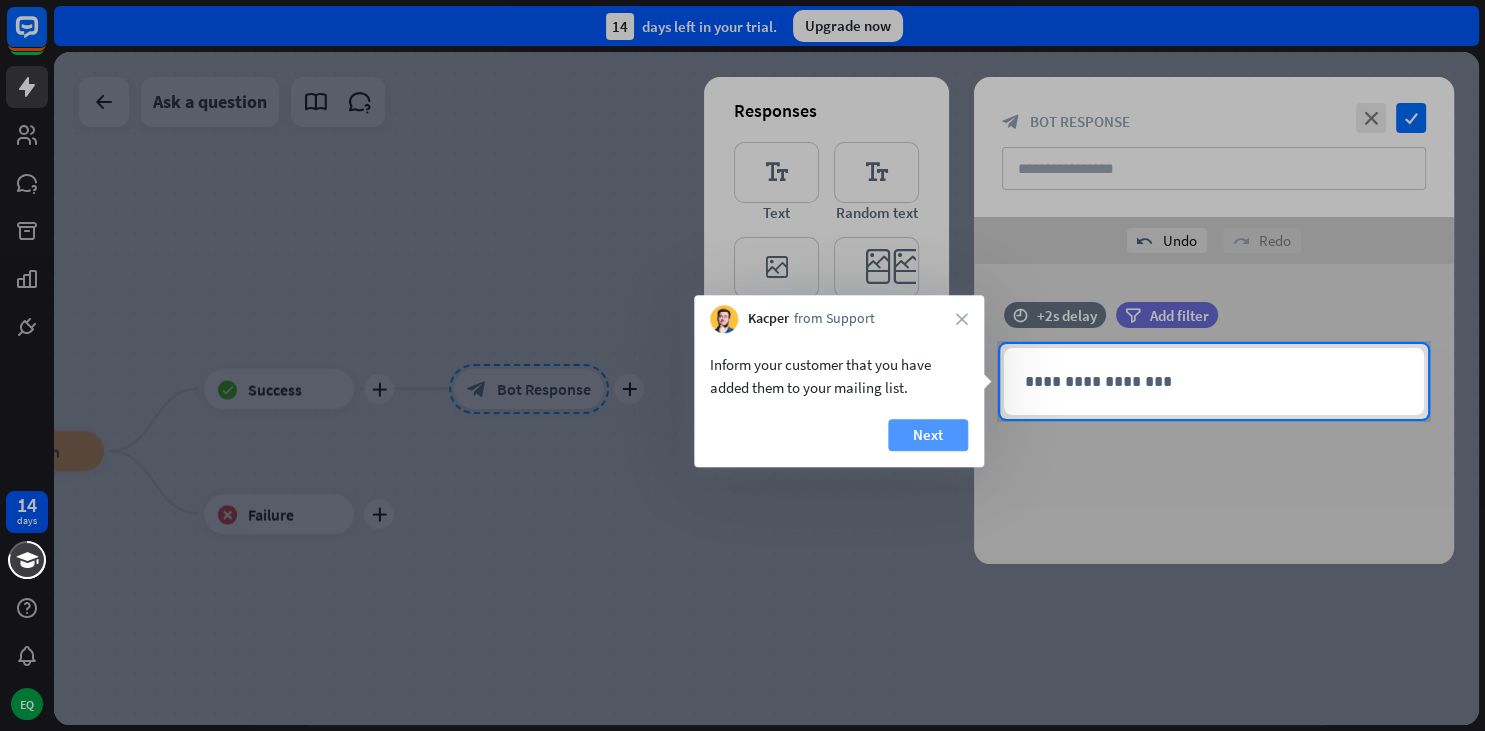 click on "Next" at bounding box center [928, 435] 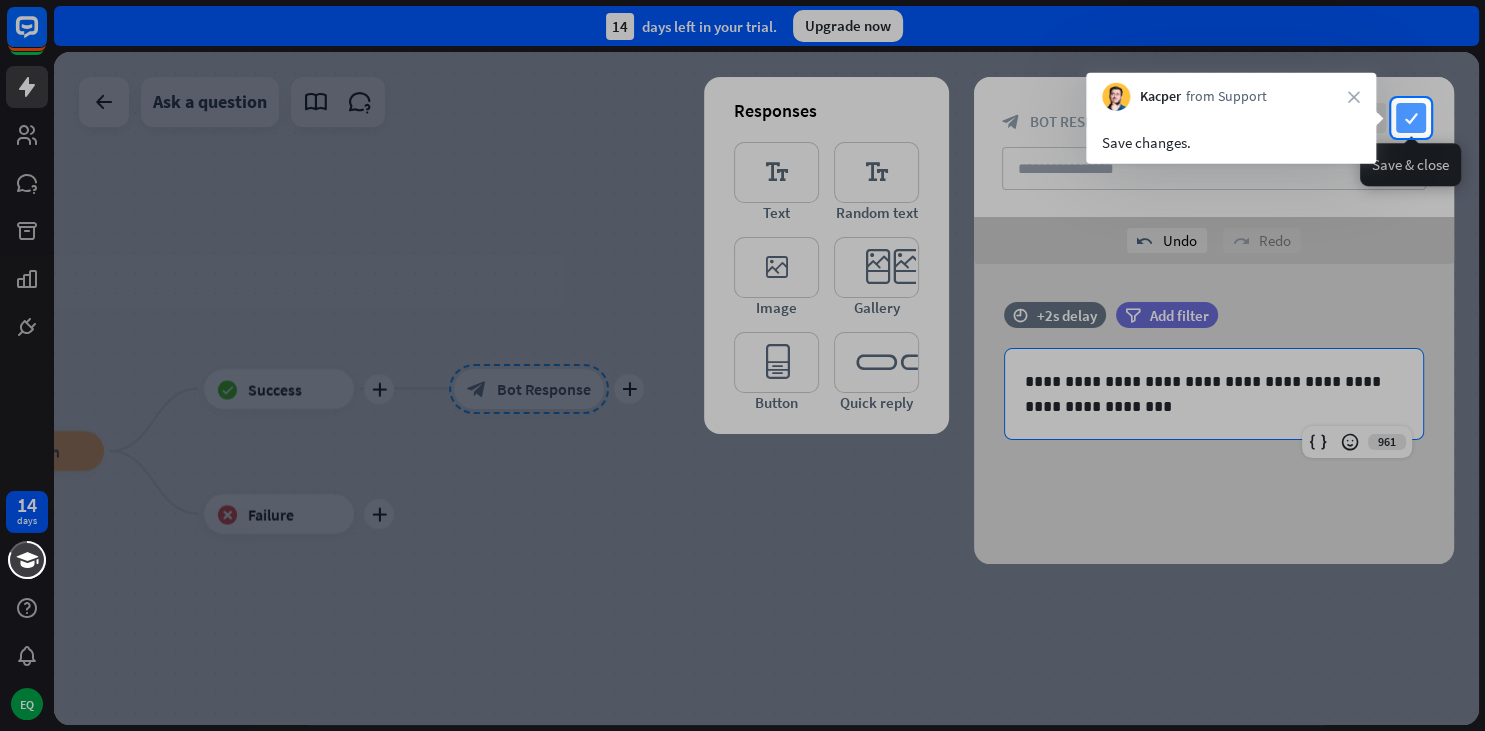 click on "check" at bounding box center [1411, 118] 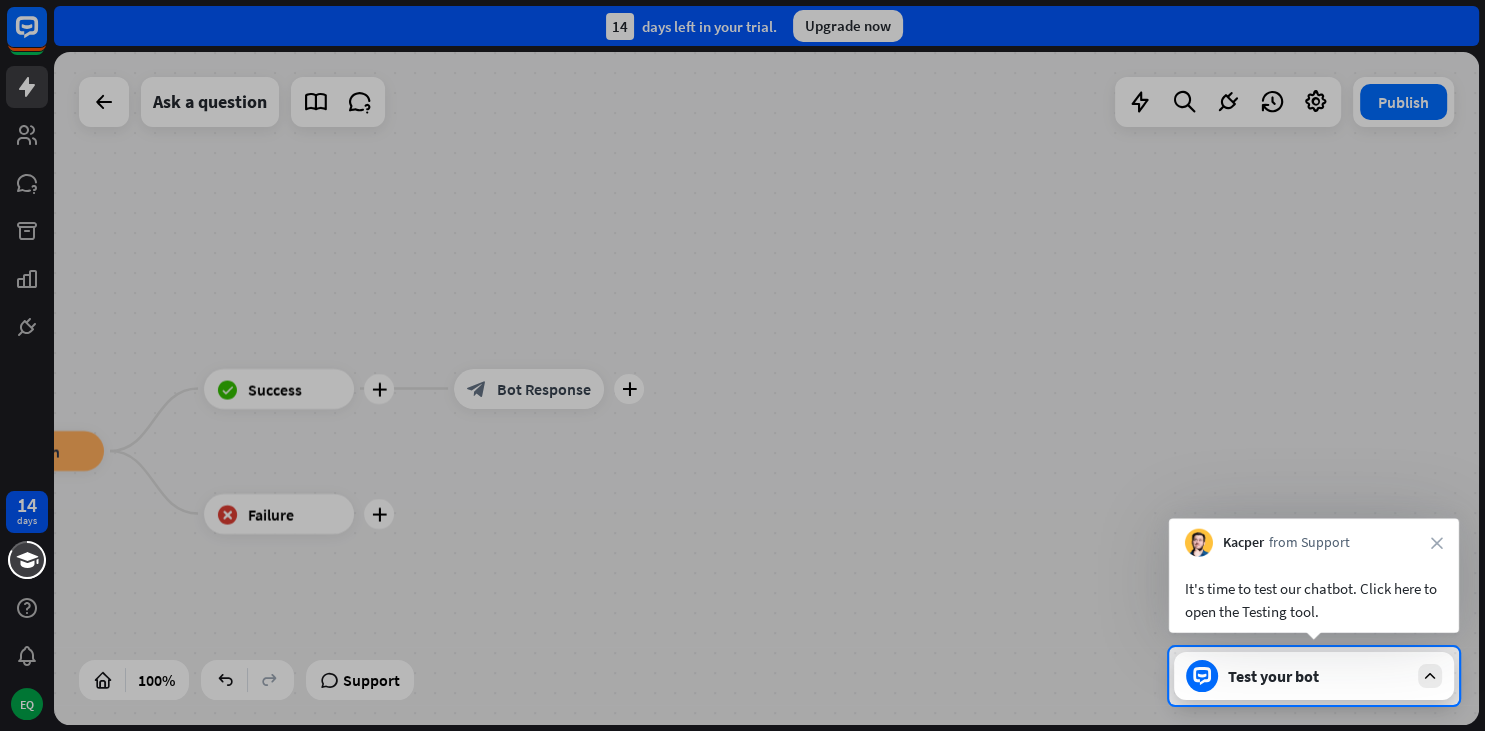click on "Test your bot" at bounding box center [1318, 676] 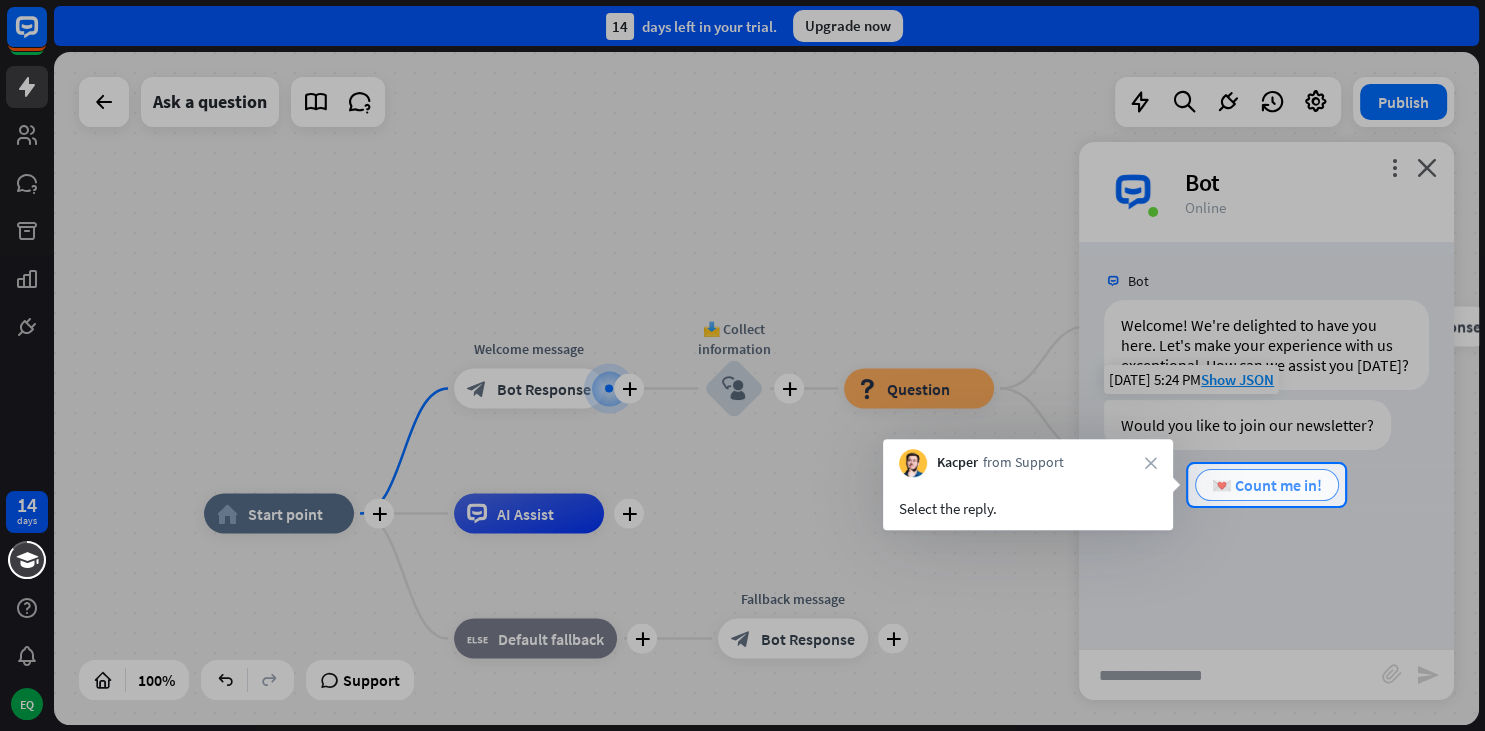 click on "💌 Count me in!" at bounding box center (1267, 485) 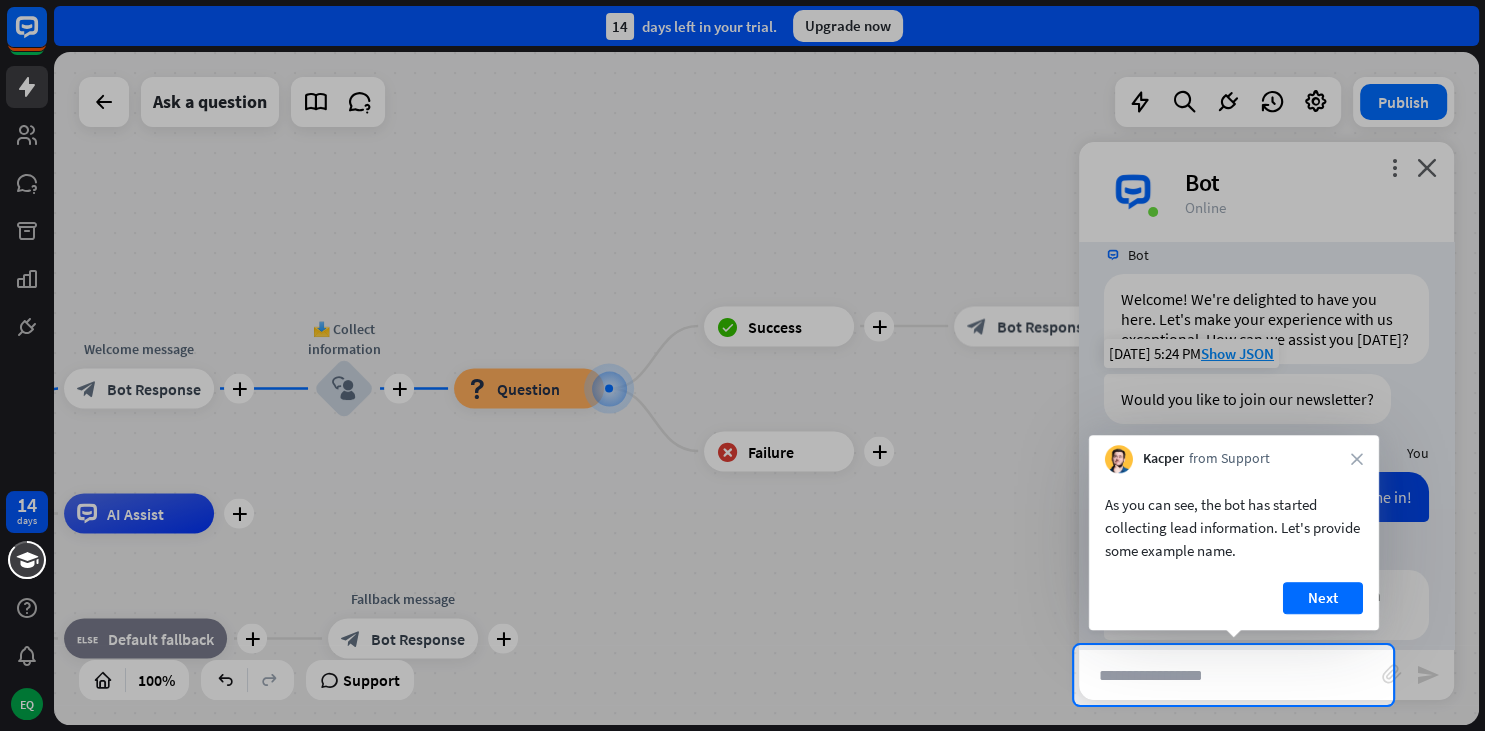 scroll, scrollTop: 46, scrollLeft: 0, axis: vertical 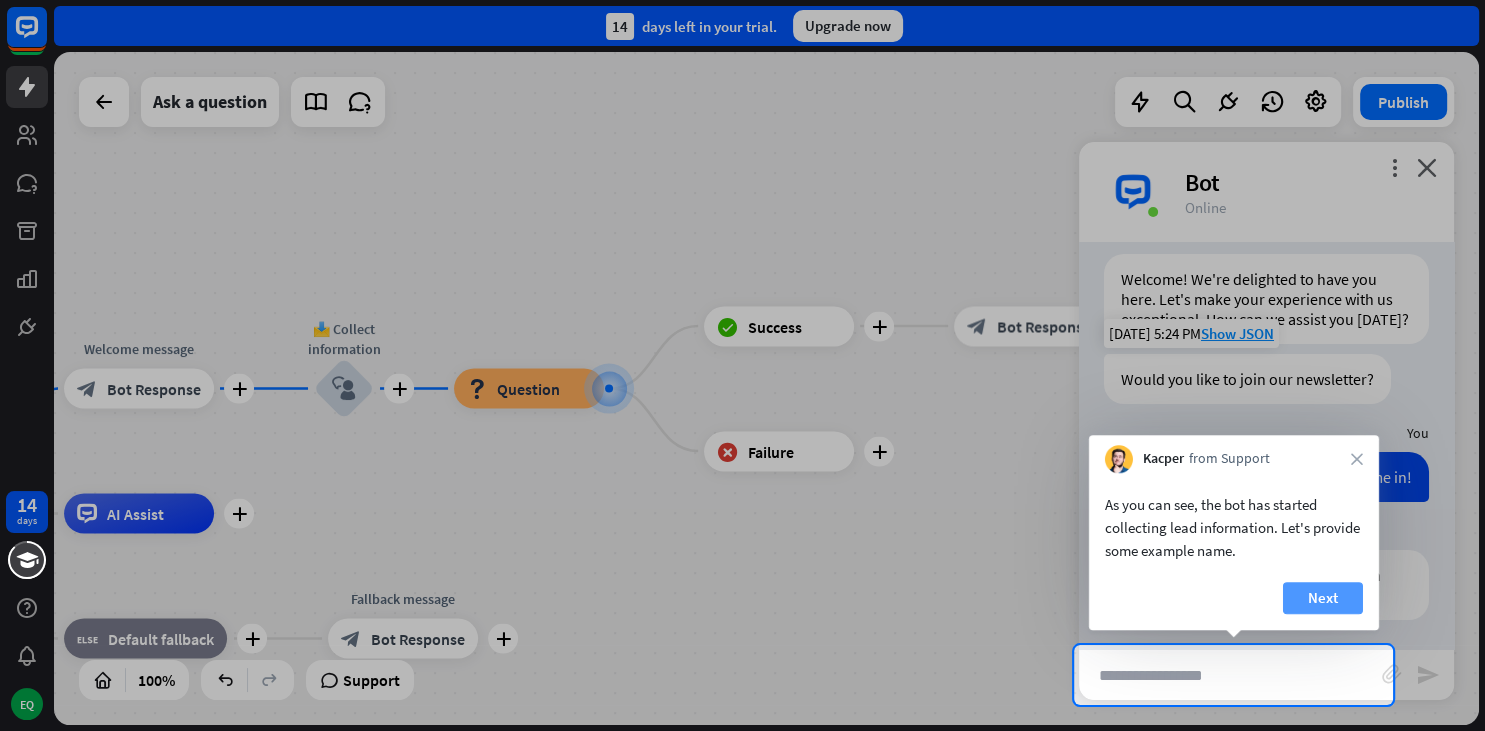 click on "Next" at bounding box center (1323, 598) 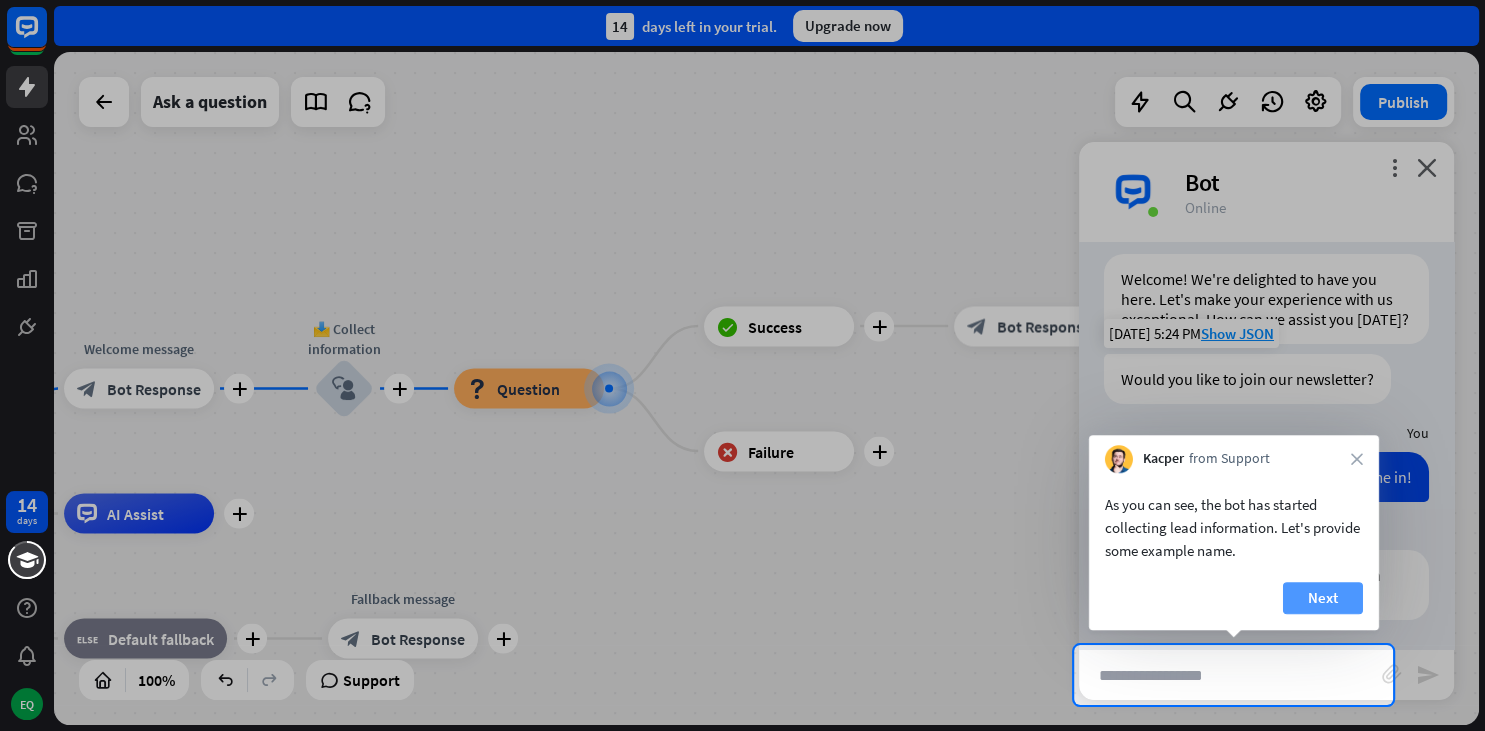 type on "******" 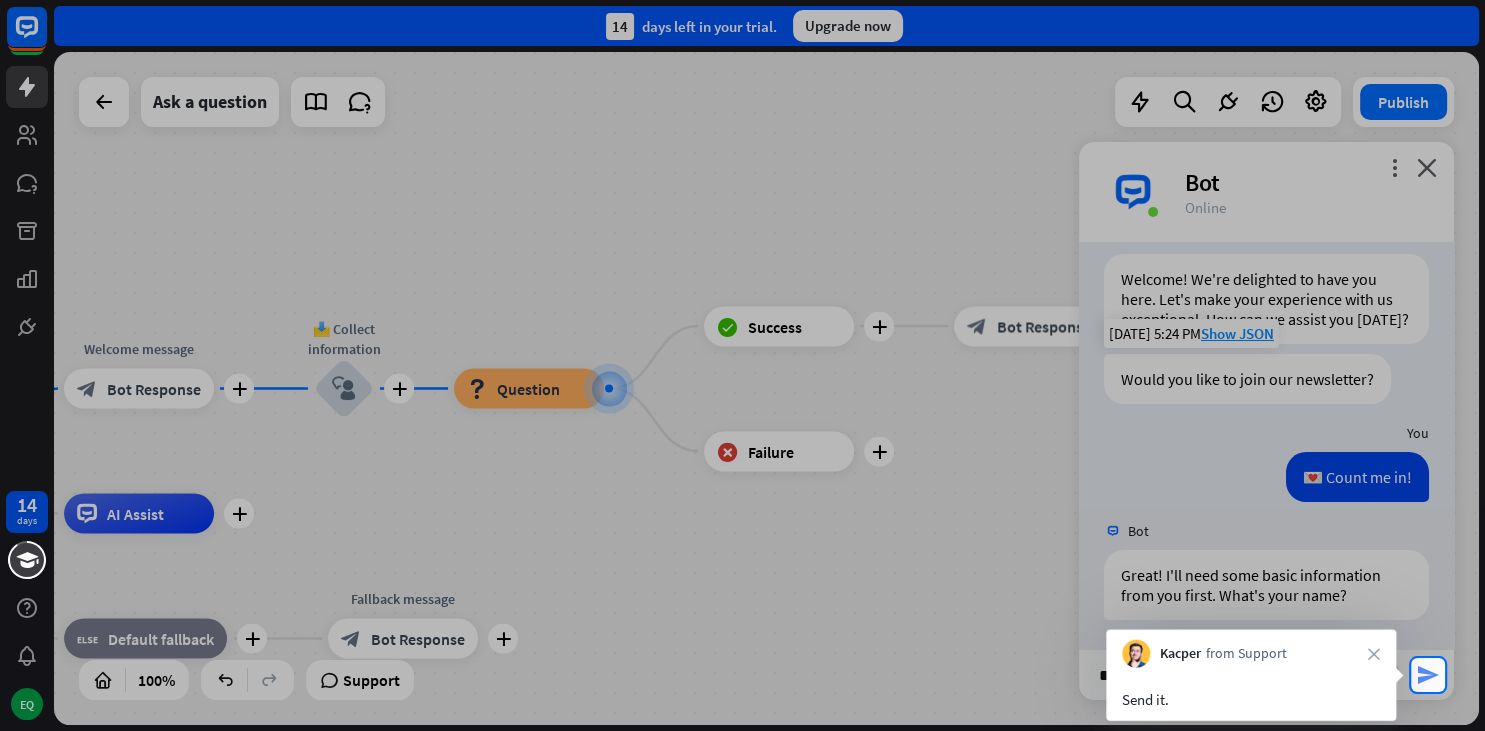 click on "send" at bounding box center [1428, 675] 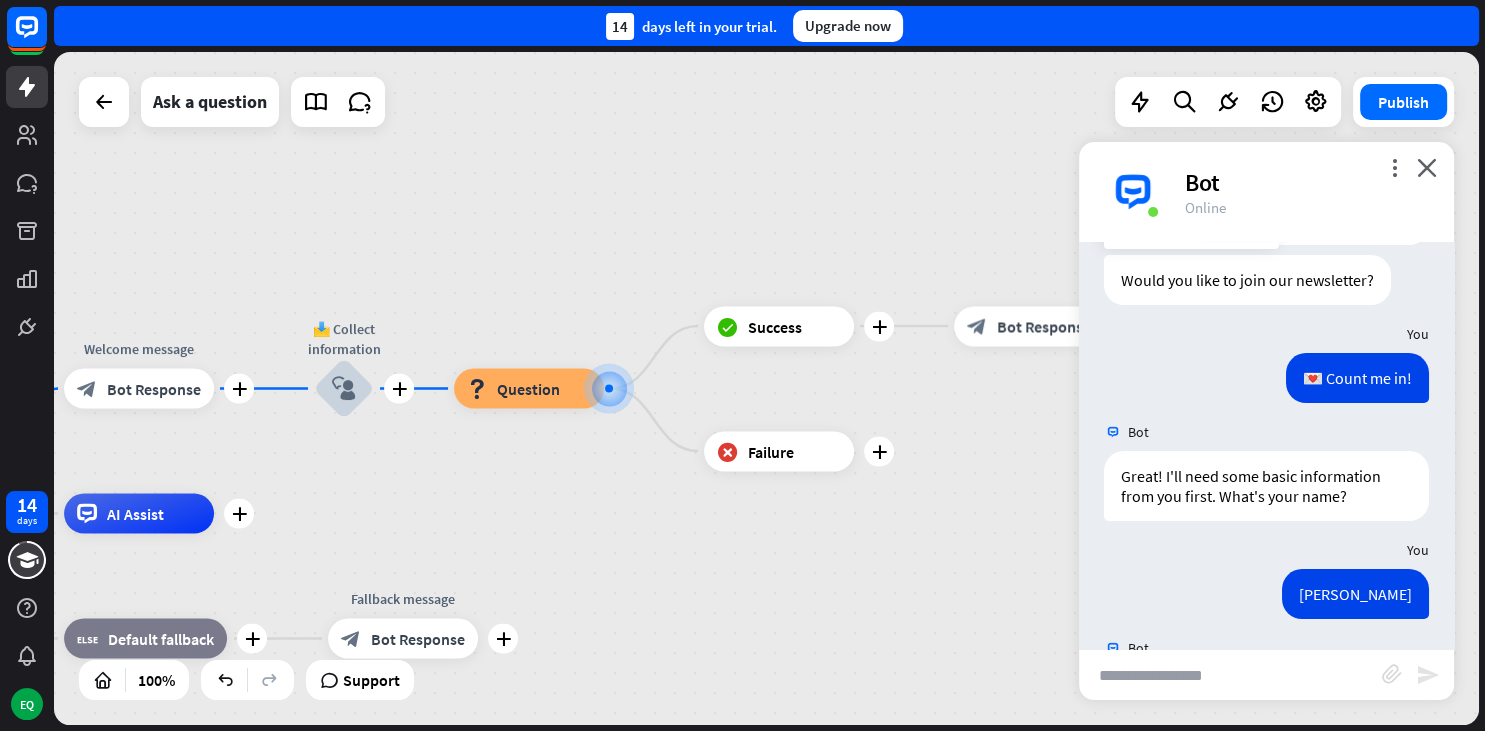 scroll, scrollTop: 242, scrollLeft: 0, axis: vertical 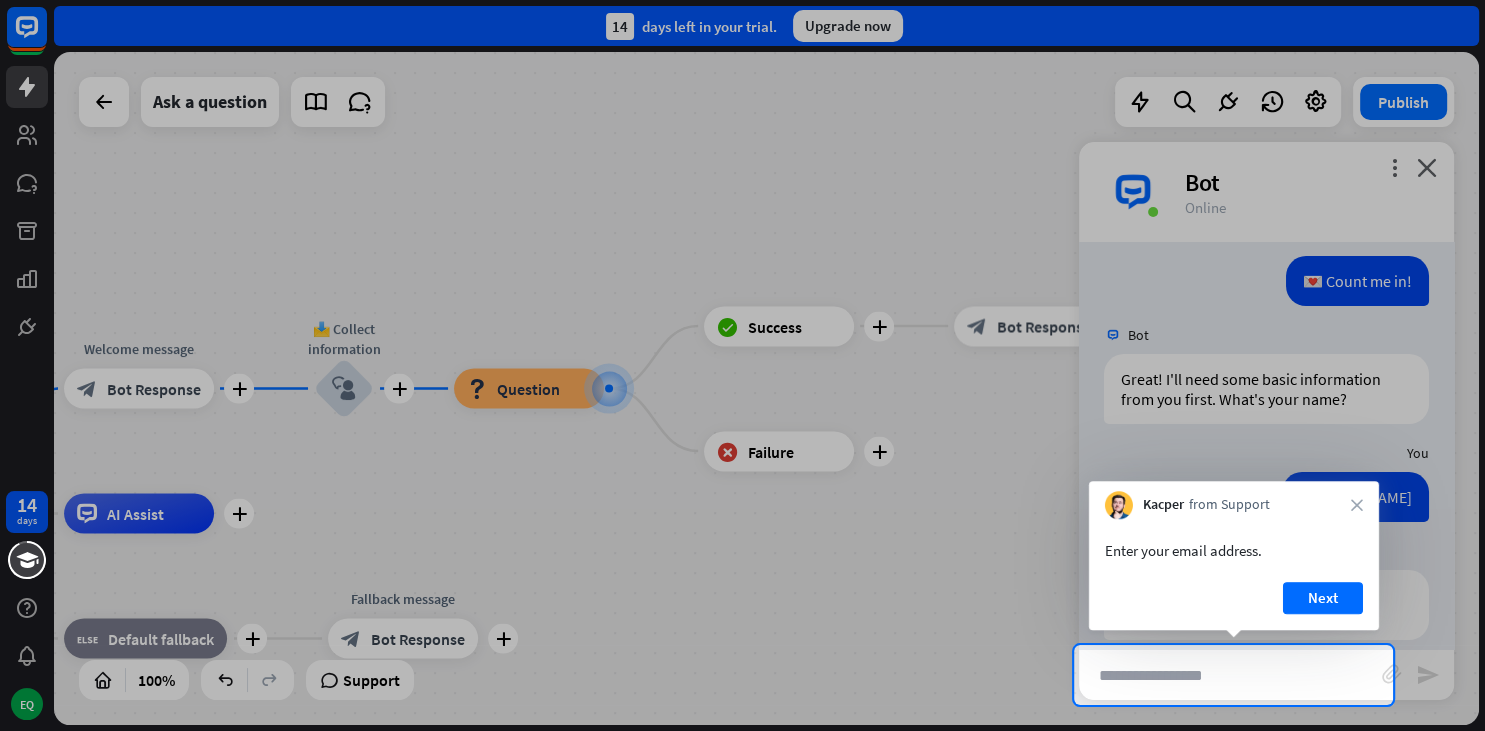 click at bounding box center [1230, 675] 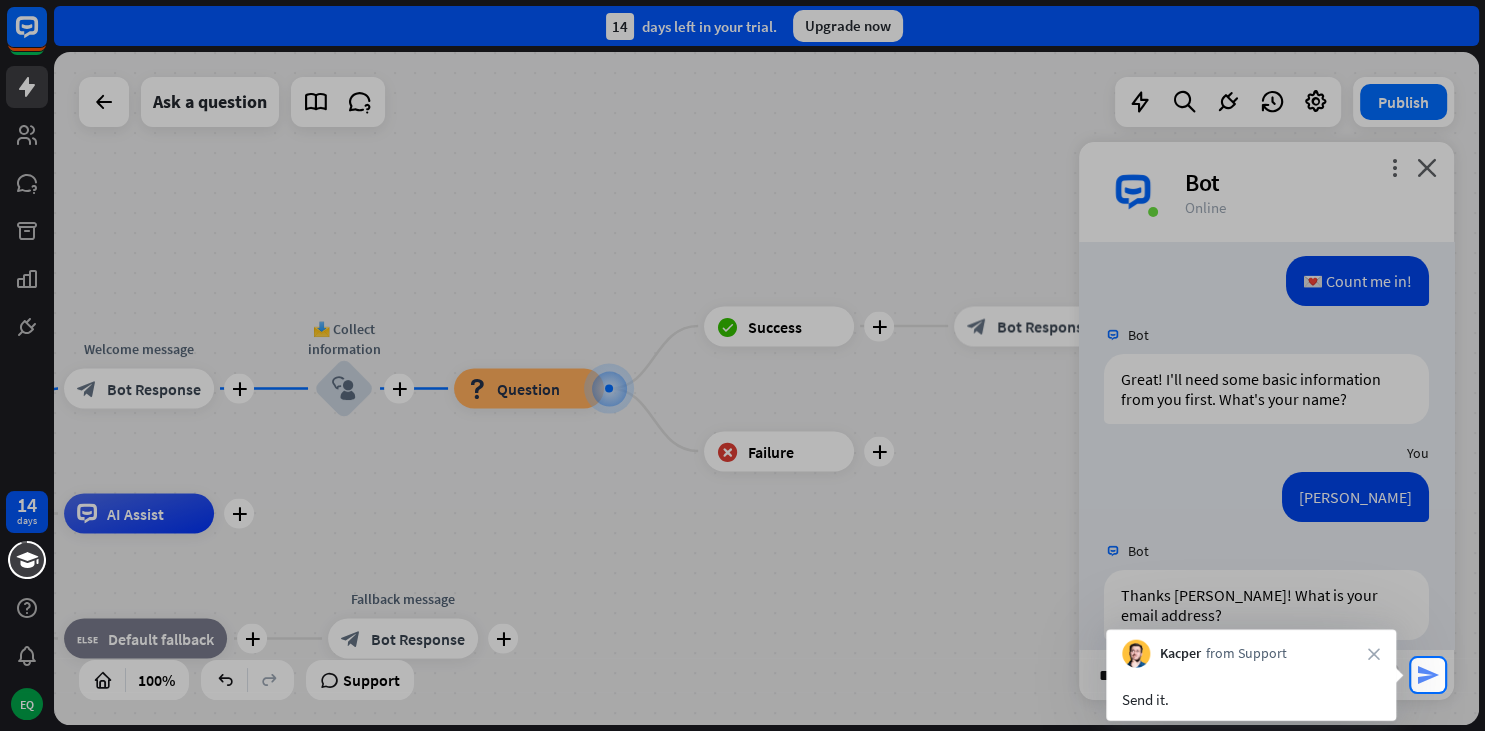 click on "send" at bounding box center (1428, 675) 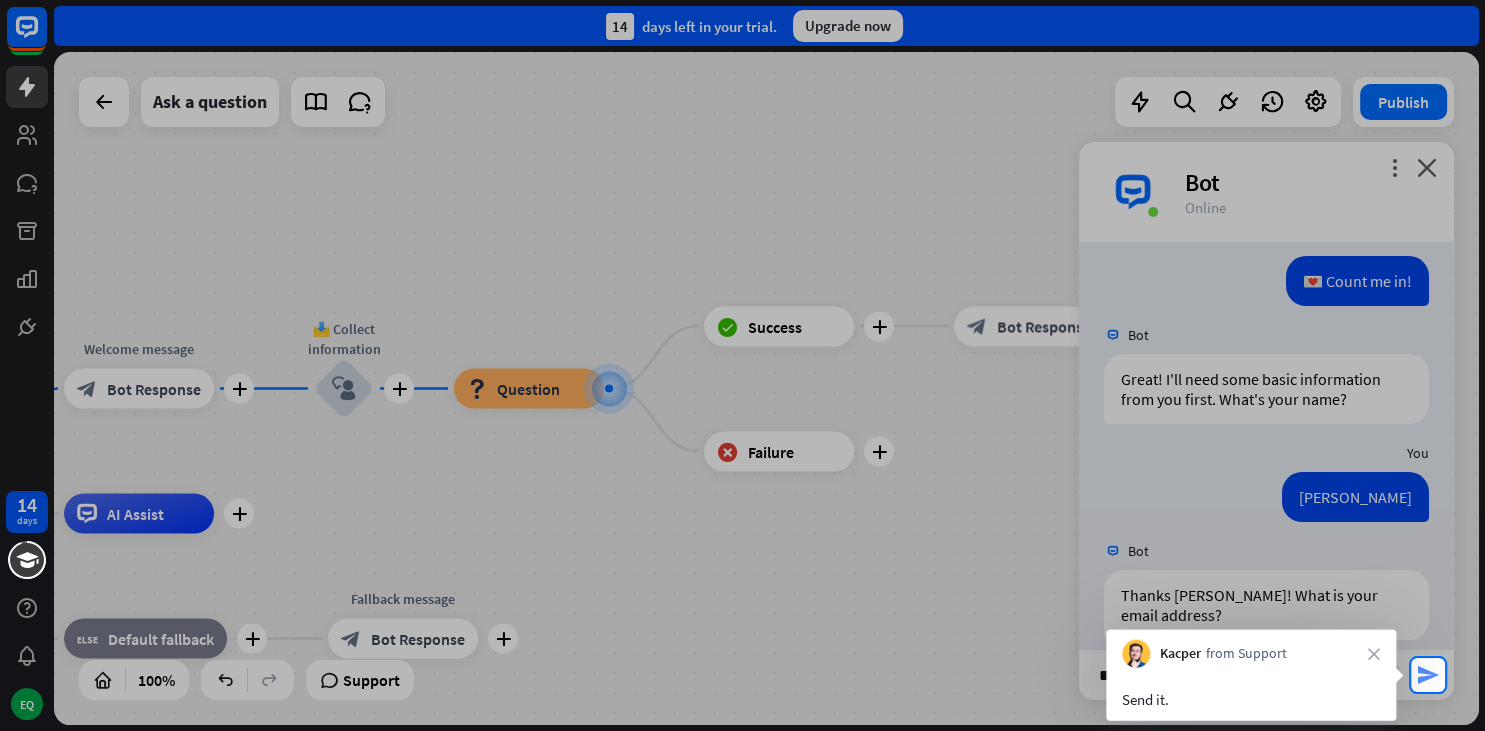 type 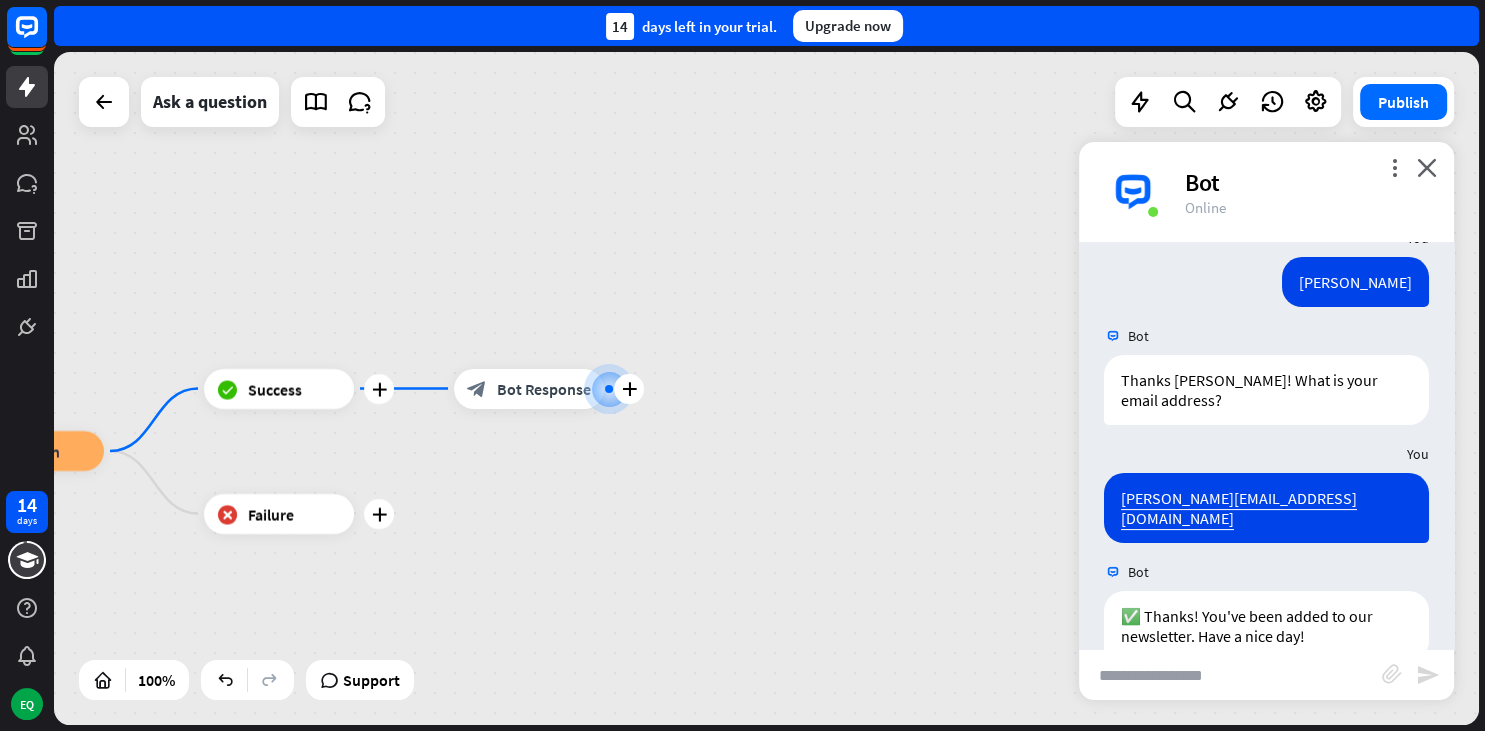 scroll, scrollTop: 458, scrollLeft: 0, axis: vertical 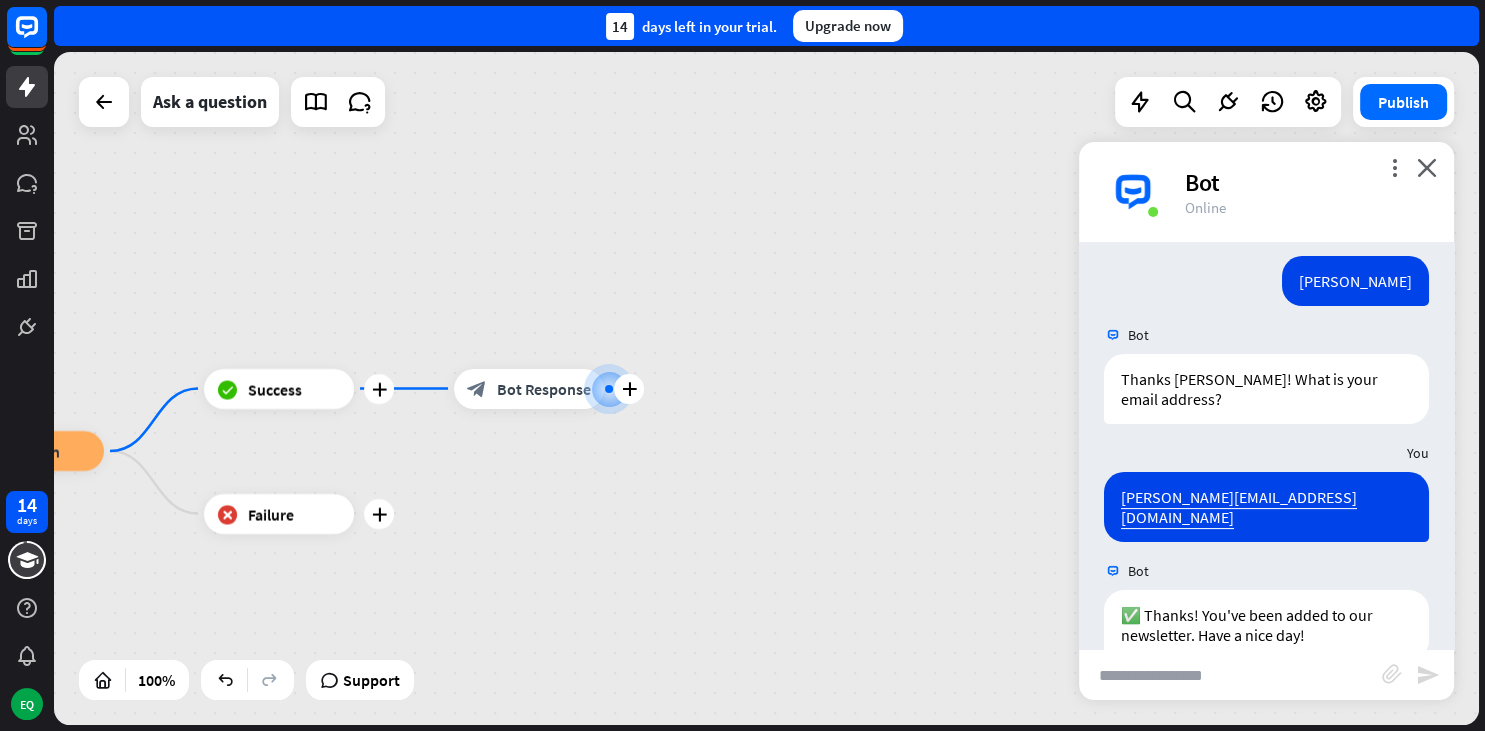 click at bounding box center [1230, 675] 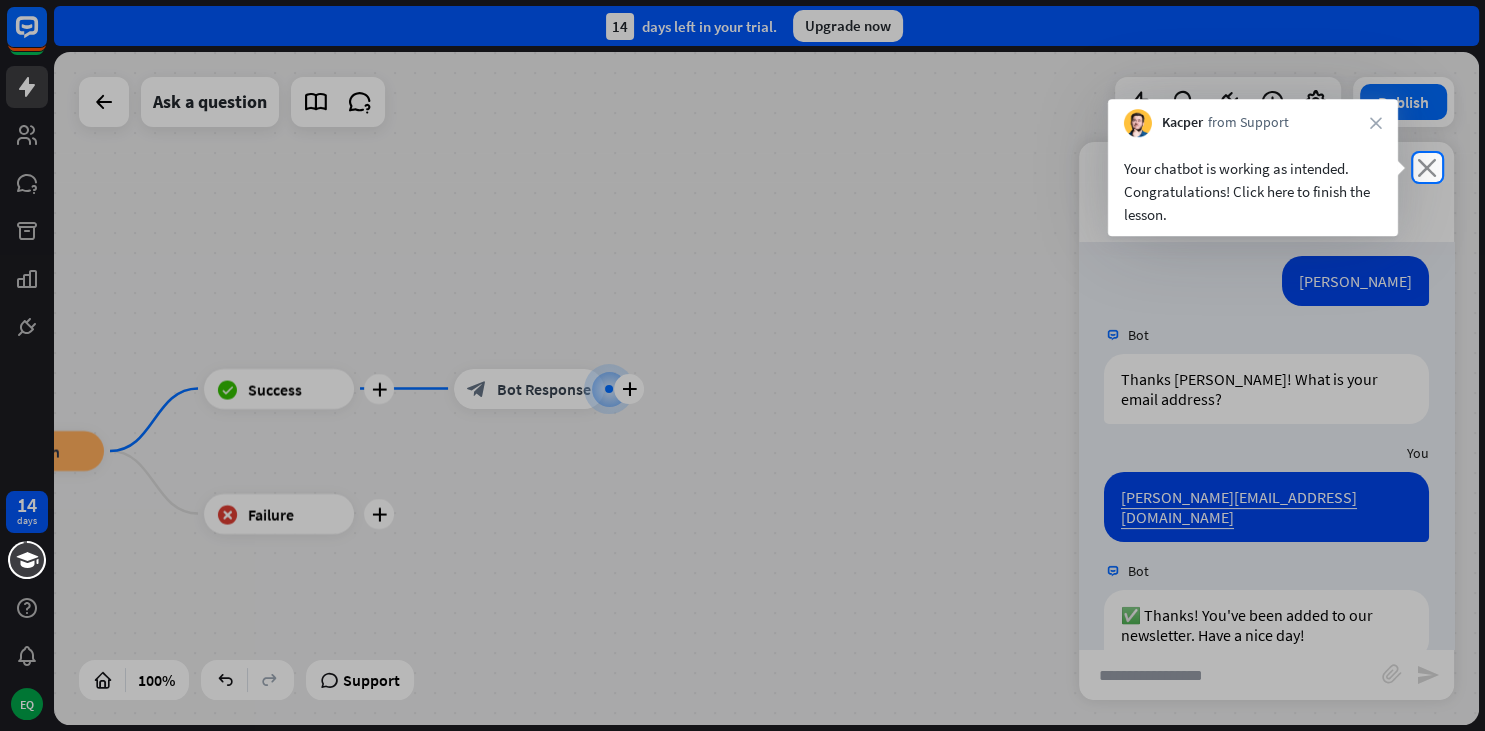 click on "close" at bounding box center [1427, 167] 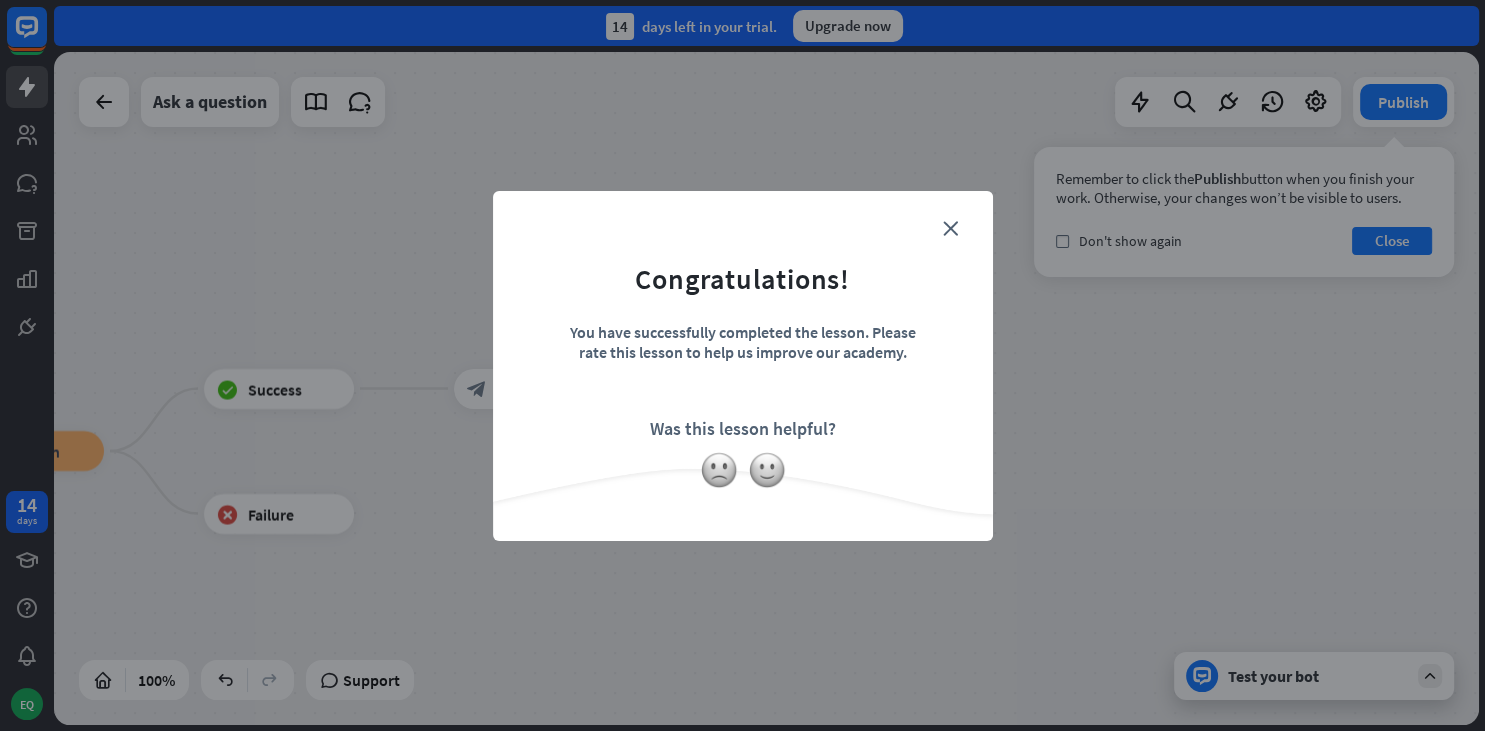 scroll, scrollTop: 0, scrollLeft: 0, axis: both 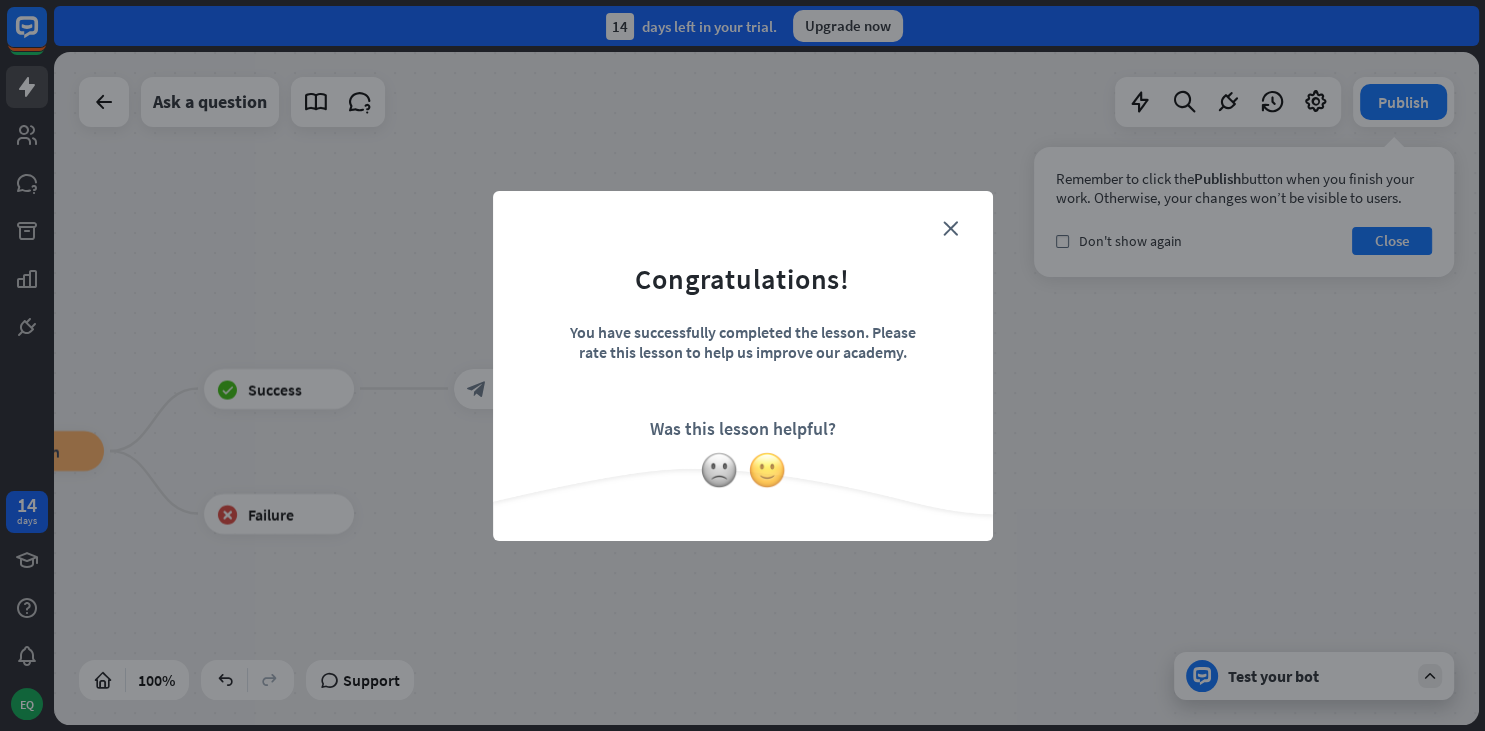 click at bounding box center (767, 470) 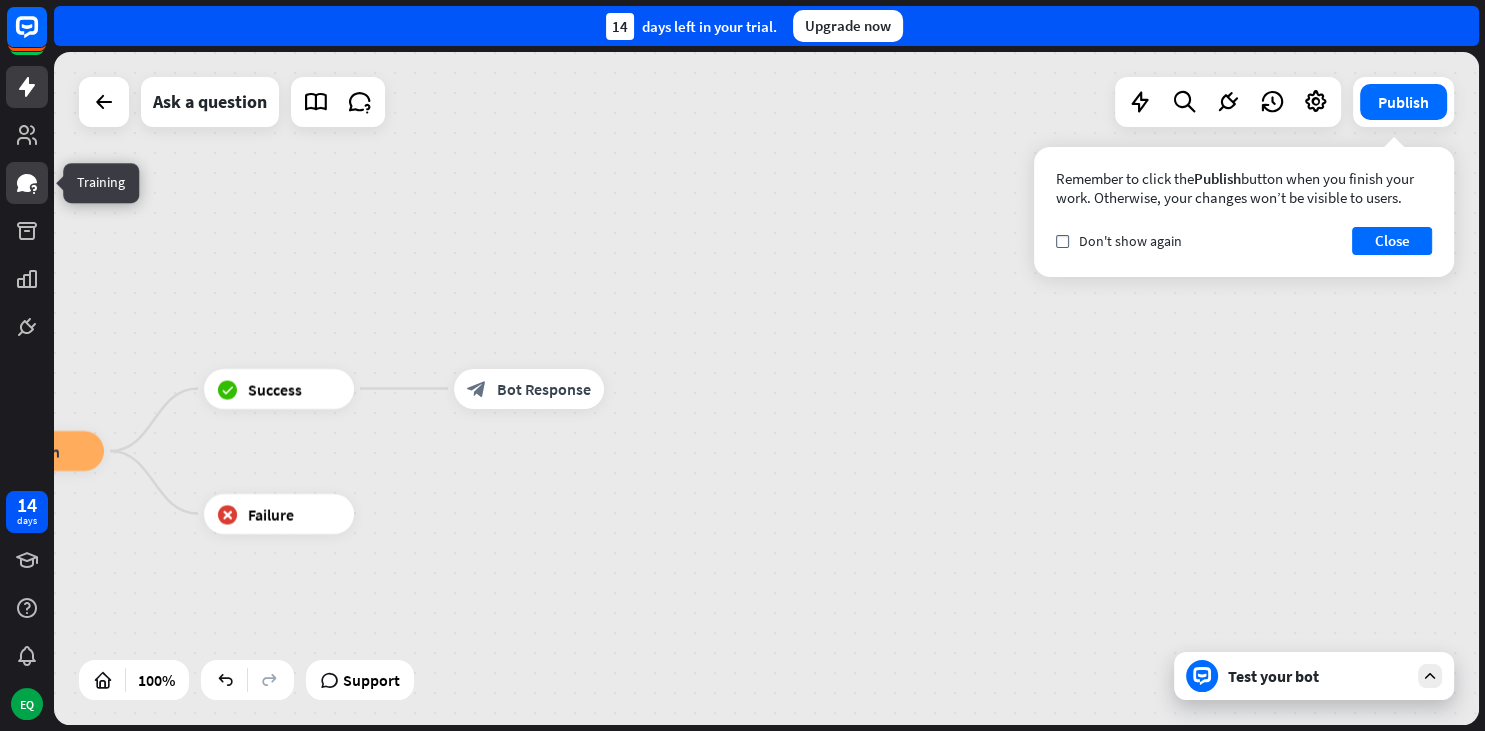 click at bounding box center (27, 183) 